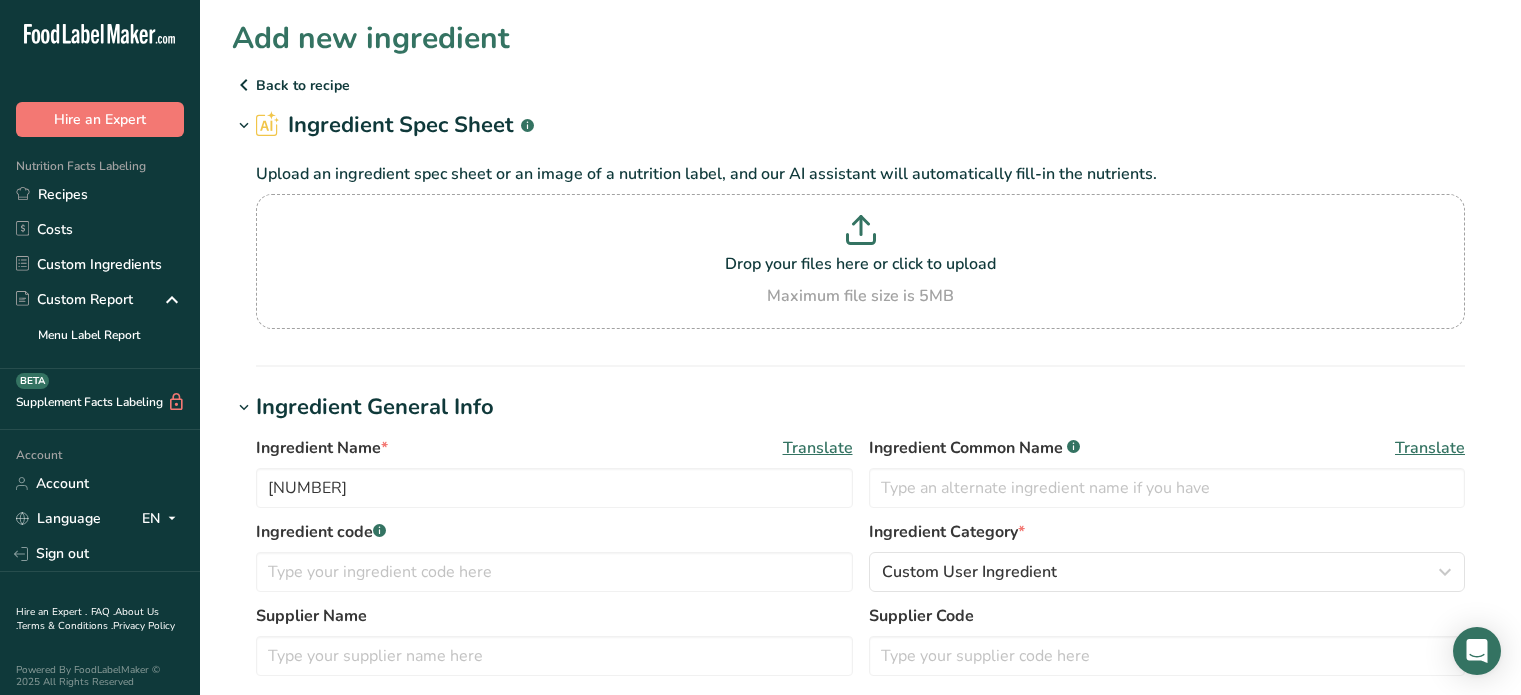 scroll, scrollTop: 0, scrollLeft: 0, axis: both 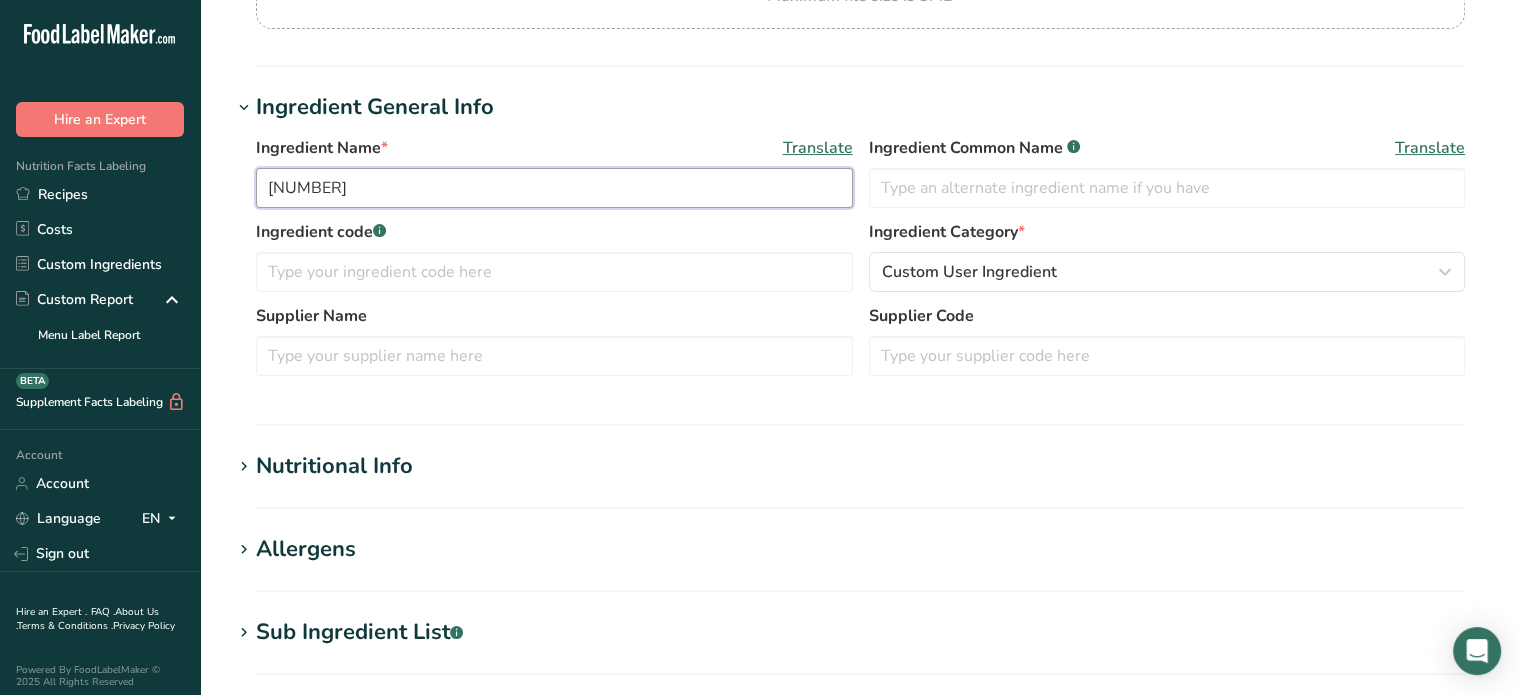 click on "1250183" at bounding box center [554, 188] 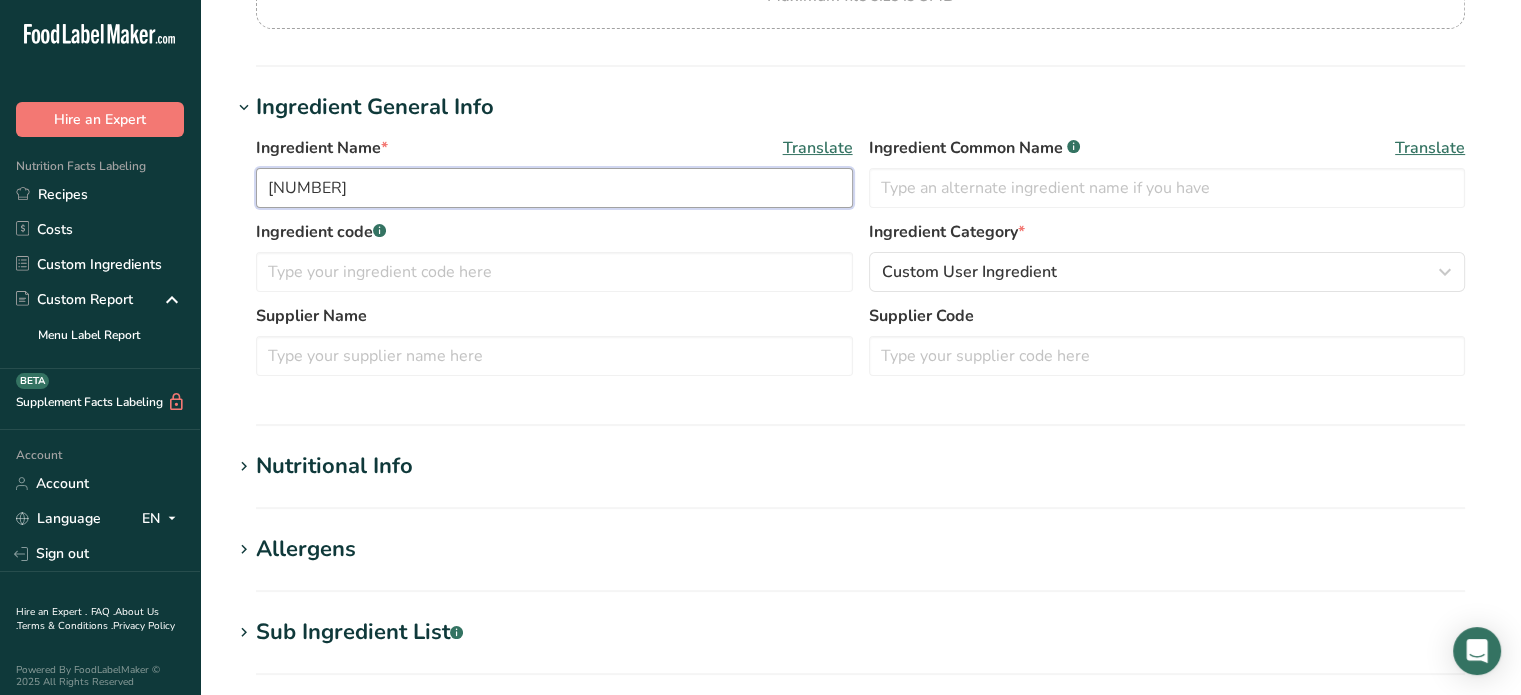 click on "1250183" at bounding box center [554, 188] 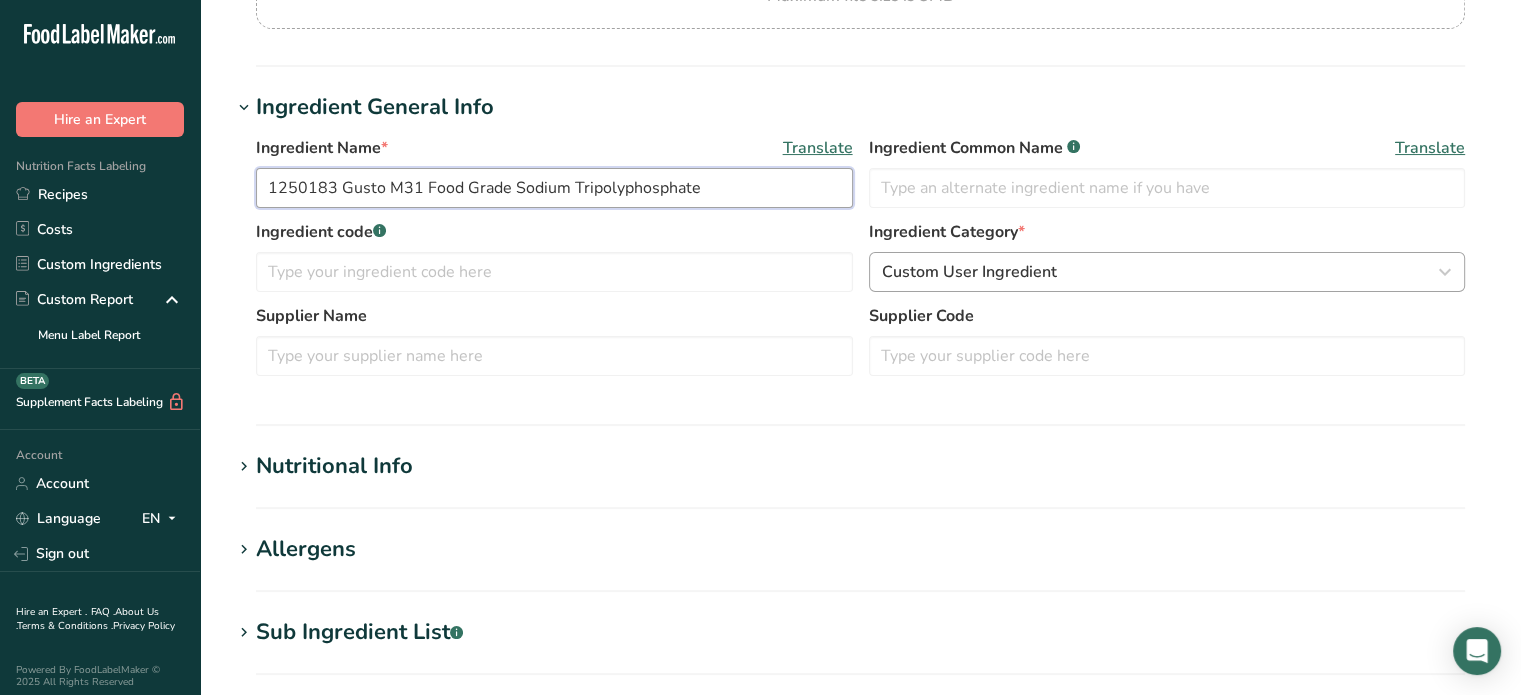 type on "1250183 Gusto M31 Food Grade Sodium Tripolyphosphate" 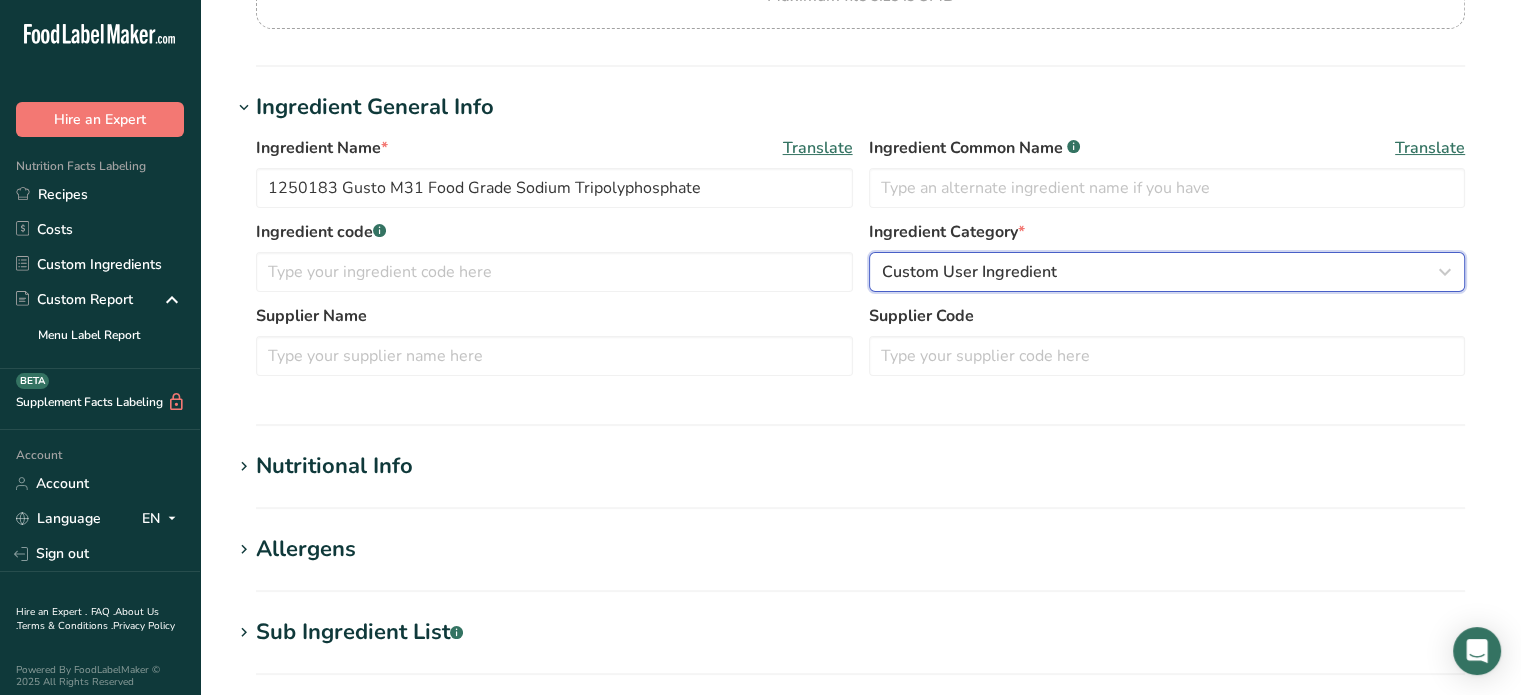 click on "Custom User Ingredient" at bounding box center (969, 272) 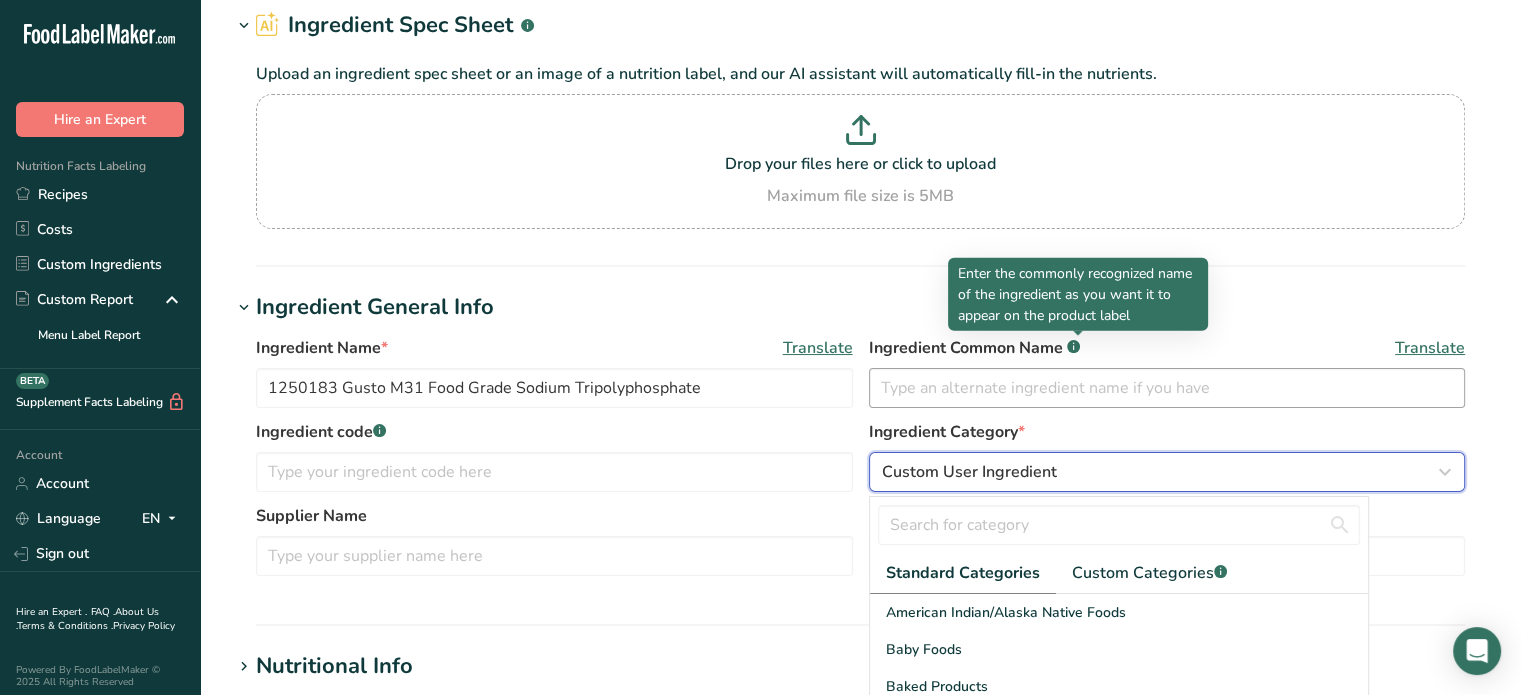 scroll, scrollTop: 400, scrollLeft: 0, axis: vertical 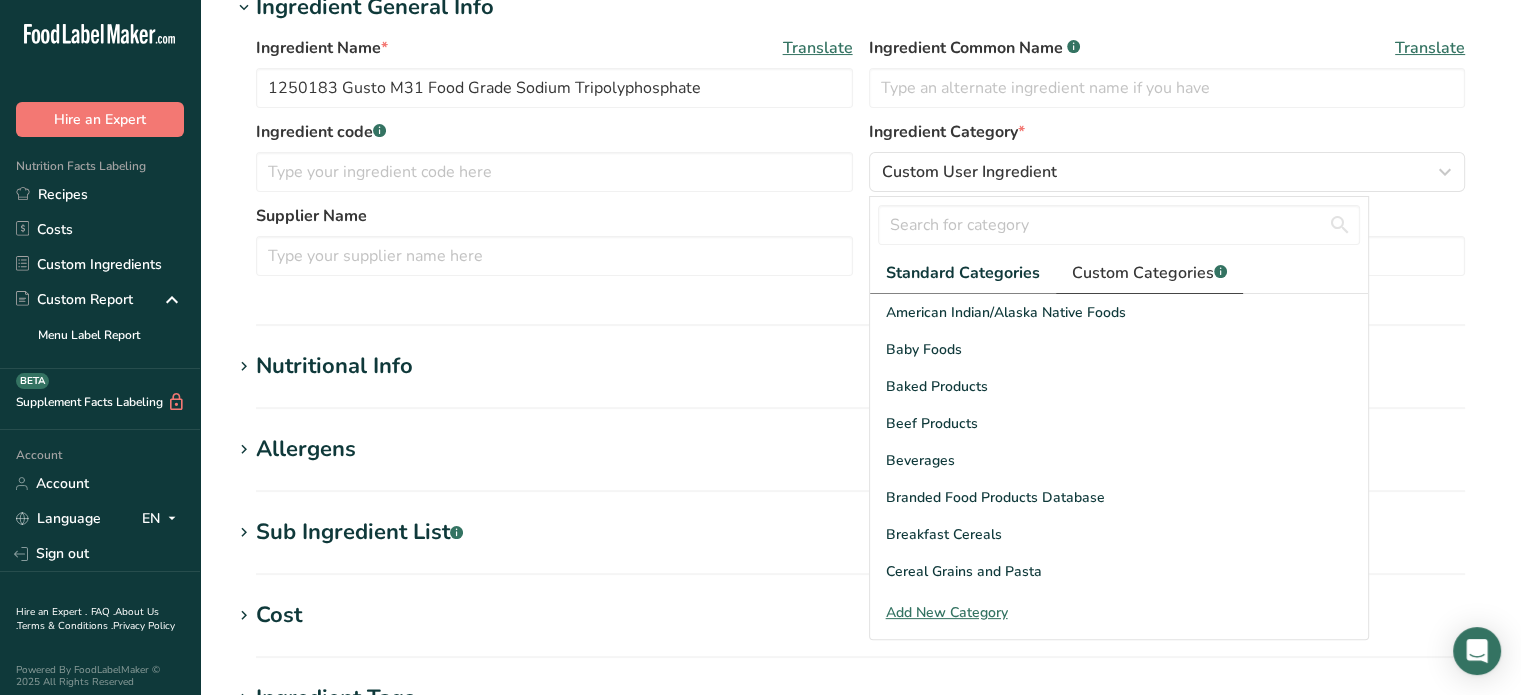 click on "Custom Categories
.a-a{fill:#347362;}.b-a{fill:#fff;}" at bounding box center [1149, 273] 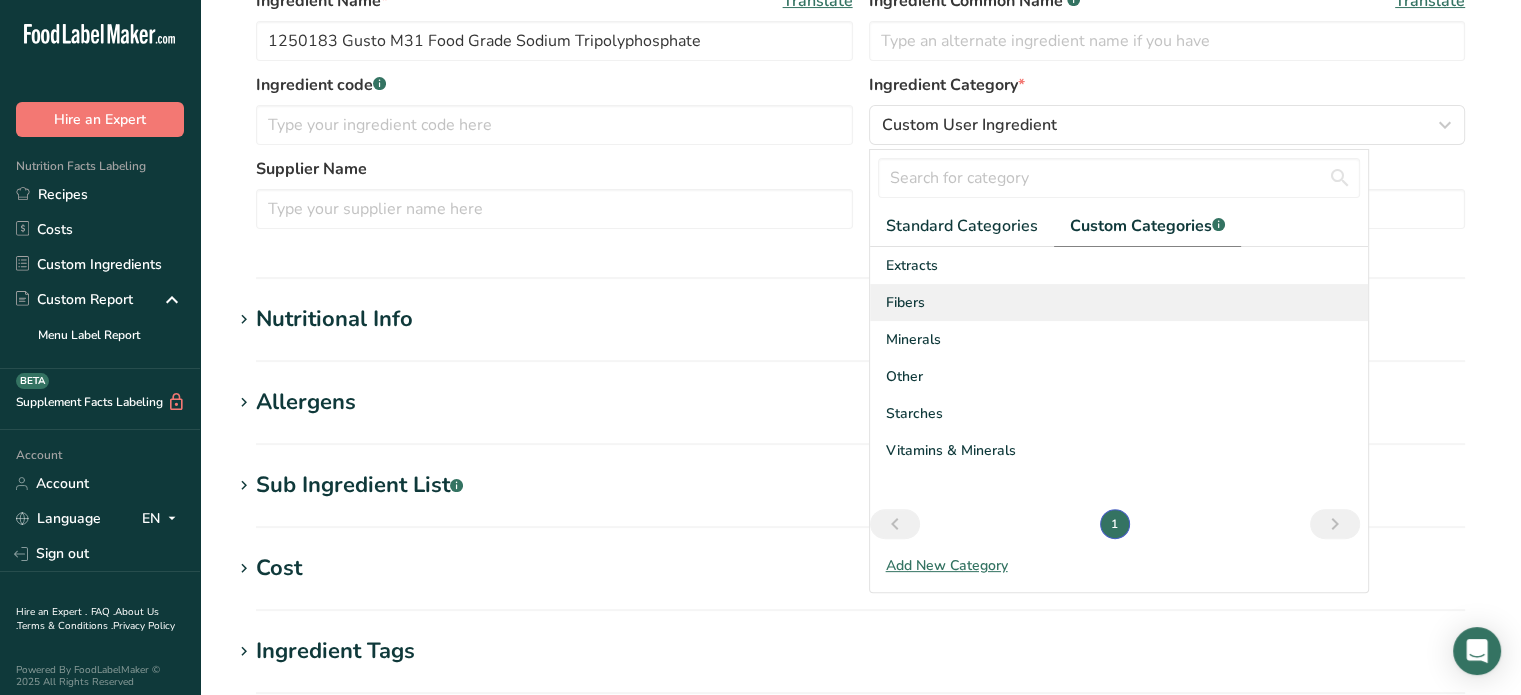 scroll, scrollTop: 400, scrollLeft: 0, axis: vertical 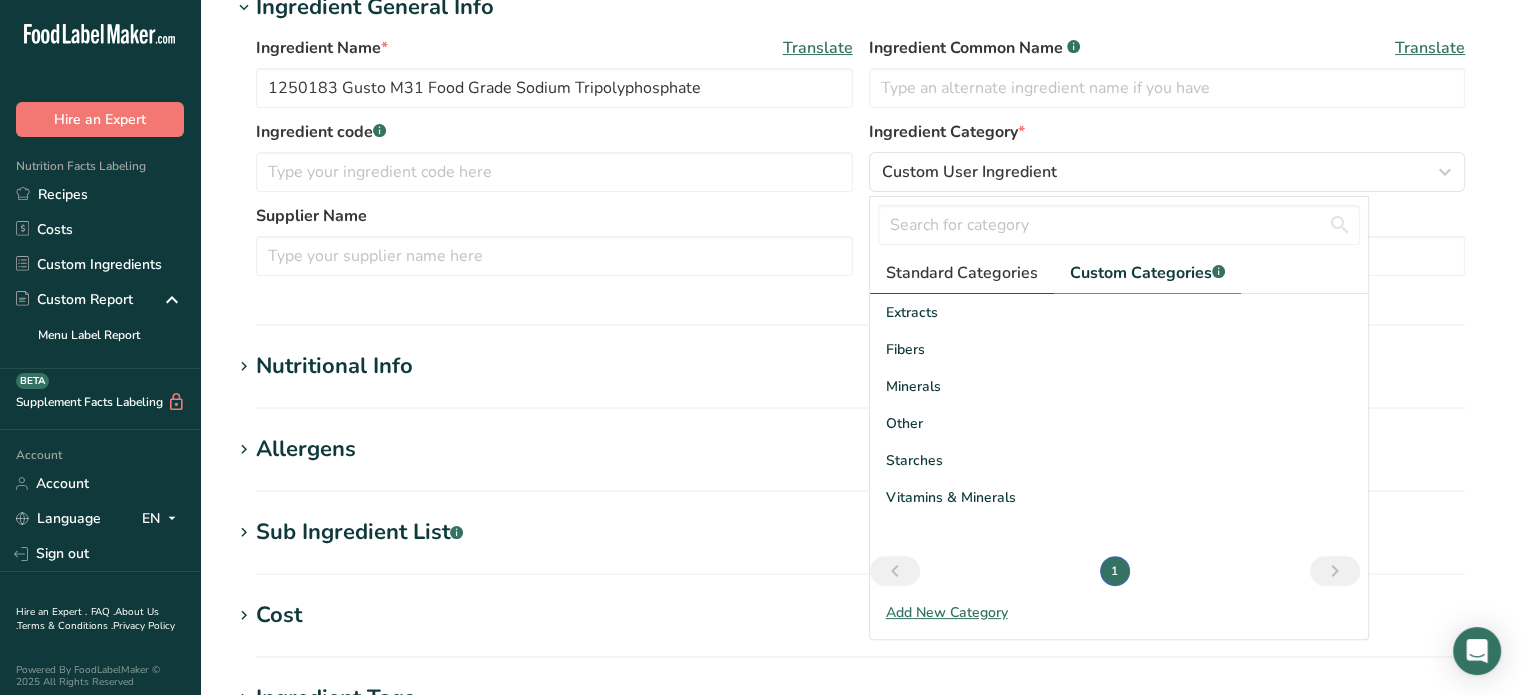 click on "Standard Categories" at bounding box center (962, 273) 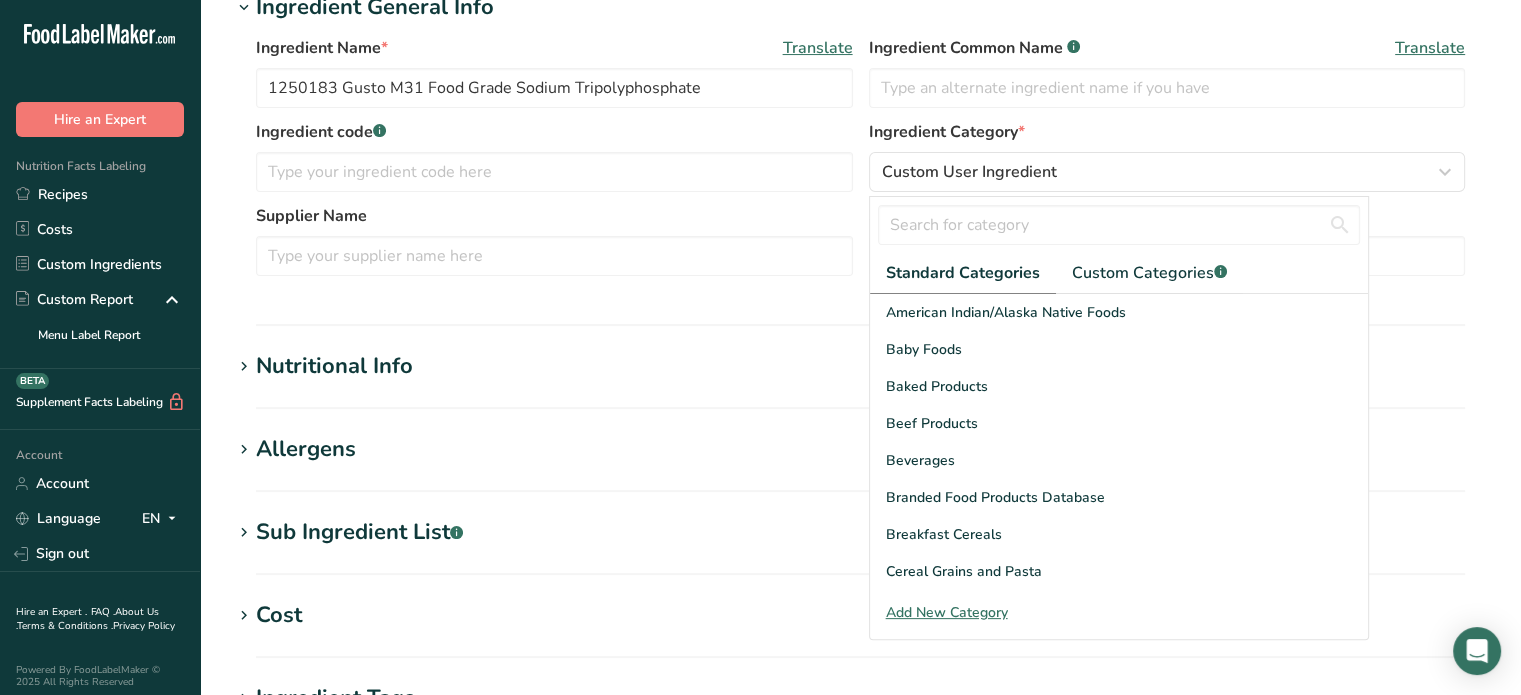 click on "Supplier Name" at bounding box center [554, 216] 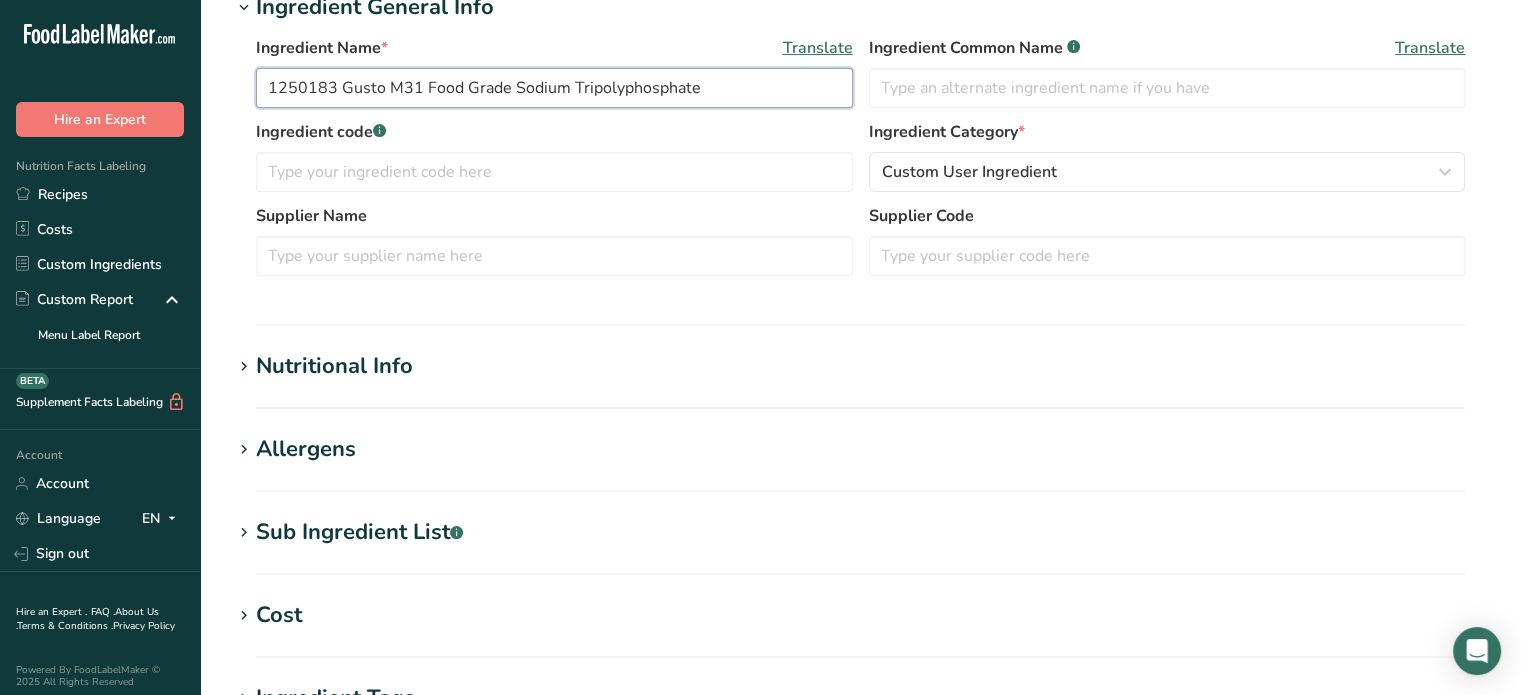 drag, startPoint x: 264, startPoint y: 95, endPoint x: 331, endPoint y: 99, distance: 67.11929 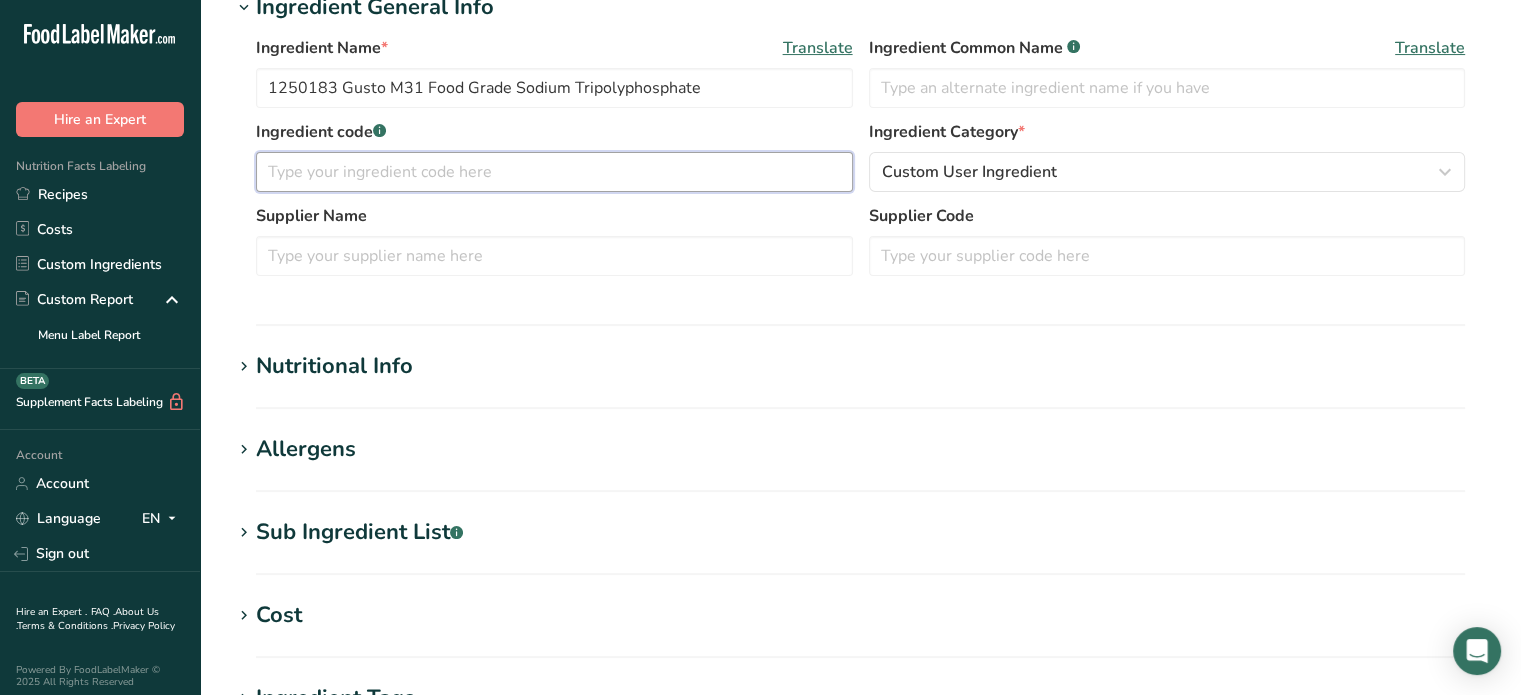 click at bounding box center (554, 172) 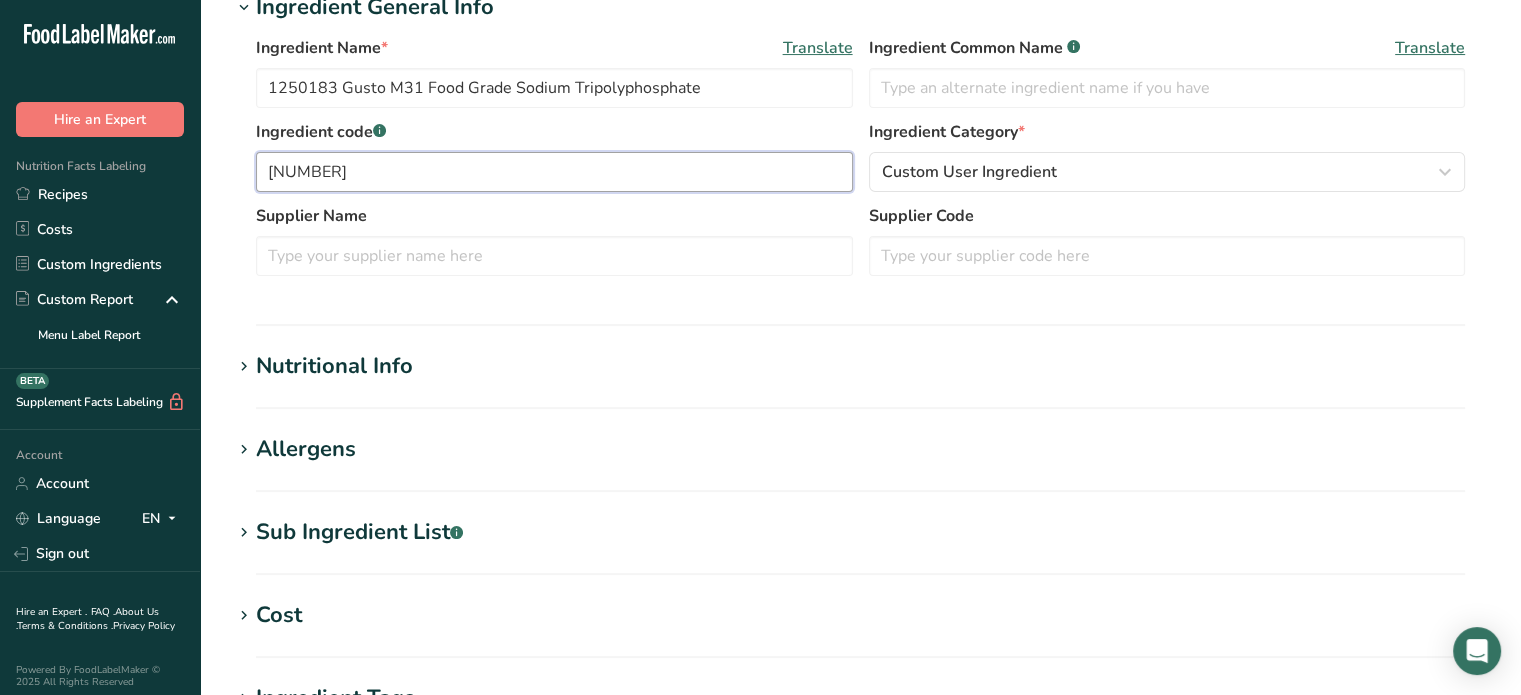 type on "1250183" 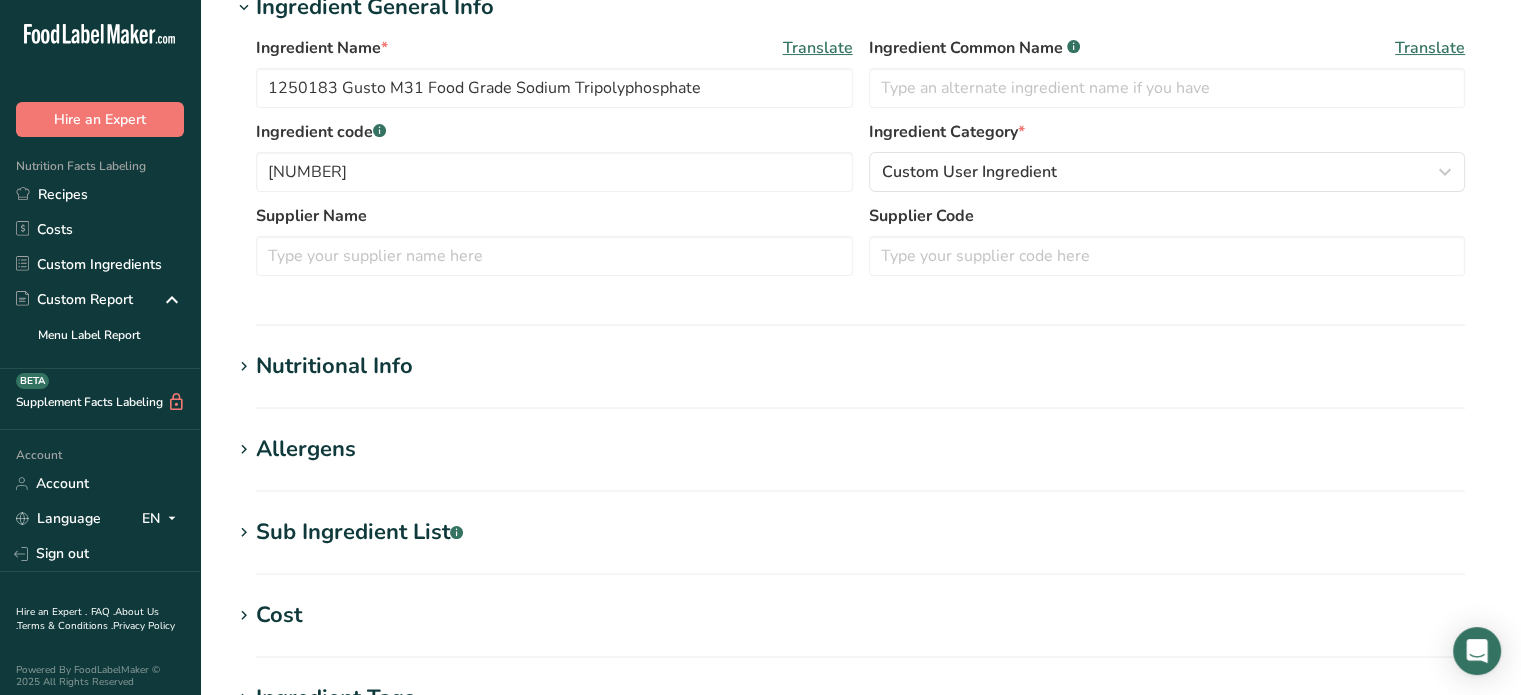 click on "Supplier Name" at bounding box center (554, 216) 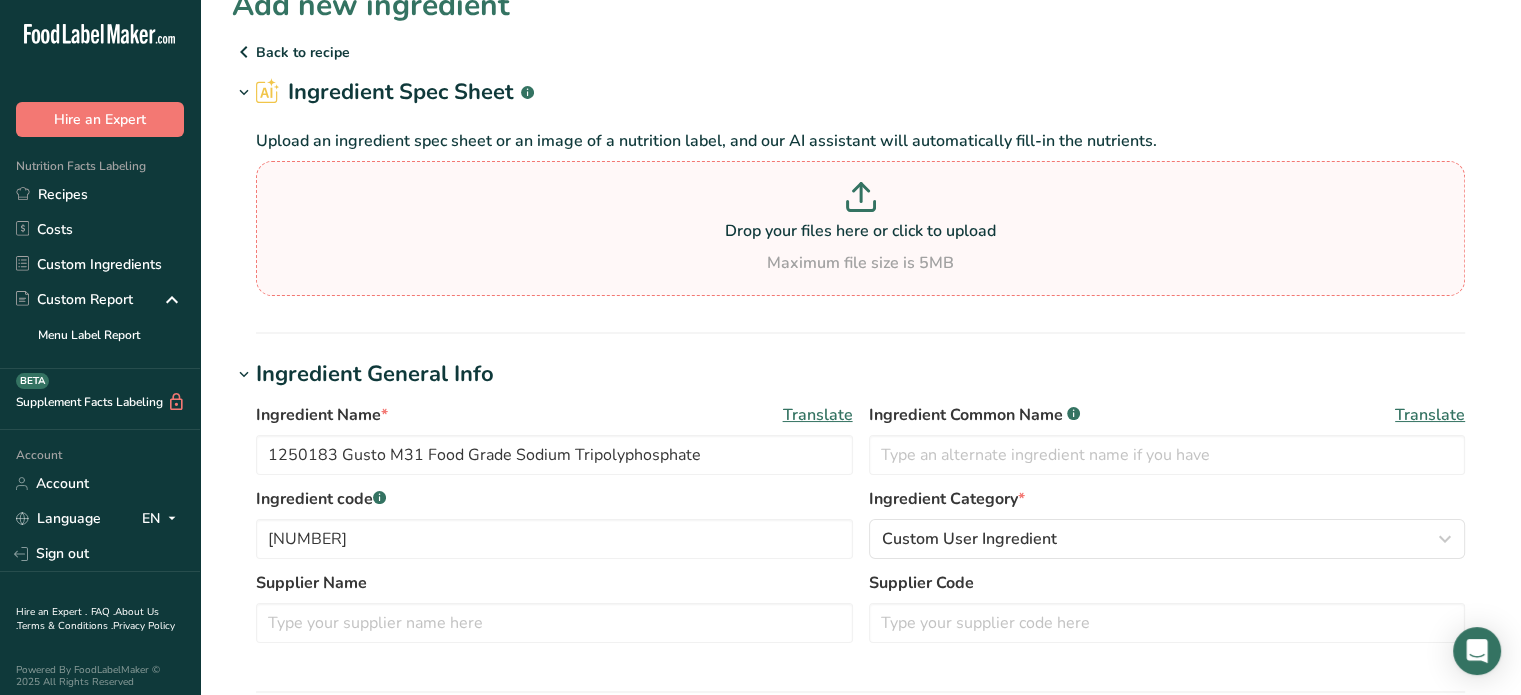 scroll, scrollTop: 0, scrollLeft: 0, axis: both 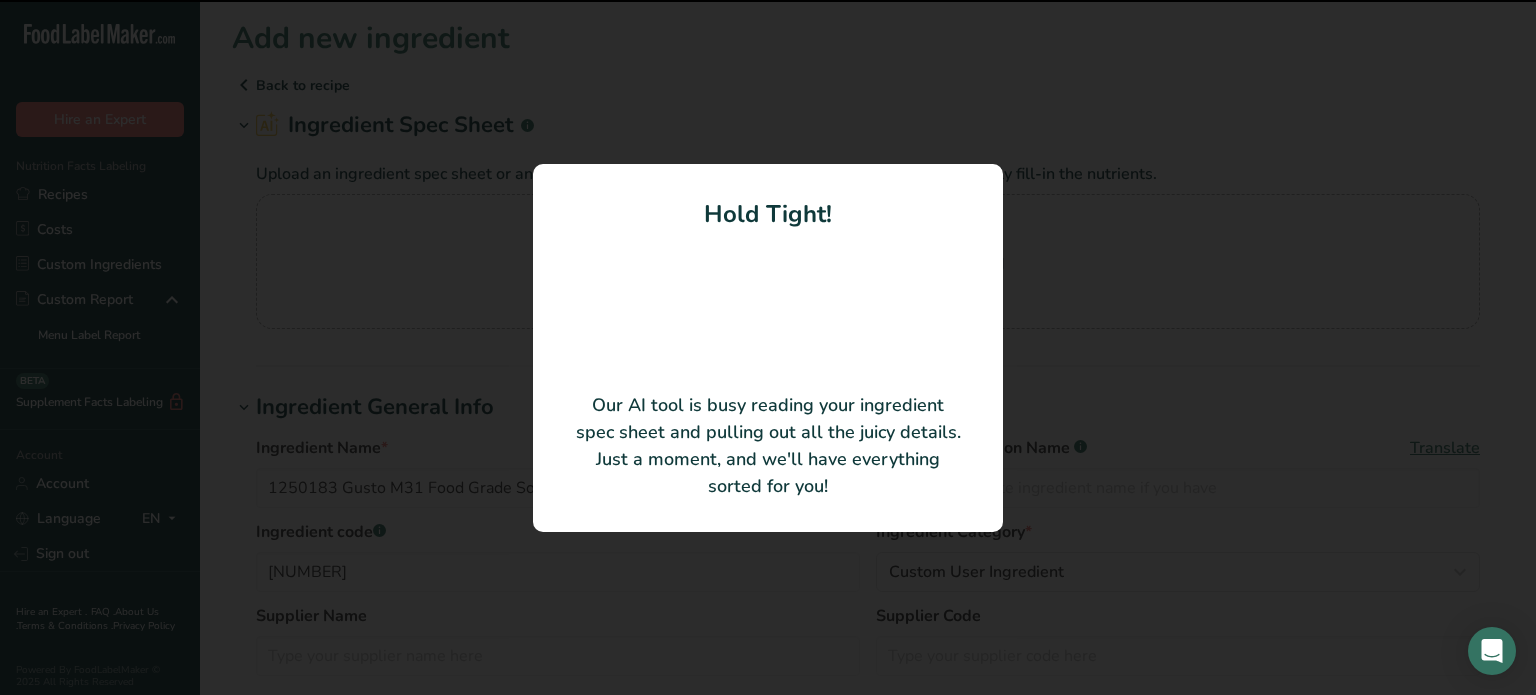 type on "Gusto M31" 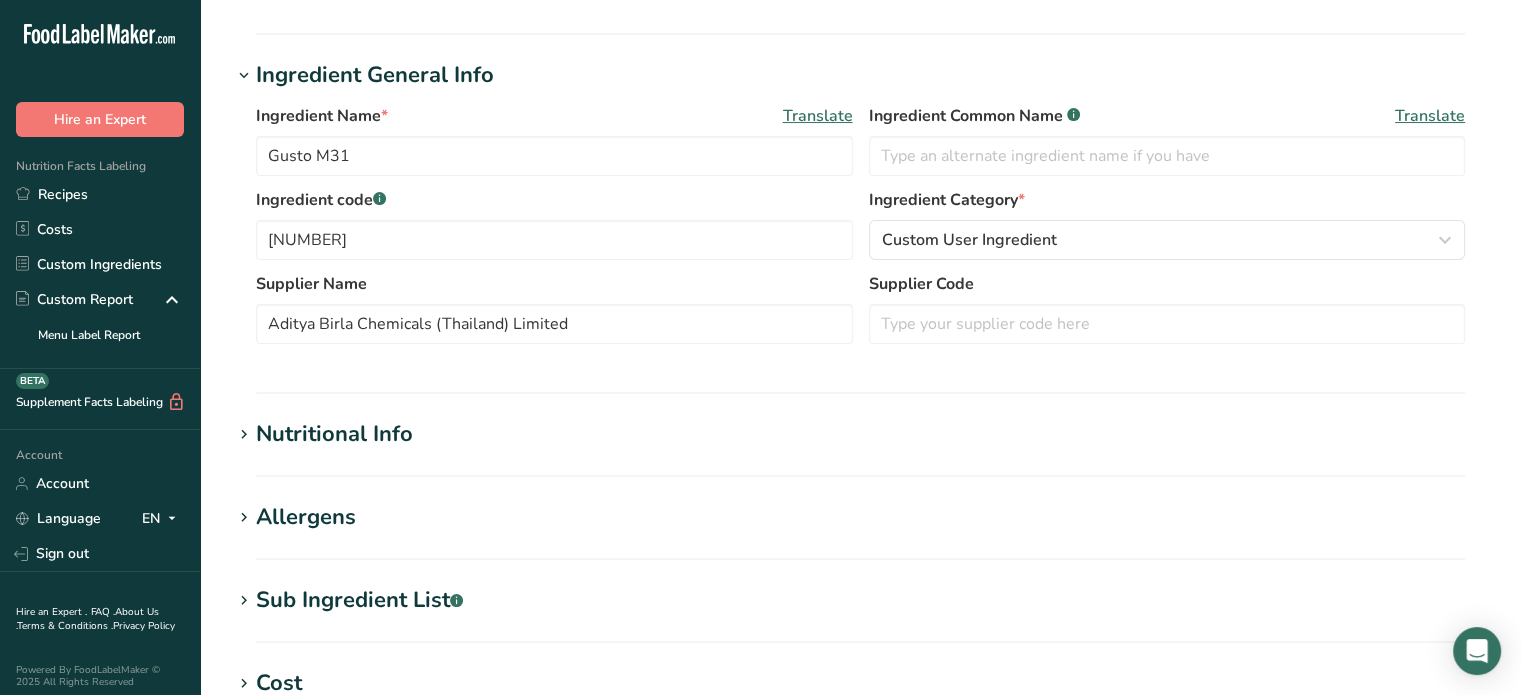 scroll, scrollTop: 200, scrollLeft: 0, axis: vertical 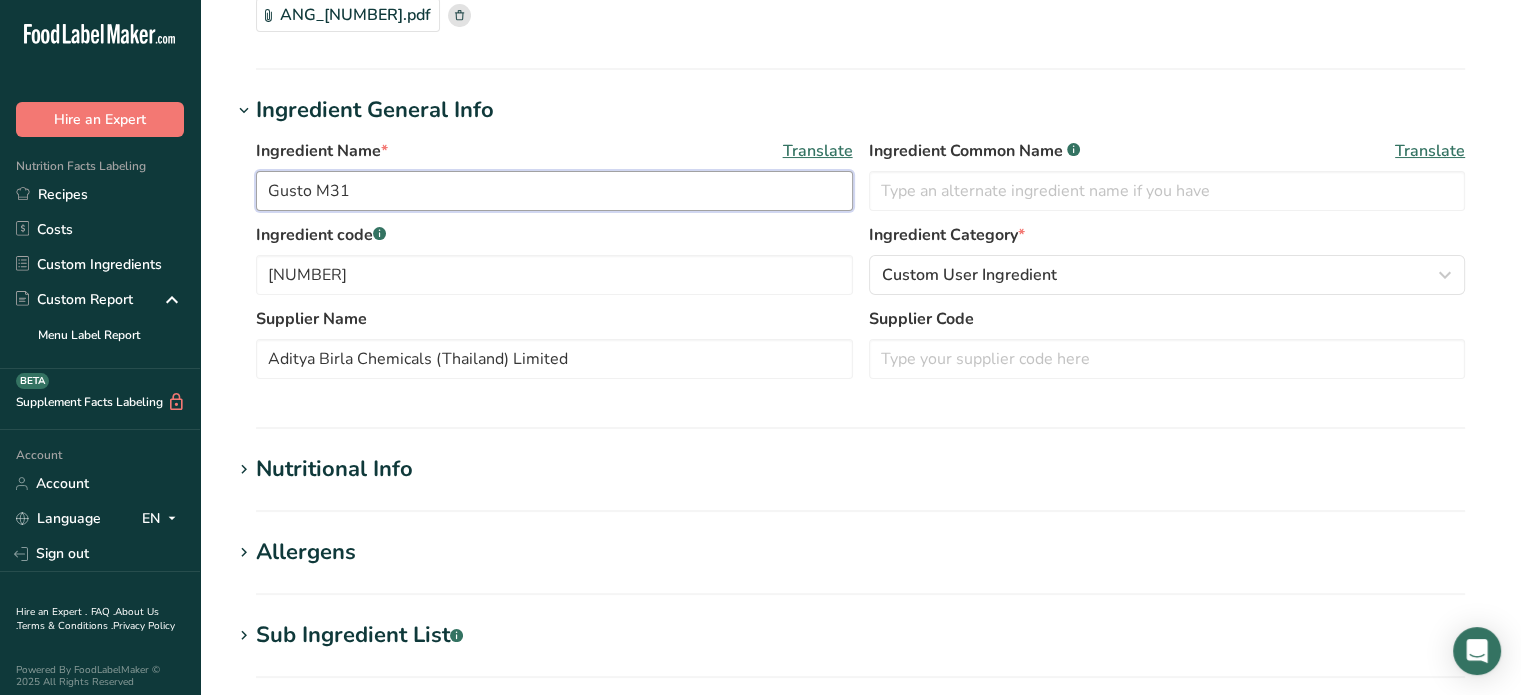 drag, startPoint x: 361, startPoint y: 183, endPoint x: 209, endPoint y: 177, distance: 152.11838 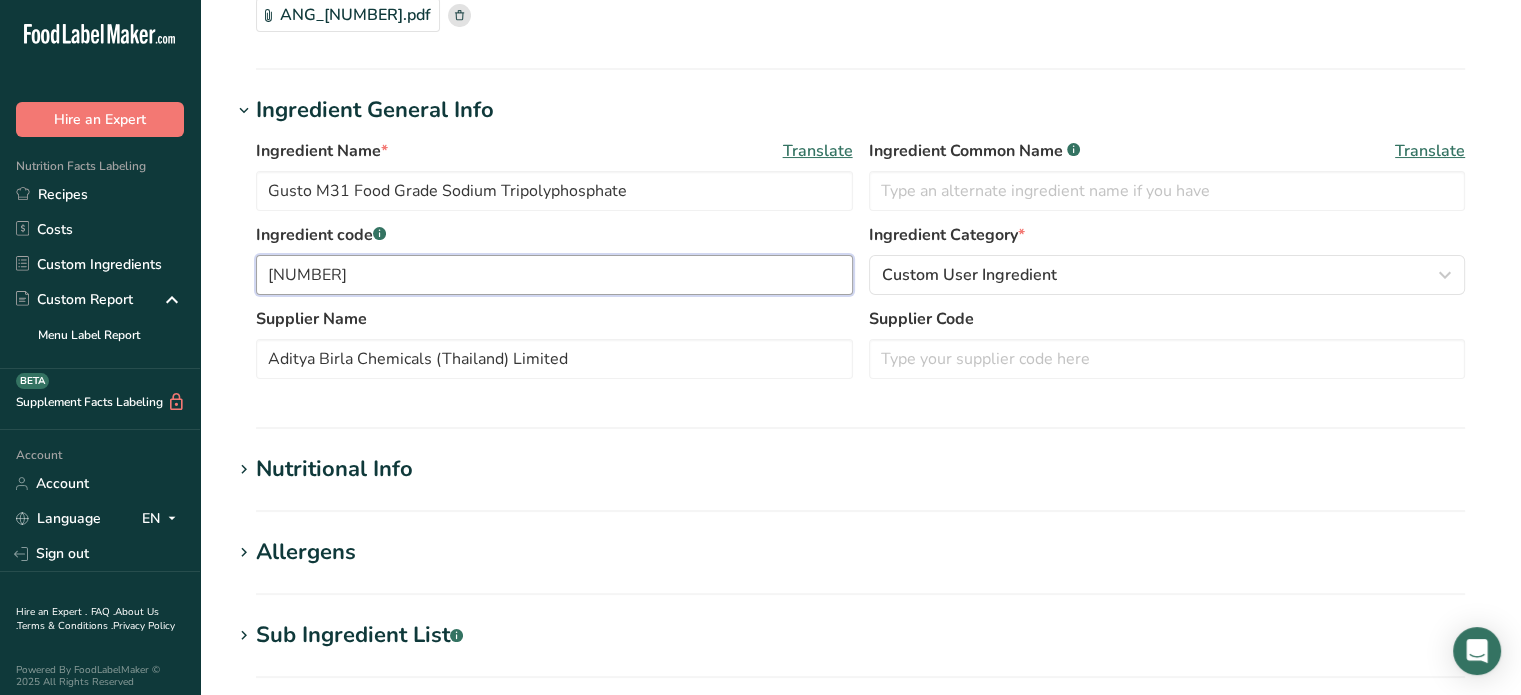 drag, startPoint x: 316, startPoint y: 278, endPoint x: 238, endPoint y: 269, distance: 78.51752 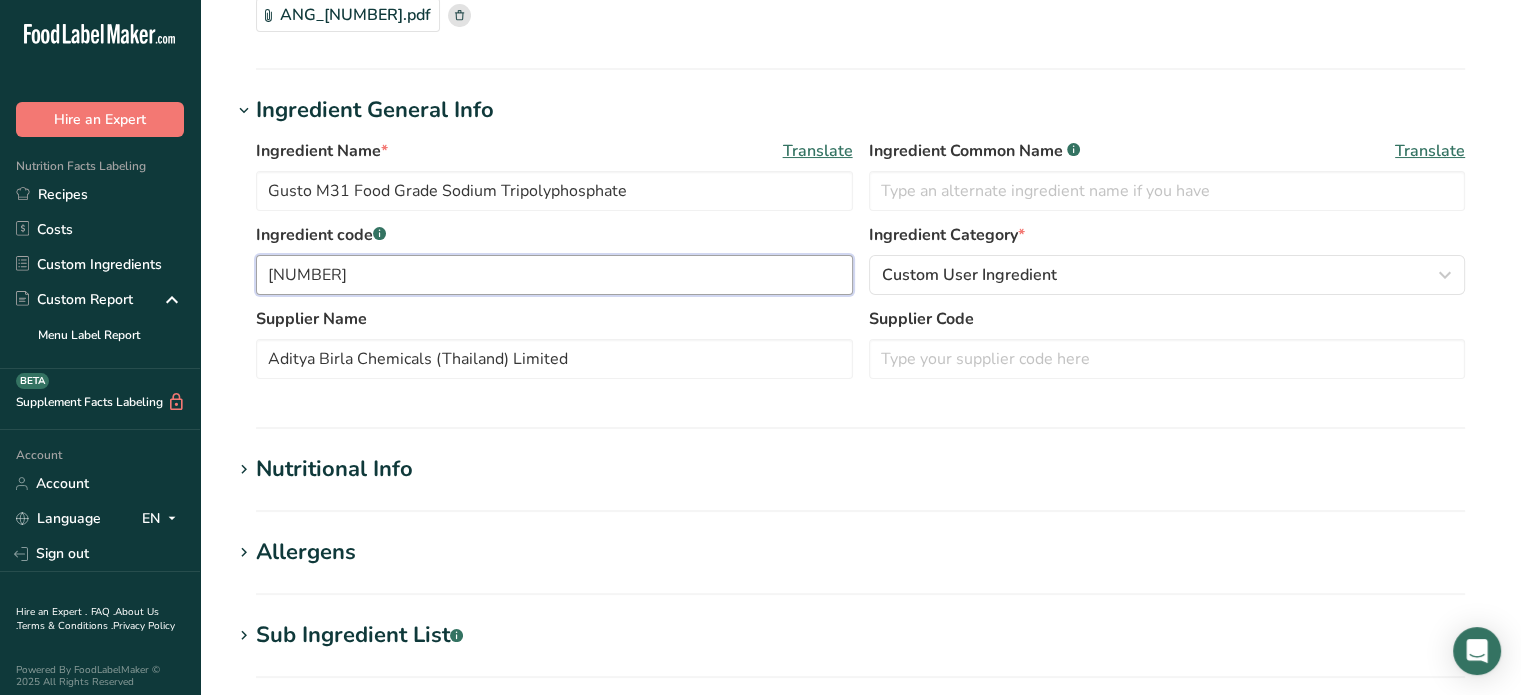 click on "Ingredient Name *
Translate
Gusto M31 Food Grade Sodium Tripolyphosphate
Ingredient Common Name
.a-a{fill:#347362;}.b-a{fill:#fff;}
Translate
Ingredient code
.a-a{fill:#347362;}.b-a{fill:#fff;}           1250183
Ingredient Category *
Custom User Ingredient
Standard Categories
Custom Categories
.a-a{fill:#347362;}.b-a{fill:#fff;}
American Indian/Alaska Native Foods
Baby Foods
Baked Products
Beef Products
Beverages
Branded Food Products Database
Breakfast Cereals
Cereal Grains and Pasta
Supplier Name" at bounding box center (860, 265) 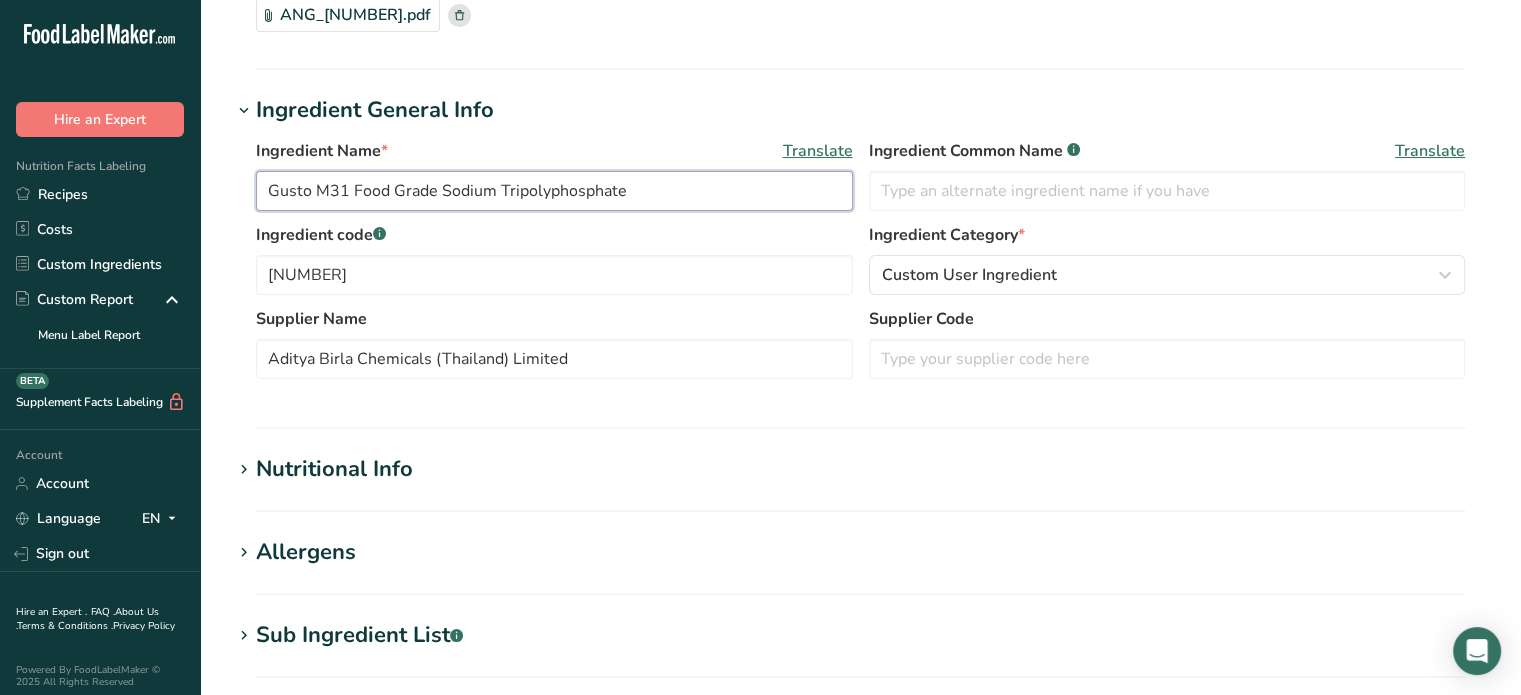 click on "Gusto M31 Food Grade Sodium Tripolyphosphate" at bounding box center (554, 191) 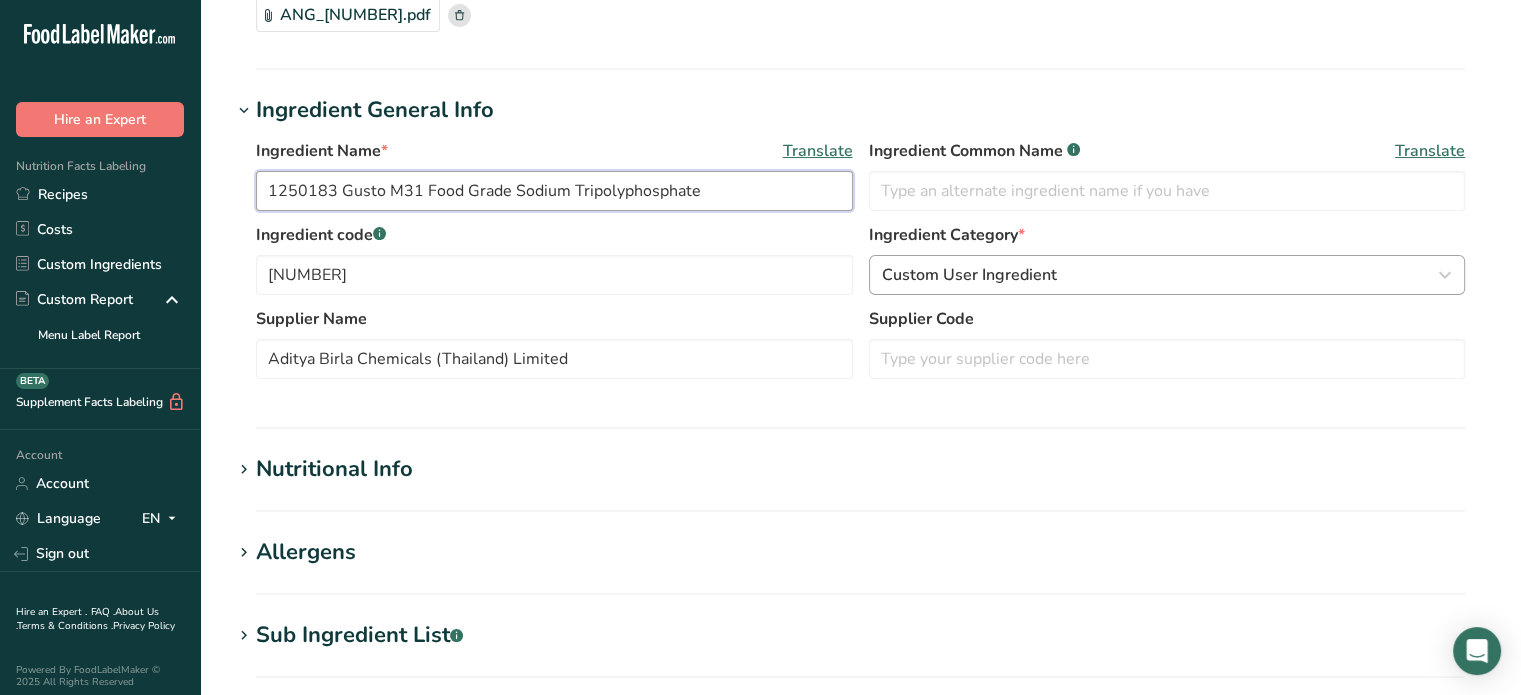 type on "1250183 Gusto M31 Food Grade Sodium Tripolyphosphate" 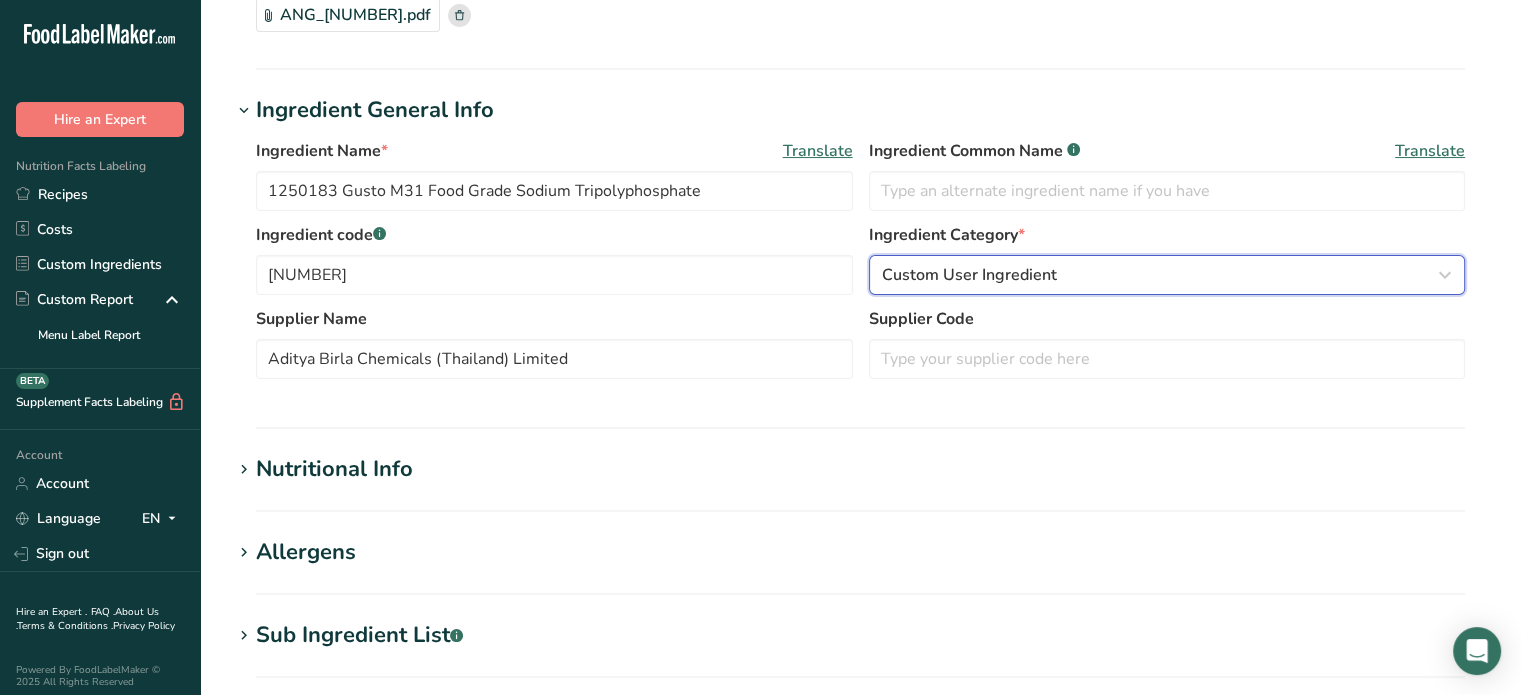 click on "Custom User Ingredient" at bounding box center (969, 275) 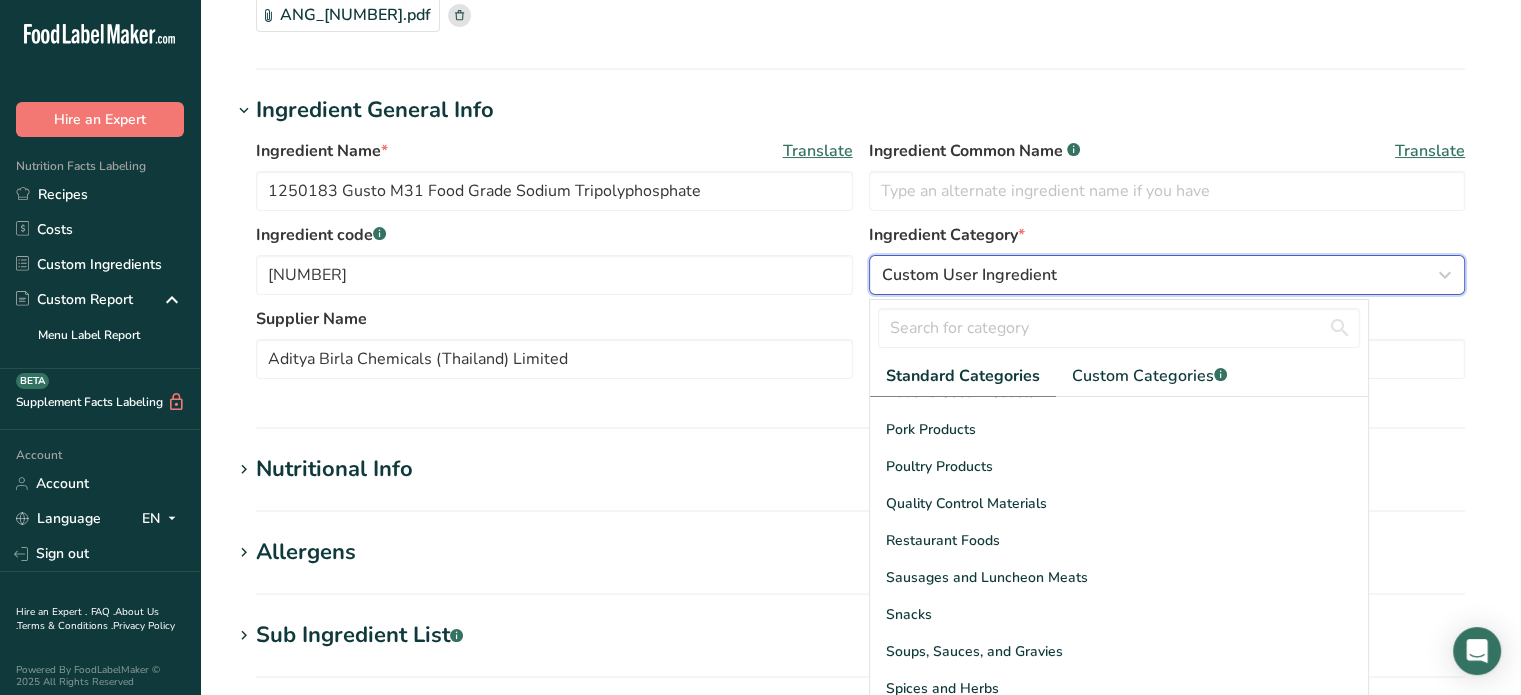 scroll, scrollTop: 772, scrollLeft: 0, axis: vertical 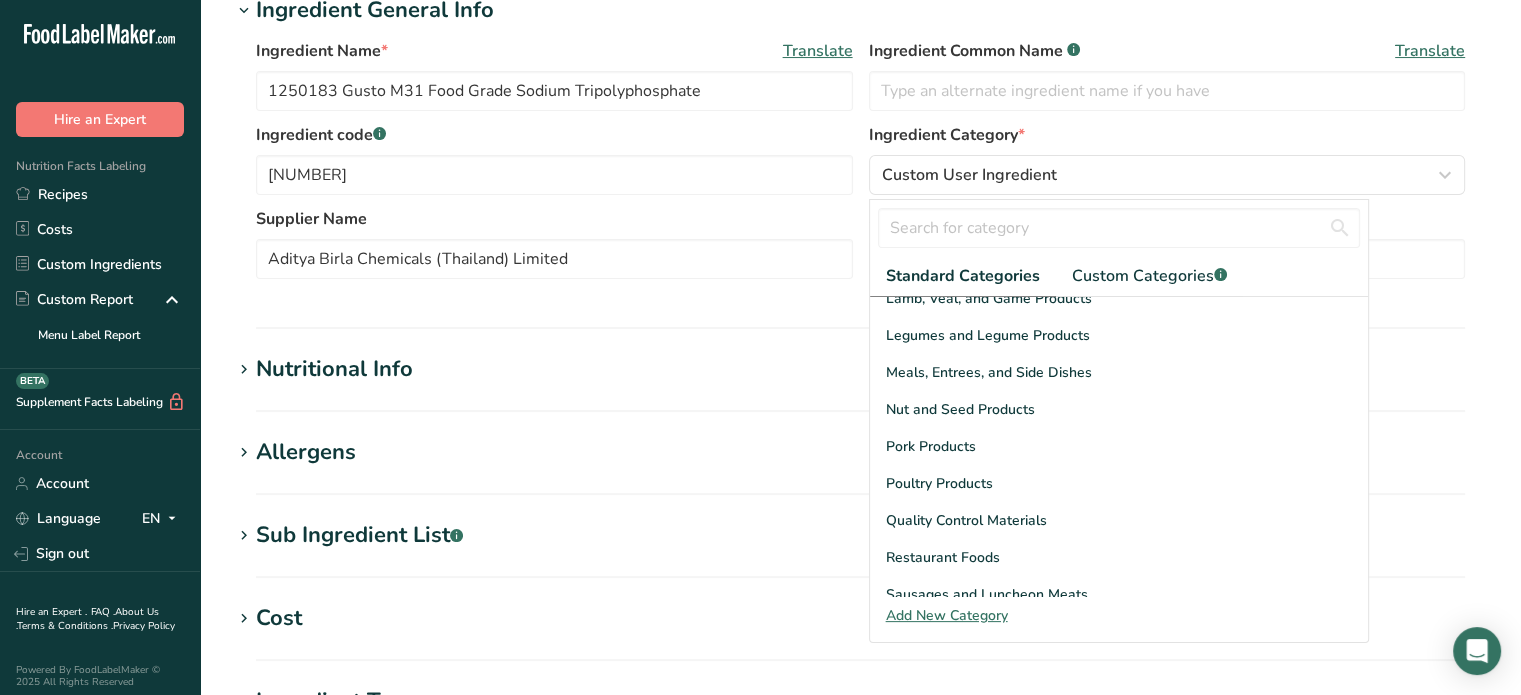 click on "Add new ingredient
Back to recipe
Ingredient Spec Sheet
.a-a{fill:#347362;}.b-a{fill:#fff;}
Upload an ingredient spec sheet or an image of a nutrition label, and our AI assistant will automatically fill-in the nutrients.
ANG_1250183-6-21-23.pdf
Hold Tight!
Our AI tool is busy reading your ingredient spec sheet and pulling out all the juicy details.
Just a moment, and we'll have everything sorted for you!
Ingredient General Info
Ingredient Name *
Translate
1250183 Gusto M31 Food Grade Sodium Tripolyphosphate
Ingredient Common Name
.a-a{fill:#347362;}.b-a{fill:#fff;}
Translate
Ingredient code
.a-a{fill:#347362;}.b-a{fill:#fff;}           1250183   *" at bounding box center [860, 394] 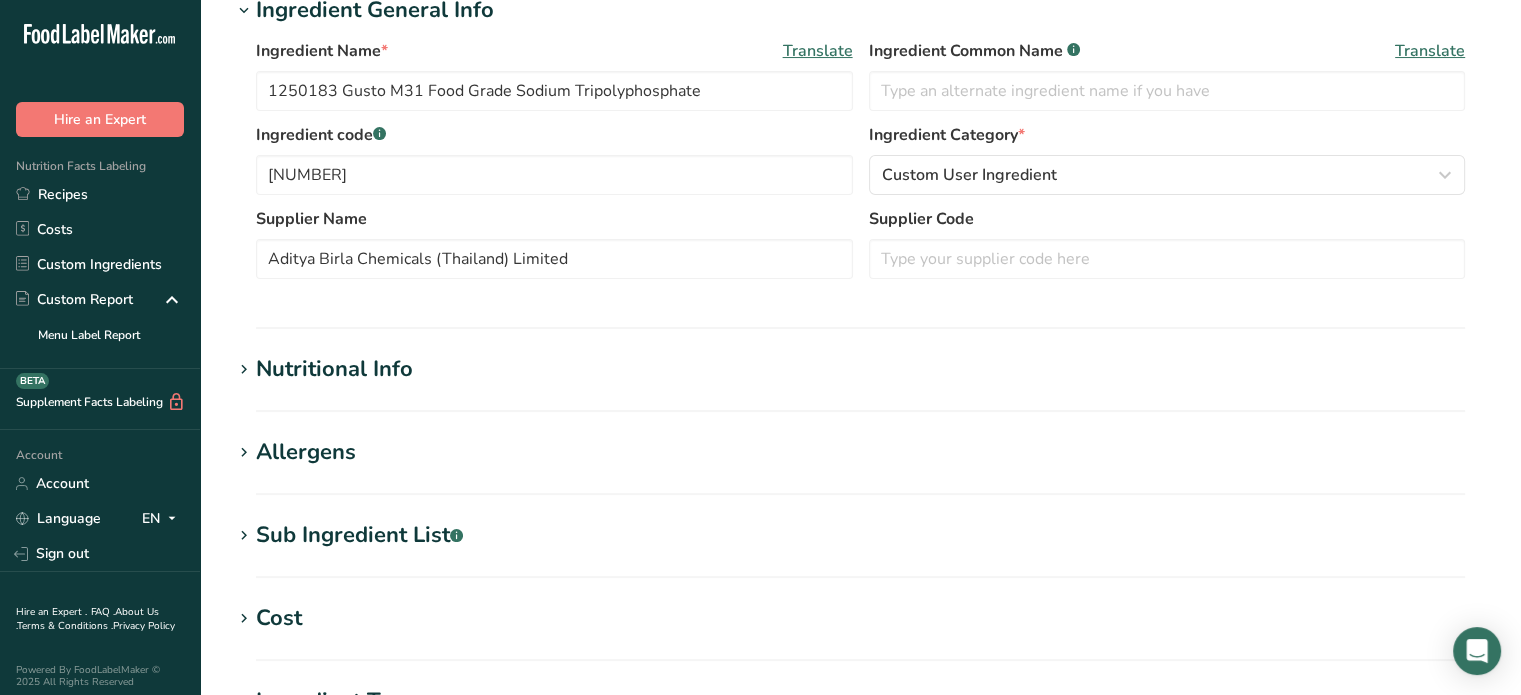 click on "Add new ingredient
Back to recipe
Ingredient Spec Sheet
.a-a{fill:#347362;}.b-a{fill:#fff;}
Upload an ingredient spec sheet or an image of a nutrition label, and our AI assistant will automatically fill-in the nutrients.
ANG_1250183-6-21-23.pdf
Hold Tight!
Our AI tool is busy reading your ingredient spec sheet and pulling out all the juicy details.
Just a moment, and we'll have everything sorted for you!
Ingredient General Info
Ingredient Name *
Translate
1250183 Gusto M31 Food Grade Sodium Tripolyphosphate
Ingredient Common Name
.a-a{fill:#347362;}.b-a{fill:#fff;}
Translate
Ingredient code
.a-a{fill:#347362;}.b-a{fill:#fff;}           1250183   *" at bounding box center [860, 394] 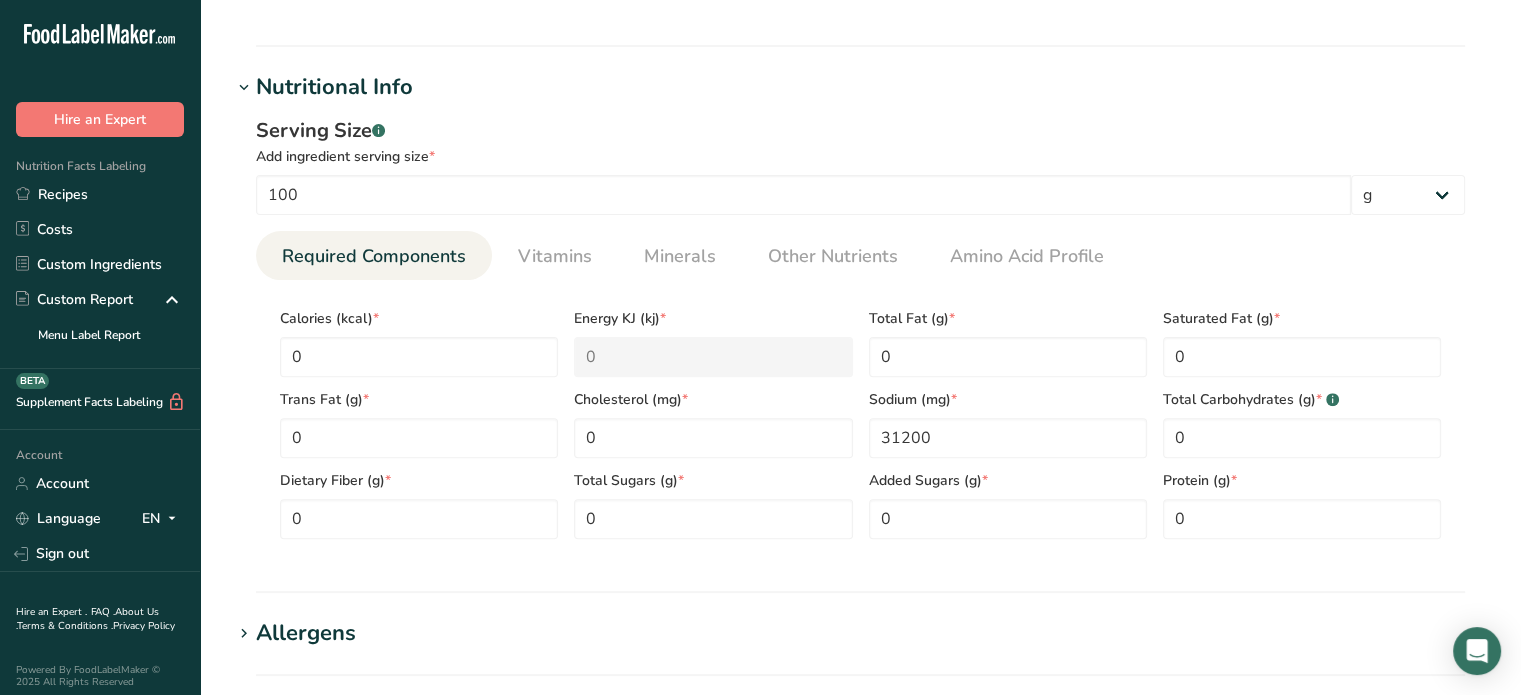 scroll, scrollTop: 600, scrollLeft: 0, axis: vertical 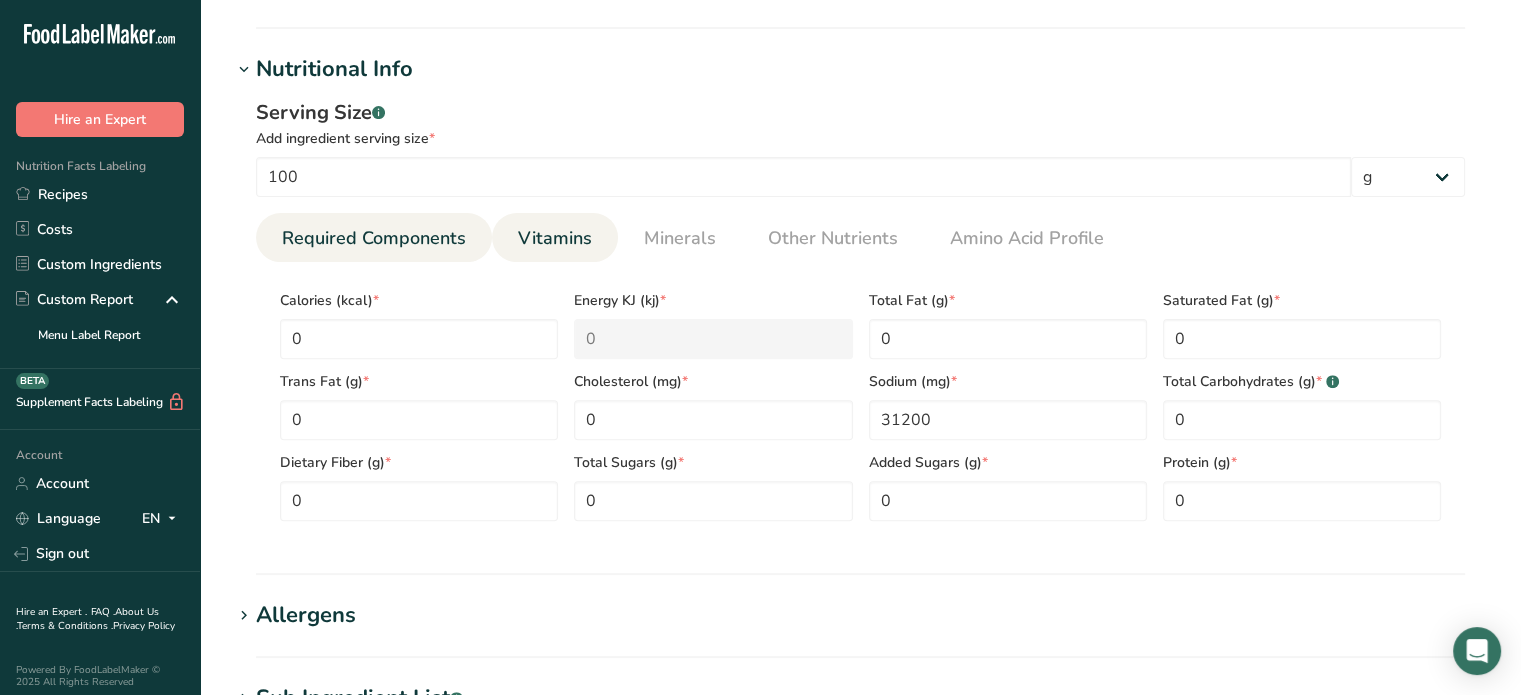 click on "Vitamins" at bounding box center (555, 238) 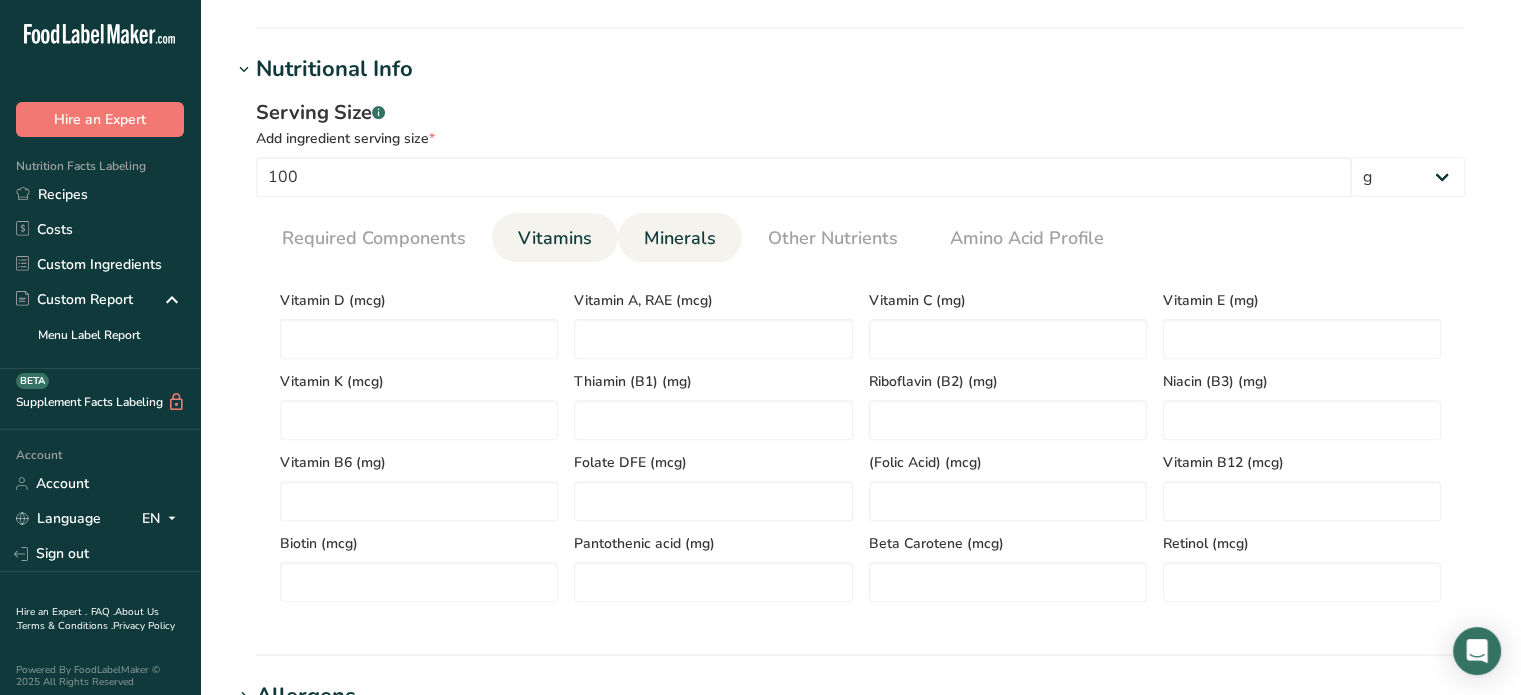 click on "Minerals" at bounding box center (680, 238) 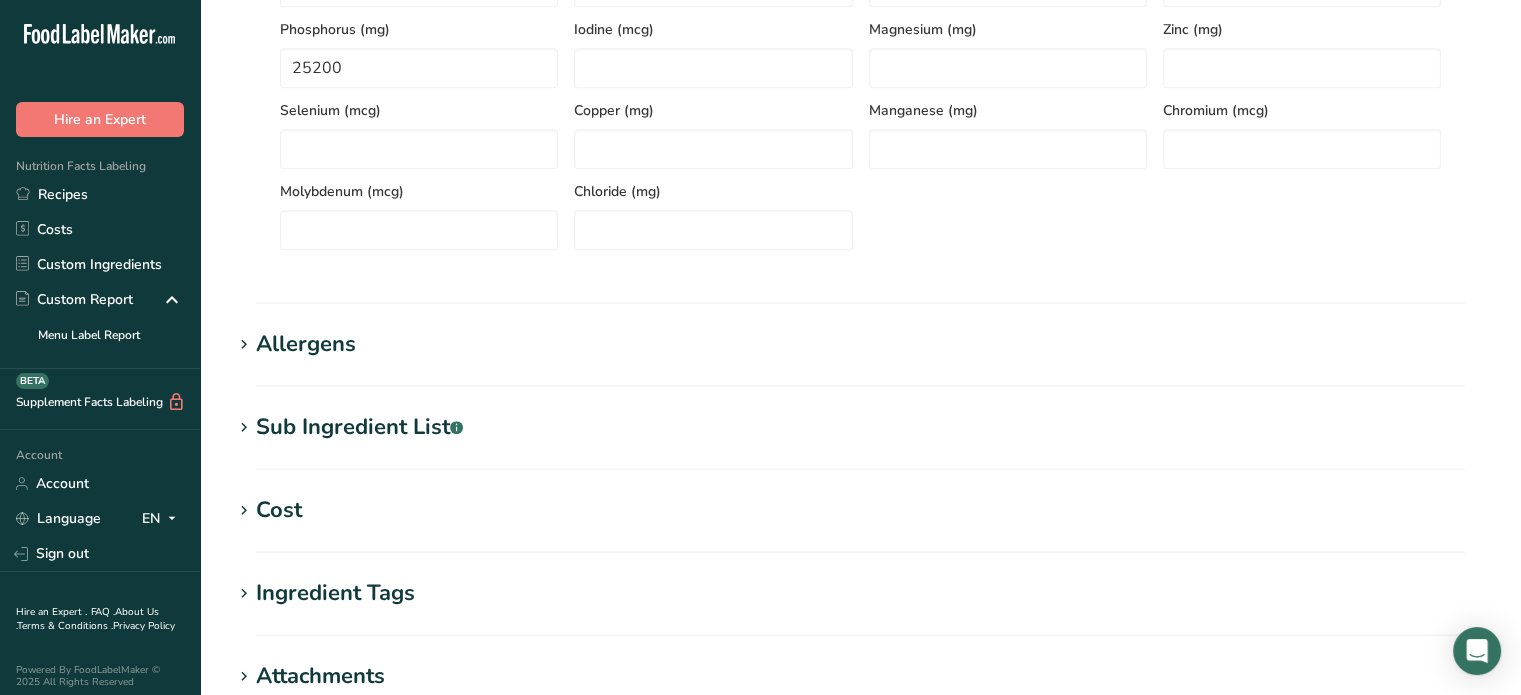 scroll, scrollTop: 1000, scrollLeft: 0, axis: vertical 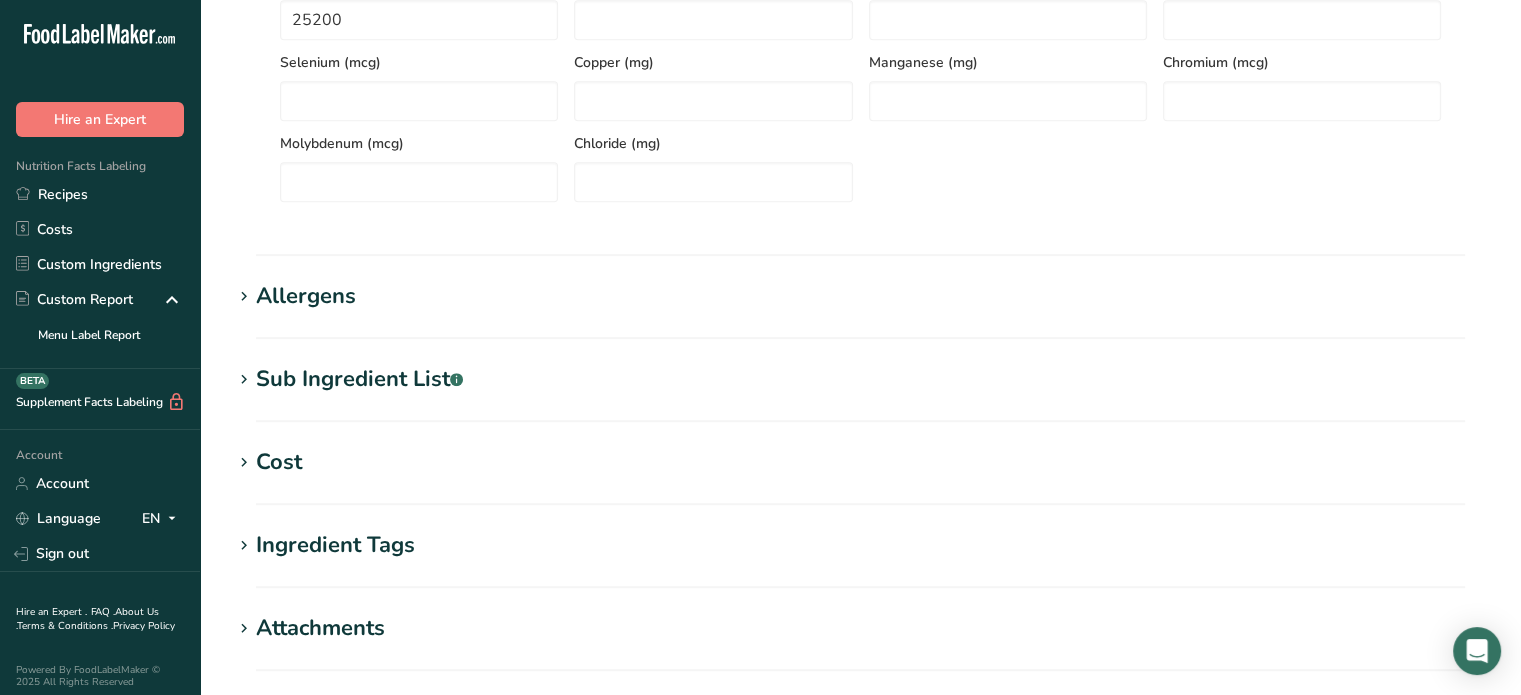 click on "Allergens" at bounding box center (860, 296) 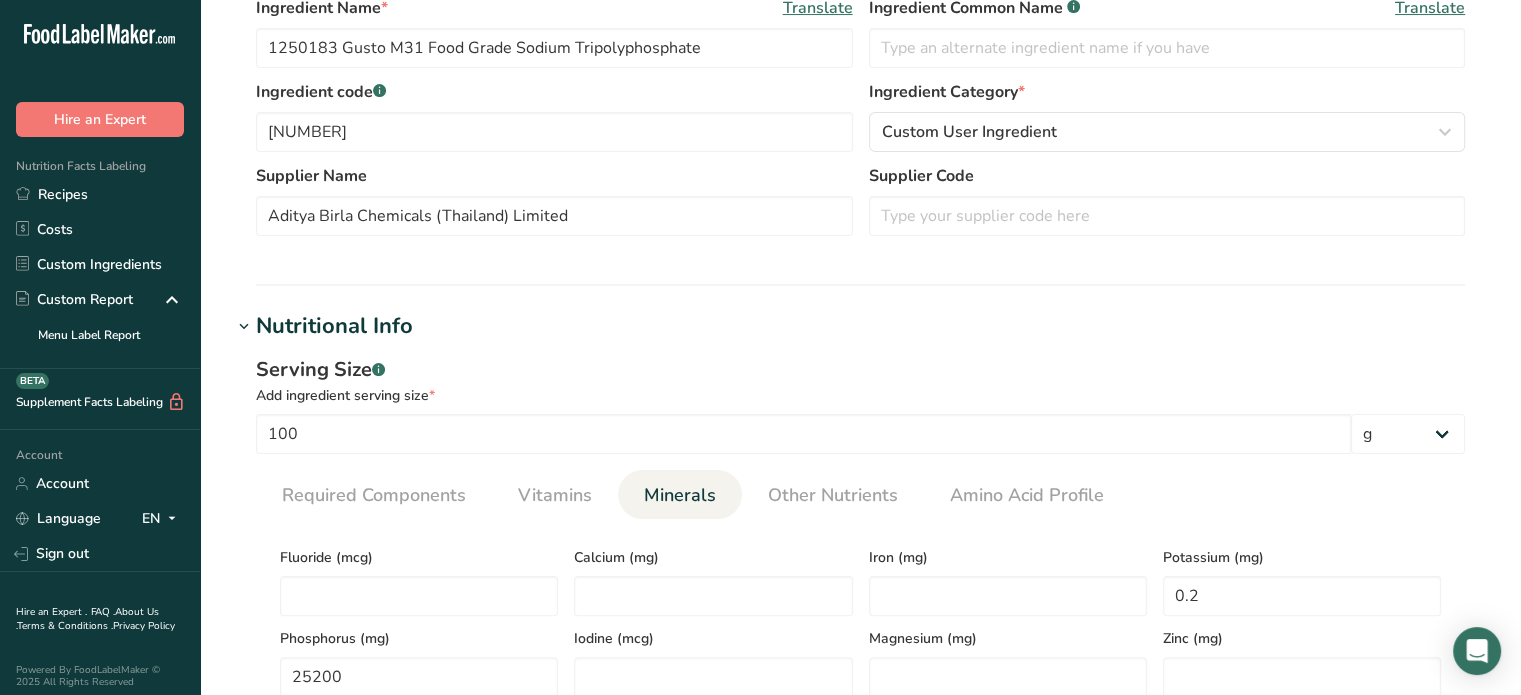 scroll, scrollTop: 600, scrollLeft: 0, axis: vertical 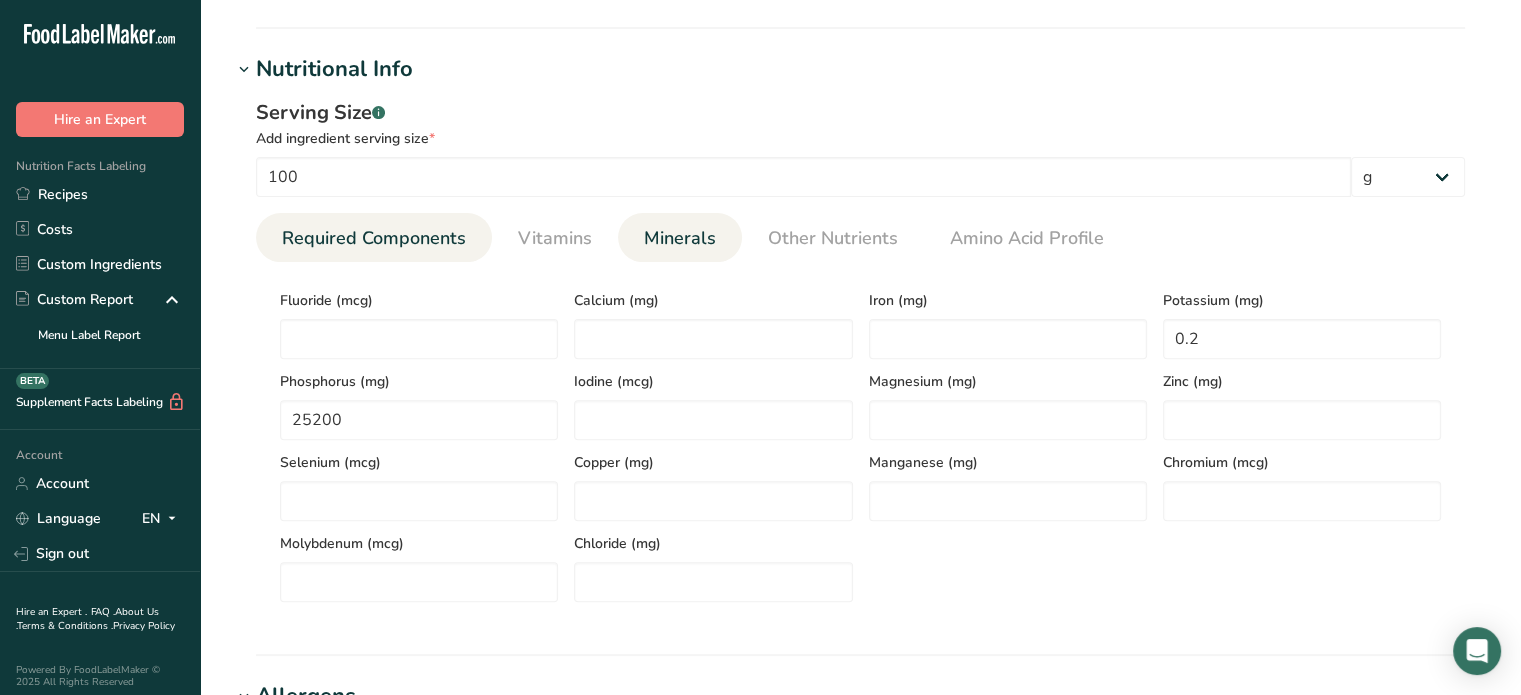 click on "Required Components" at bounding box center (374, 238) 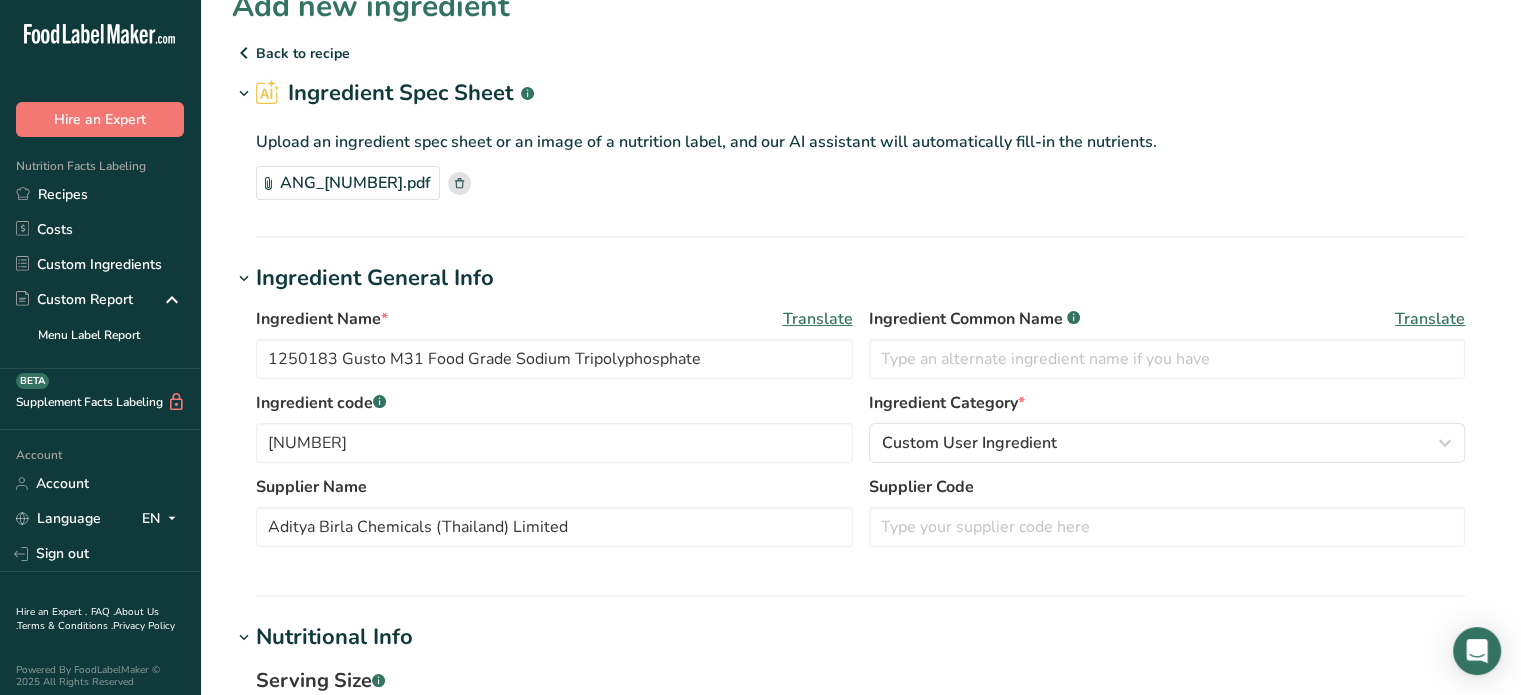 scroll, scrollTop: 0, scrollLeft: 0, axis: both 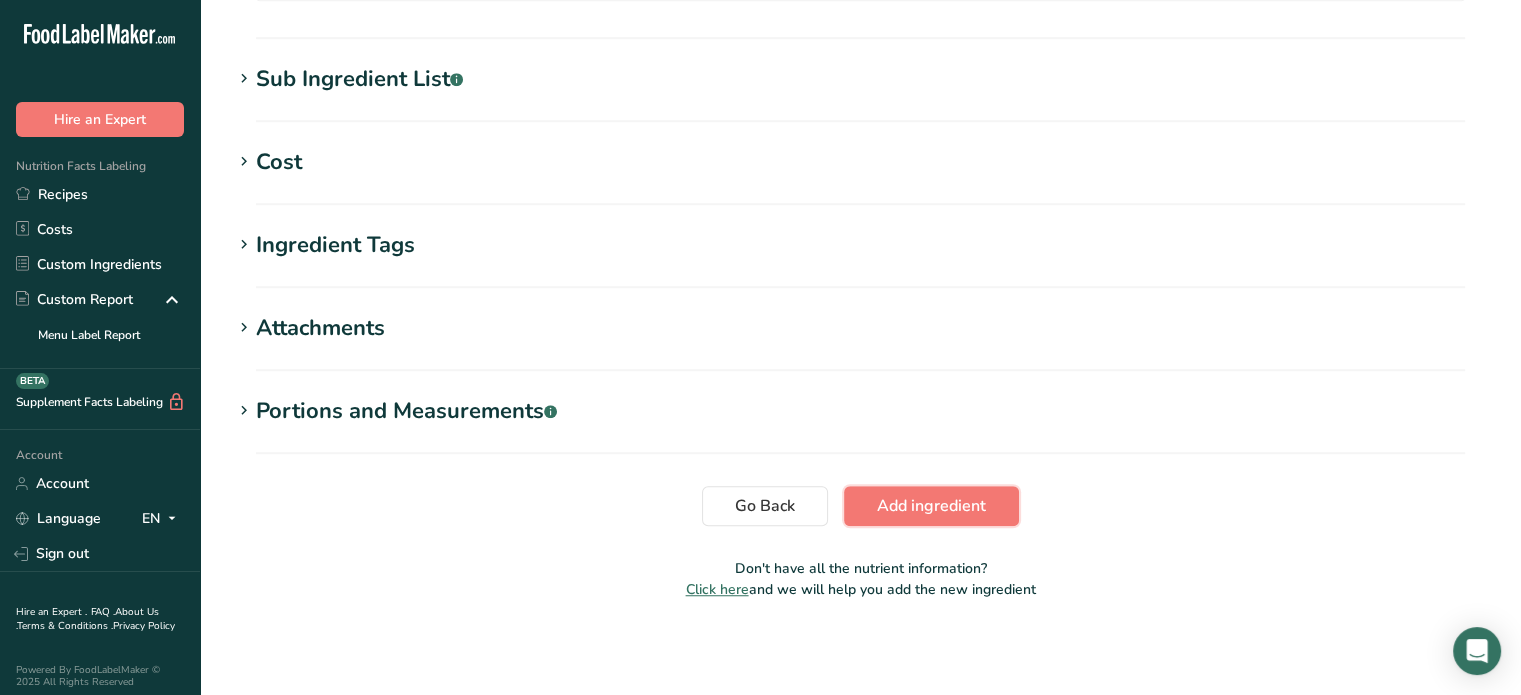 click on "Add ingredient" at bounding box center [931, 506] 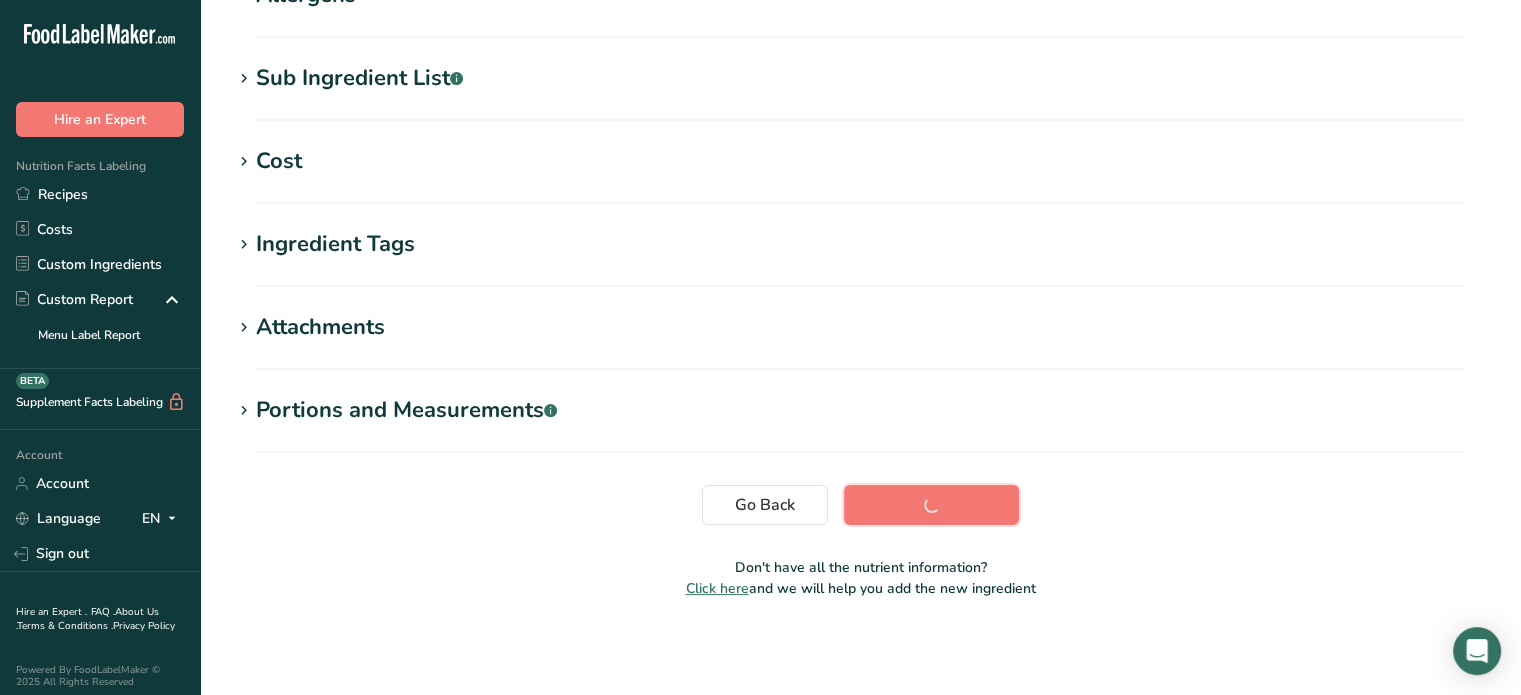scroll, scrollTop: 379, scrollLeft: 0, axis: vertical 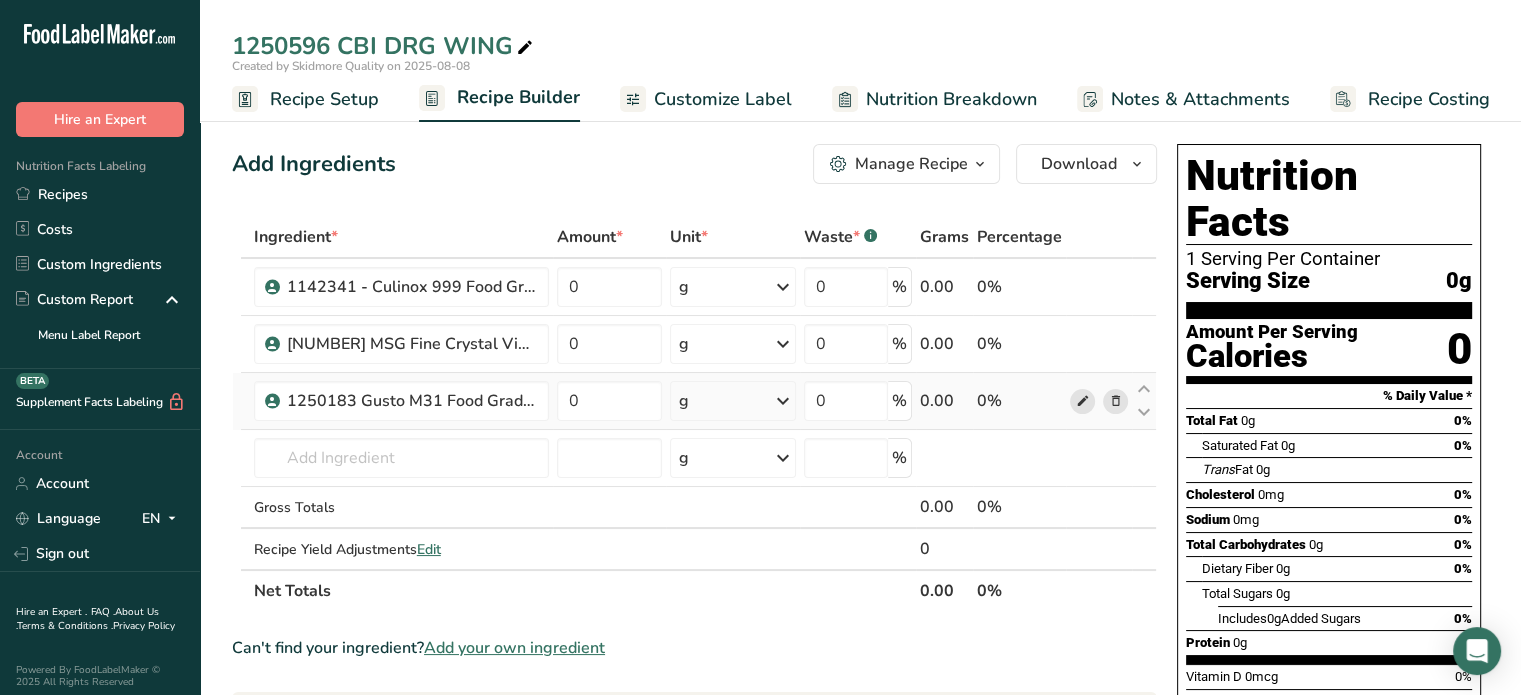 click at bounding box center [1082, 401] 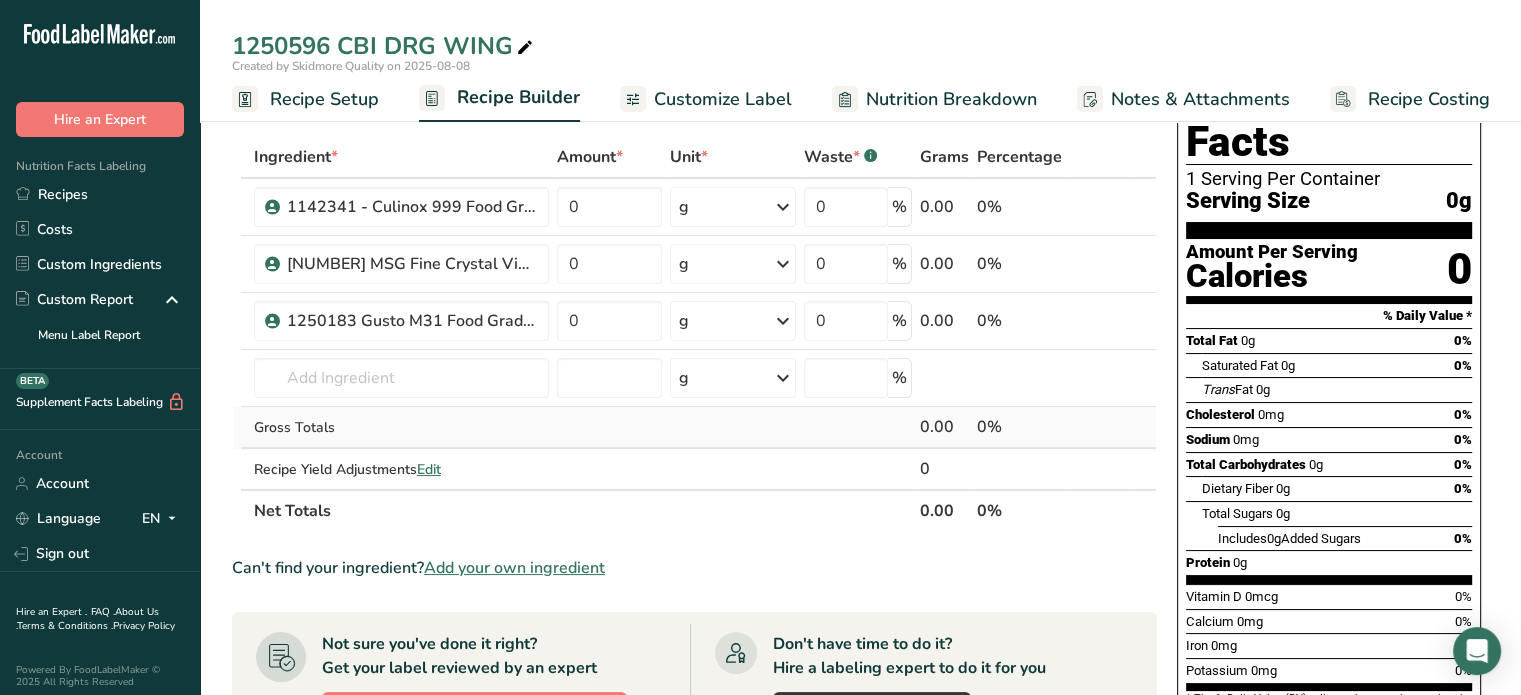 scroll, scrollTop: 0, scrollLeft: 0, axis: both 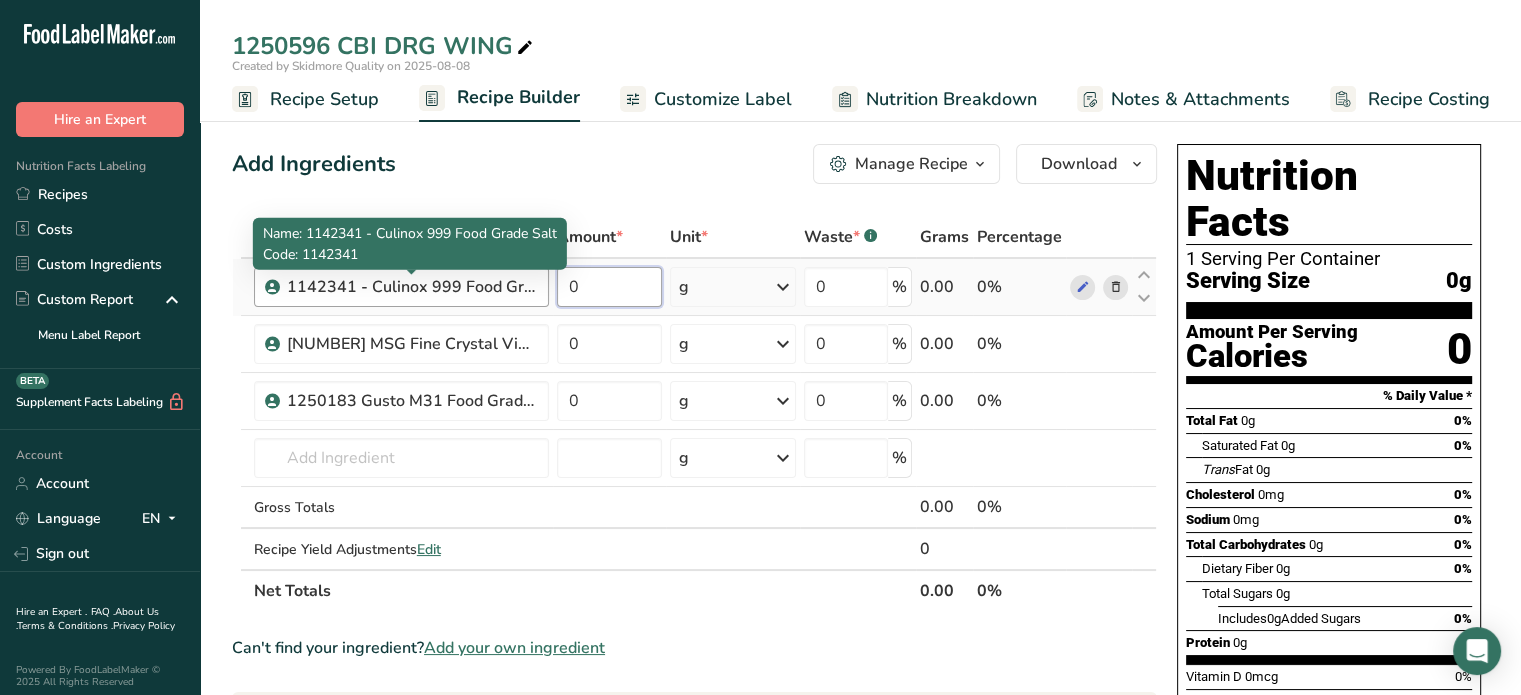 drag, startPoint x: 593, startPoint y: 280, endPoint x: 521, endPoint y: 278, distance: 72.02777 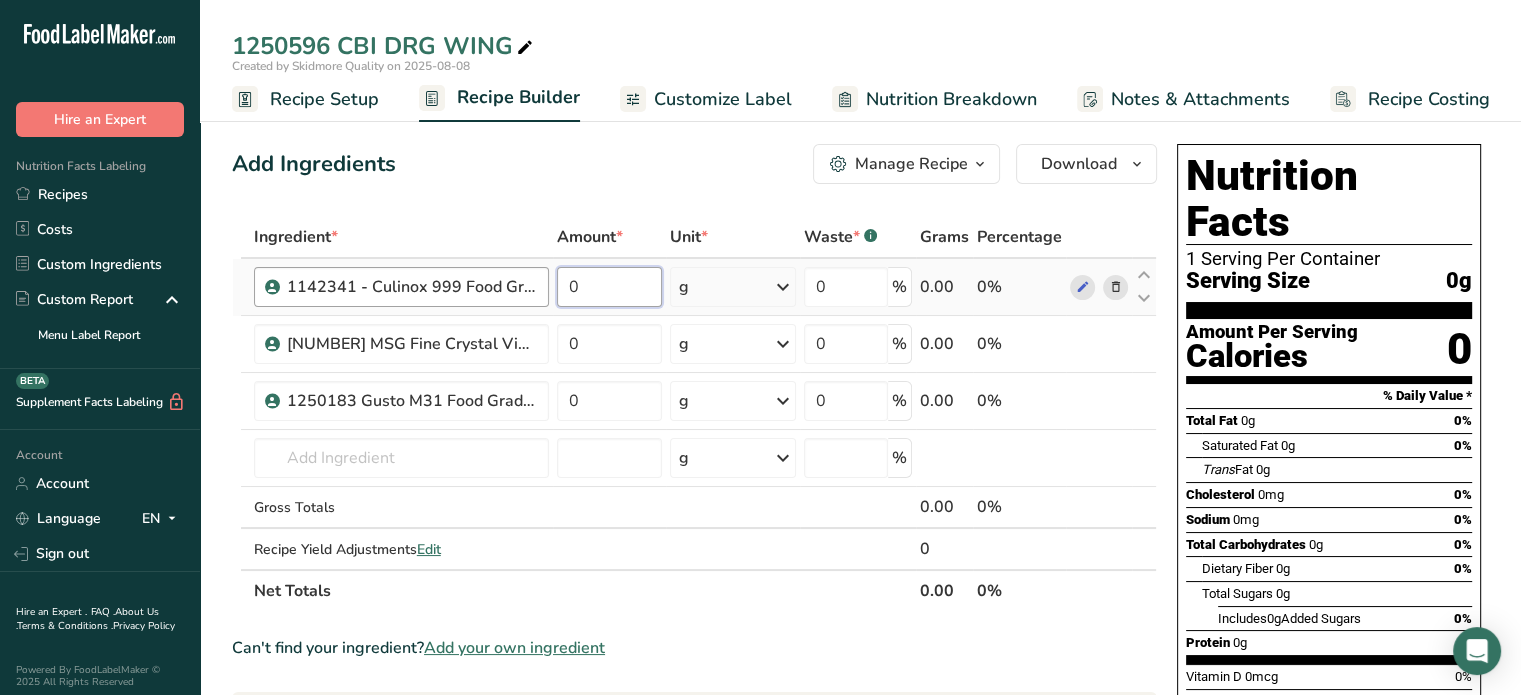 paste on "30.18" 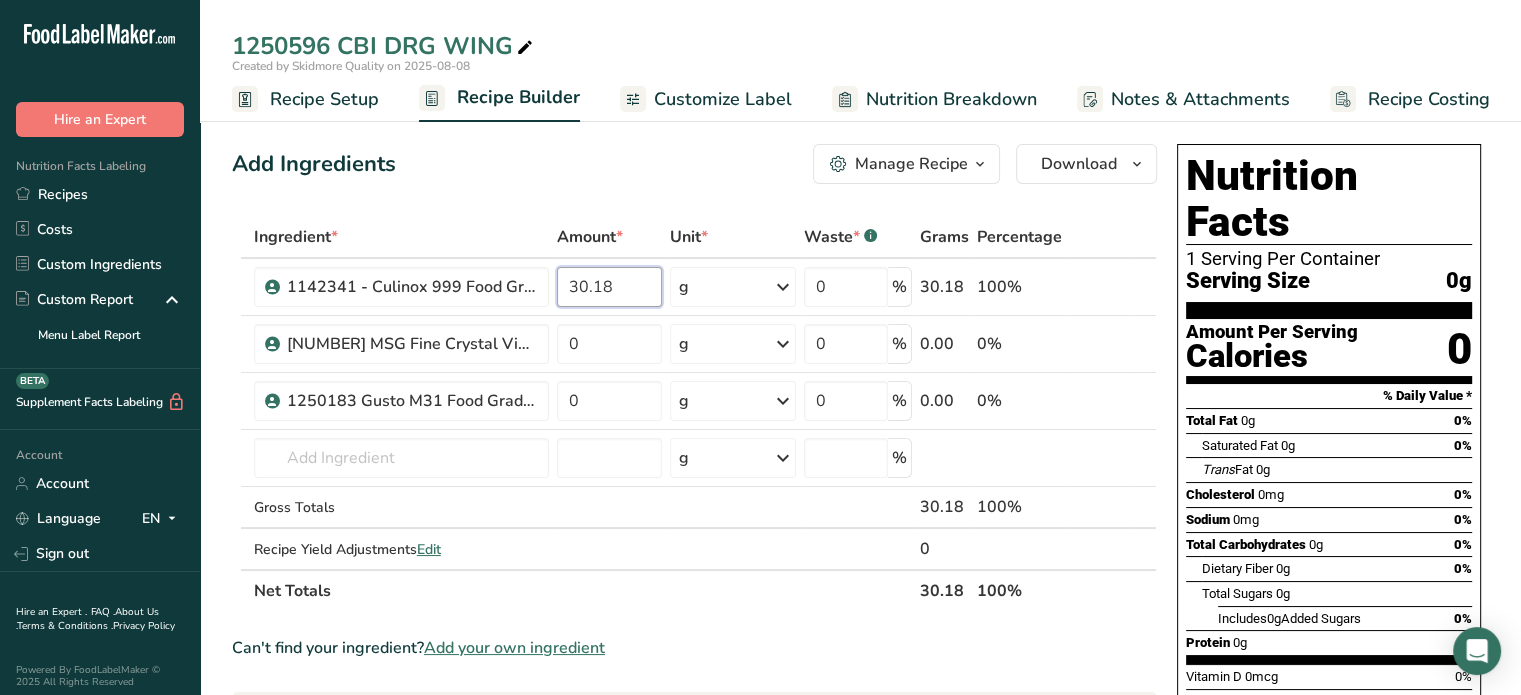 type on "30.18" 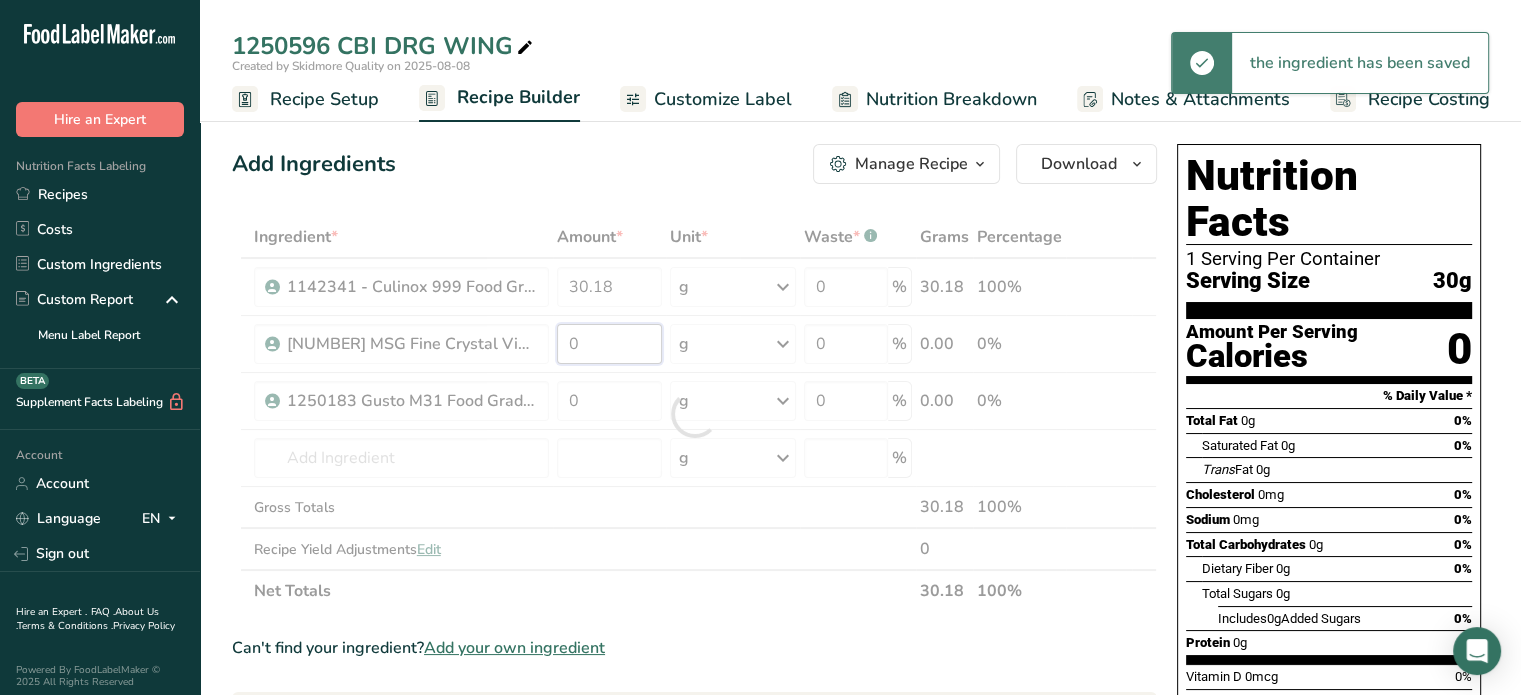 drag, startPoint x: 580, startPoint y: 347, endPoint x: 543, endPoint y: 341, distance: 37.48333 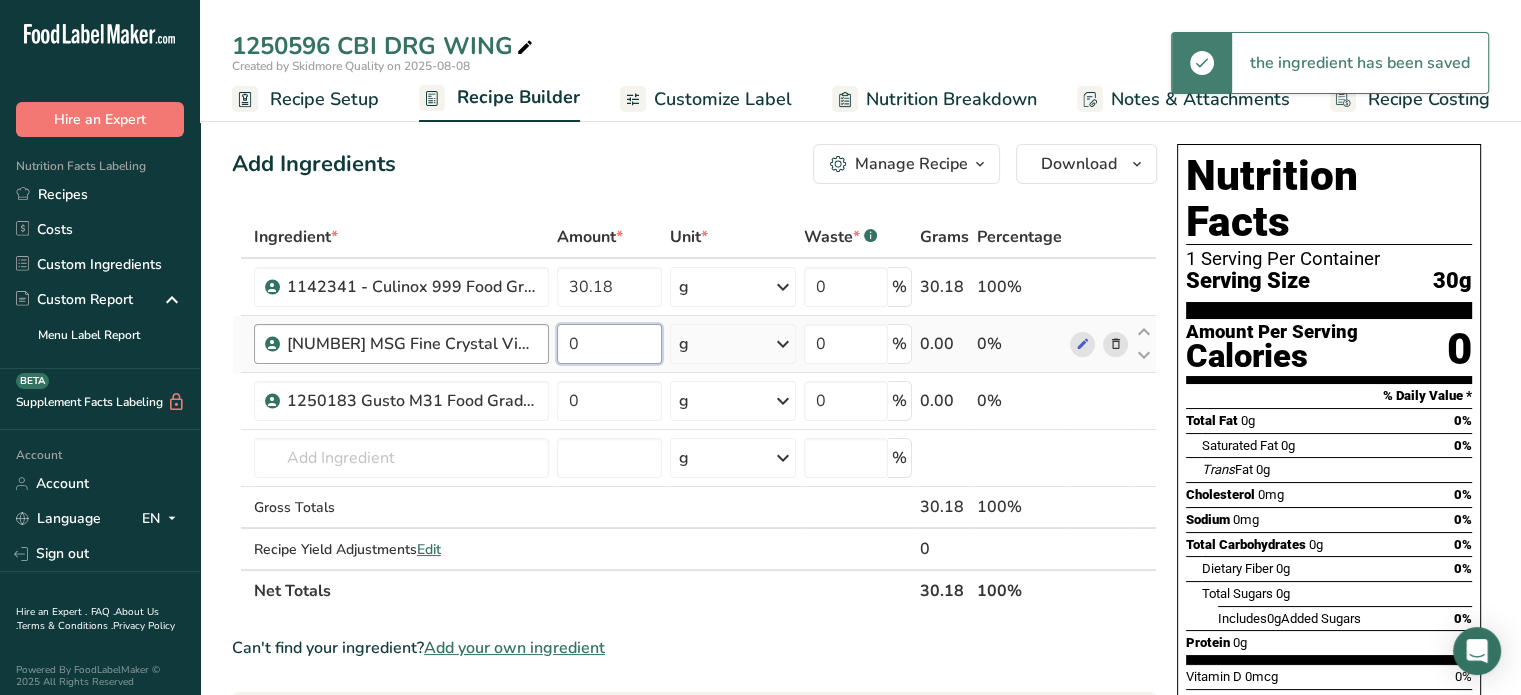 drag, startPoint x: 583, startPoint y: 340, endPoint x: 525, endPoint y: 331, distance: 58.694122 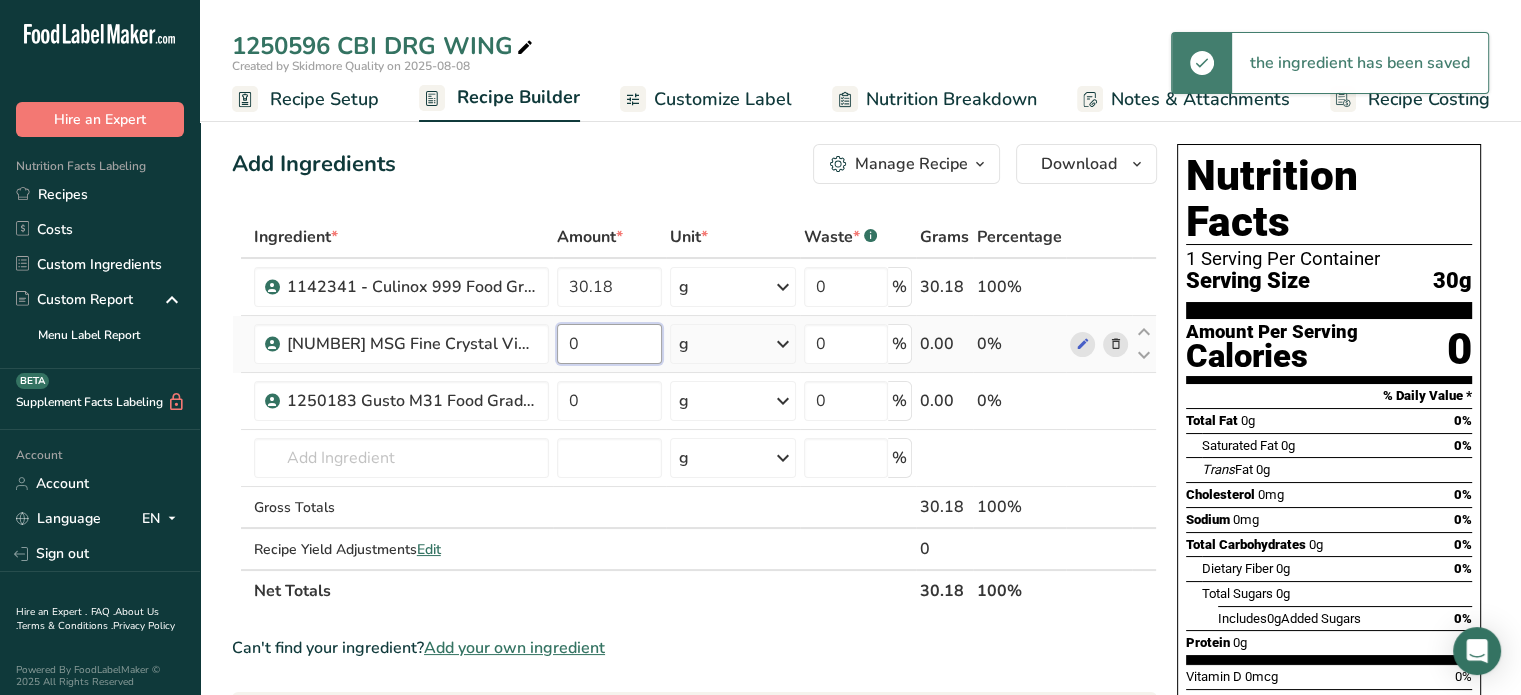 paste on "30.93" 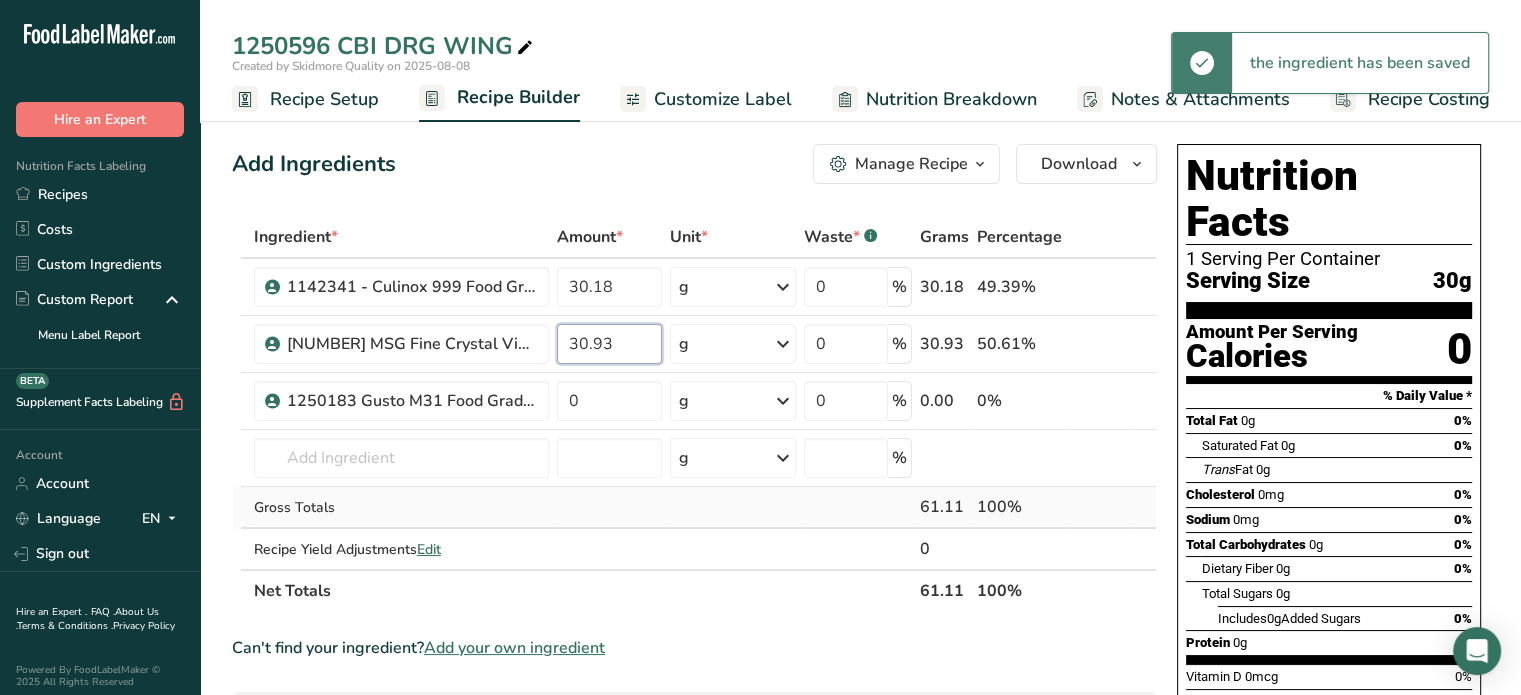 type on "30.93" 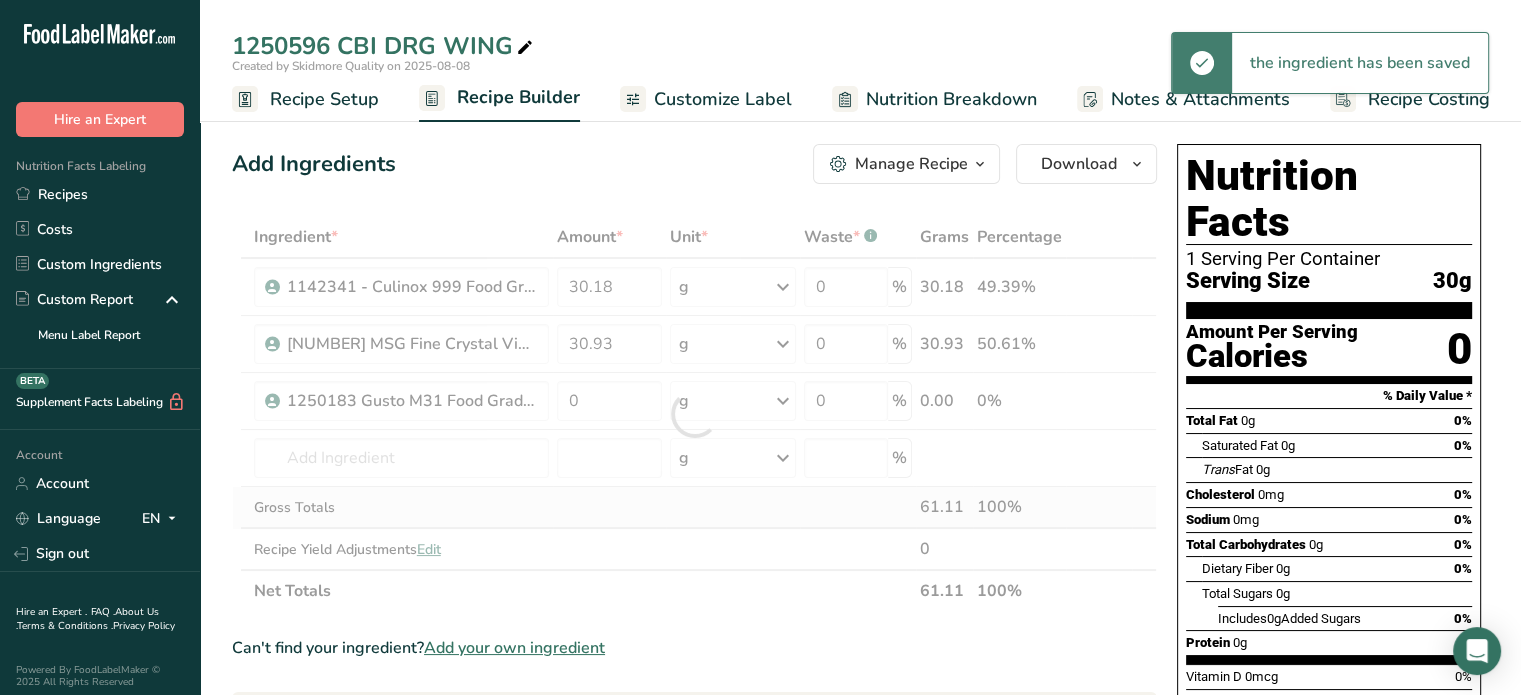 click on "Ingredient *
Amount *
Unit *
Waste *   .a-a{fill:#347362;}.b-a{fill:#fff;}          Grams
Percentage
1142341 - Culinox 999 Food Grade Salt
30.18
g
Weight Units
g
kg
mg
See more
Volume Units
l
mL
fl oz
See more
0
%
30.18
49.39%
1191226 MSG Fine Crystal Vietnam
30.93
g
Weight Units
g
kg
mg
See more
Volume Units
l
mL
fl oz
See more
0
%
30.93
50.61%
0
g" at bounding box center (694, 414) 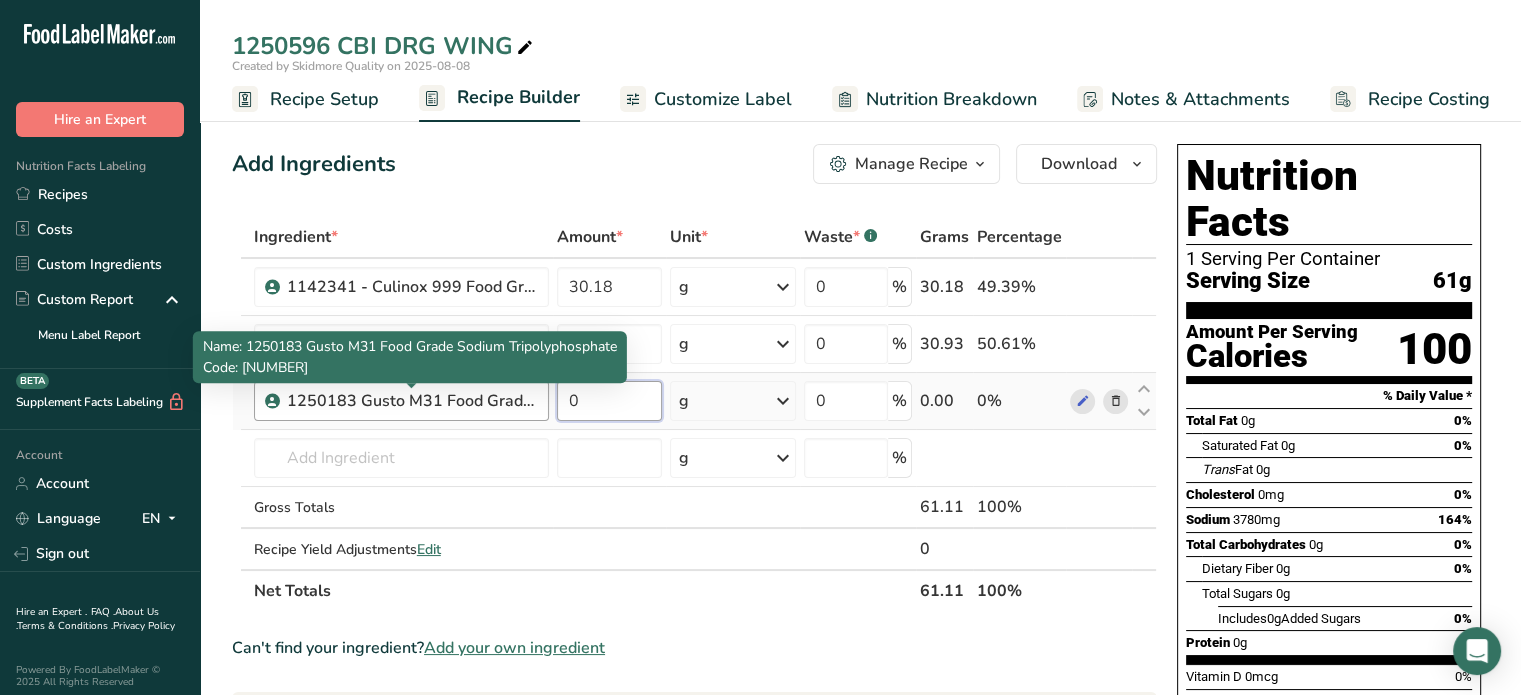 drag, startPoint x: 616, startPoint y: 401, endPoint x: 523, endPoint y: 387, distance: 94.04786 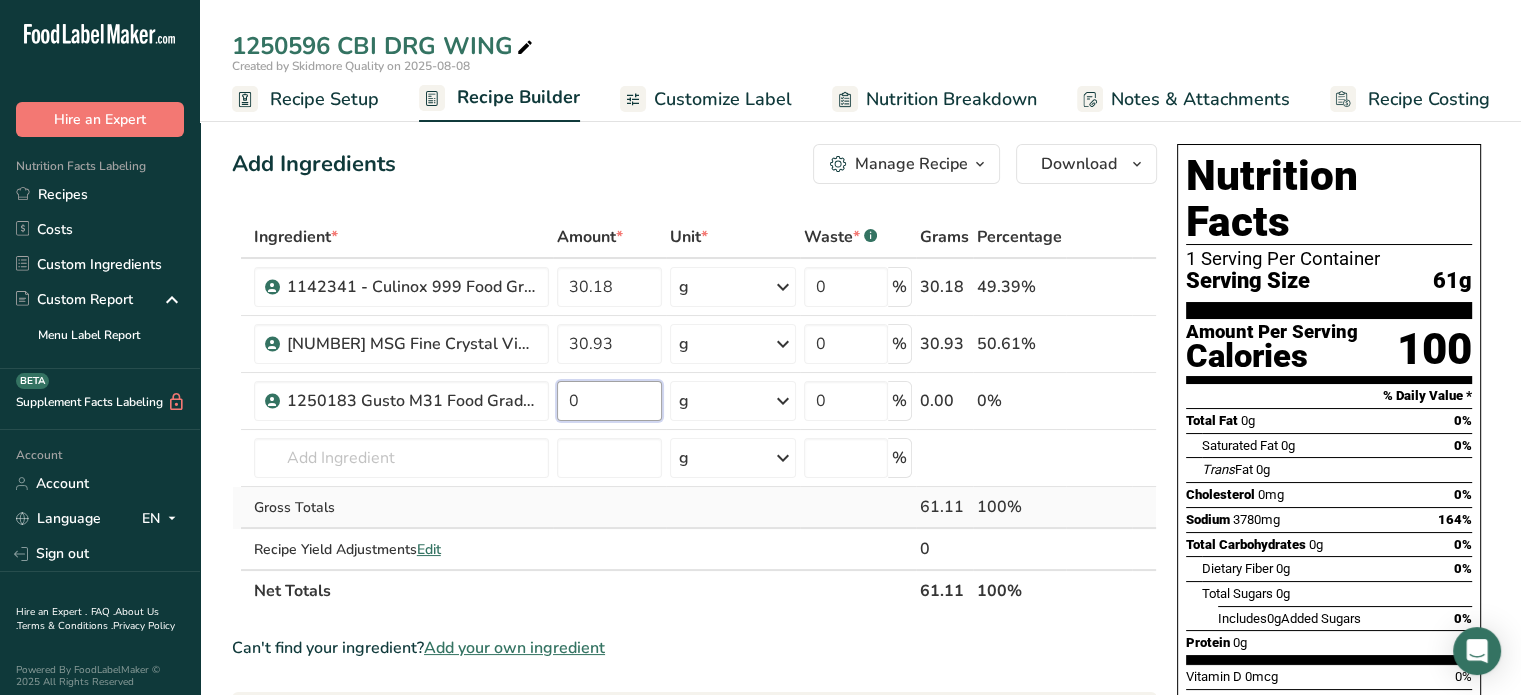 paste on "12.37" 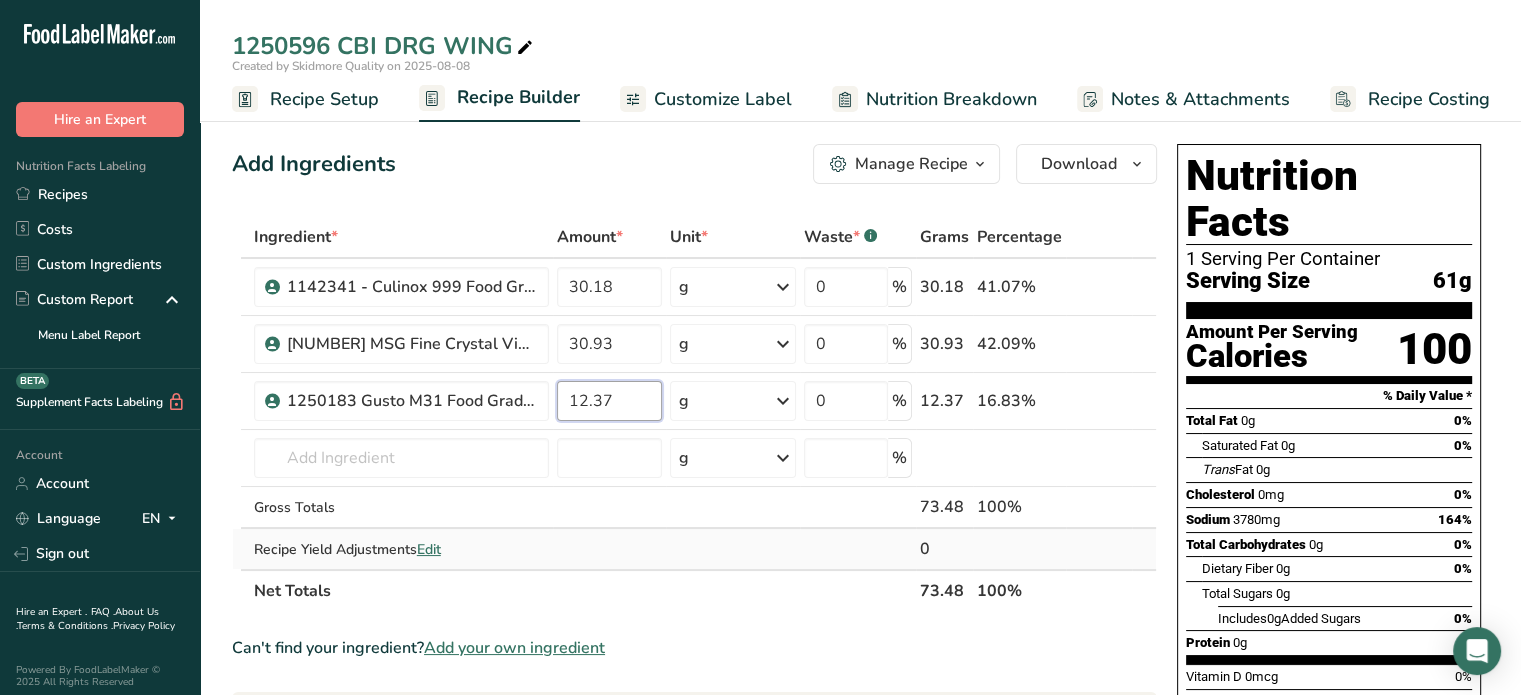 type on "12.37" 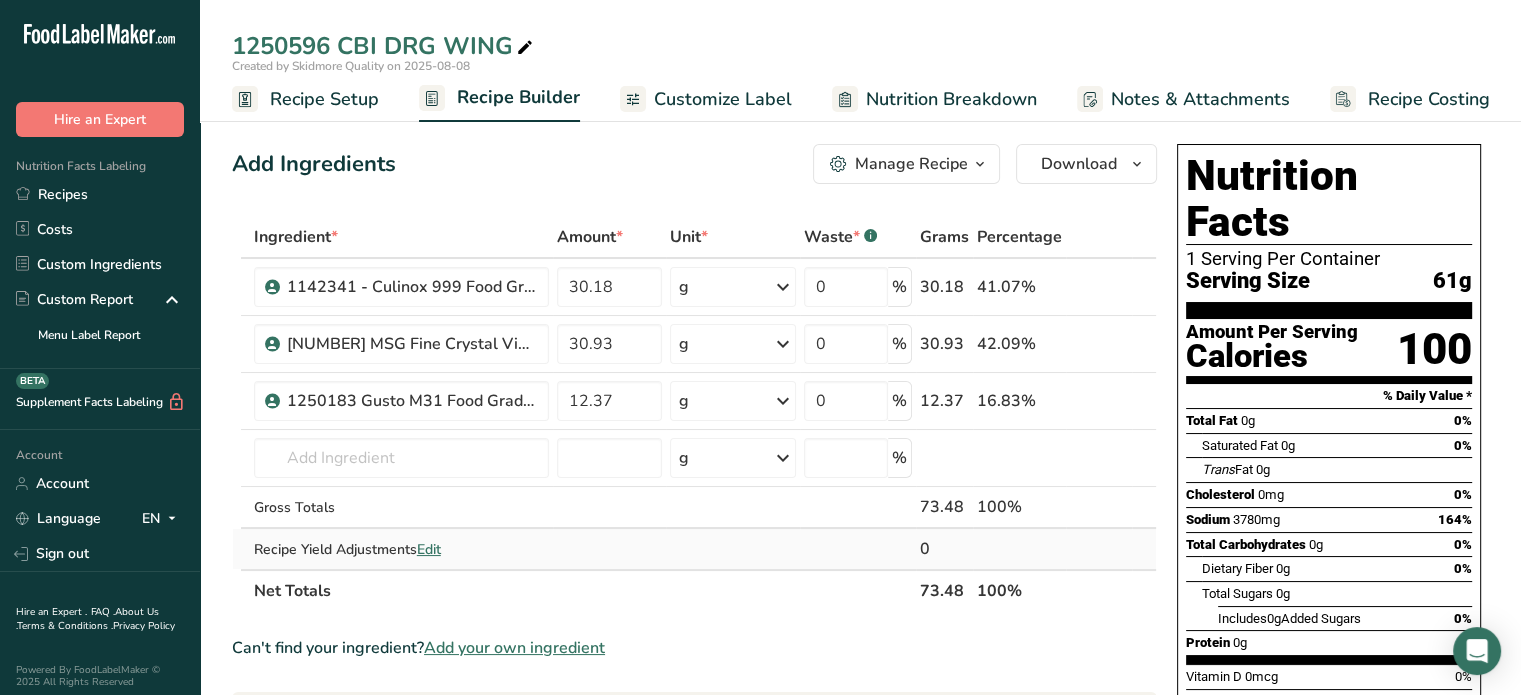 click on "Ingredient *
Amount *
Unit *
Waste *   .a-a{fill:#347362;}.b-a{fill:#fff;}          Grams
Percentage
1142341 - Culinox 999 Food Grade Salt
30.18
g
Weight Units
g
kg
mg
See more
Volume Units
l
mL
fl oz
See more
0
%
30.18
41.07%
1191226 MSG Fine Crystal Vietnam
30.93
g
Weight Units
g
kg
mg
See more
Volume Units
l
mL
fl oz
See more
0
%
30.93
42.09%
12.37
g" at bounding box center (694, 414) 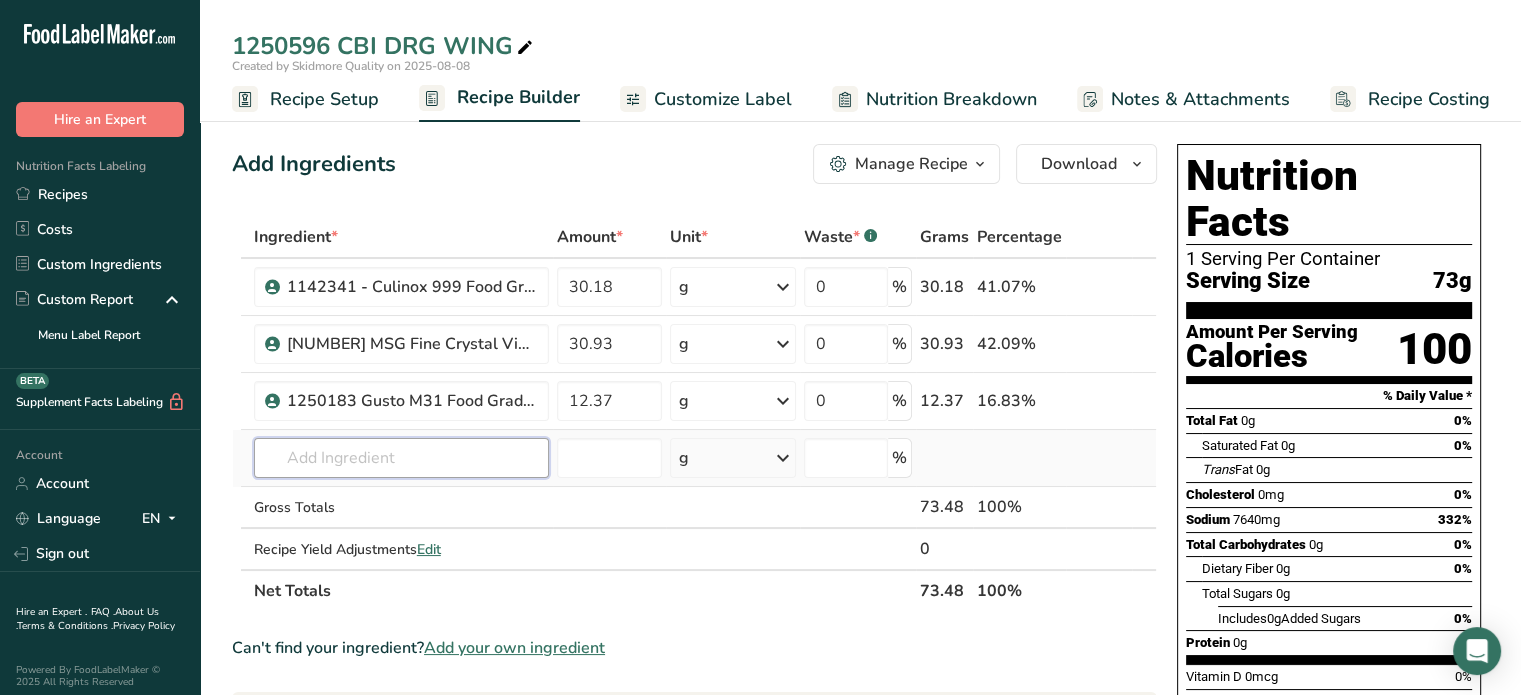 click at bounding box center (401, 458) 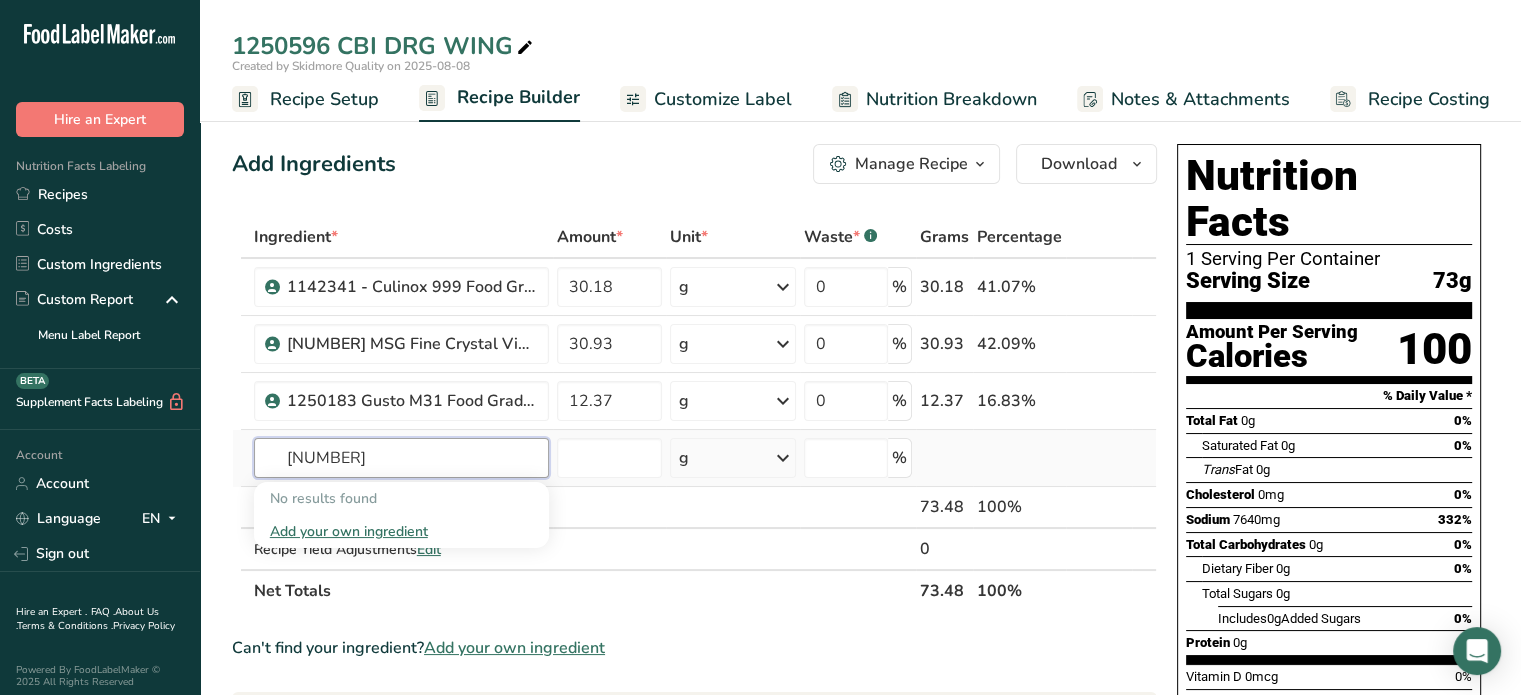 type on "1250016" 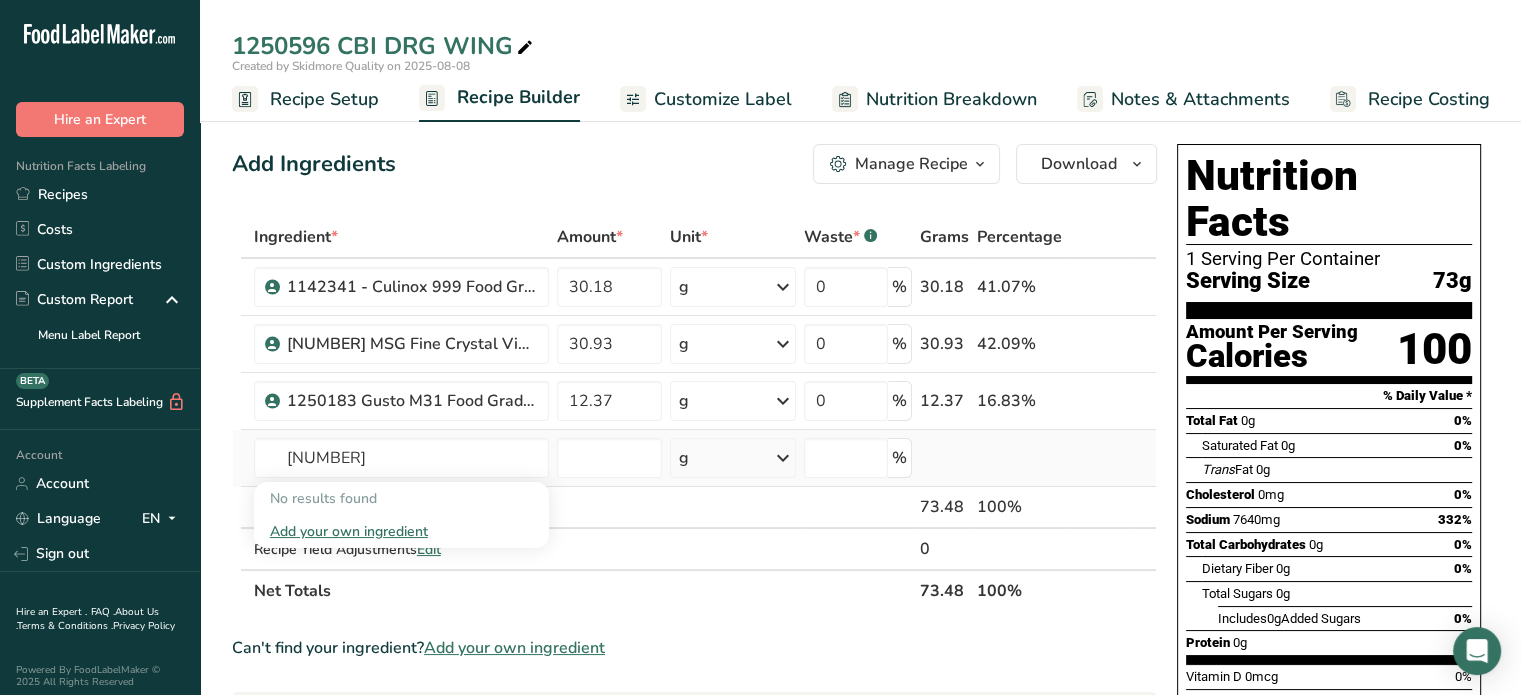 type 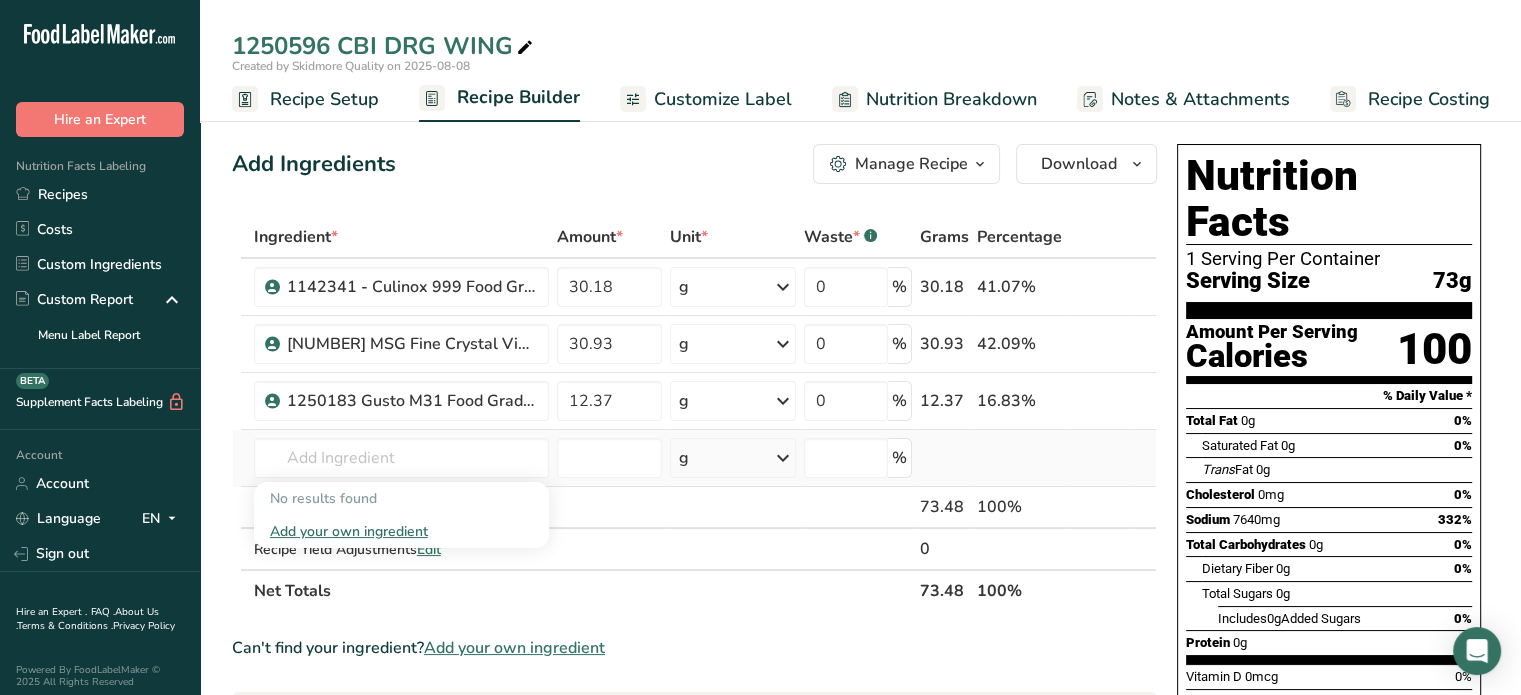 click on "Add your own ingredient" at bounding box center [401, 531] 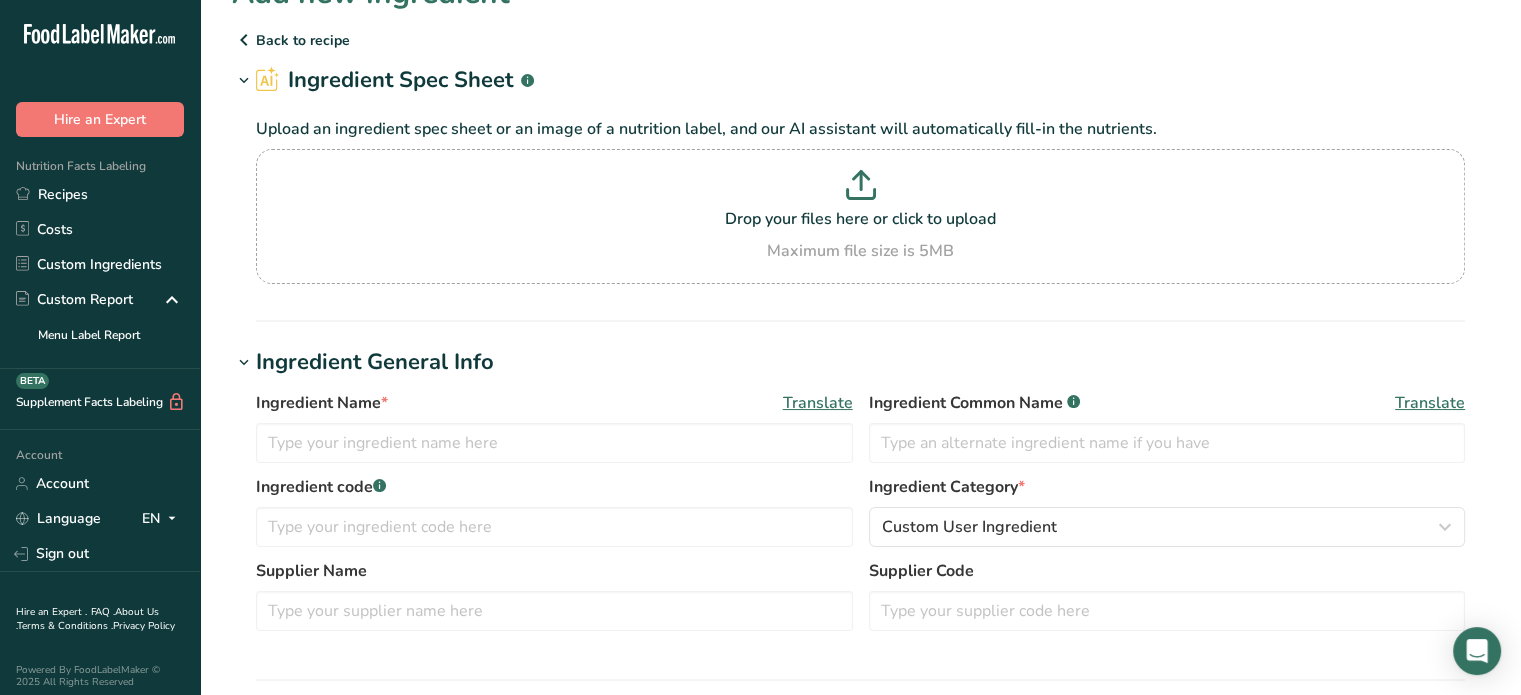 scroll, scrollTop: 0, scrollLeft: 0, axis: both 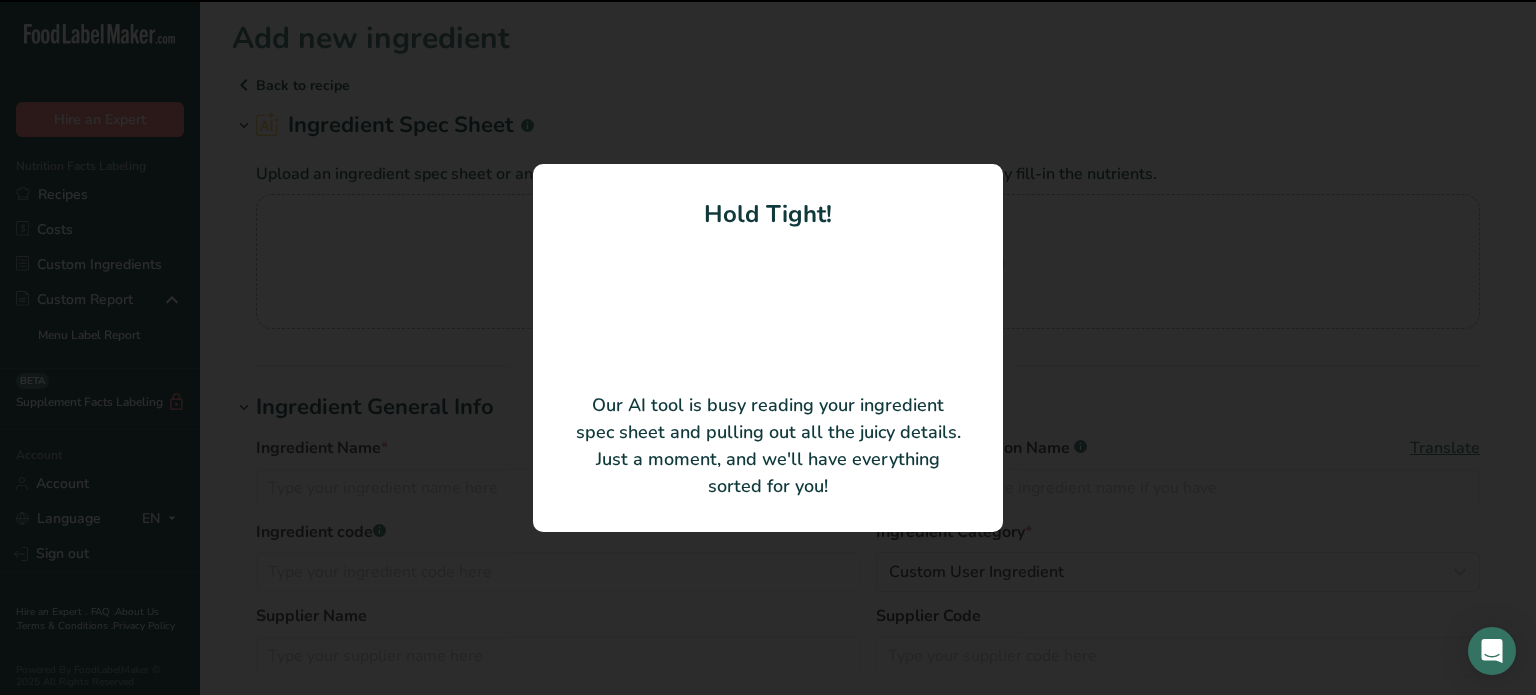 type on "Gusto M31" 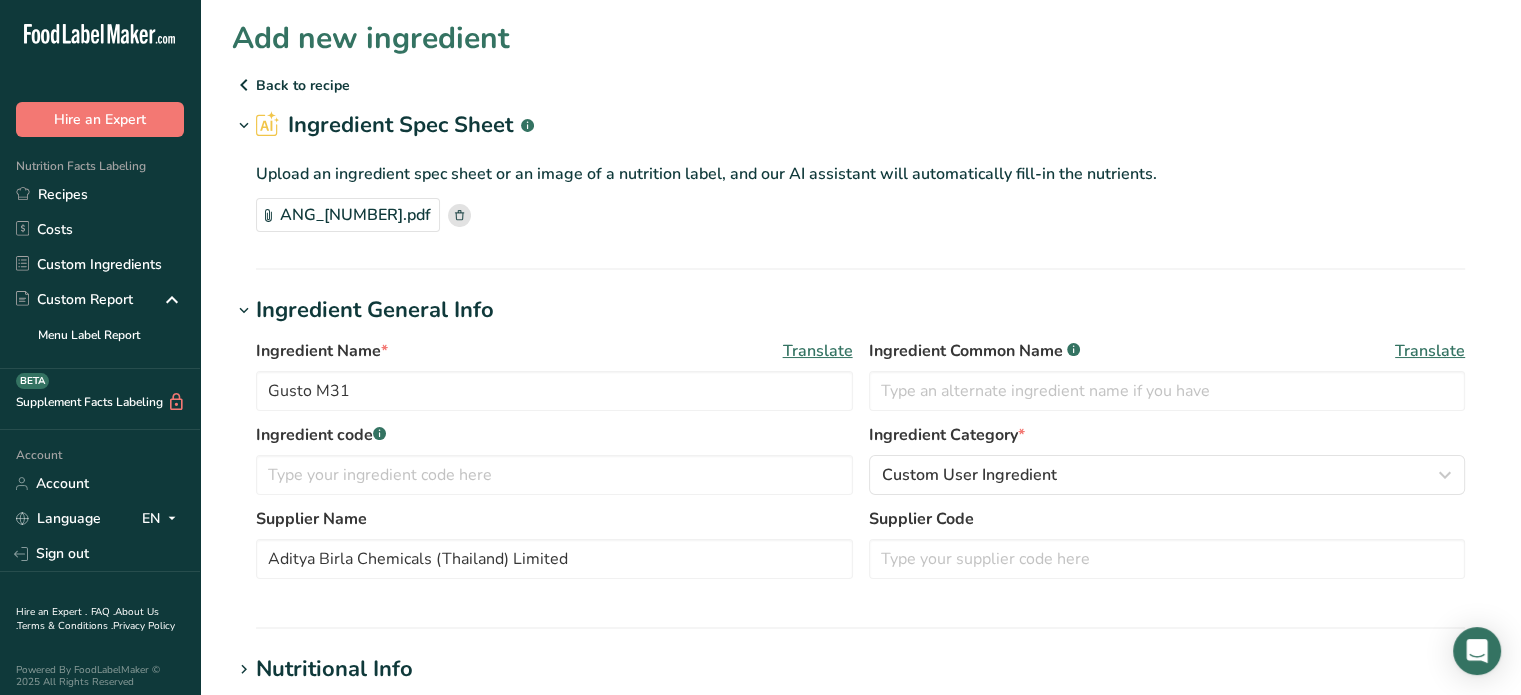 click 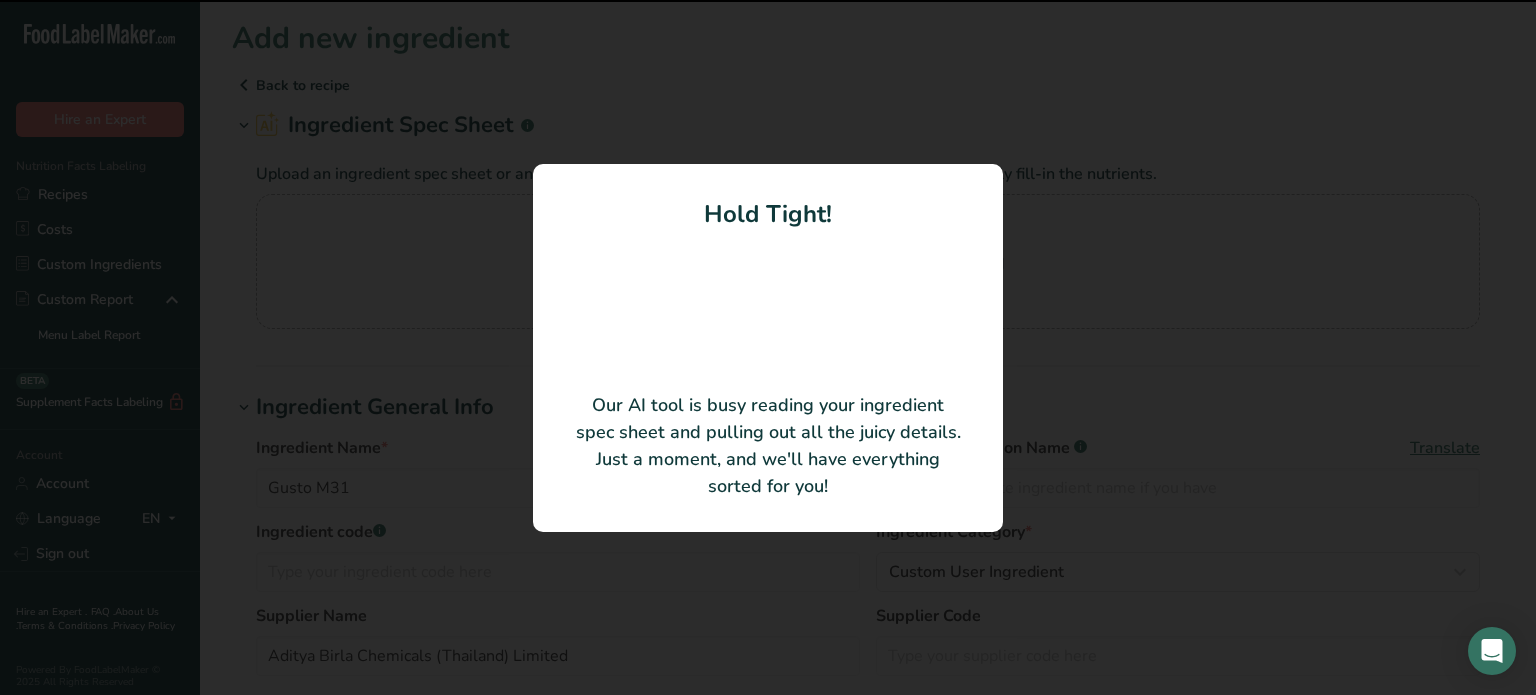 type on "BATTER BIND S modified food starch" 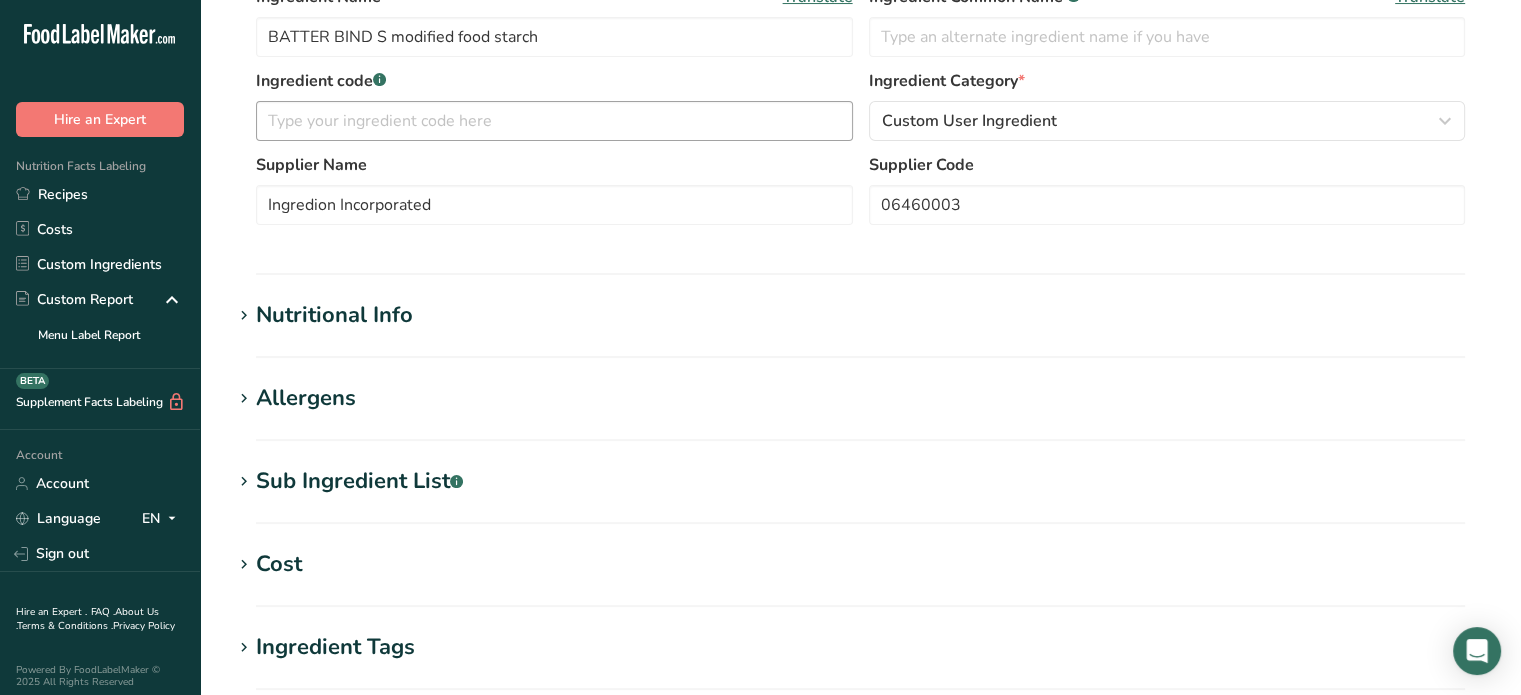 scroll, scrollTop: 400, scrollLeft: 0, axis: vertical 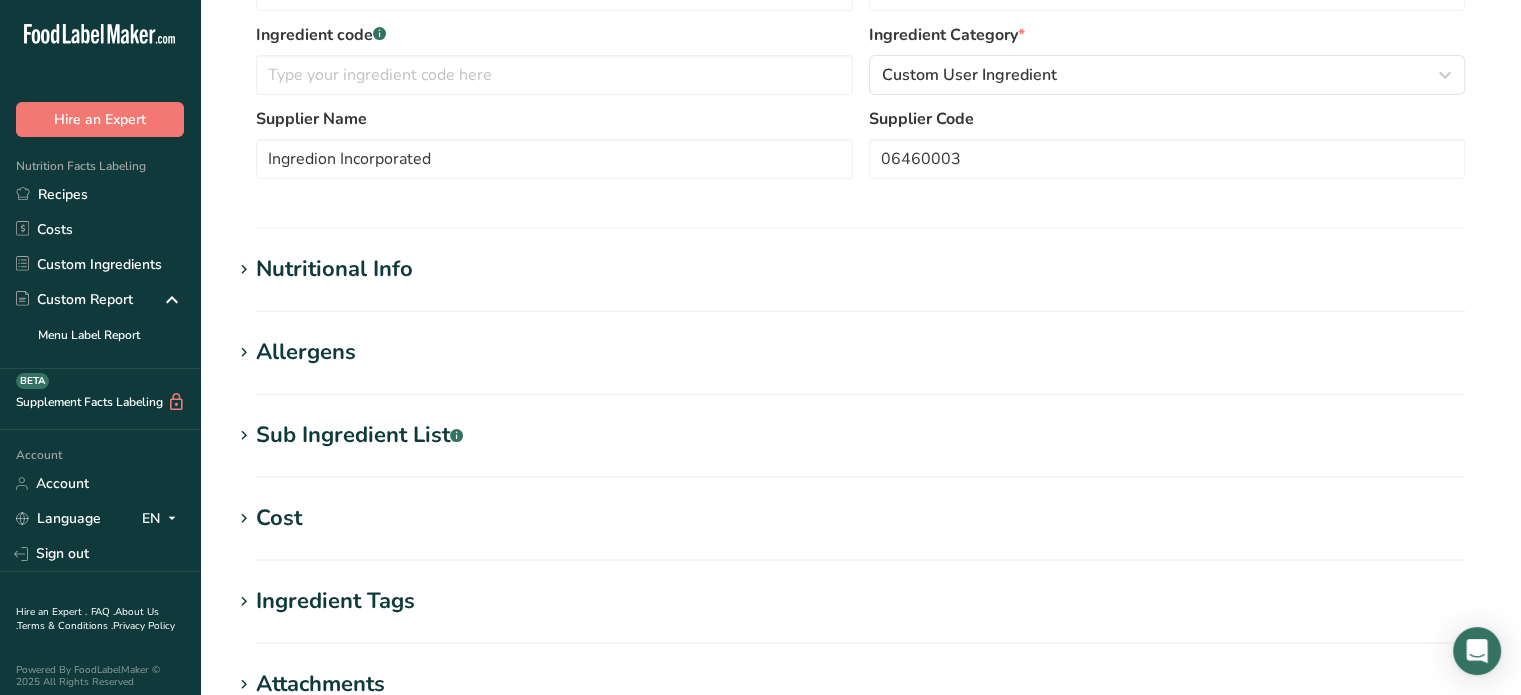 click on "Nutritional Info" at bounding box center (334, 269) 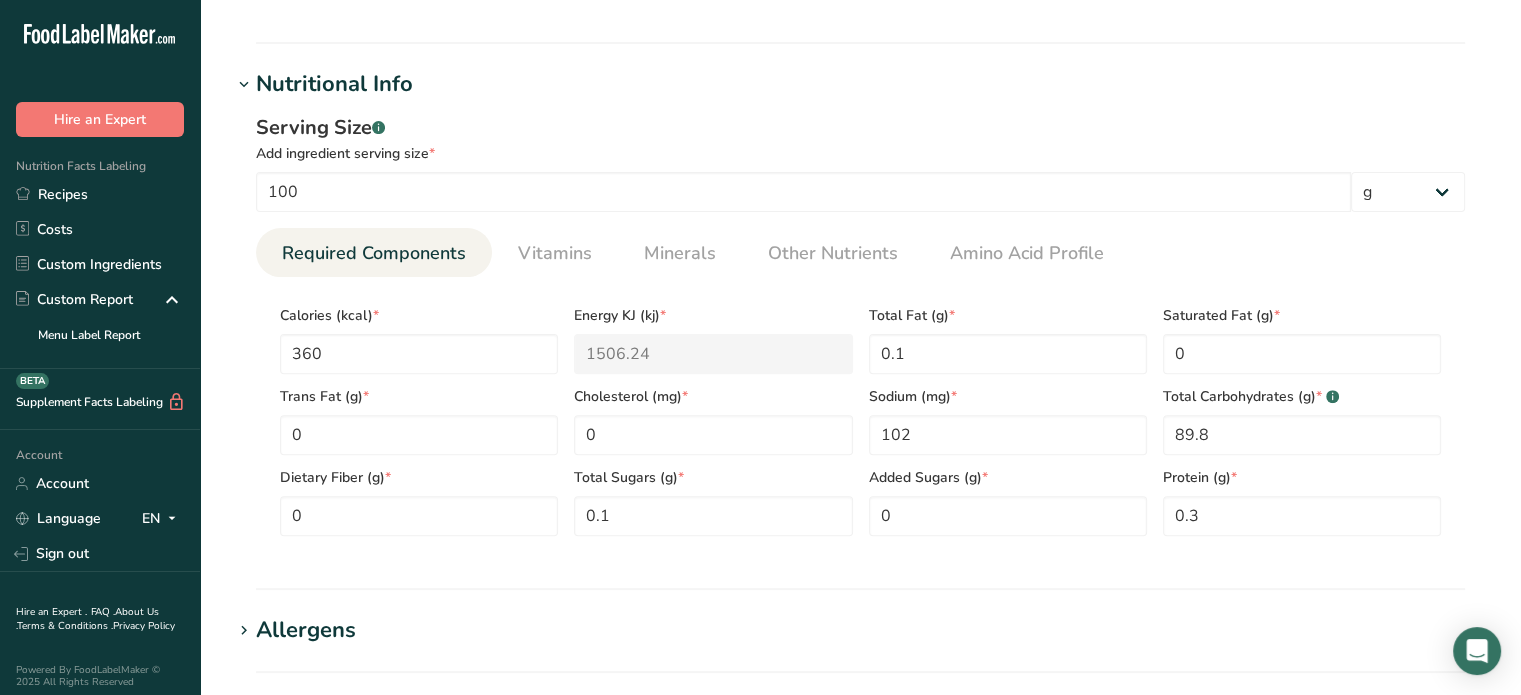 scroll, scrollTop: 600, scrollLeft: 0, axis: vertical 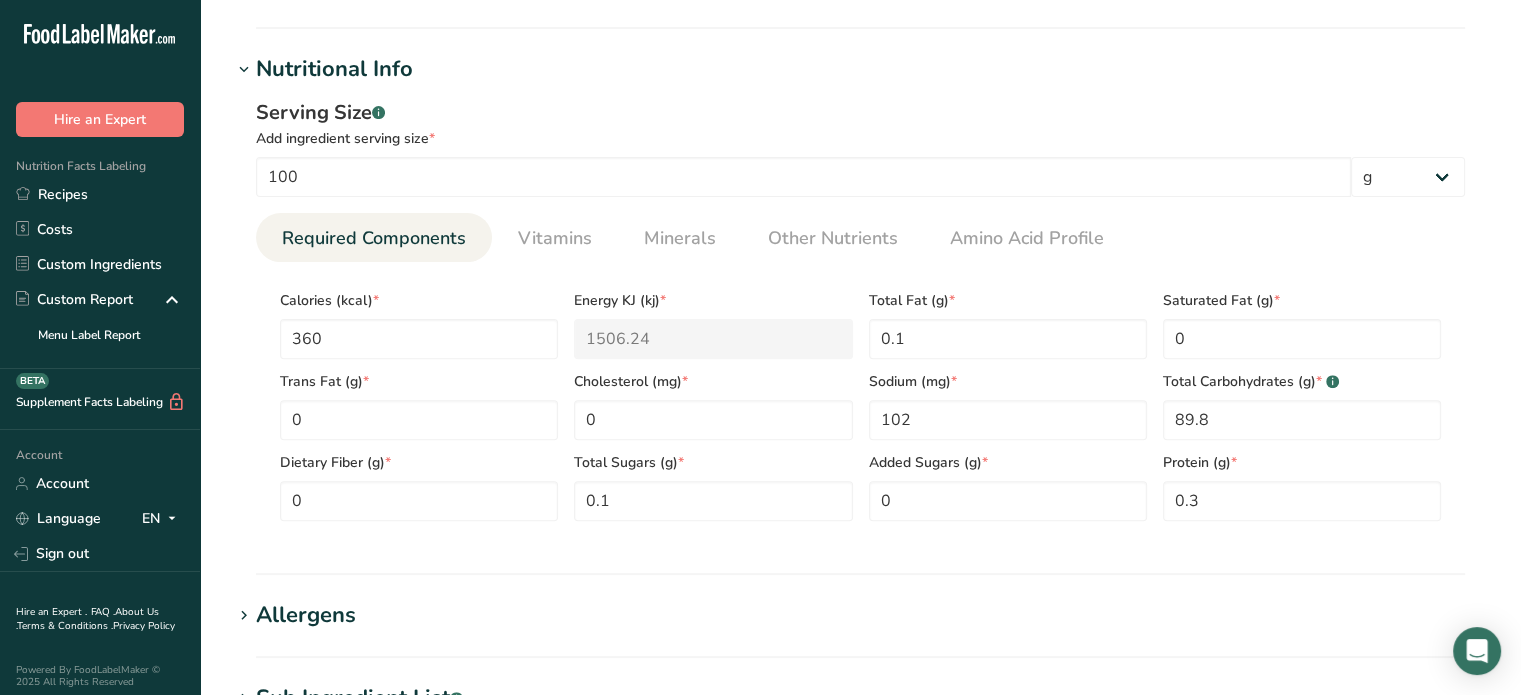 click on "Serving Size
.a-a{fill:#347362;}.b-a{fill:#fff;}" at bounding box center [860, 113] 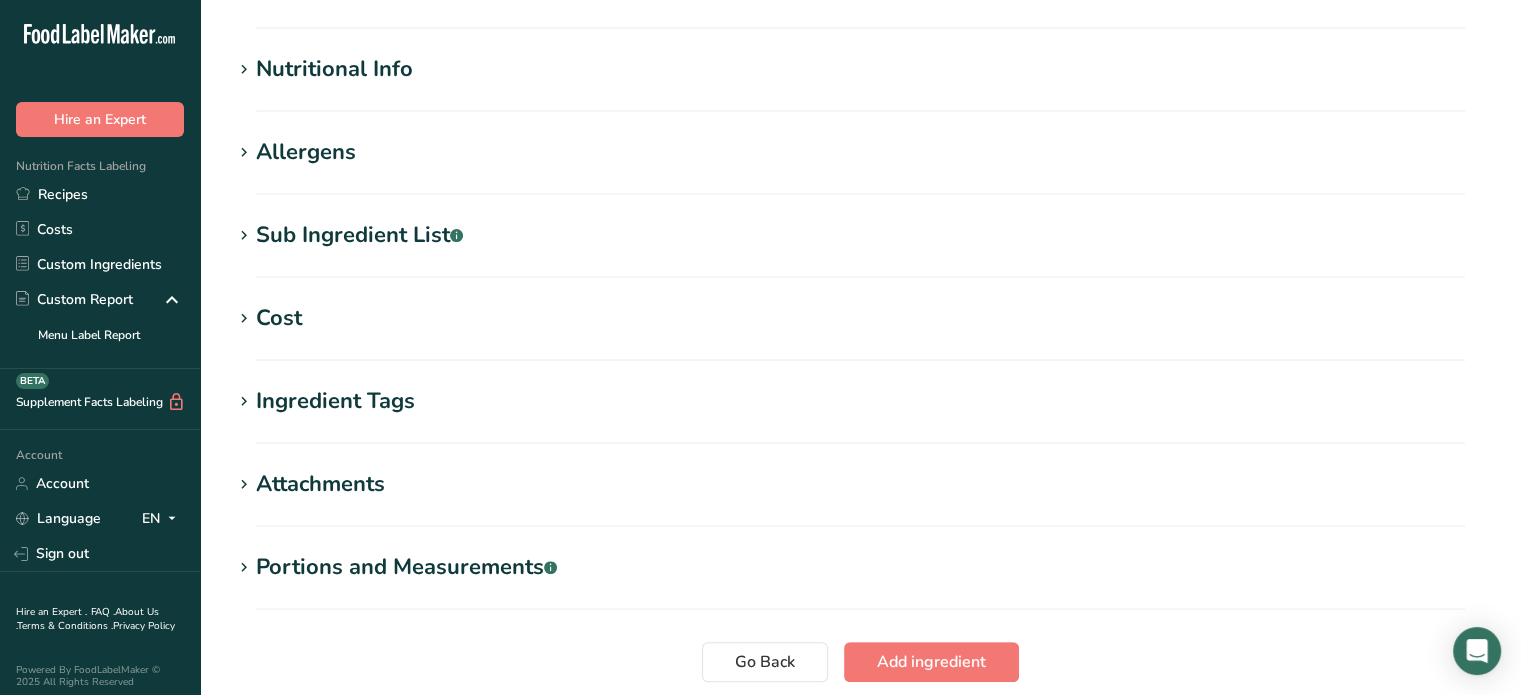 click on "Allergens" at bounding box center (306, 152) 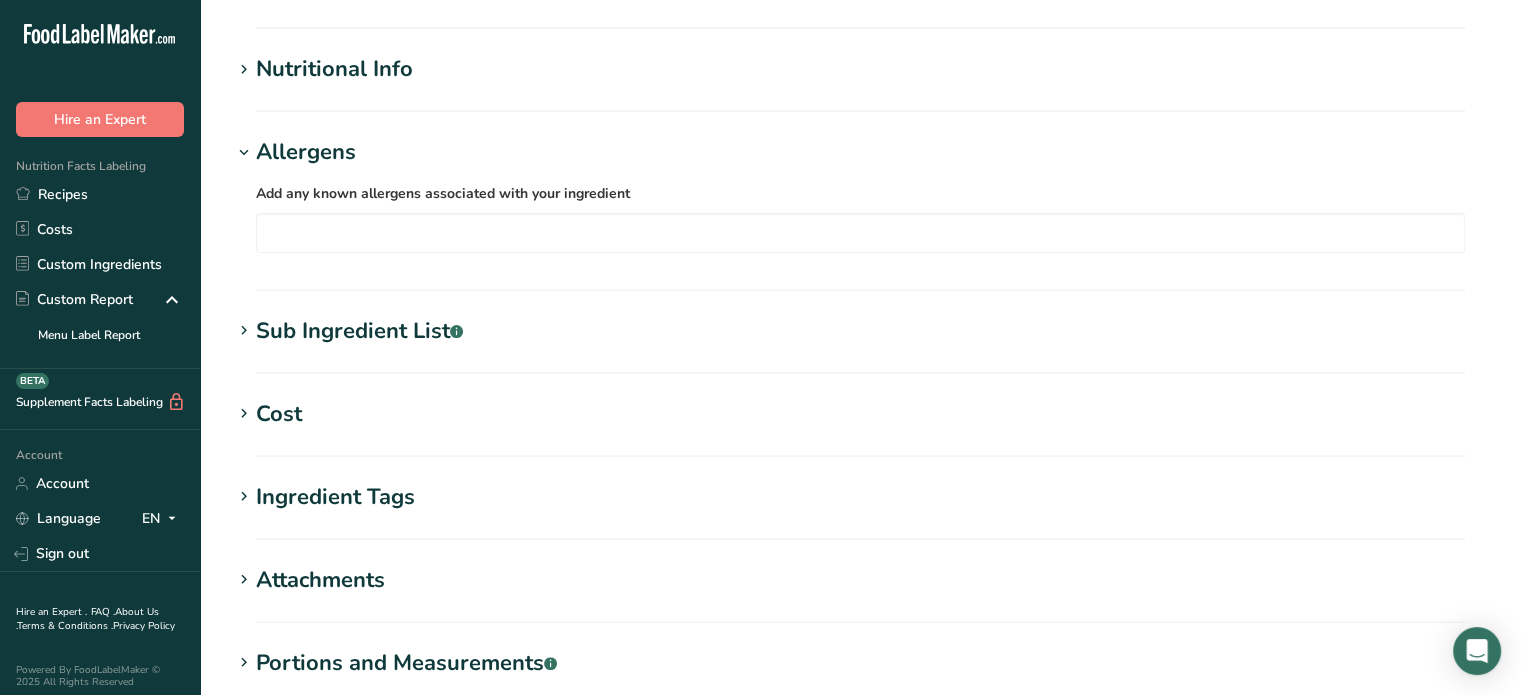 click on "Allergens" at bounding box center [306, 152] 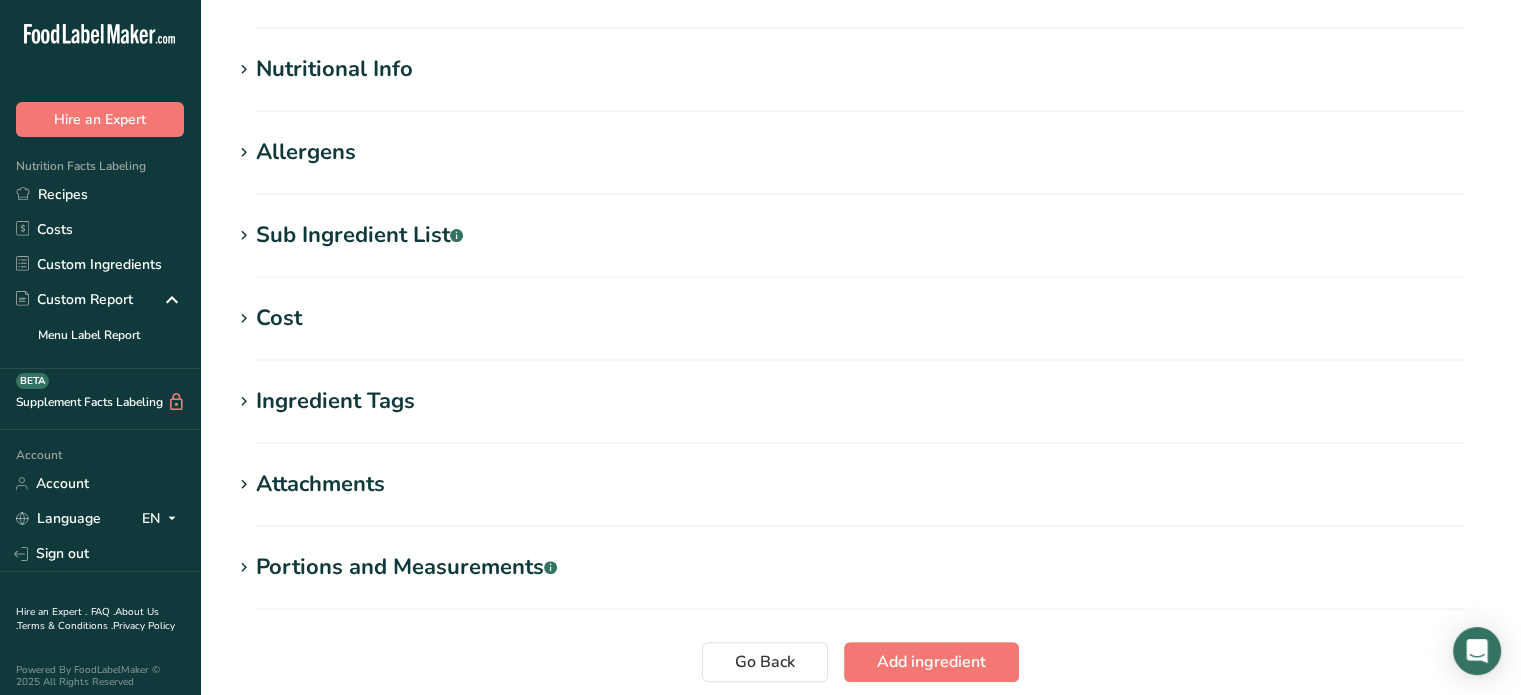 click on "Allergens" at bounding box center (306, 152) 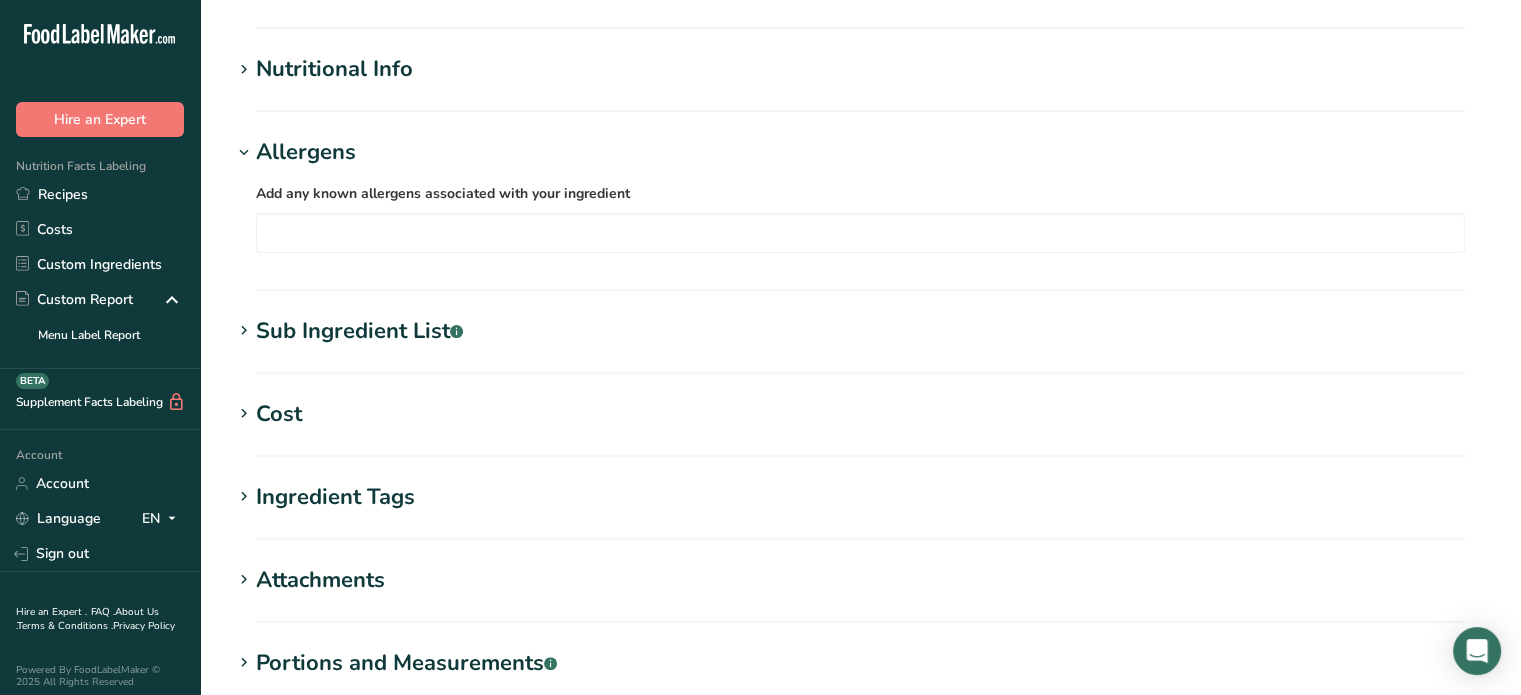 click on "Allergens" at bounding box center [306, 152] 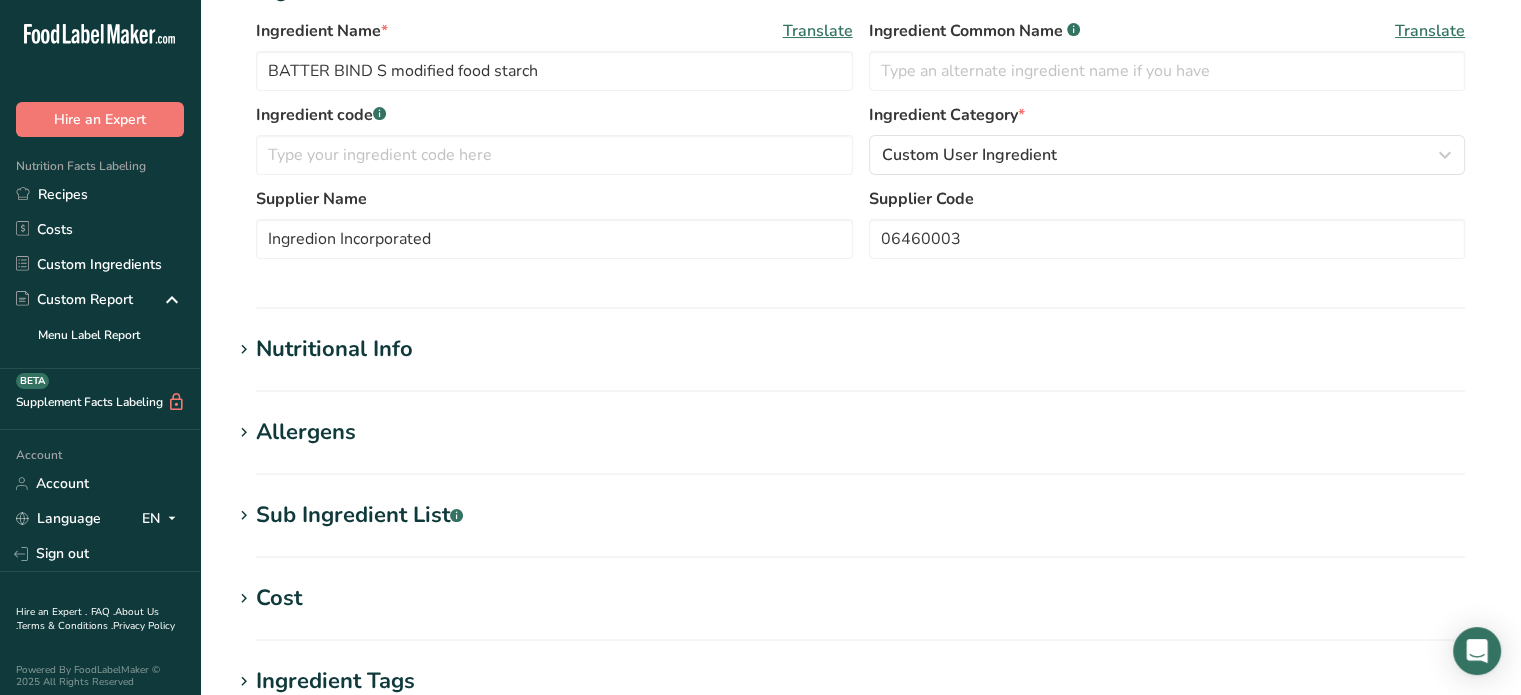 scroll, scrollTop: 0, scrollLeft: 0, axis: both 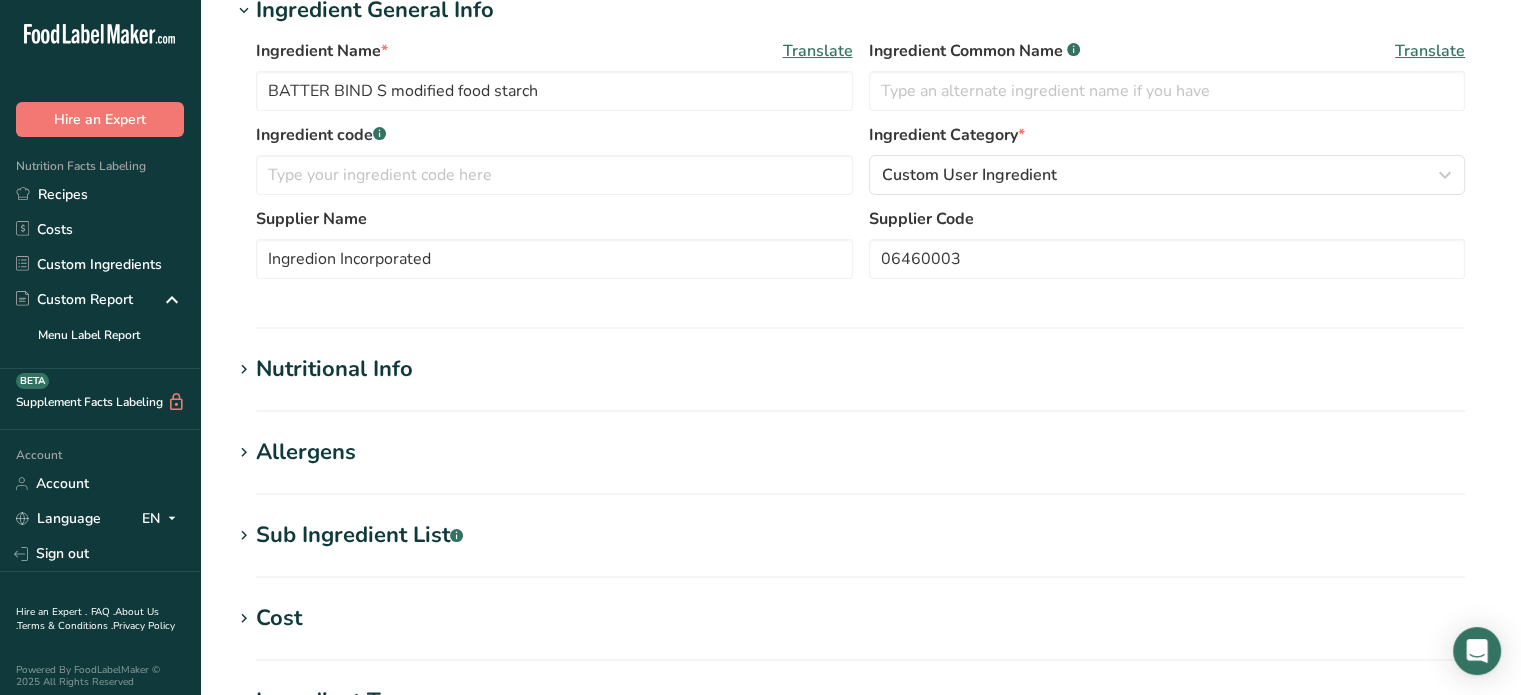 click on "Nutritional Info" at bounding box center [334, 369] 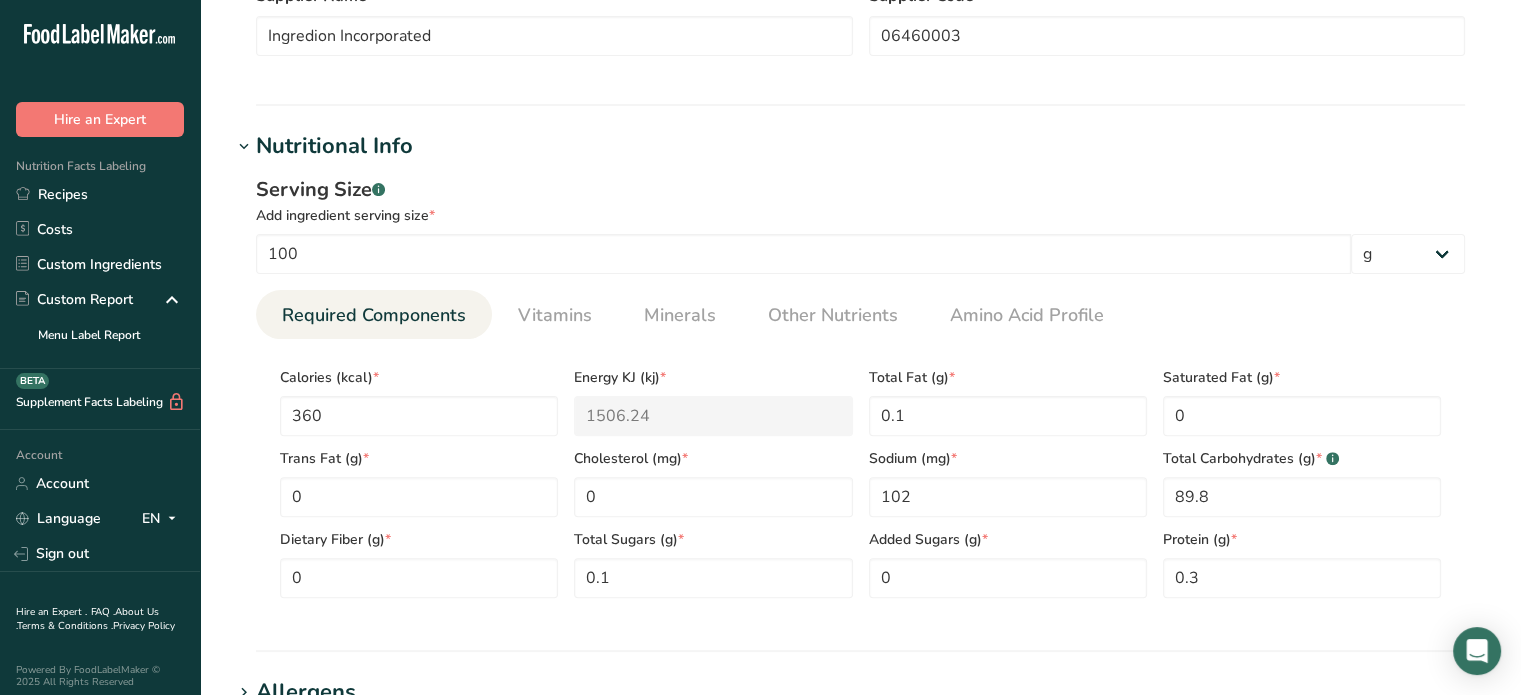 scroll, scrollTop: 300, scrollLeft: 0, axis: vertical 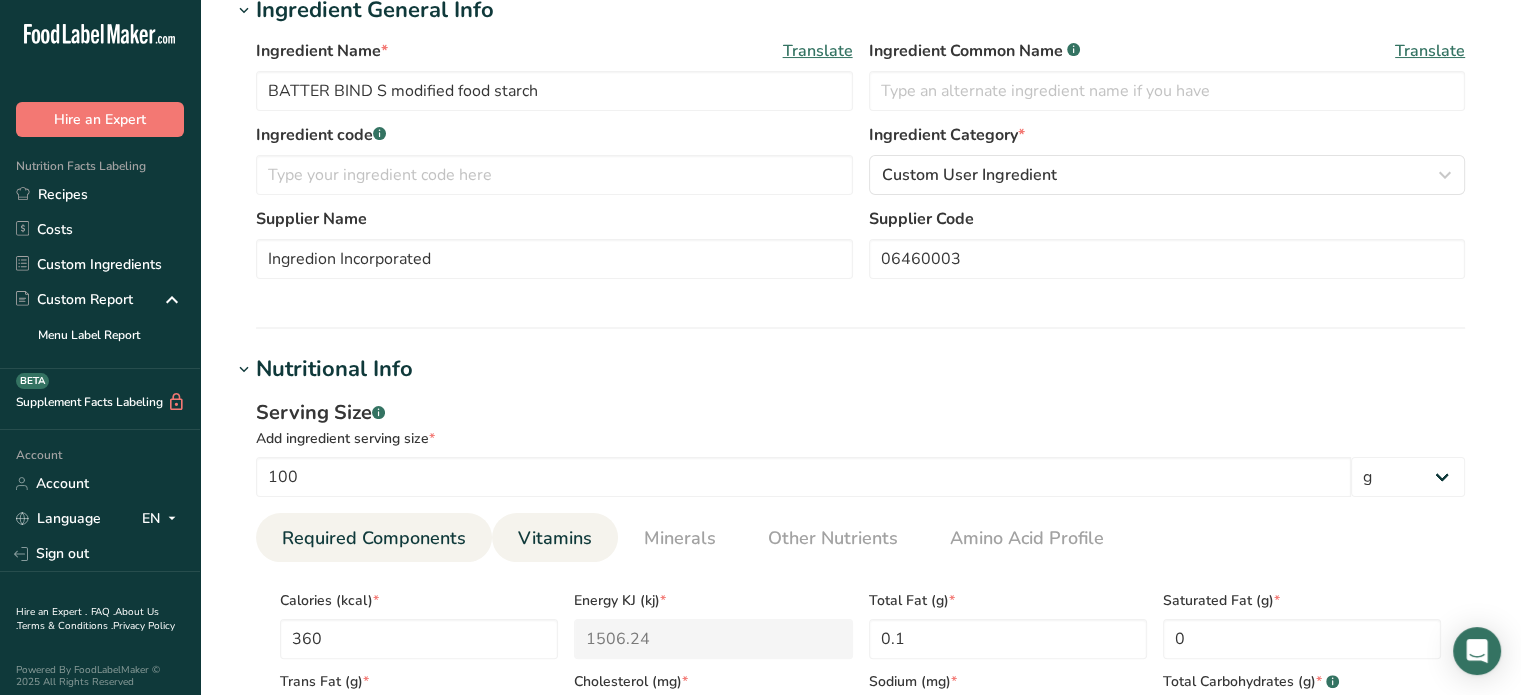 click on "Vitamins" at bounding box center (555, 538) 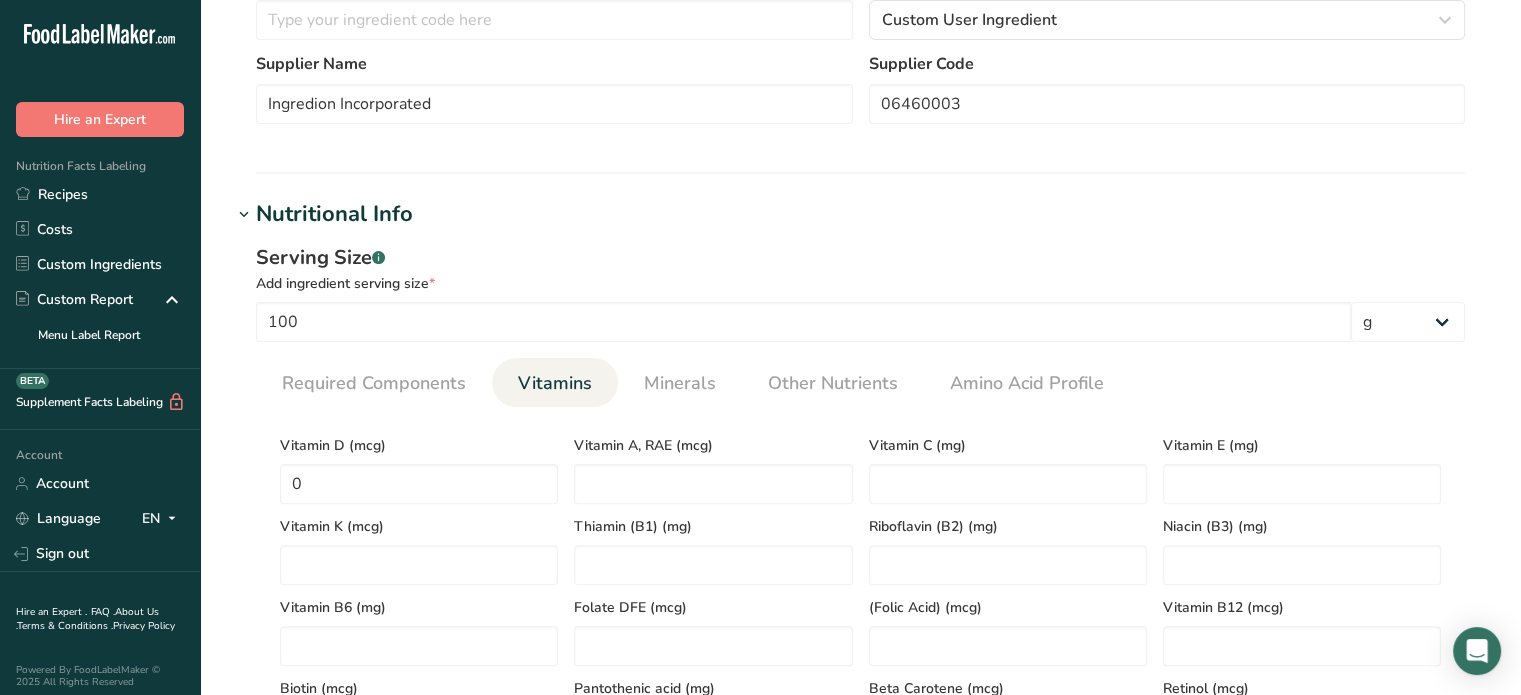 scroll, scrollTop: 700, scrollLeft: 0, axis: vertical 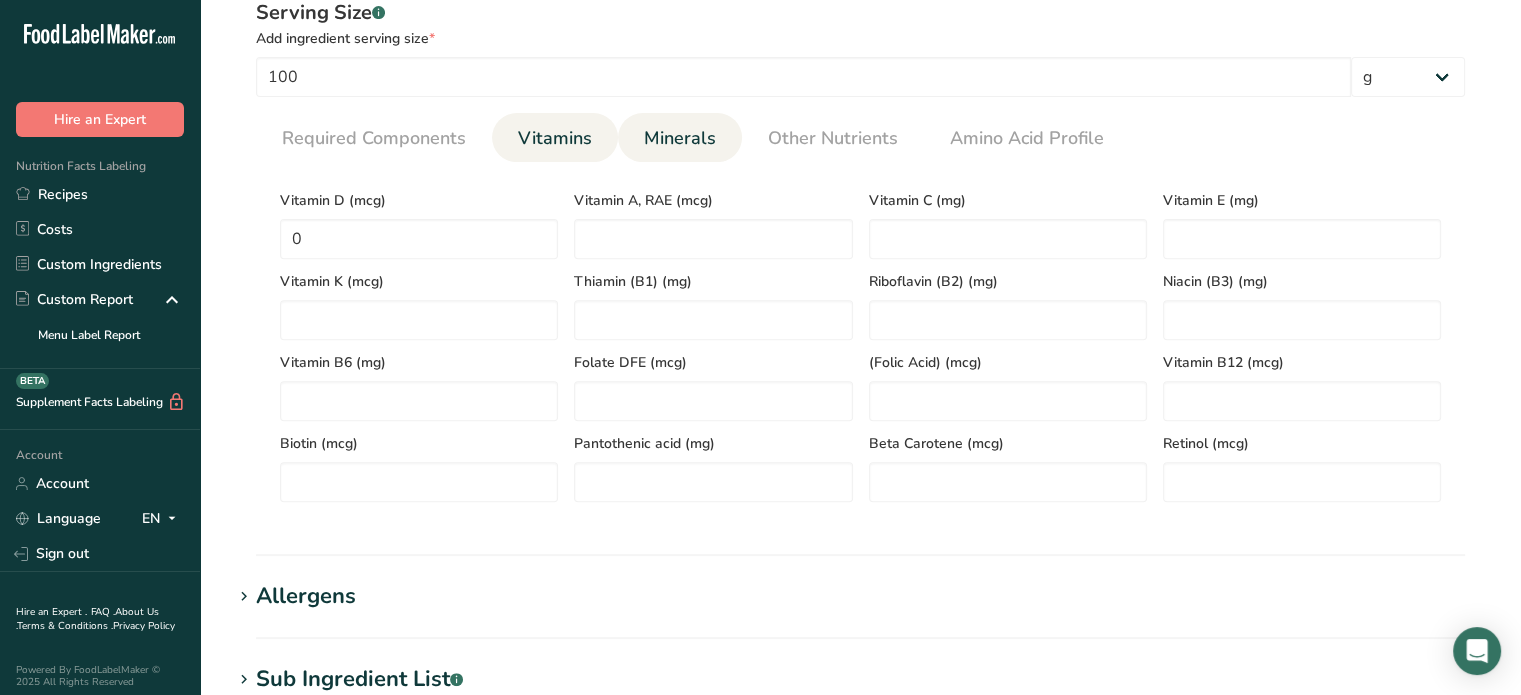 click on "Minerals" at bounding box center [680, 138] 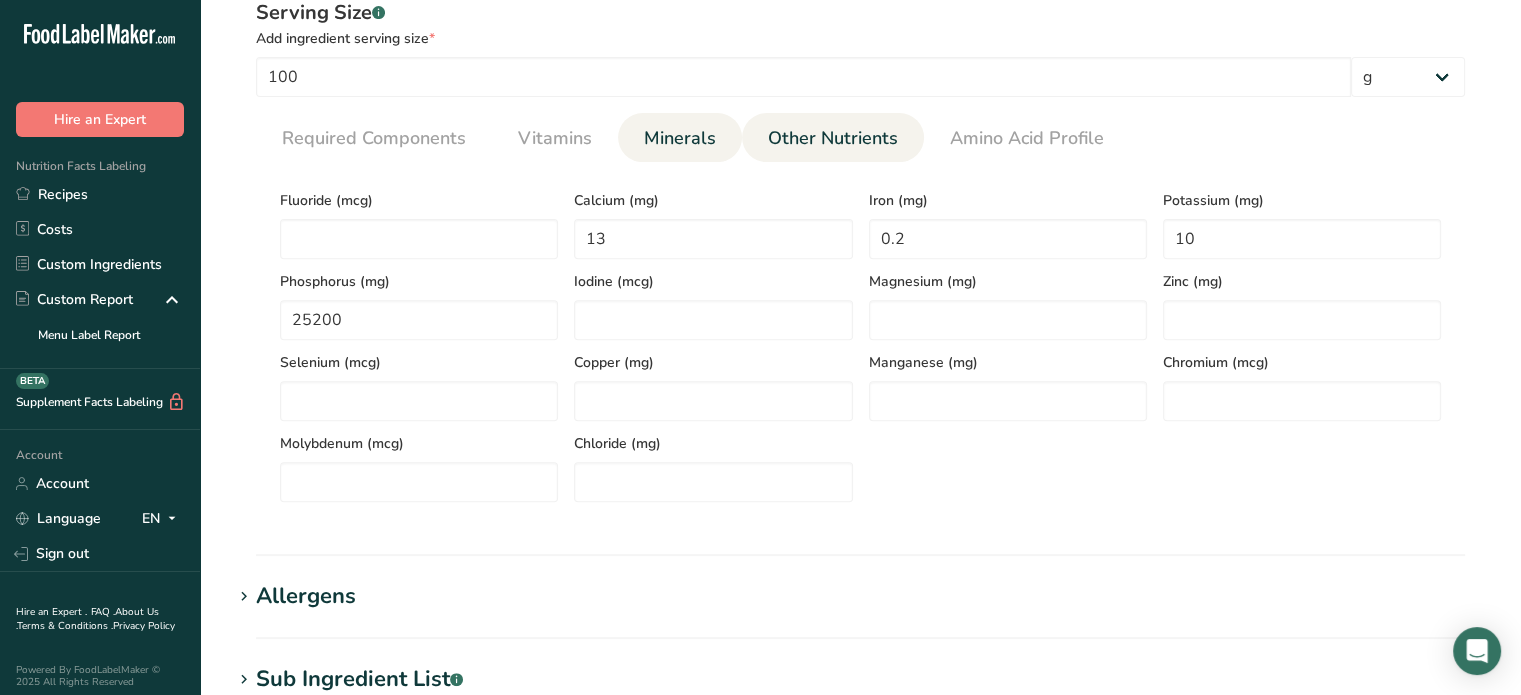 click on "Other Nutrients" at bounding box center [833, 138] 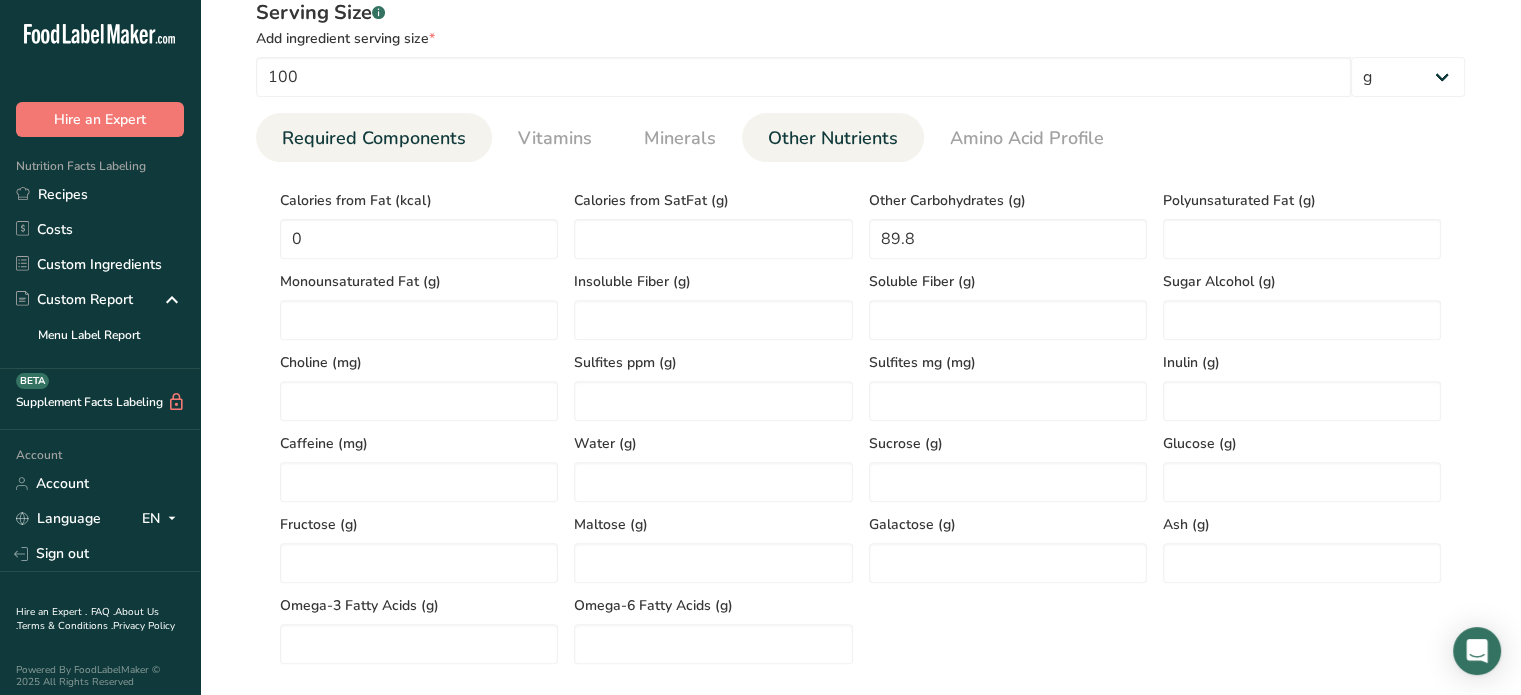 click on "Required Components" at bounding box center [374, 138] 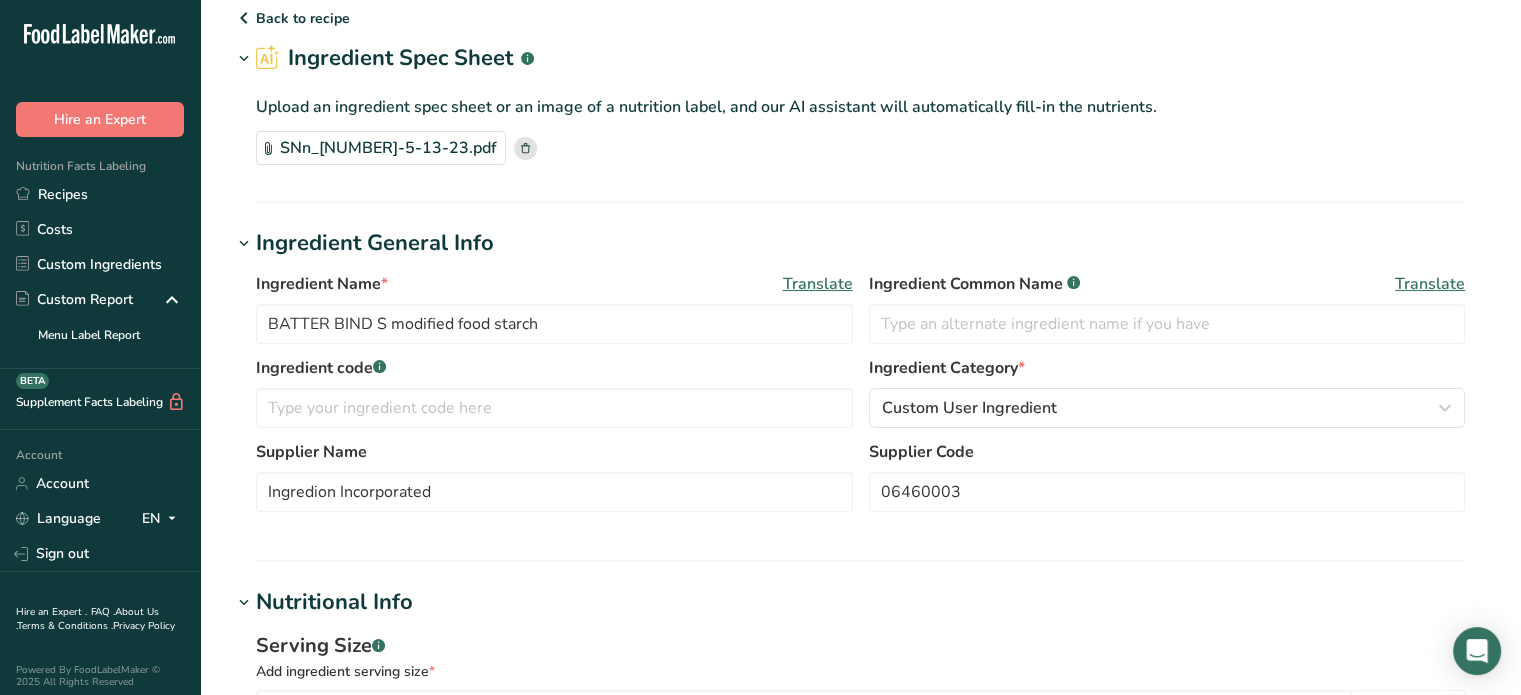 scroll, scrollTop: 0, scrollLeft: 0, axis: both 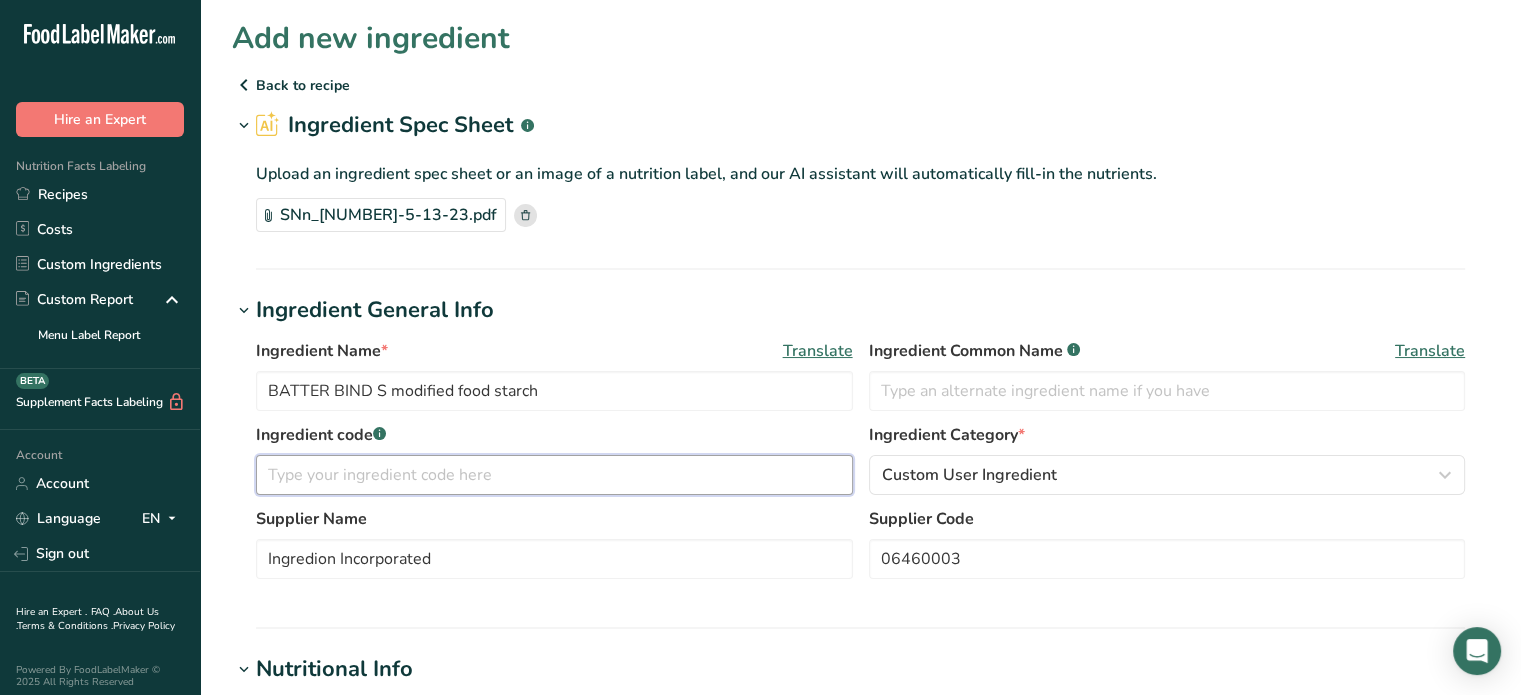 click at bounding box center [554, 475] 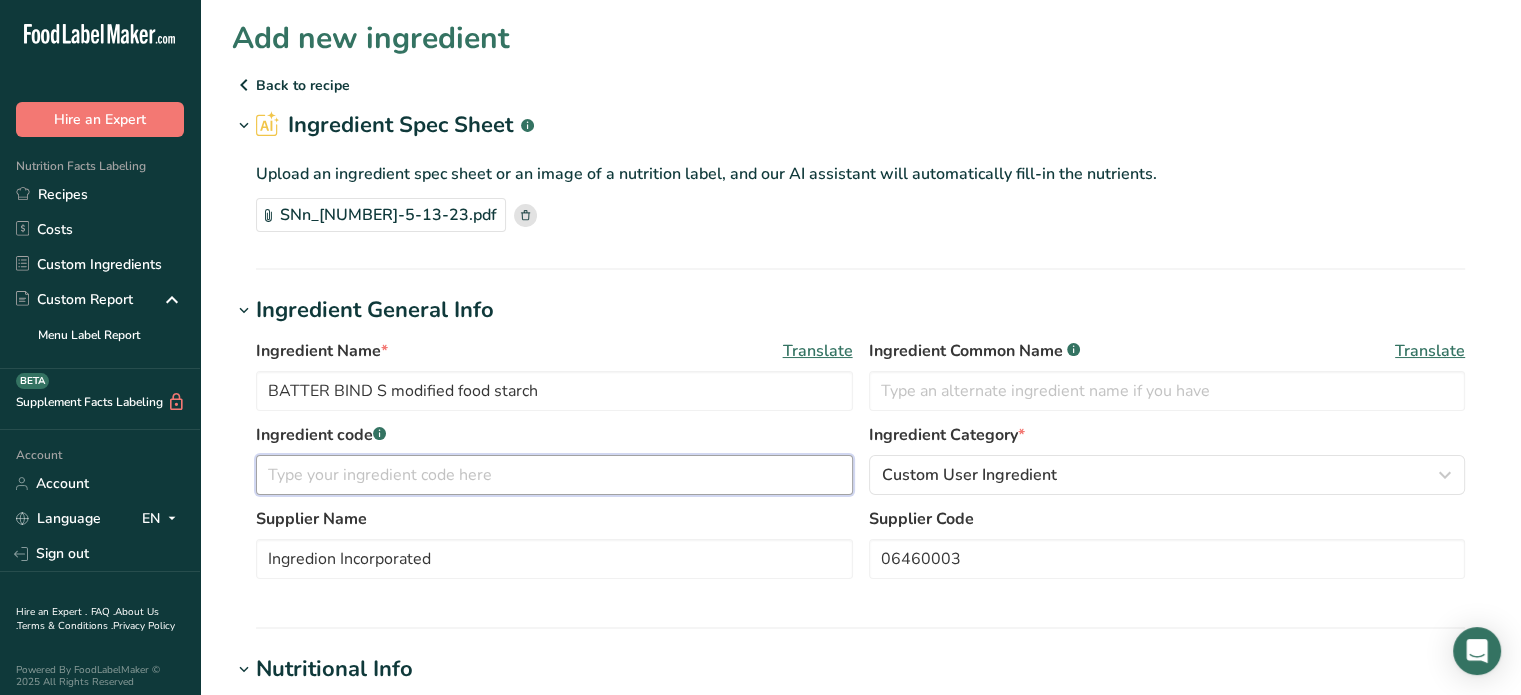 paste on "1250016" 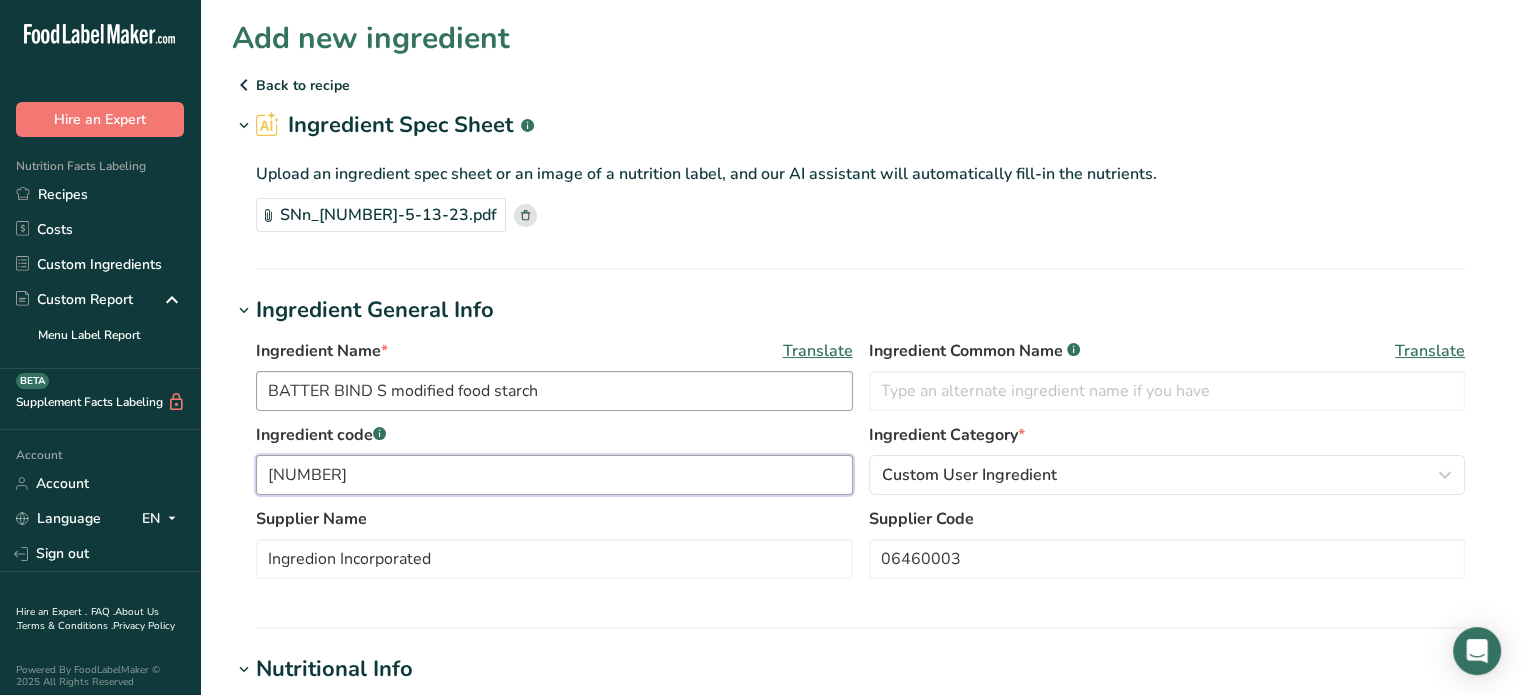 type on "1250016" 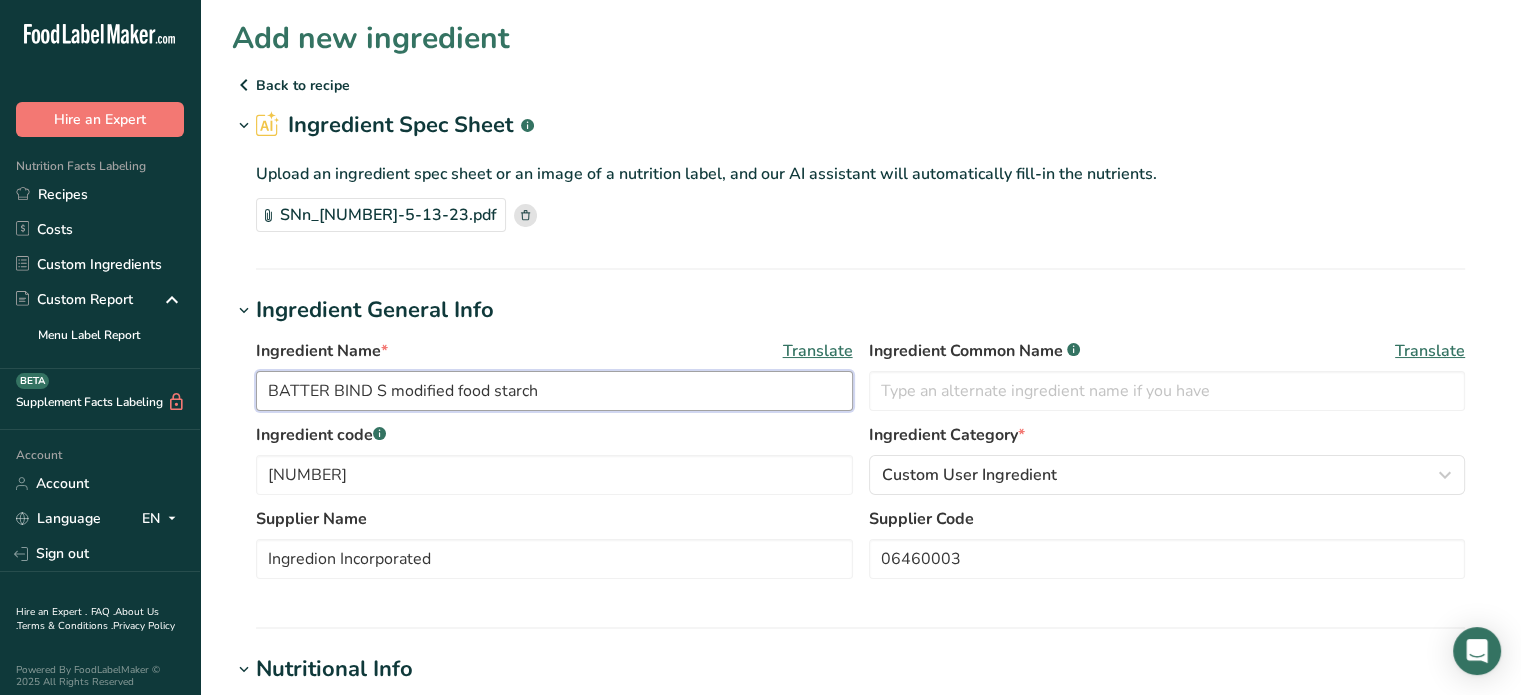 click on "BATTER BIND S modified food starch" at bounding box center (554, 391) 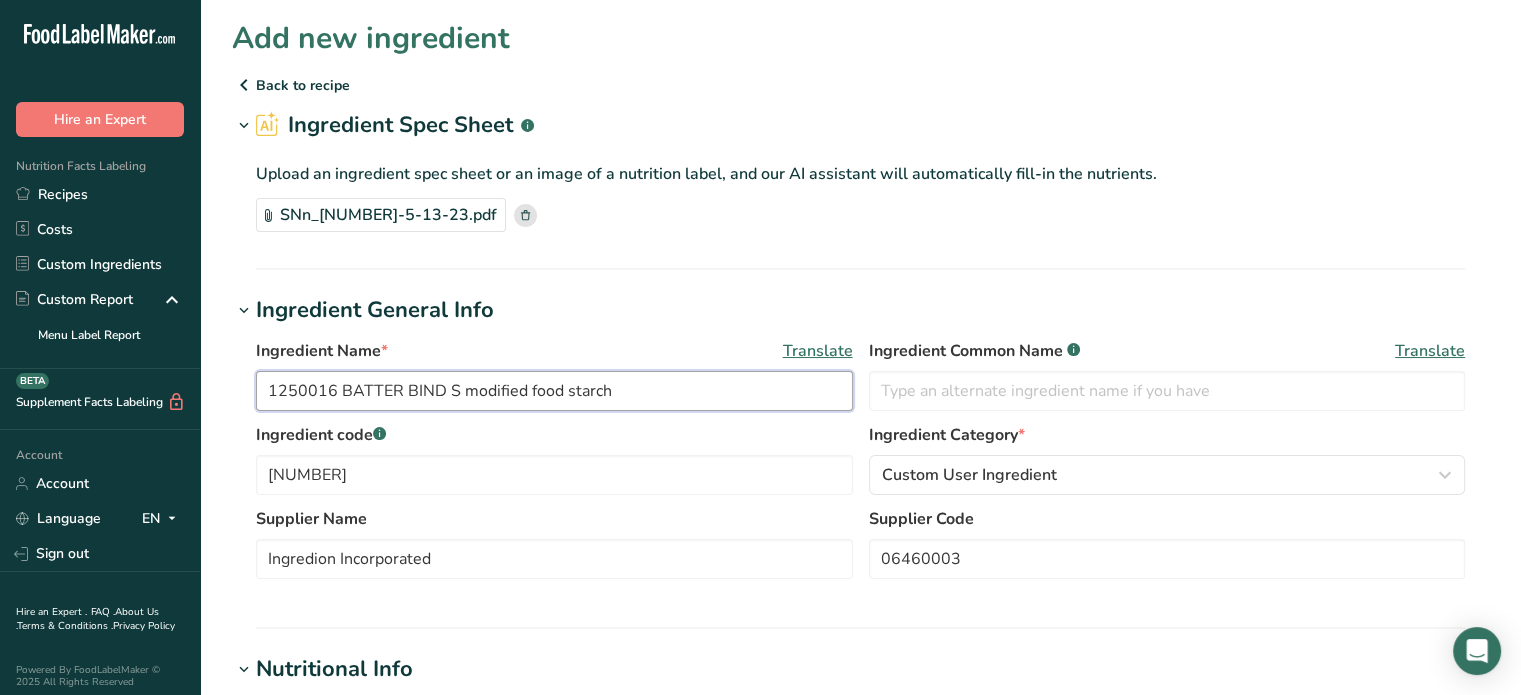 type on "1250016 BATTER BIND S modified food starch" 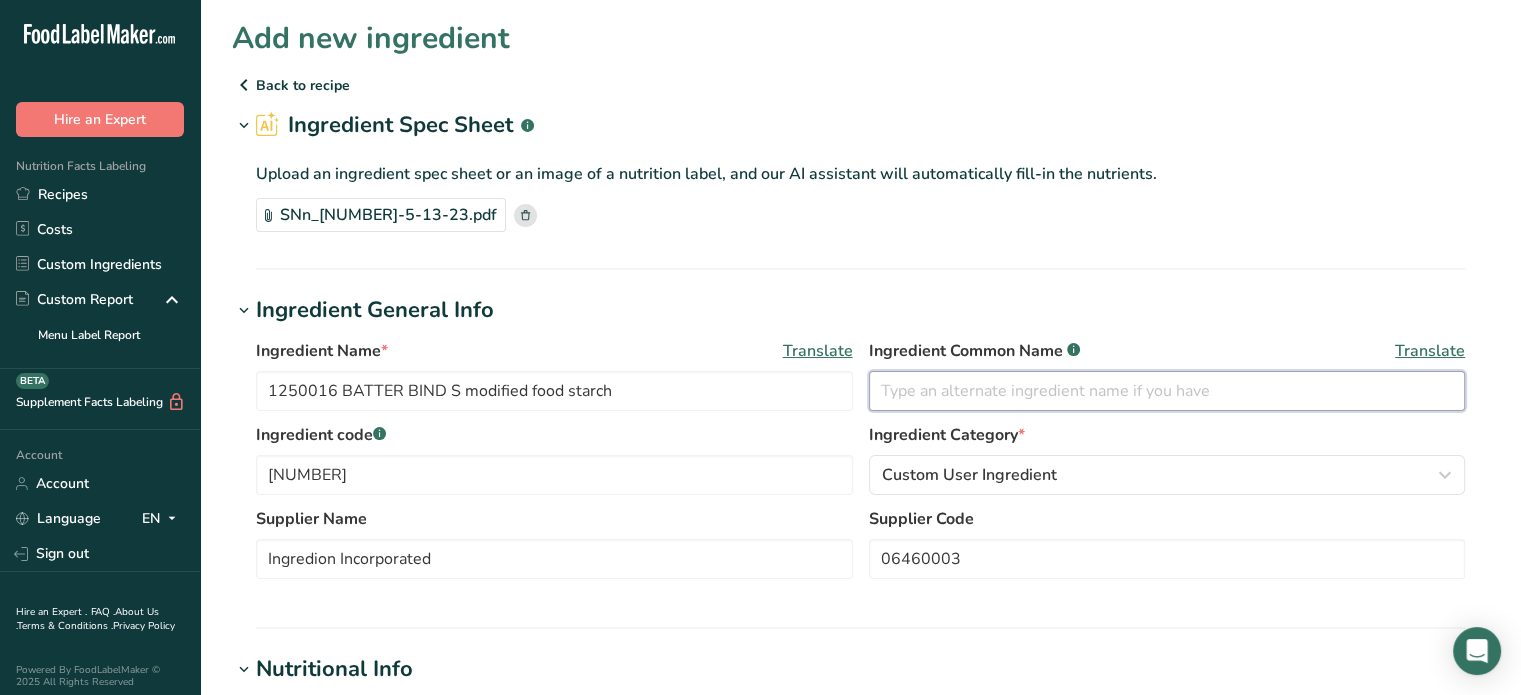click at bounding box center [1167, 391] 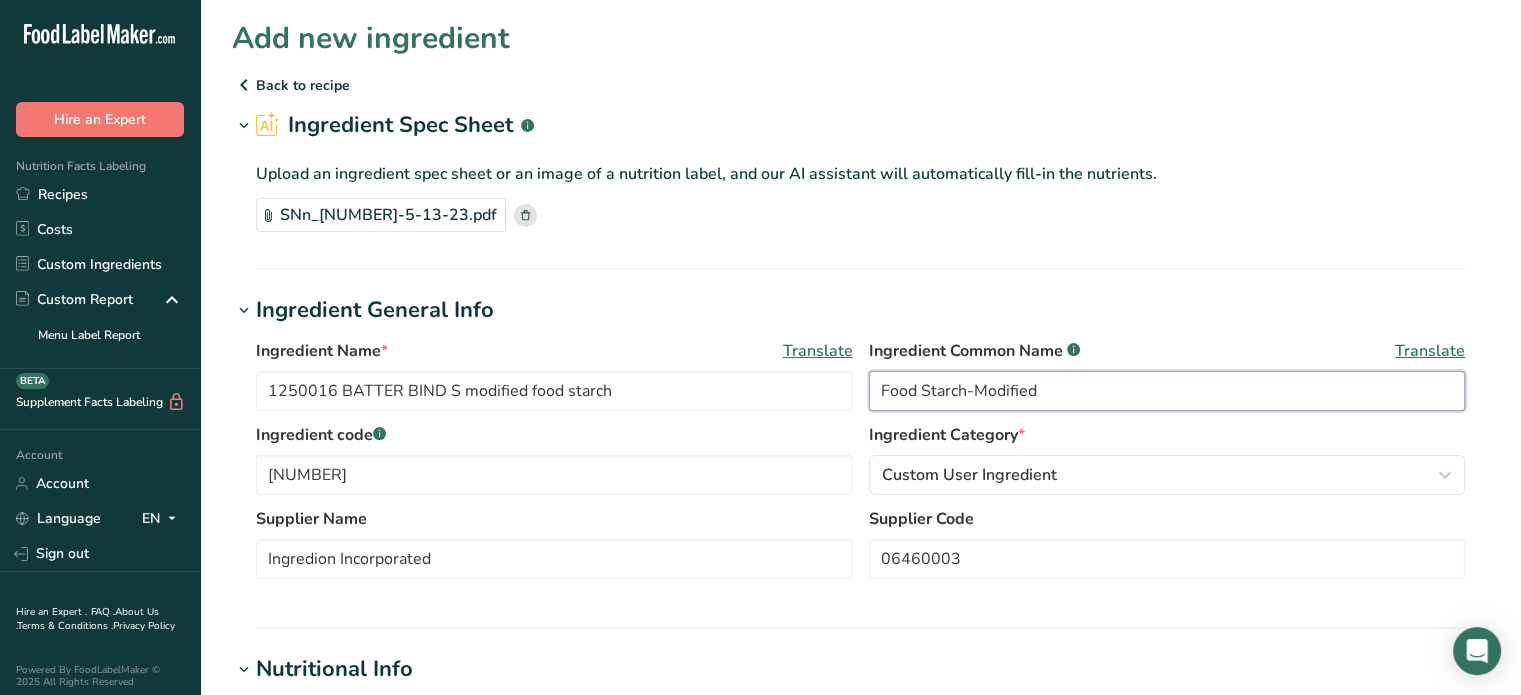 type on "Food Starch-Modified" 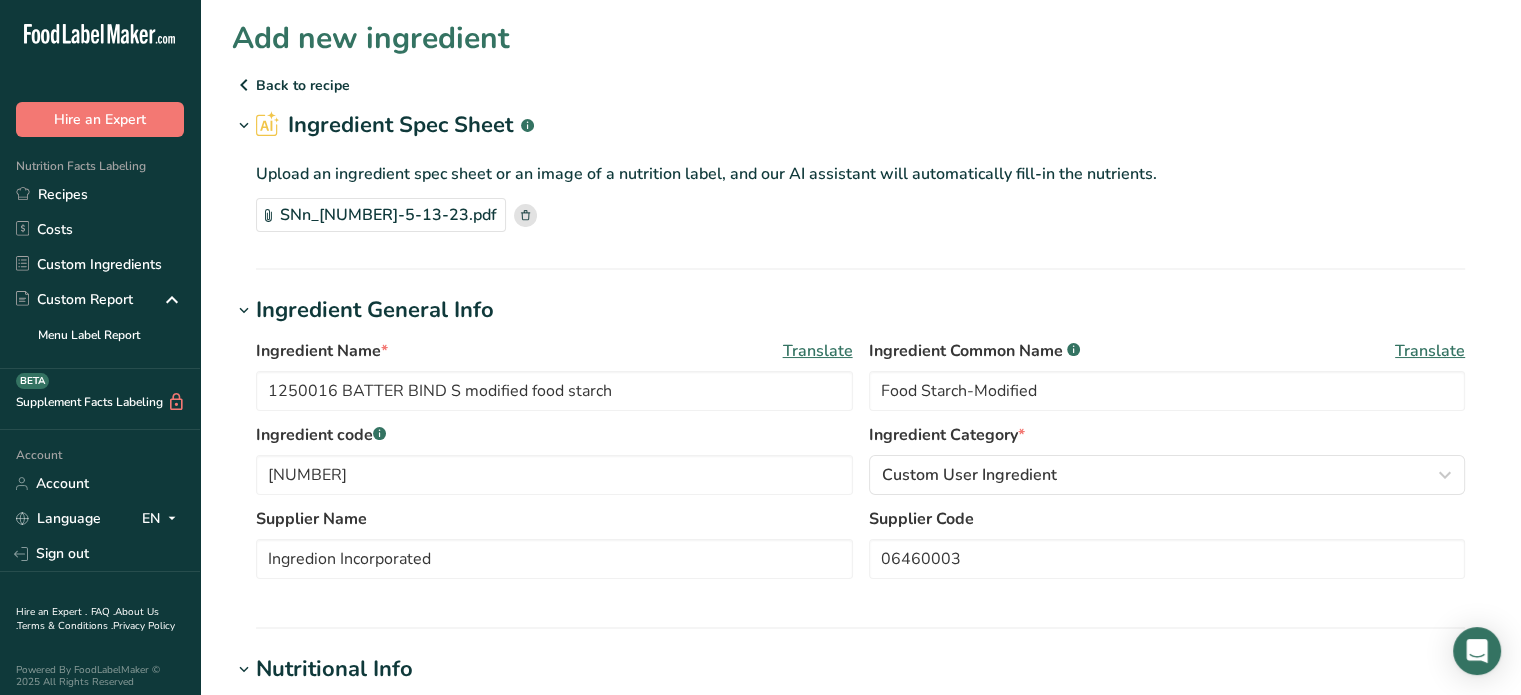 click on "Ingredient Name *
Translate
1250016 BATTER BIND S modified food starch
Ingredient Common Name
.a-a{fill:#347362;}.b-a{fill:#fff;}
Translate
Food Starch-Modified
Ingredient code
.a-a{fill:#347362;}.b-a{fill:#fff;}           1250016
Ingredient Category *
Custom User Ingredient
Standard Categories
Custom Categories
.a-a{fill:#347362;}.b-a{fill:#fff;}
American Indian/Alaska Native Foods
Baby Foods
Baked Products
Beef Products
Beverages
Branded Food Products Database
Breakfast Cereals
Cereal Grains and Pasta" at bounding box center [860, 465] 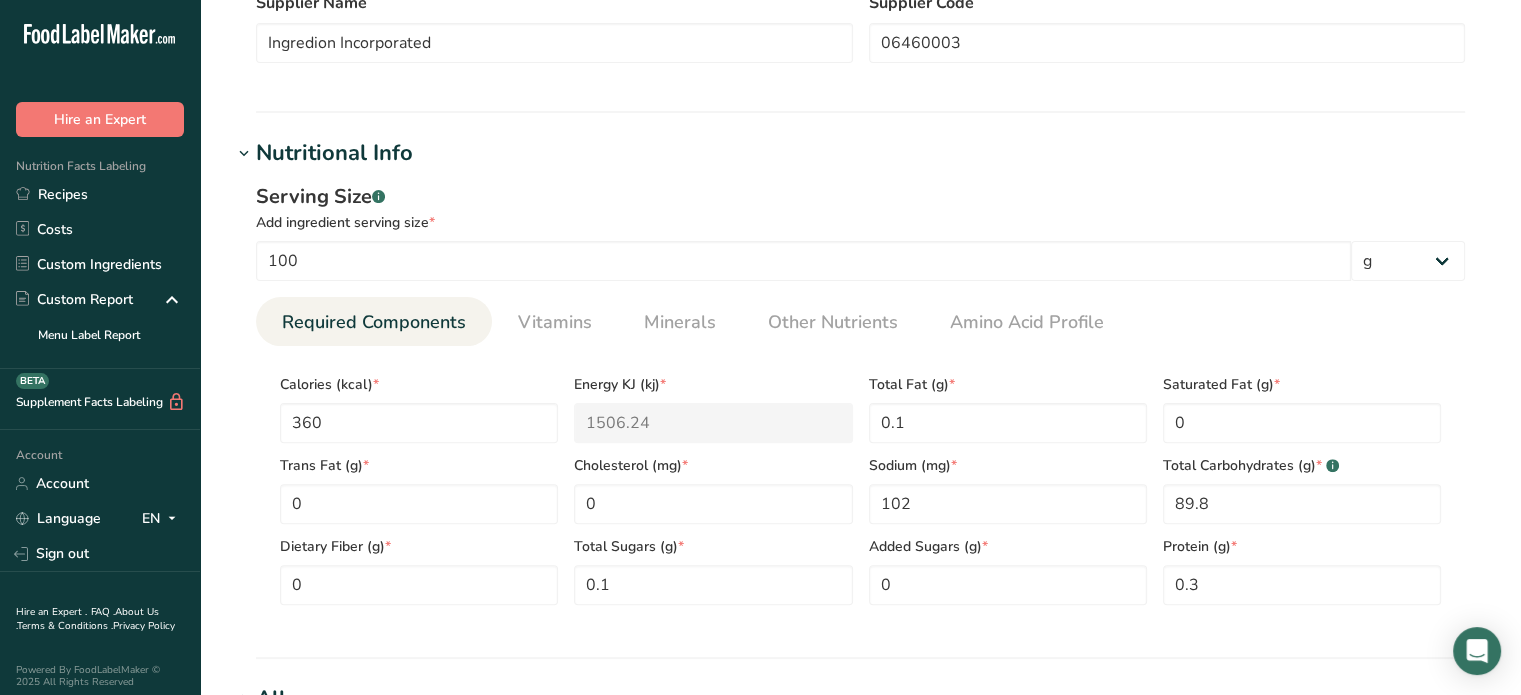 scroll, scrollTop: 1100, scrollLeft: 0, axis: vertical 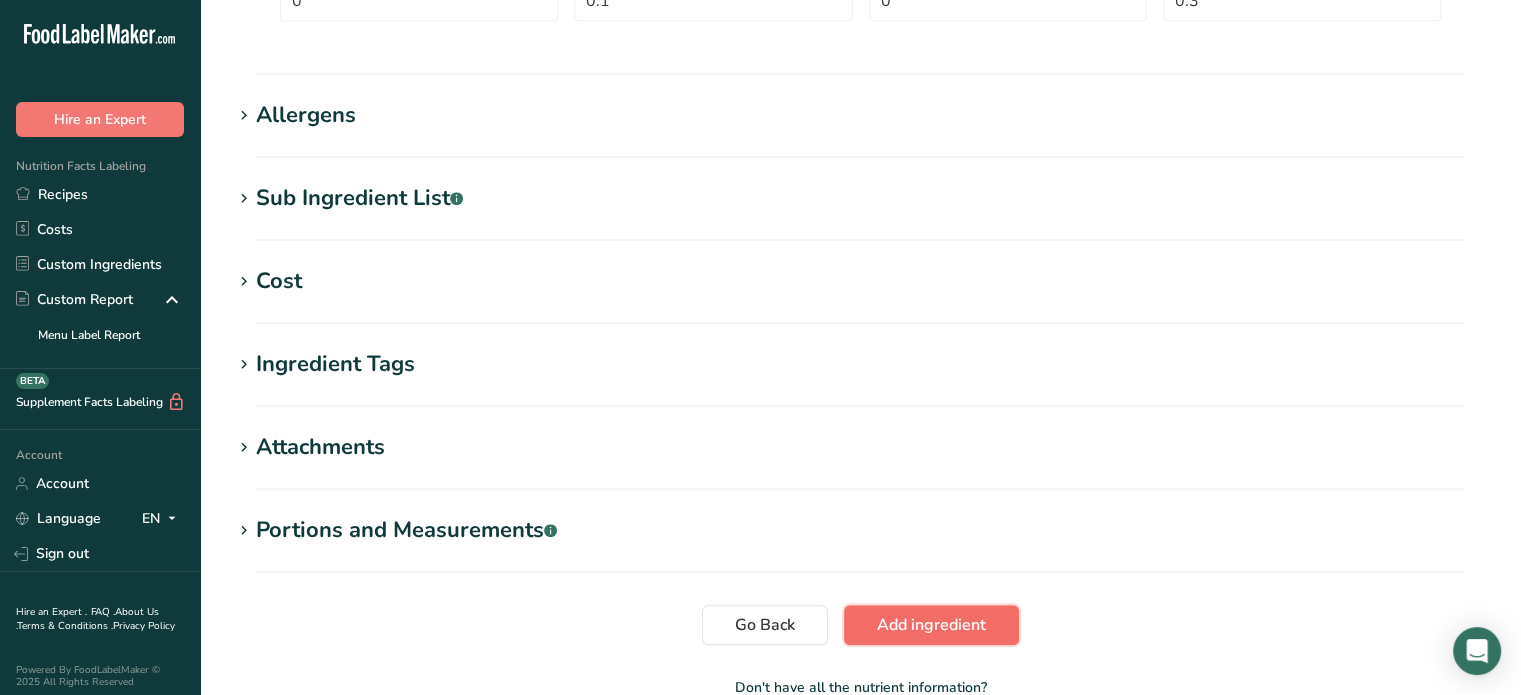 click on "Add ingredient" at bounding box center (931, 625) 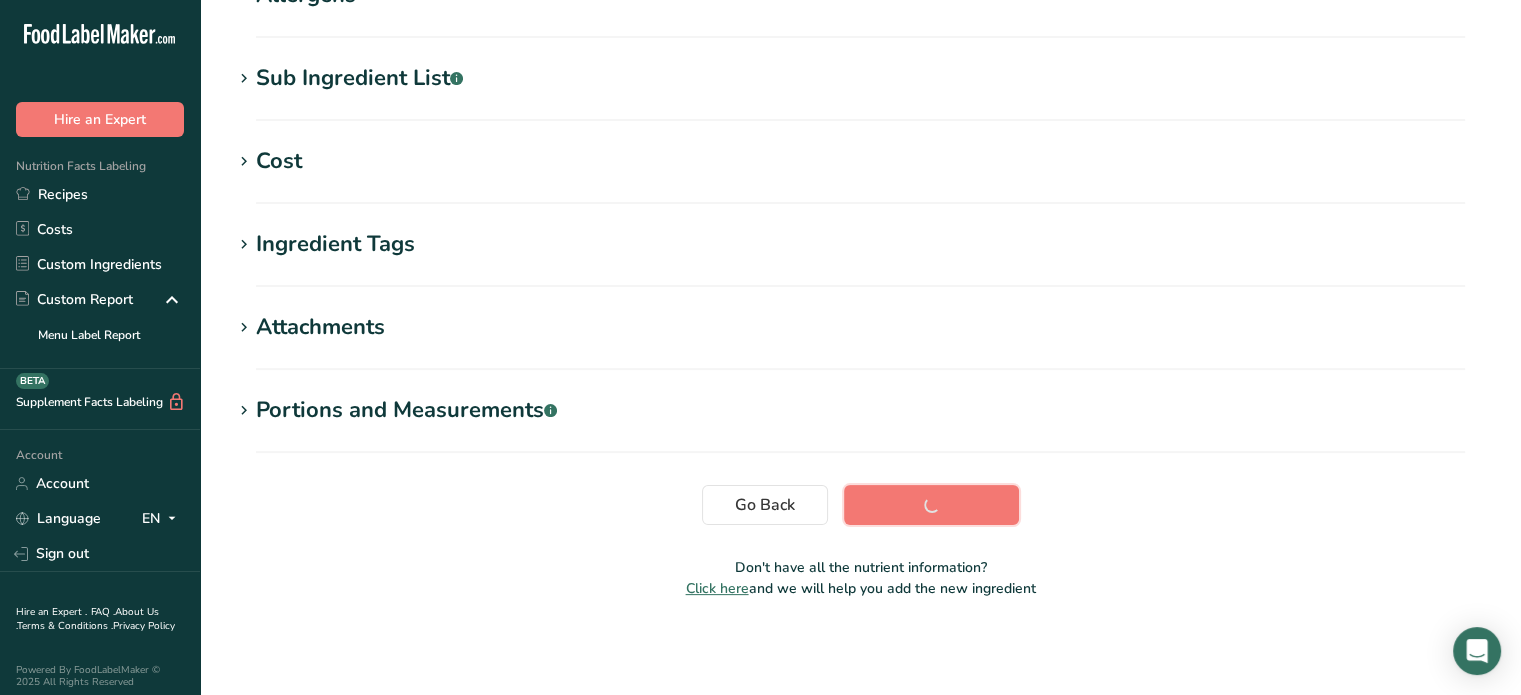 scroll, scrollTop: 379, scrollLeft: 0, axis: vertical 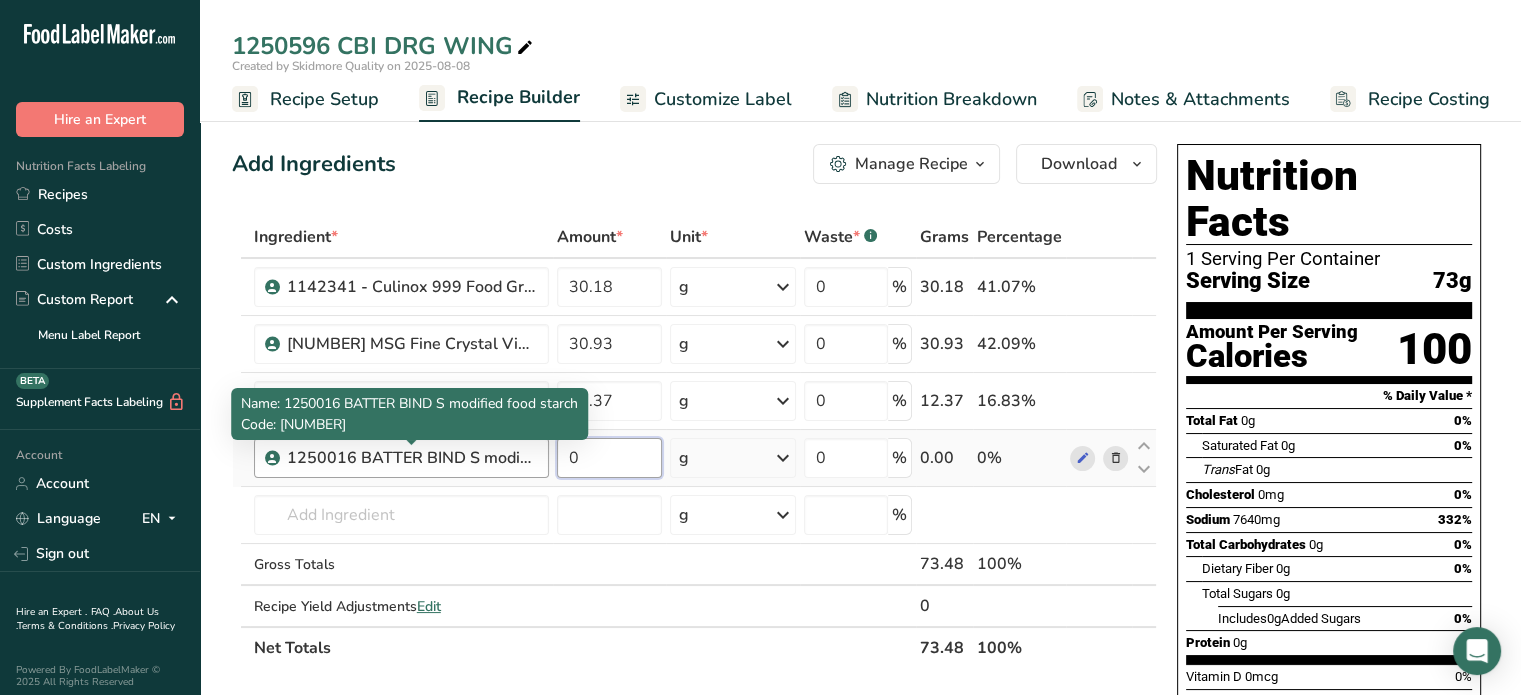 drag, startPoint x: 612, startPoint y: 461, endPoint x: 521, endPoint y: 461, distance: 91 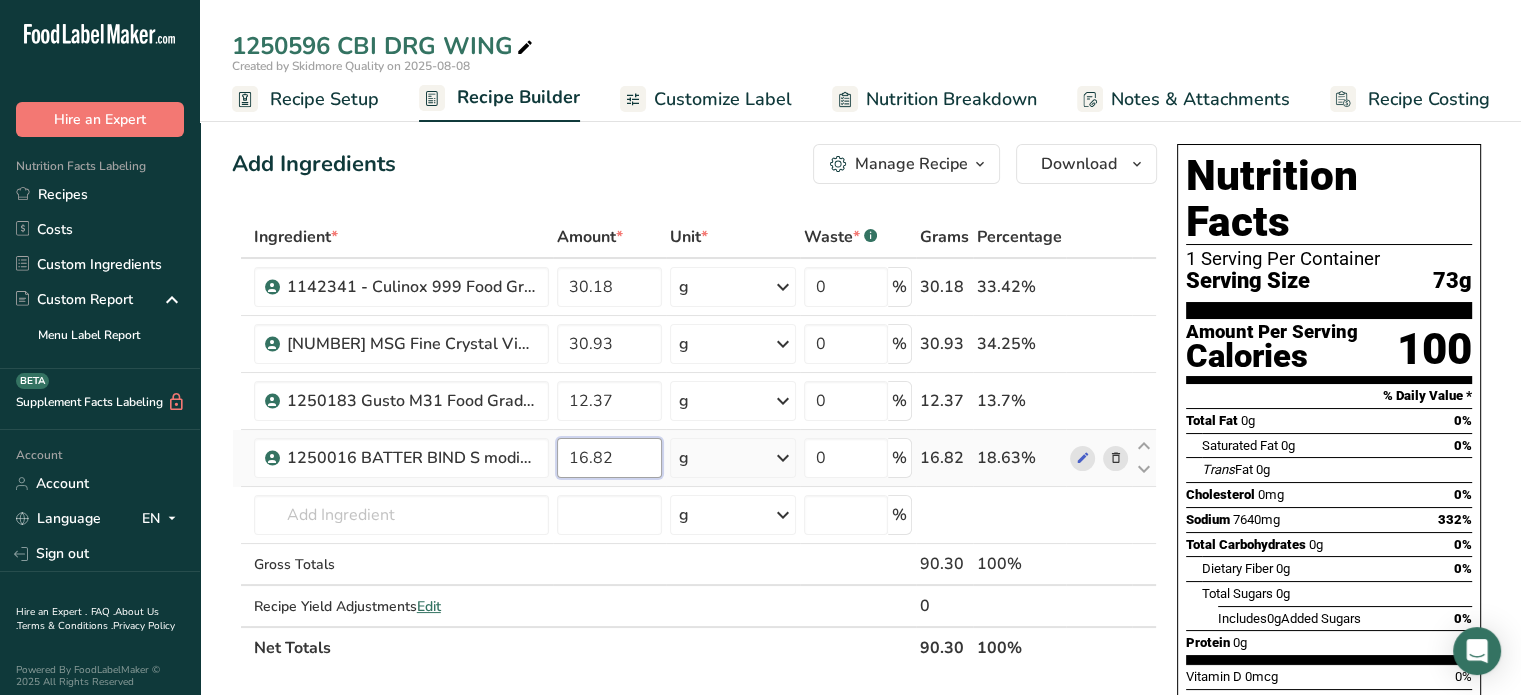 type on "16.82" 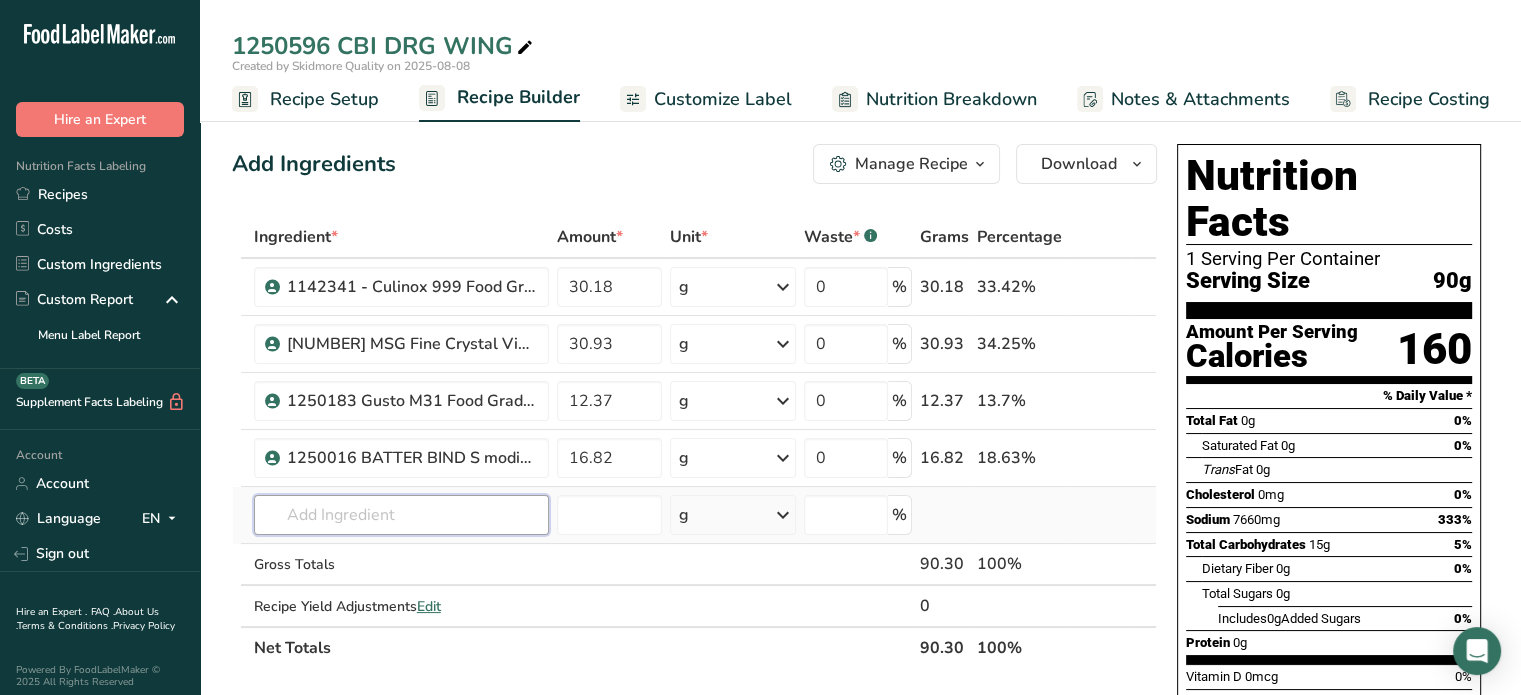 click at bounding box center (401, 515) 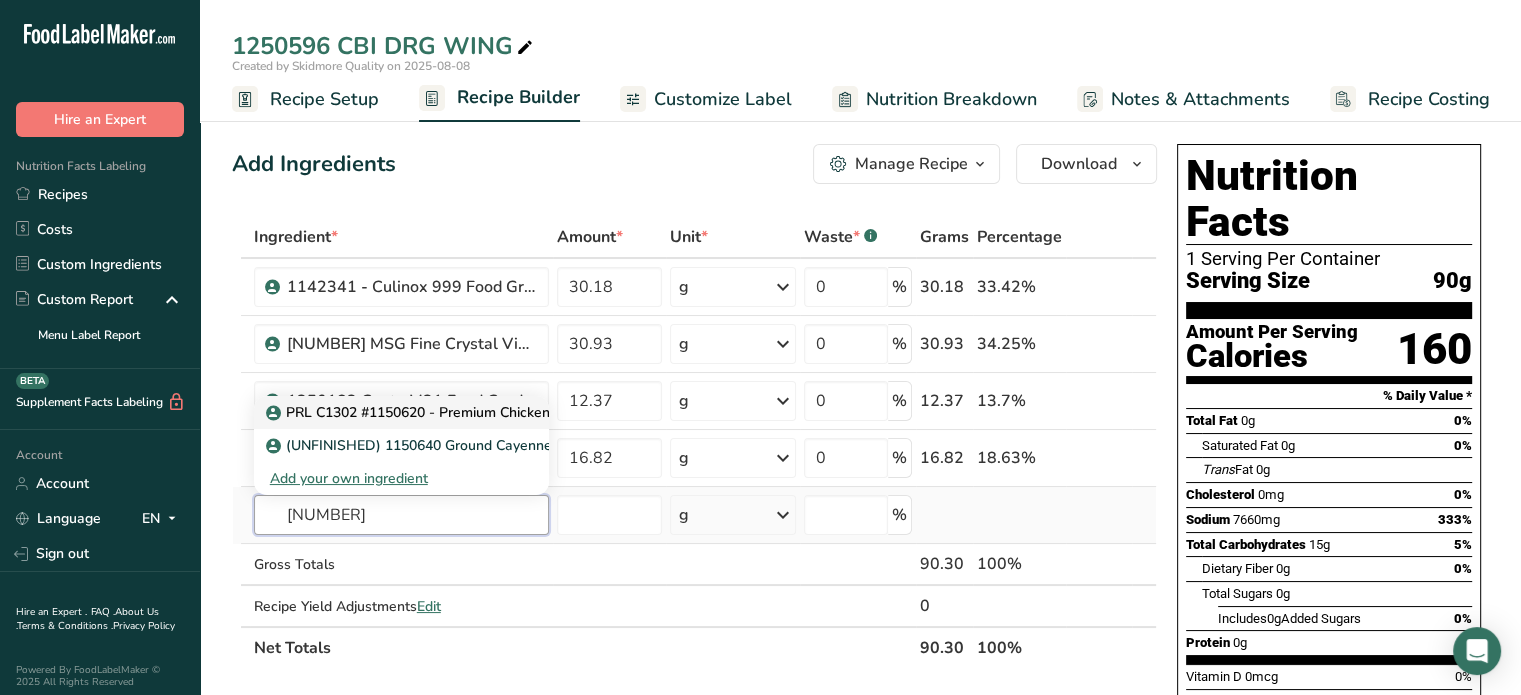 type on "[NUMBER]" 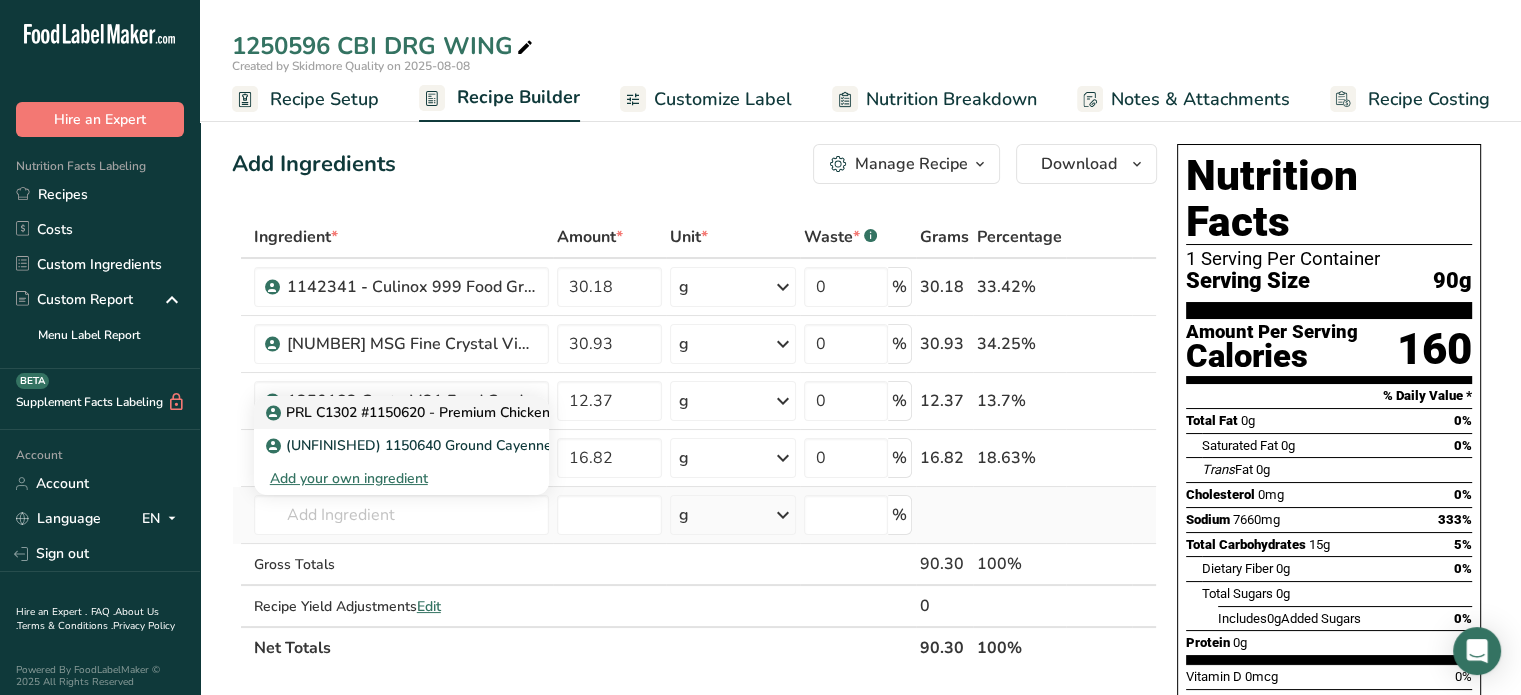 click on "PRL C1302 #1150620 - Premium Chicken Broth #C1302" at bounding box center (456, 412) 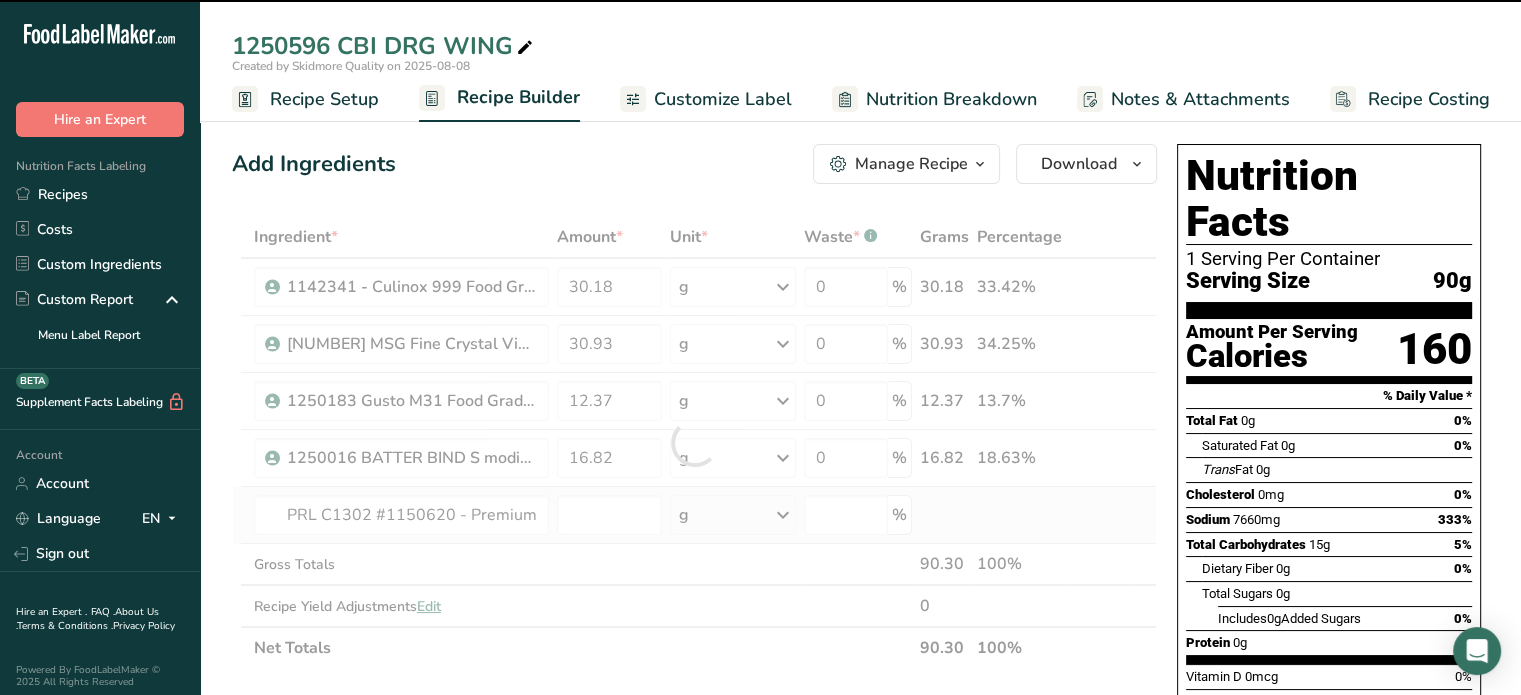 type on "0" 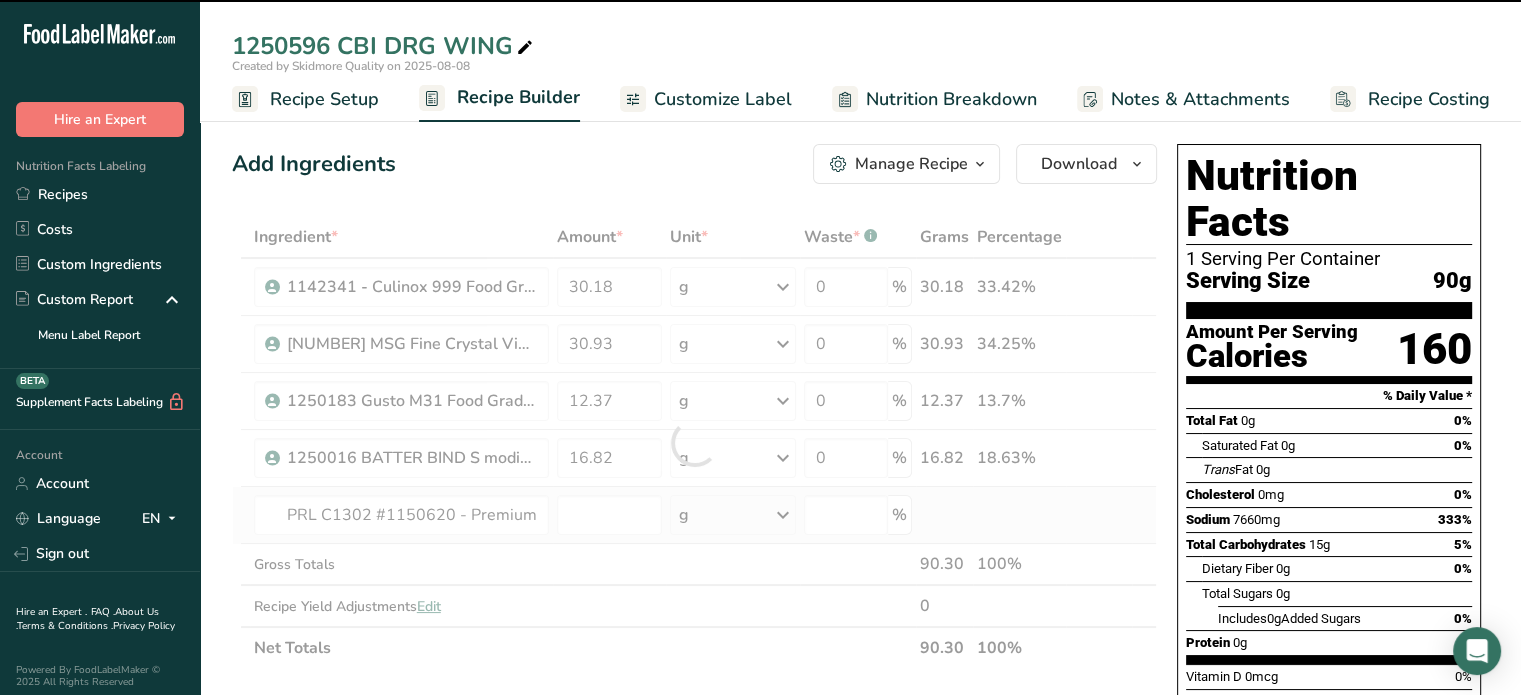 type on "0" 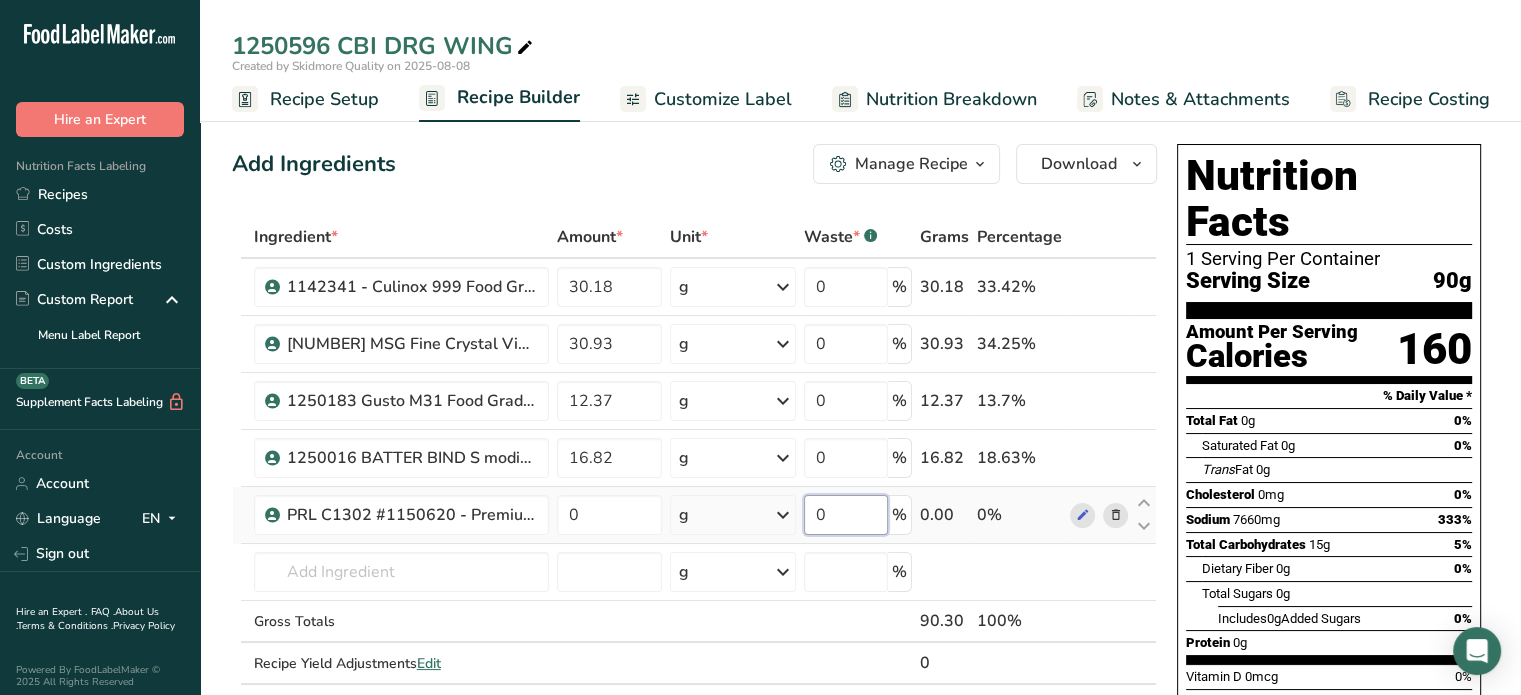 click on "0" at bounding box center [846, 515] 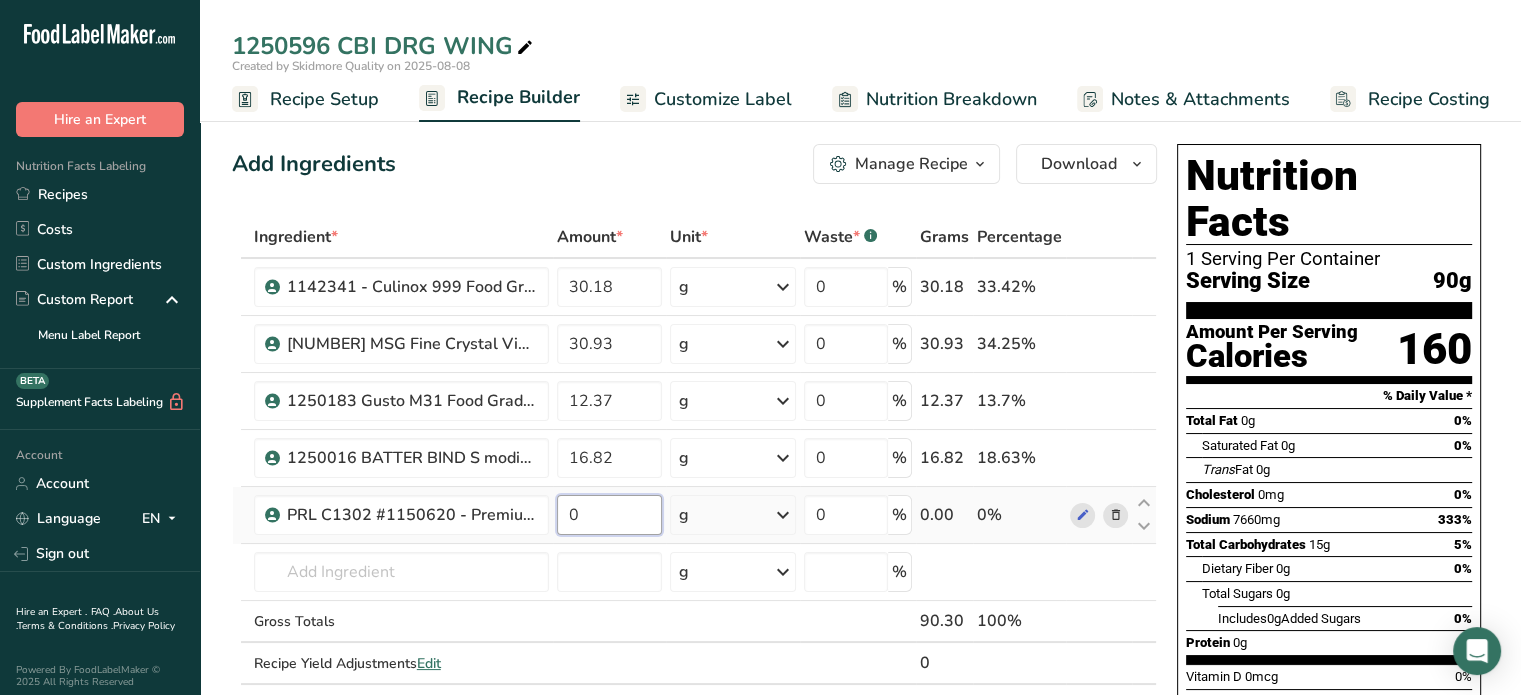click on "Ingredient *
Amount *
Unit *
Waste *   .a-a{fill:#347362;}.b-a{fill:#fff;}          Grams
Percentage
1142341 - Culinox 999 Food Grade Salt
30.18
g
Weight Units
g
kg
mg
See more
Volume Units
l
mL
fl oz
See more
0
%
30.18
33.42%
1191226 MSG Fine Crystal Vietnam
30.93
g
Weight Units
g
kg
mg
See more
Volume Units
l
mL
fl oz
See more
0
%
30.93
34.25%
12.37
g" at bounding box center [694, 471] 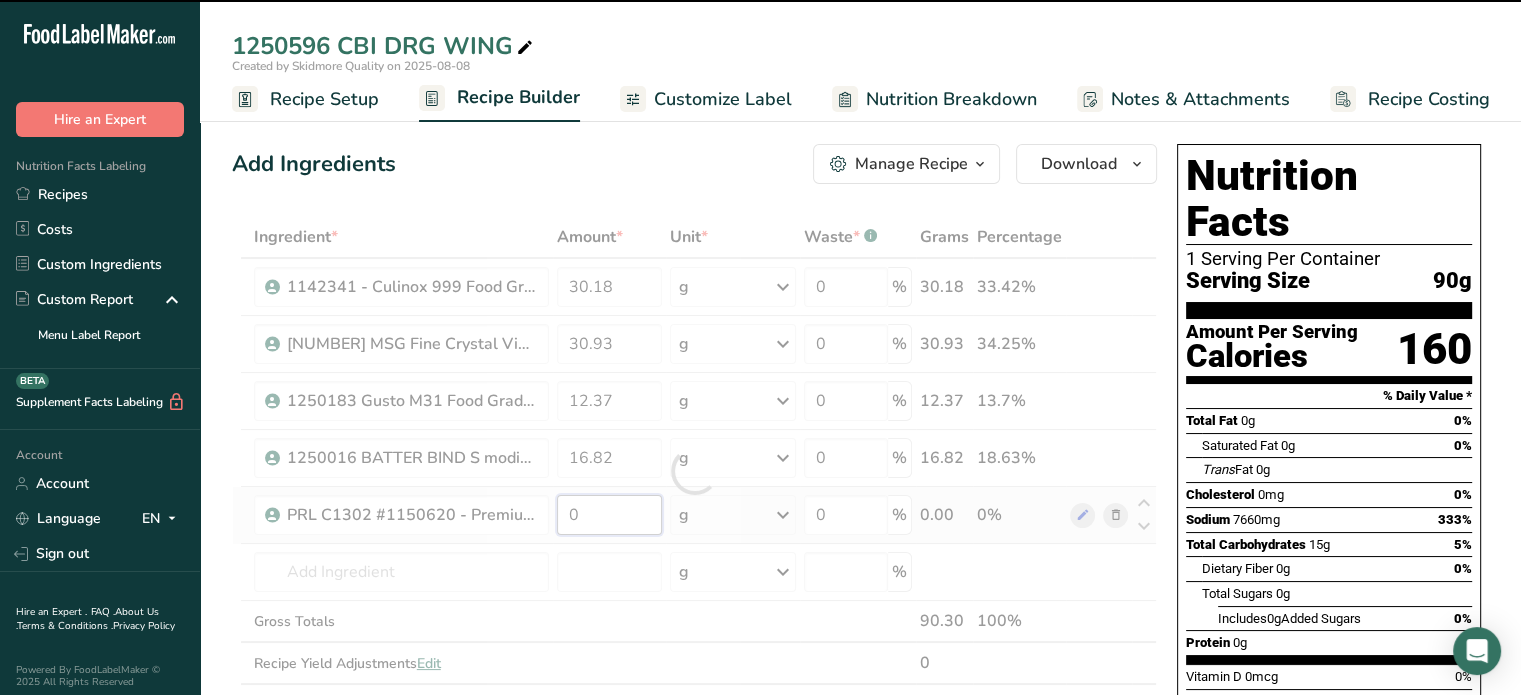 paste on "8.66" 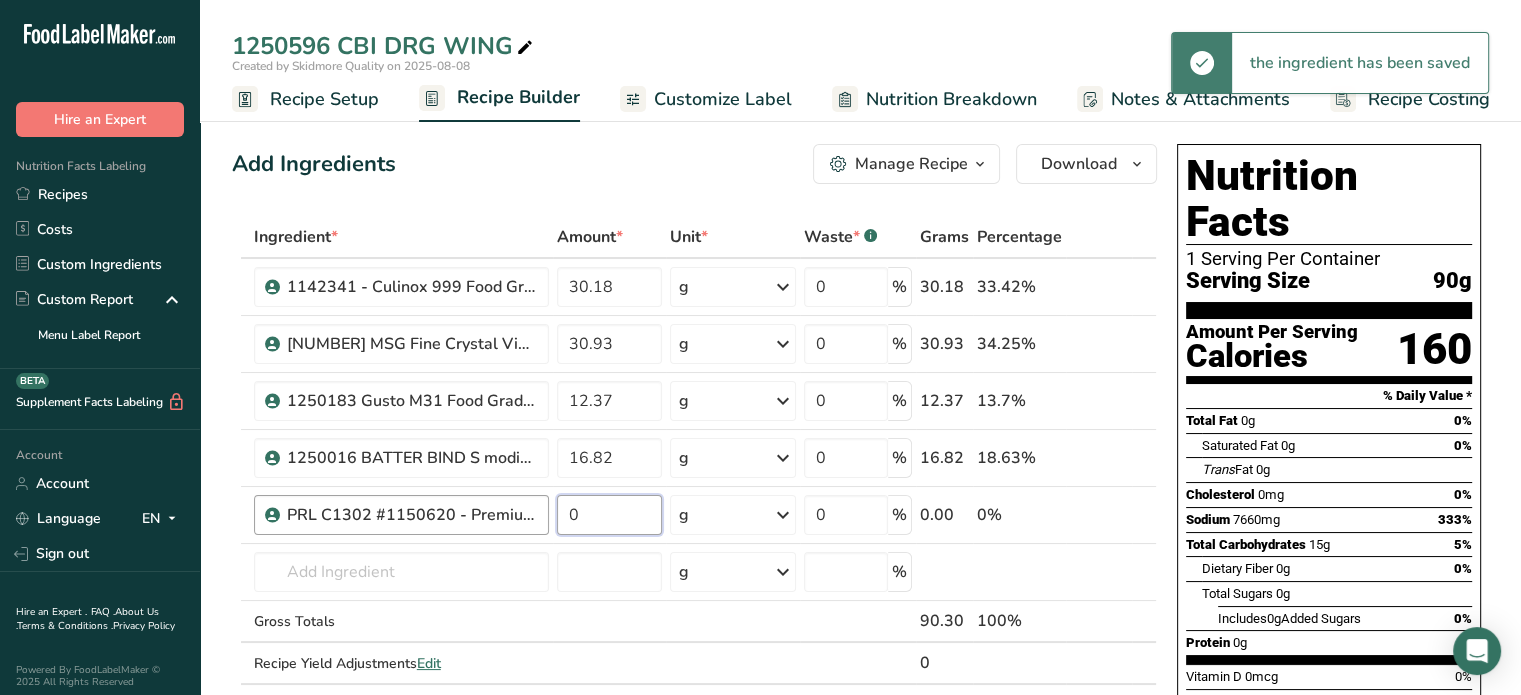drag, startPoint x: 556, startPoint y: 515, endPoint x: 517, endPoint y: 511, distance: 39.20459 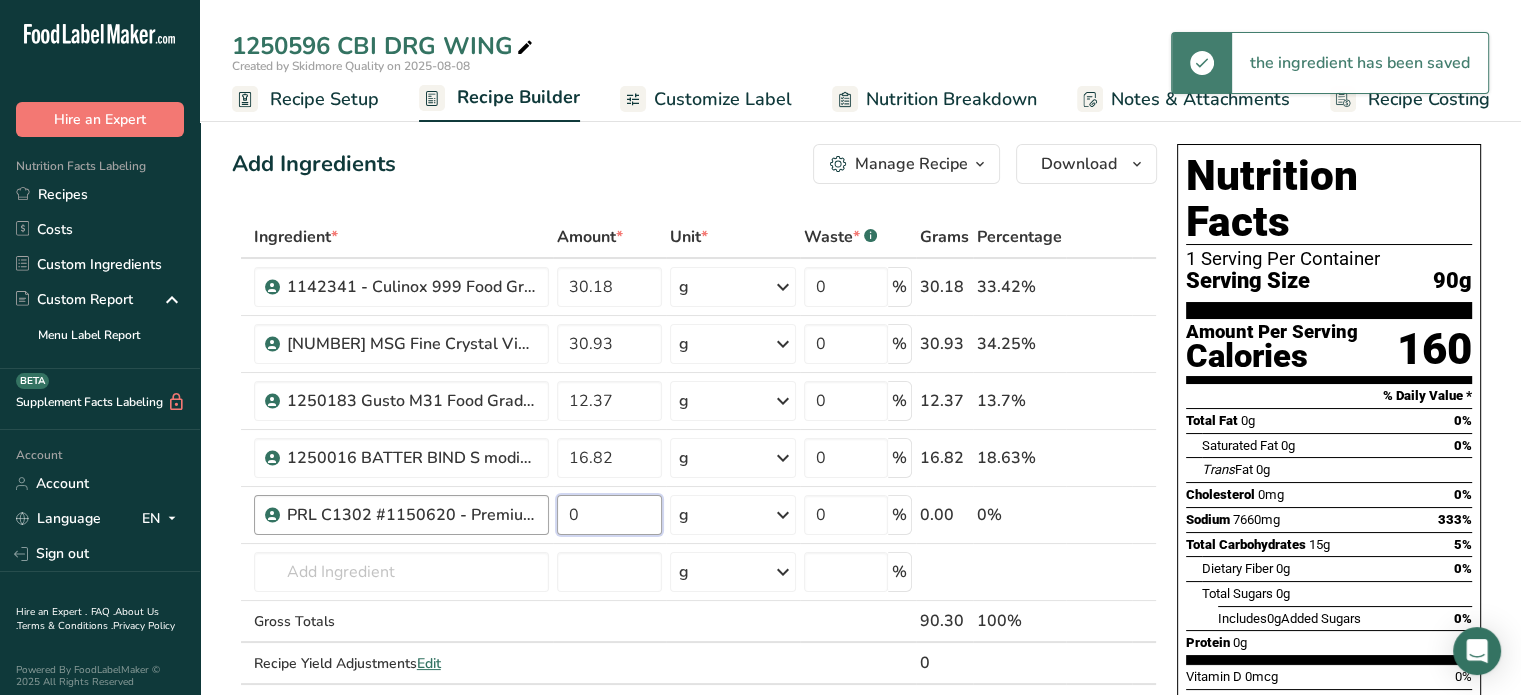 click on "PRL C1302 #1150620 - Premium Chicken Broth #C1302
0
g
Weight Units
g
kg
mg
See more
Volume Units
l
mL
fl oz
See more
0
%
0.00
0%" at bounding box center (694, 515) 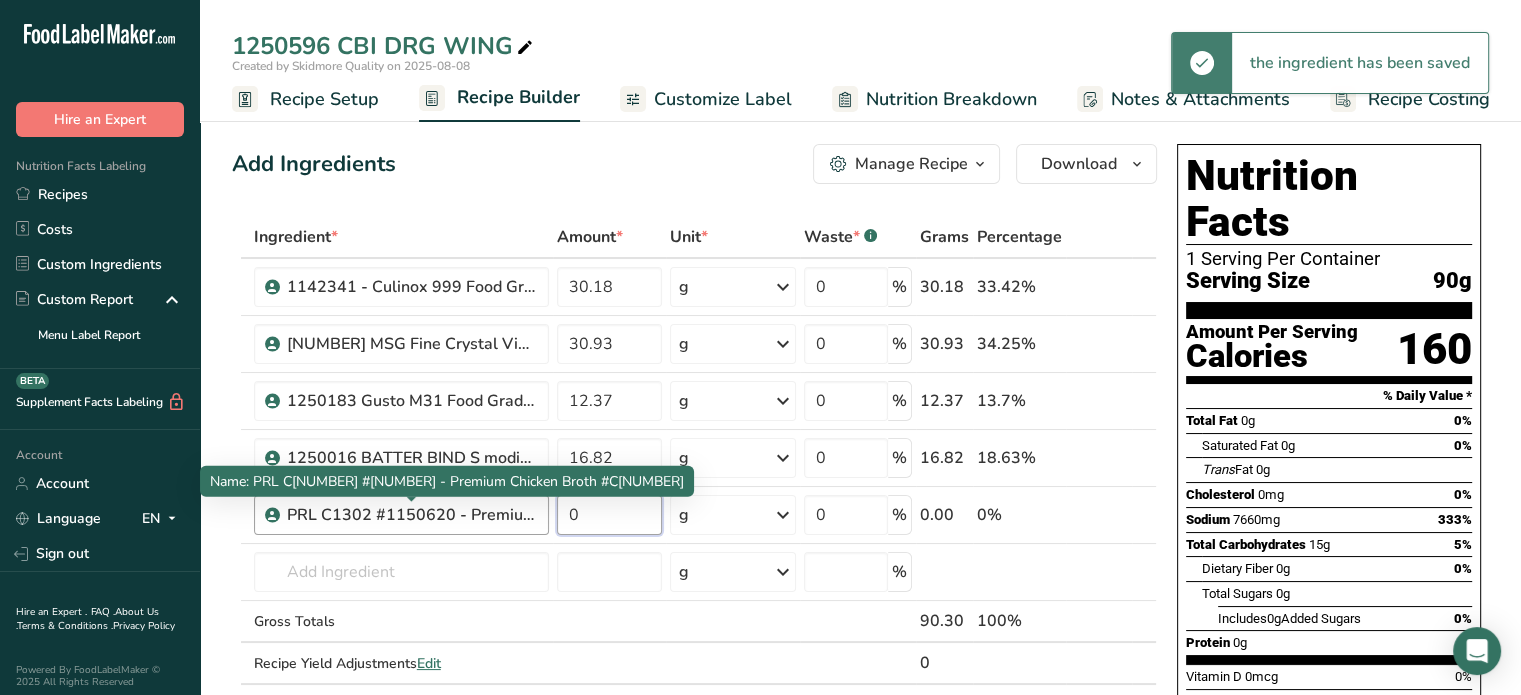paste on "8.66" 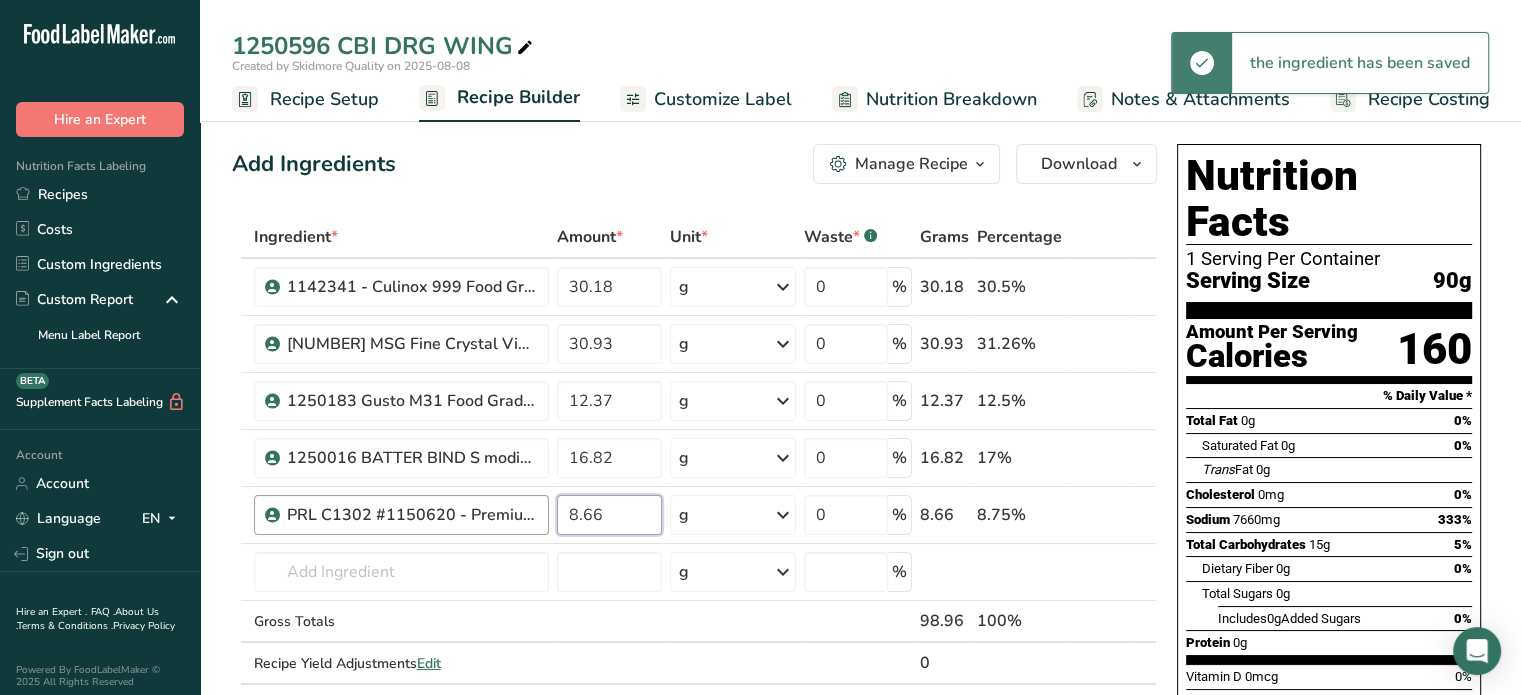 type on "8.66" 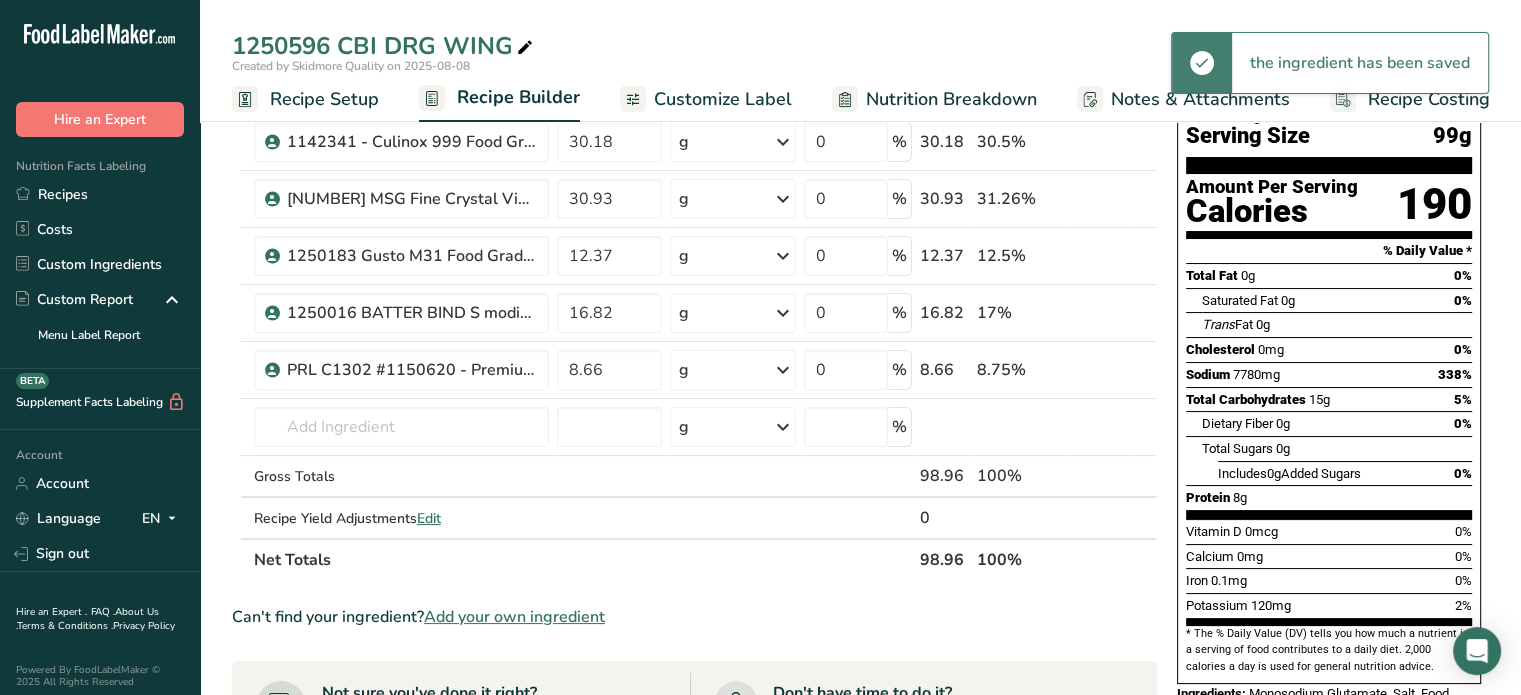 scroll, scrollTop: 100, scrollLeft: 0, axis: vertical 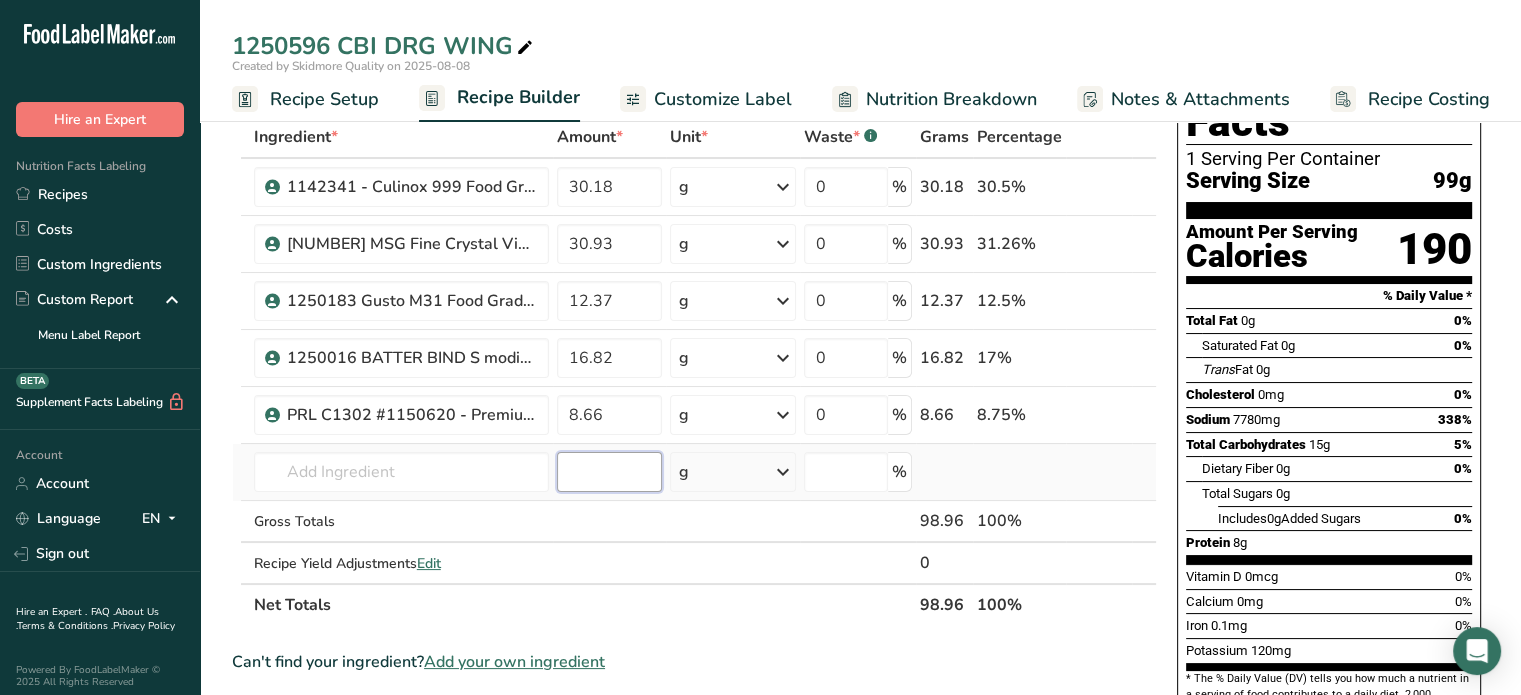 click at bounding box center (610, 472) 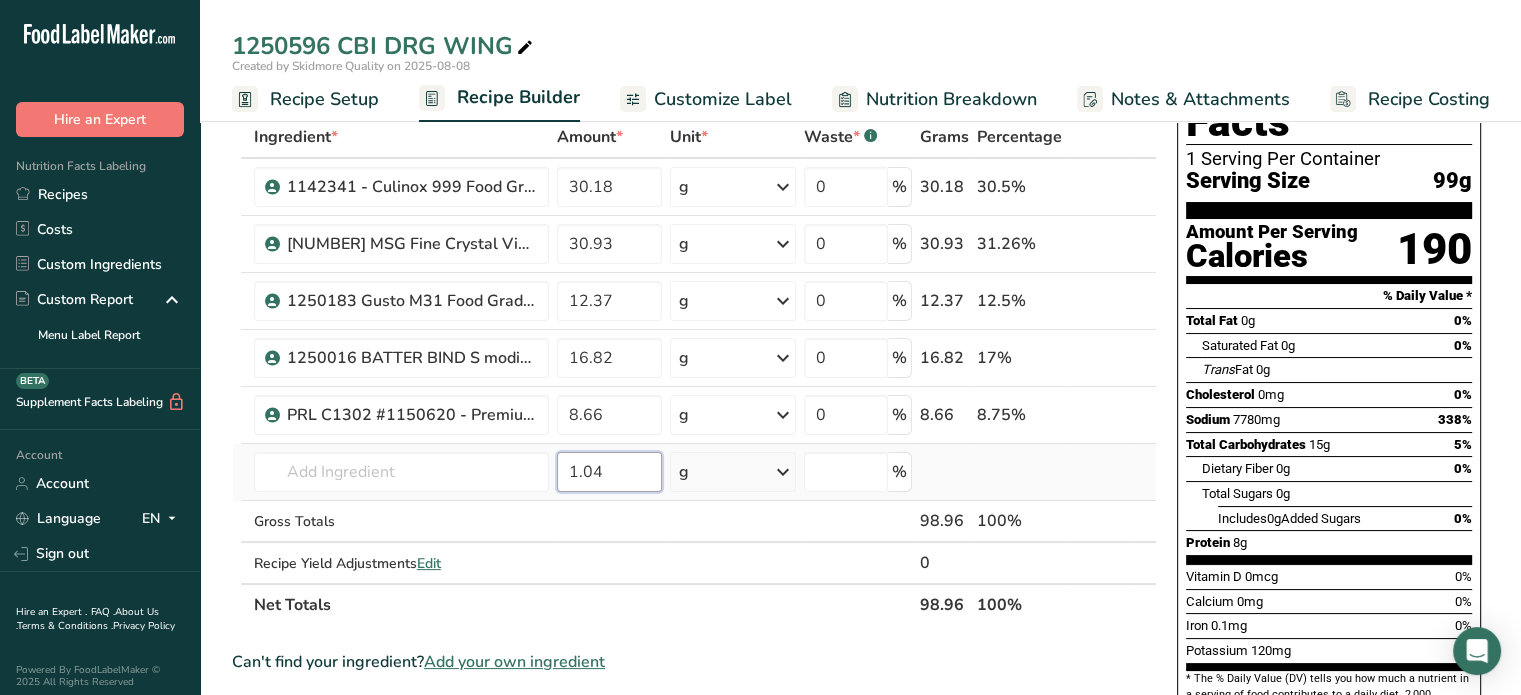 type on "1.04" 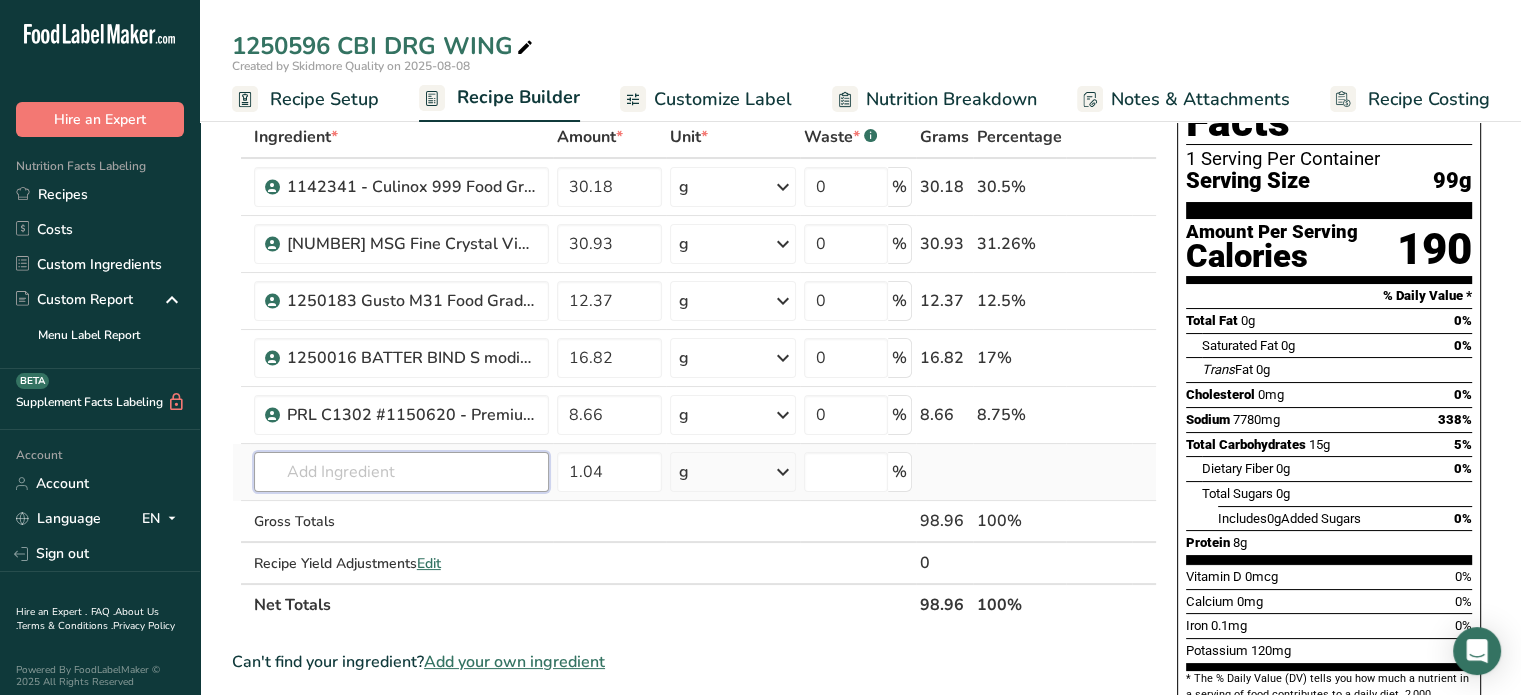 click at bounding box center [401, 472] 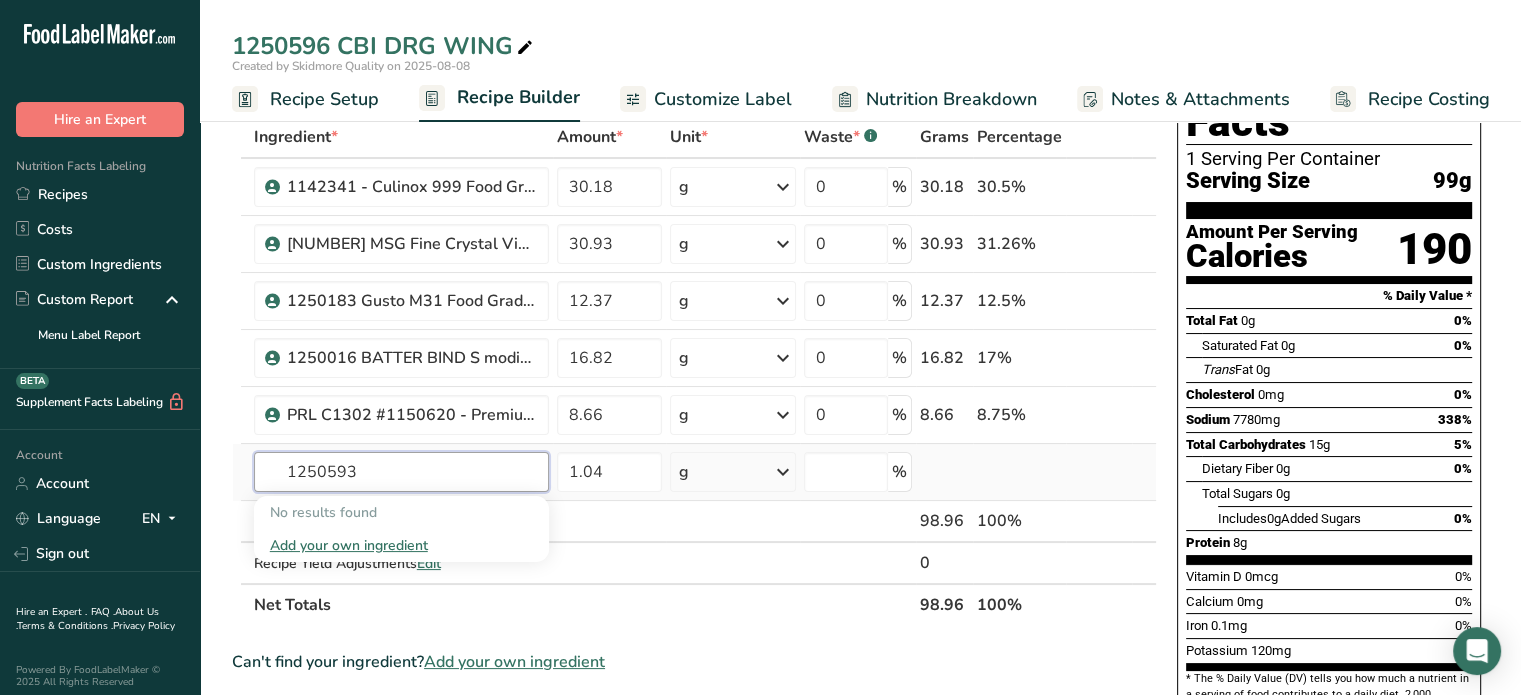 type on "1250593" 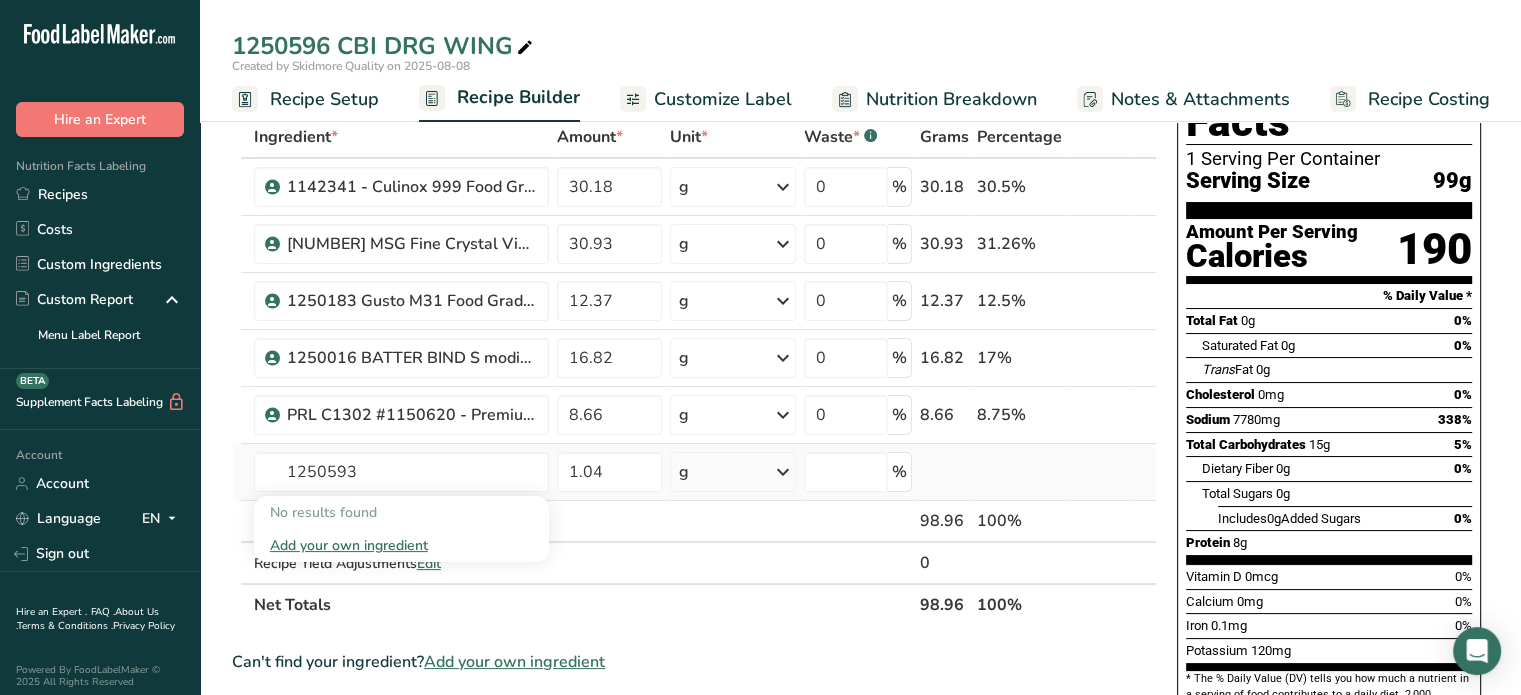 type 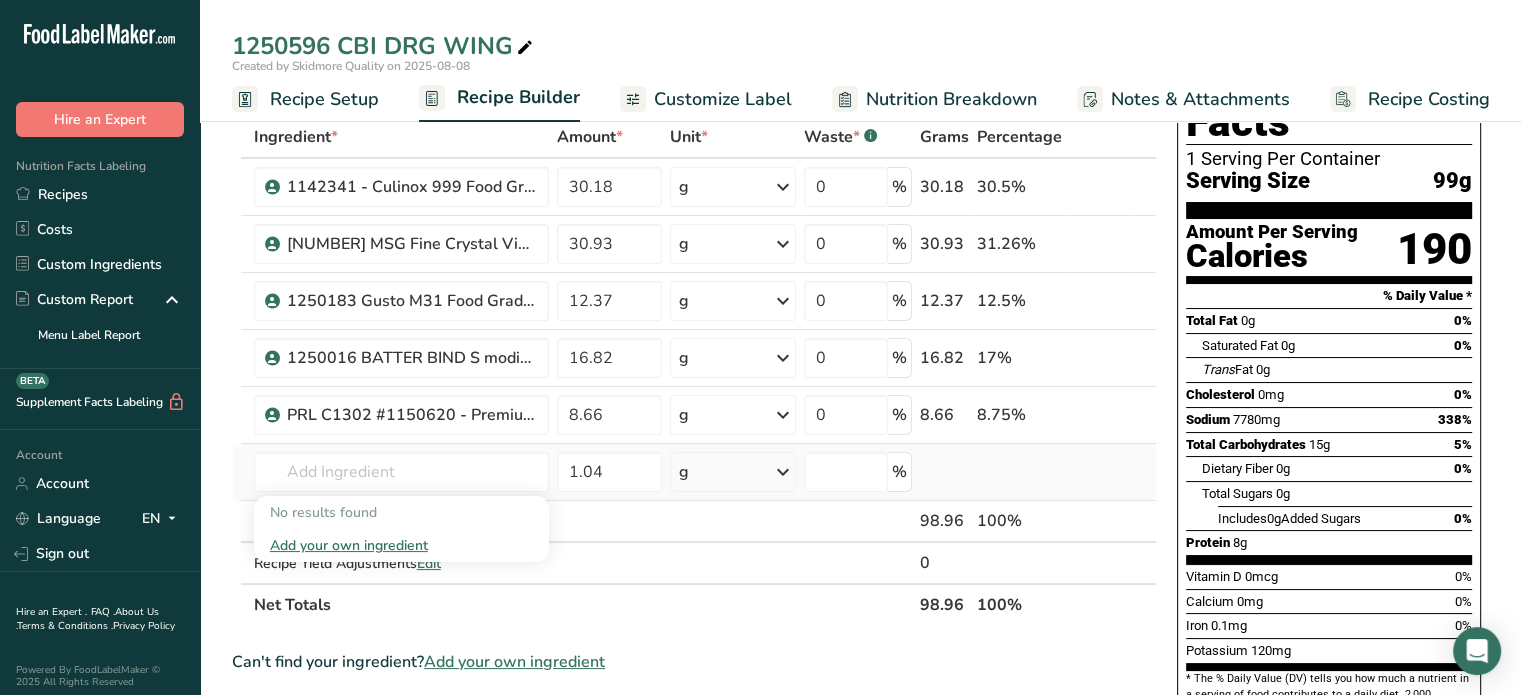 click on "Add your own ingredient" at bounding box center [401, 545] 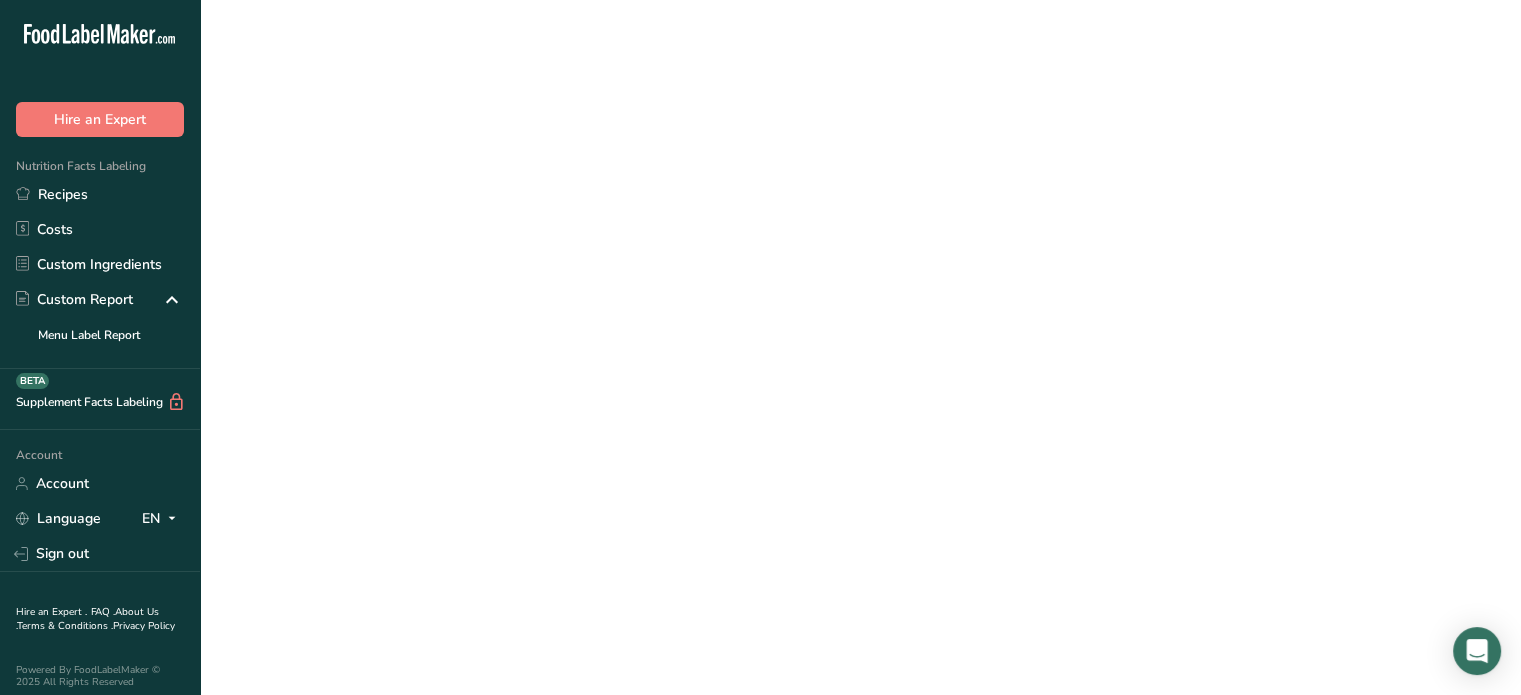 scroll, scrollTop: 0, scrollLeft: 0, axis: both 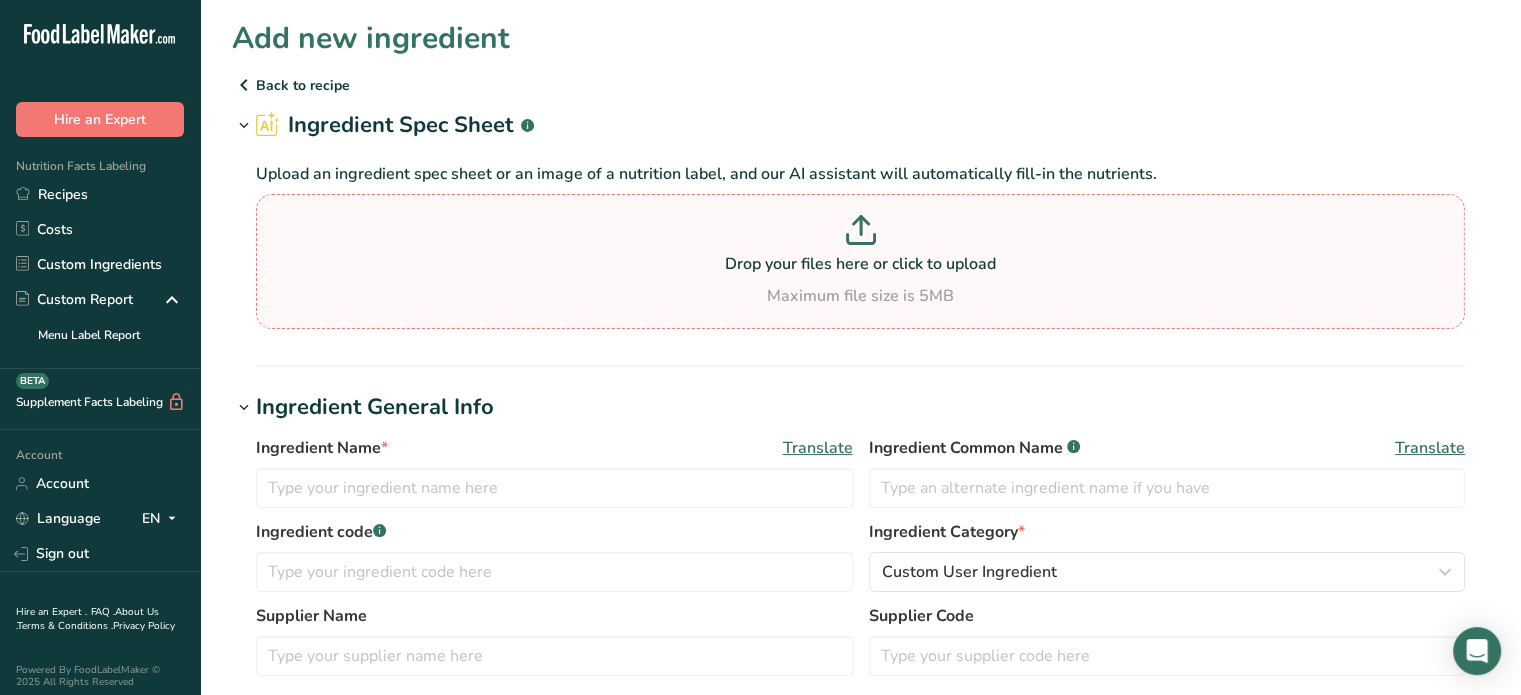 type 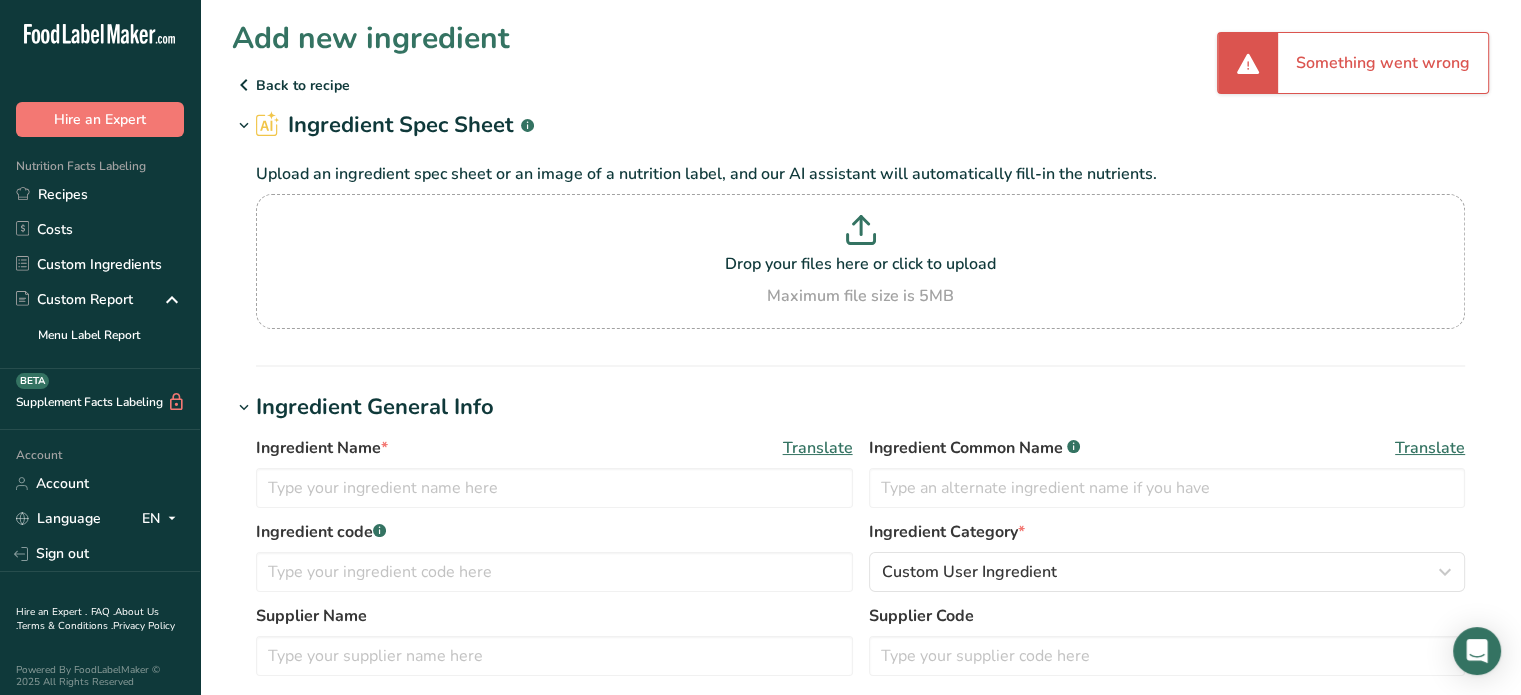 click on "Something went wrong" at bounding box center (1383, 63) 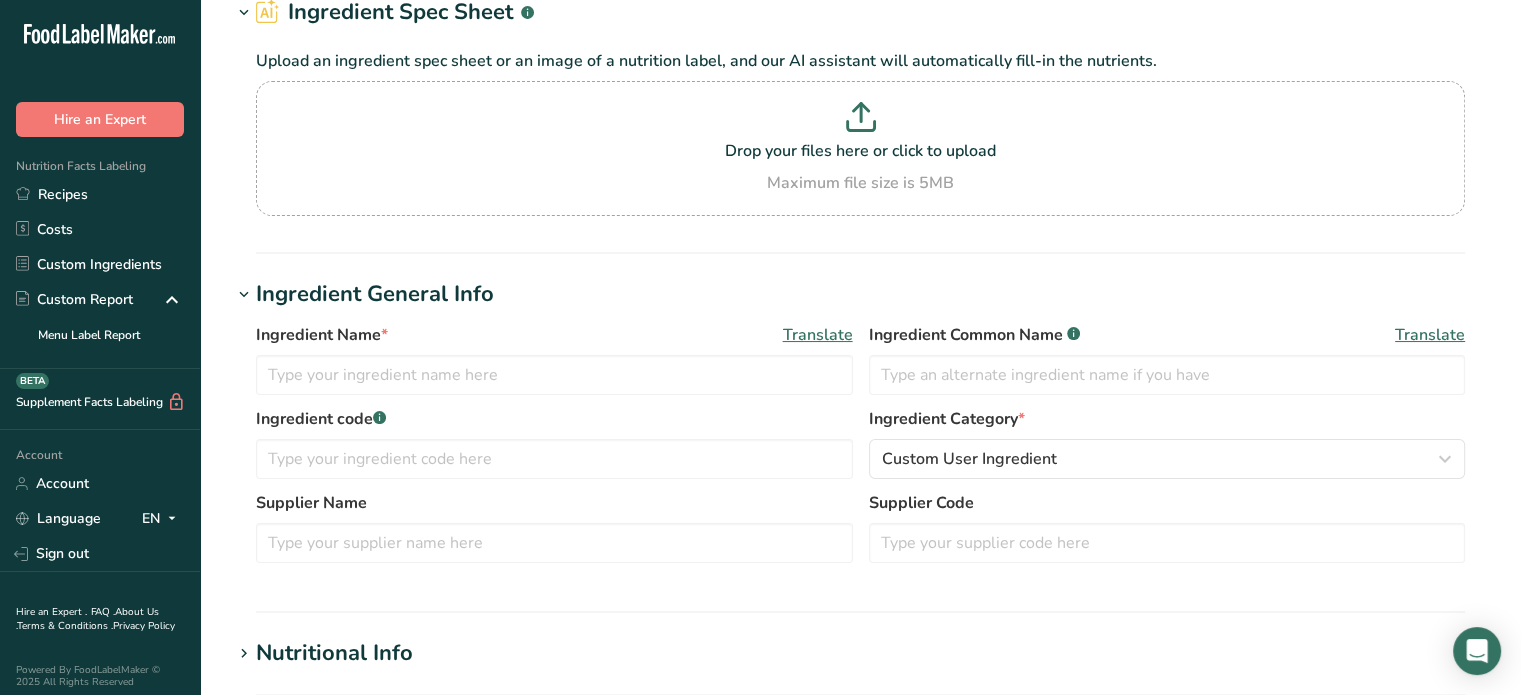 scroll, scrollTop: 200, scrollLeft: 0, axis: vertical 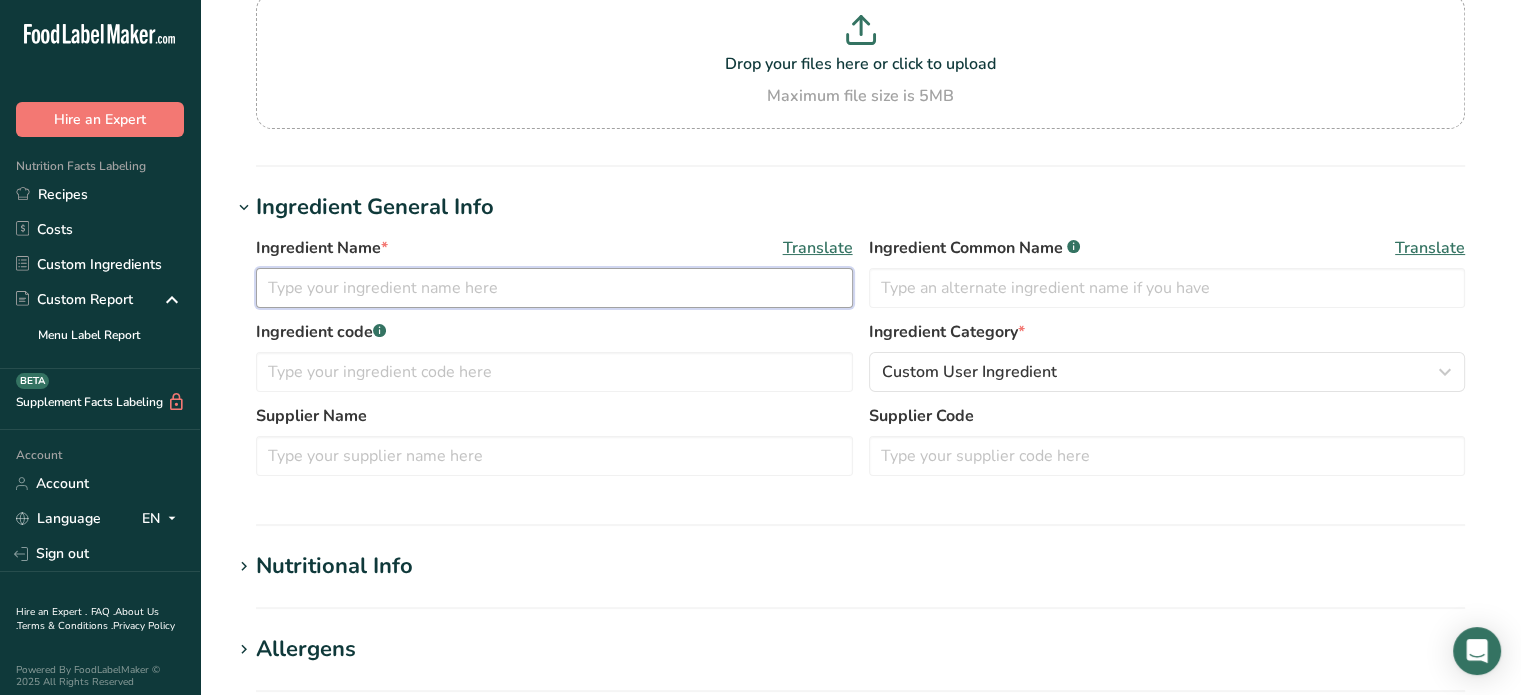 click at bounding box center [554, 288] 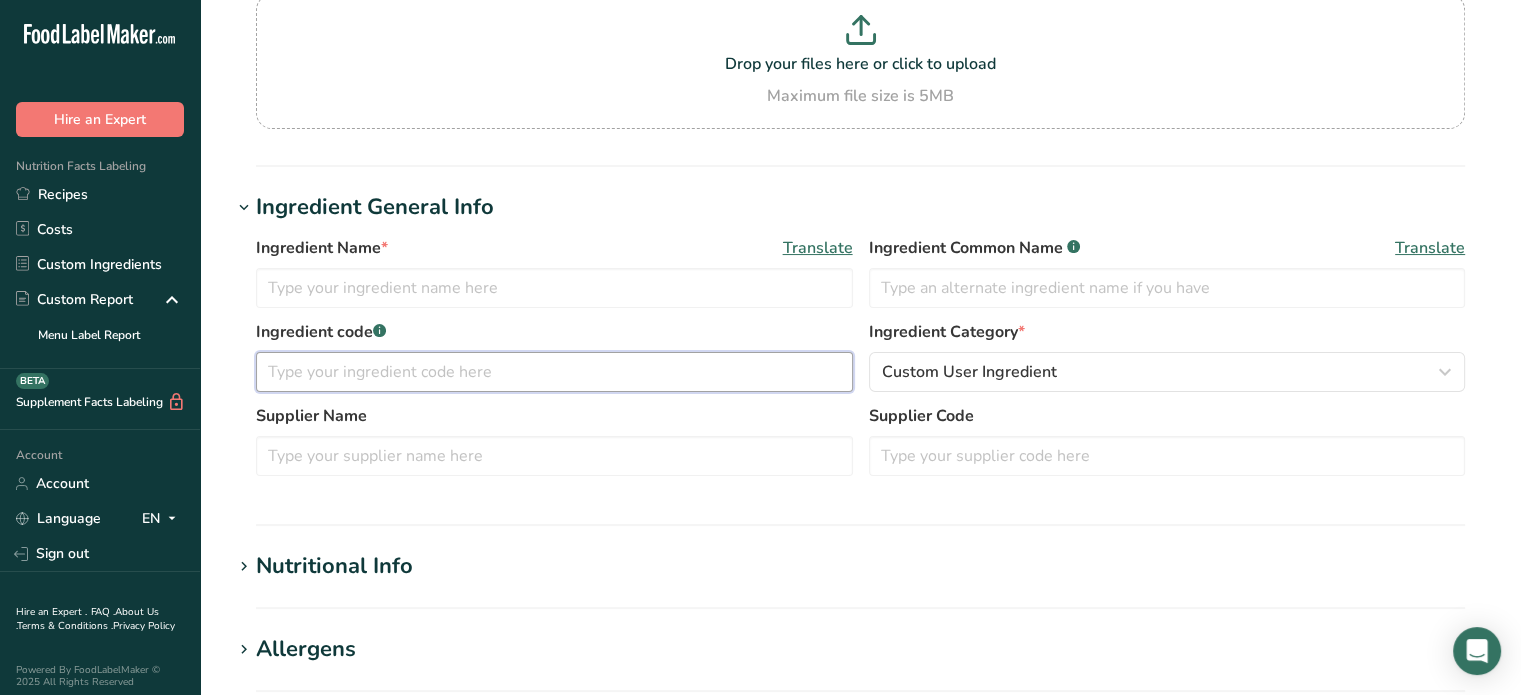 click at bounding box center [554, 372] 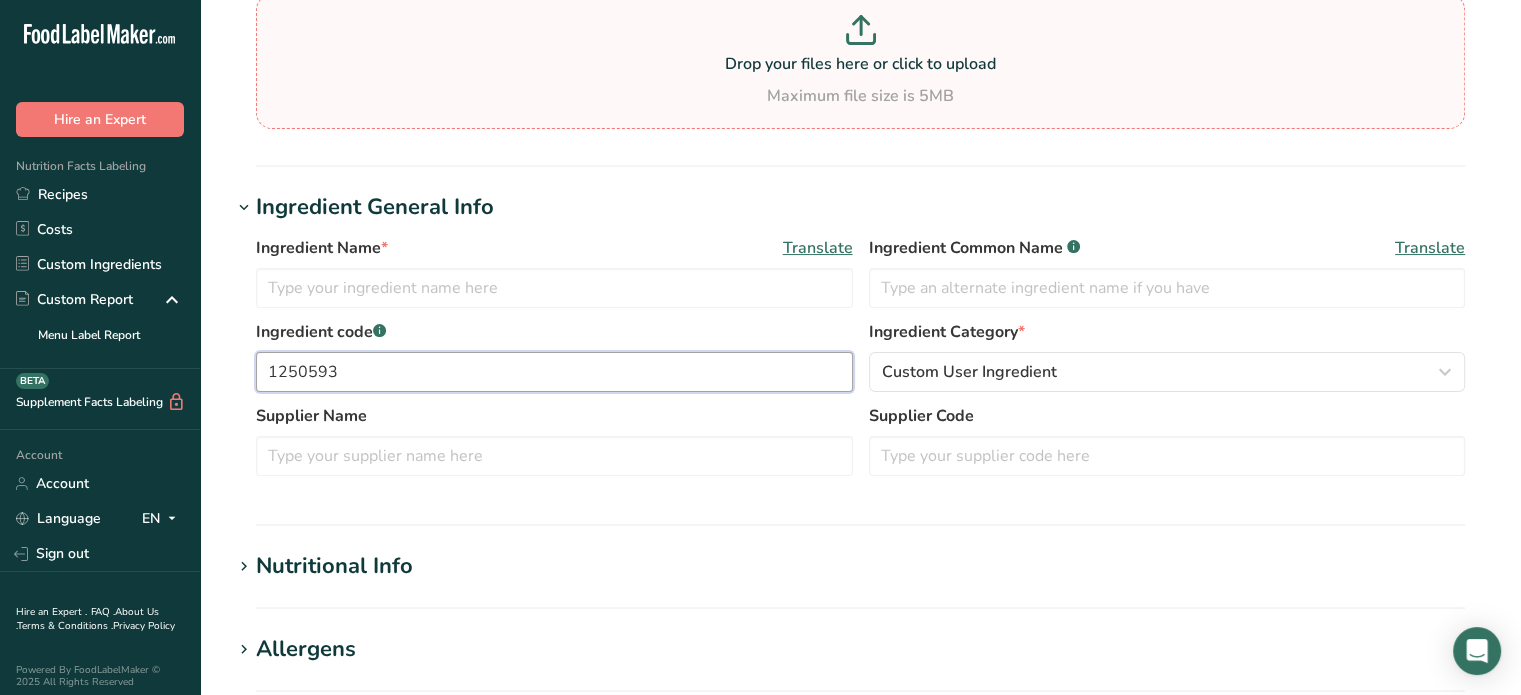 type on "1250593" 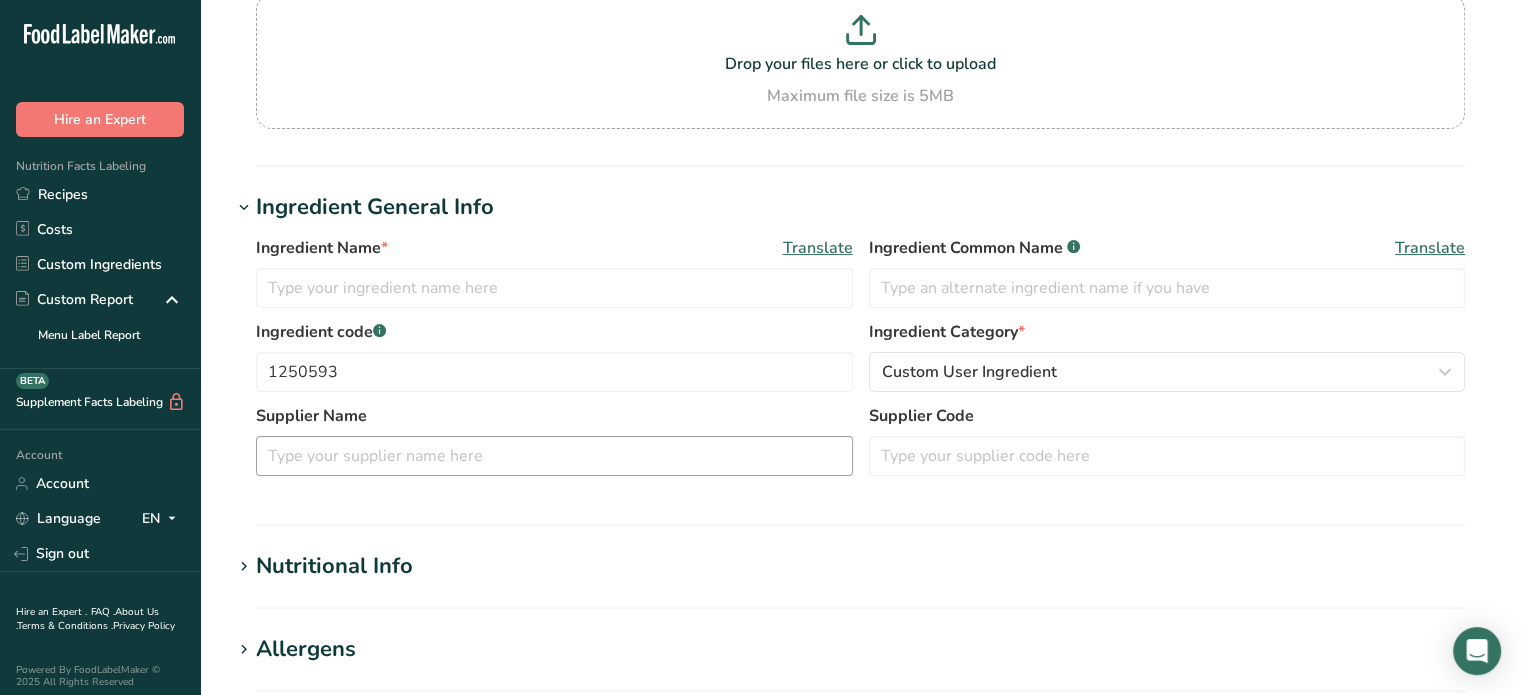 click on "Supplier Name   Supplier Code" at bounding box center (860, 446) 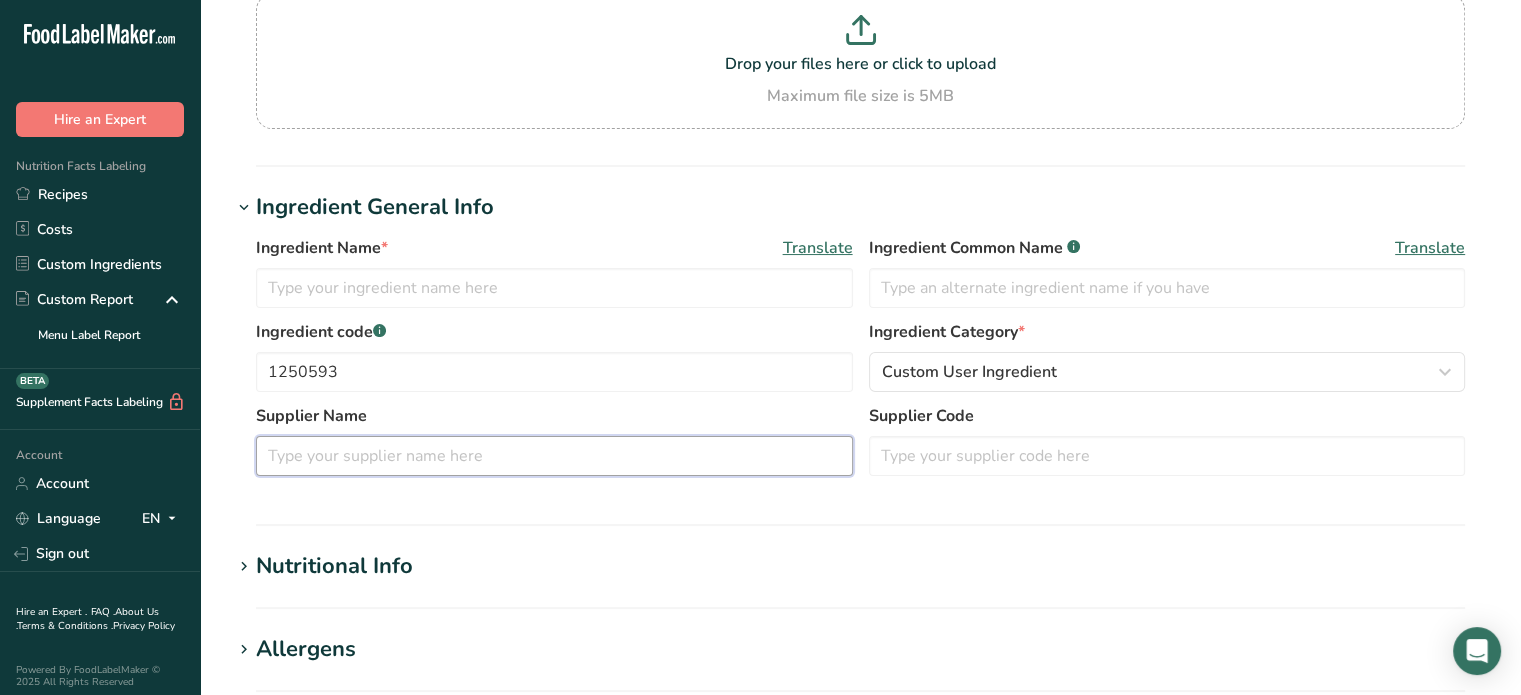 click at bounding box center (554, 456) 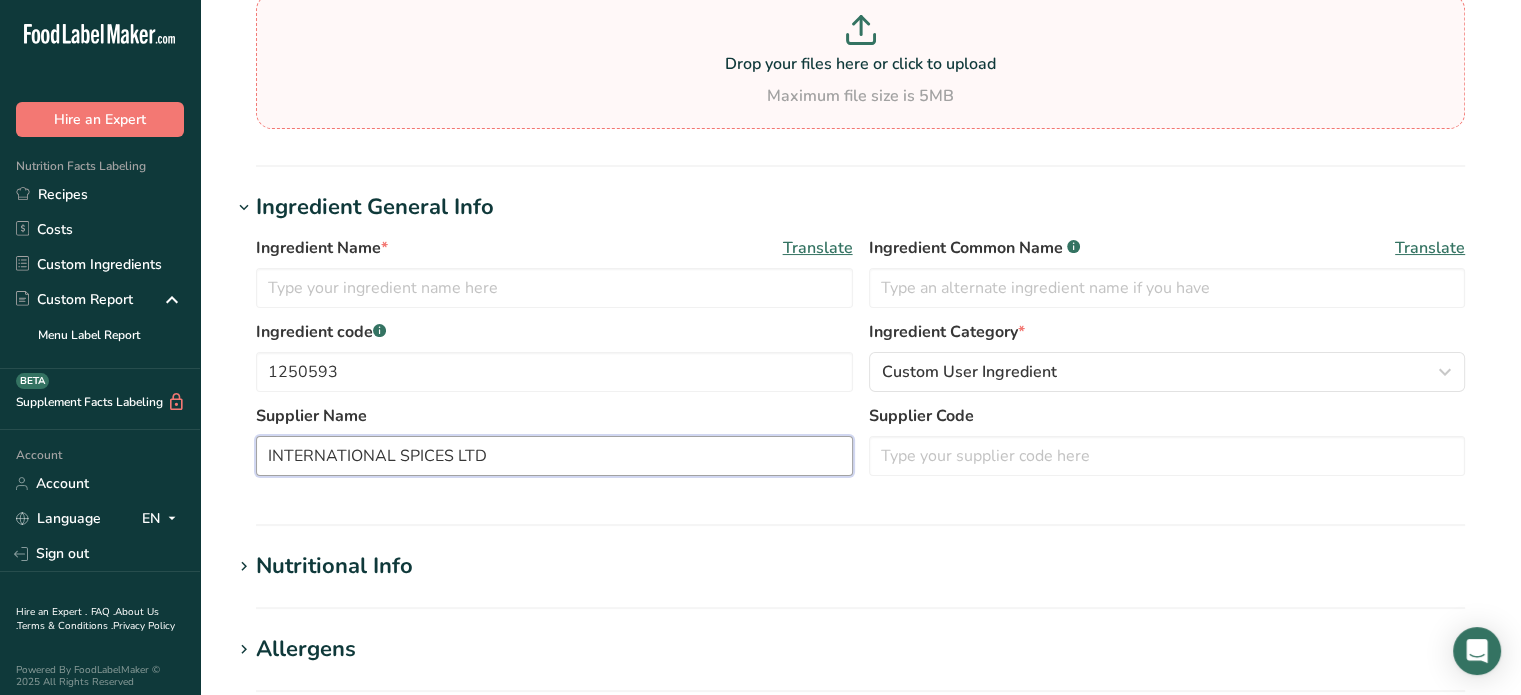 type on "INTERNATIONAL SPICES LTD" 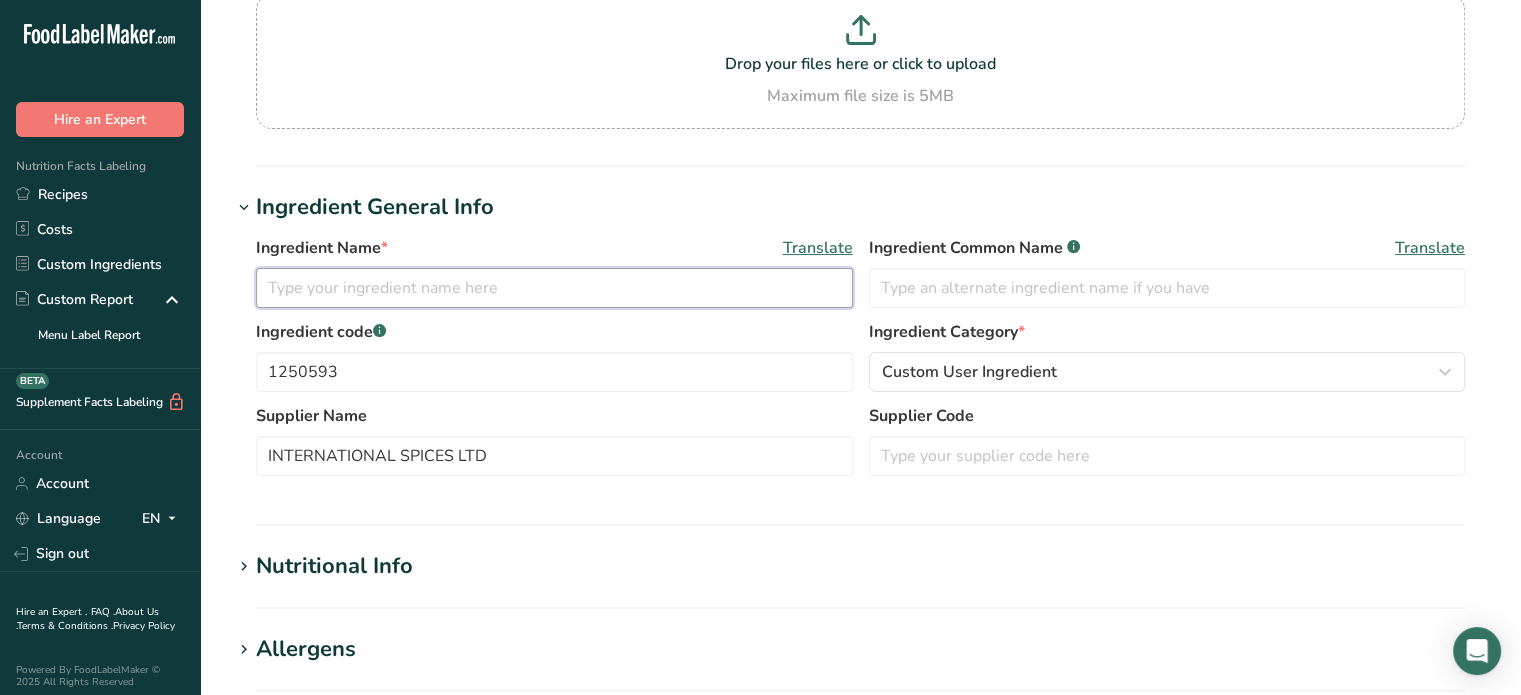 click at bounding box center [554, 288] 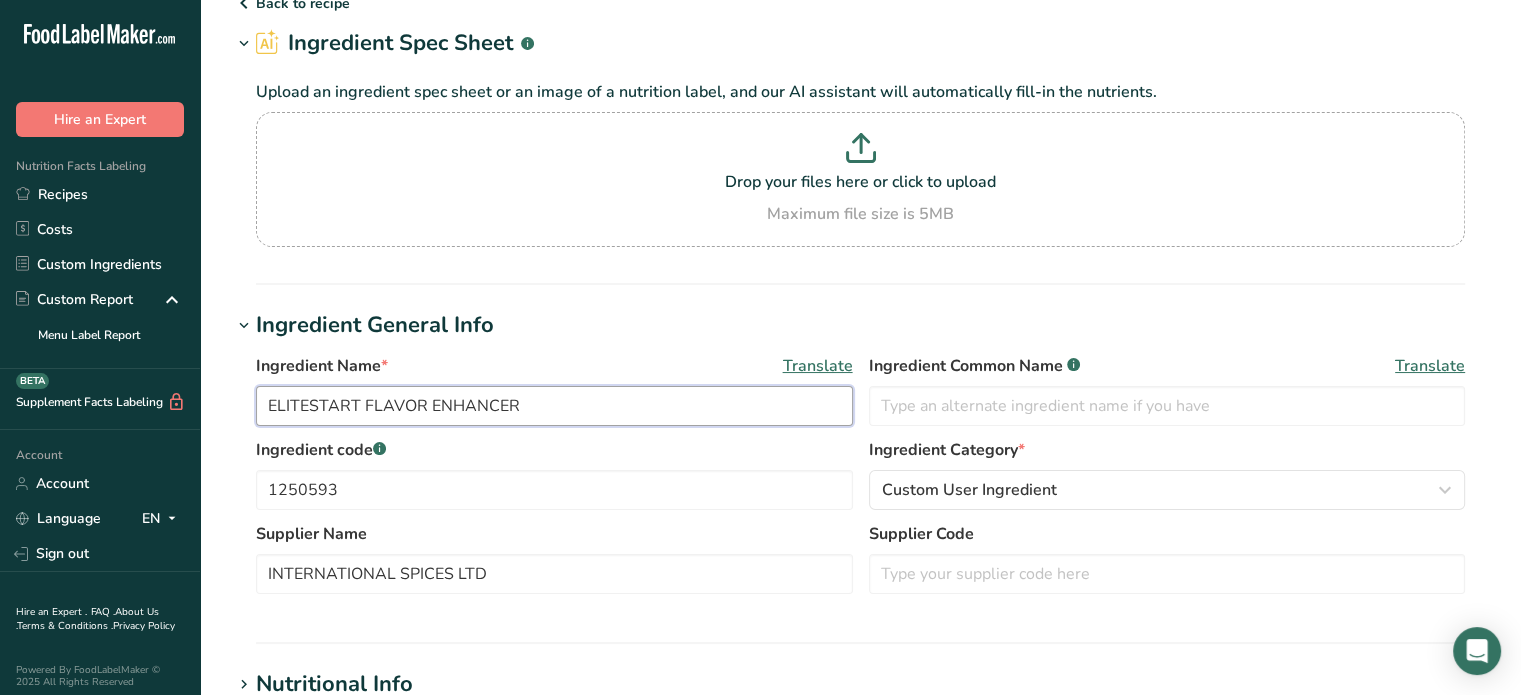 scroll, scrollTop: 200, scrollLeft: 0, axis: vertical 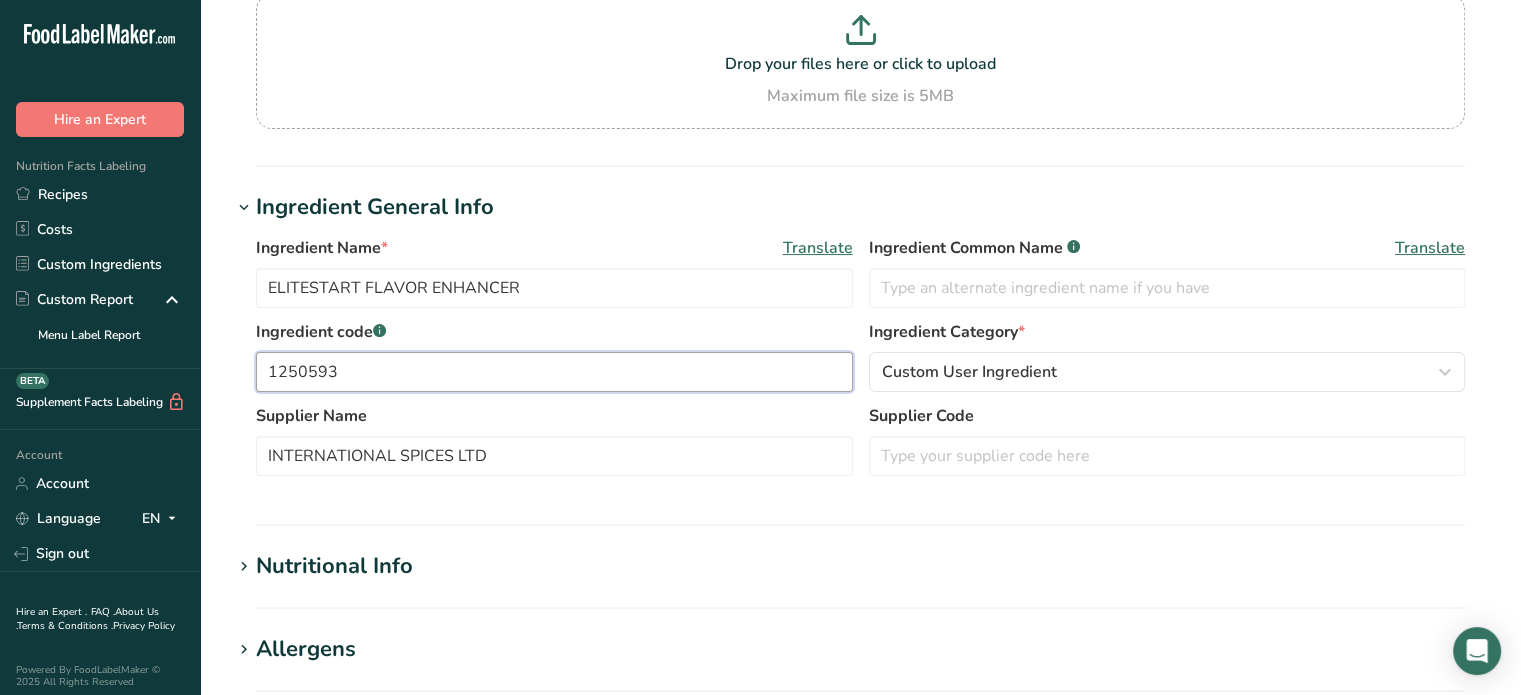 drag, startPoint x: 345, startPoint y: 376, endPoint x: 253, endPoint y: 368, distance: 92.34717 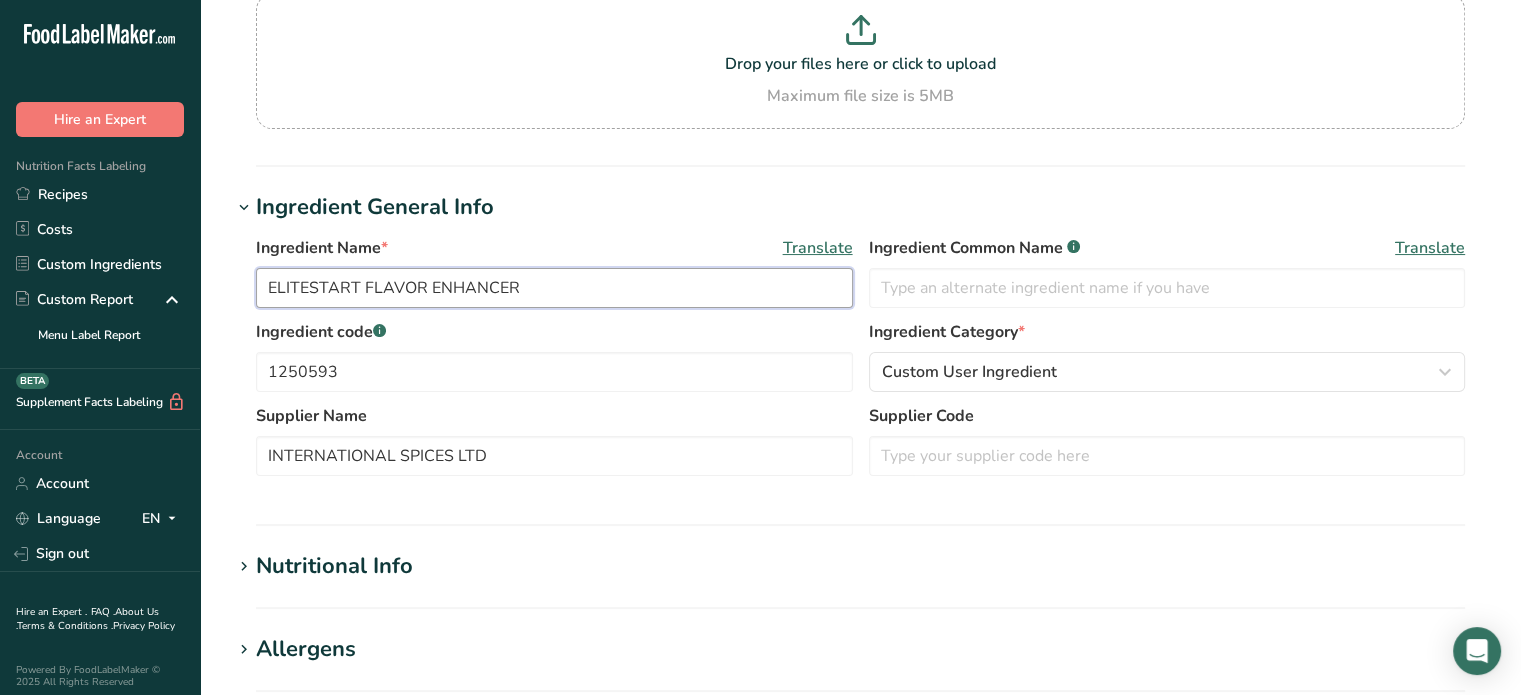 click on "ELITESTART FLAVOR ENHANCER" at bounding box center (554, 288) 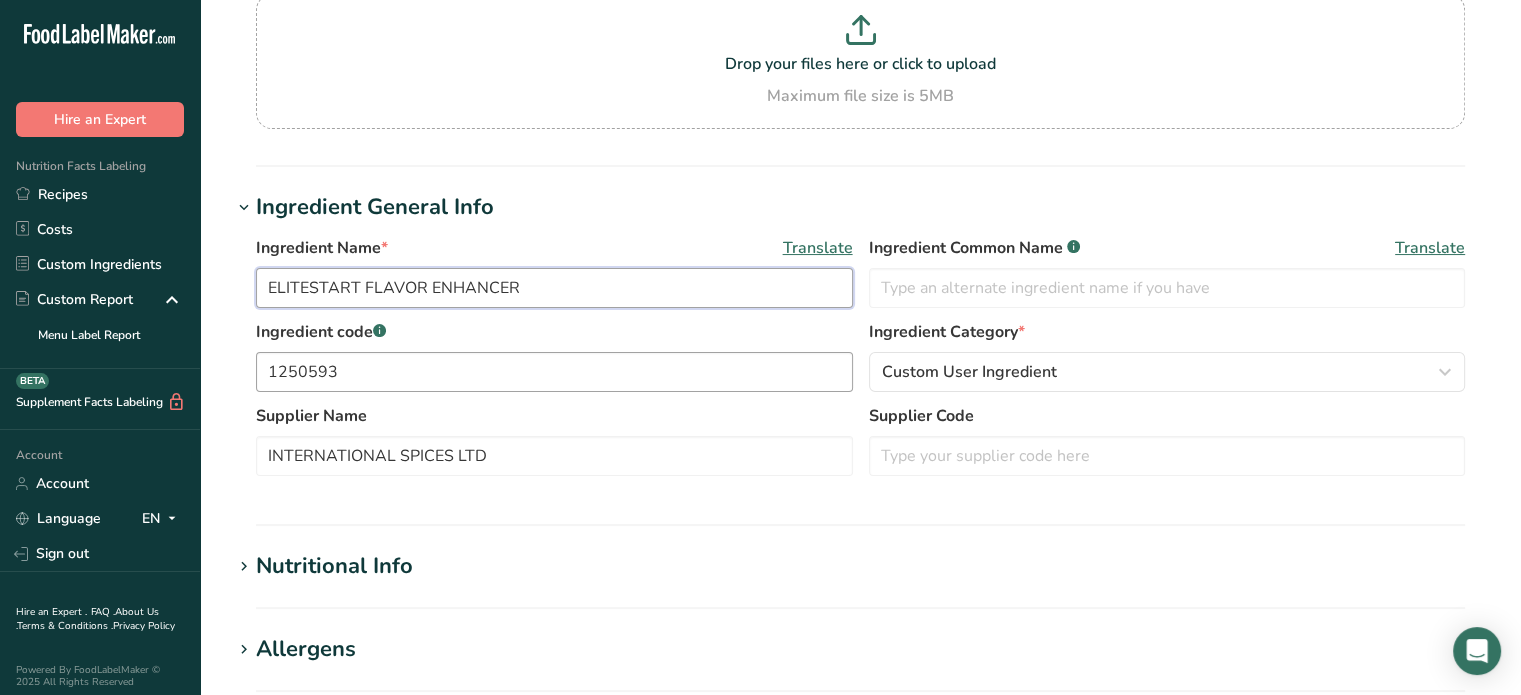 paste on "1250593" 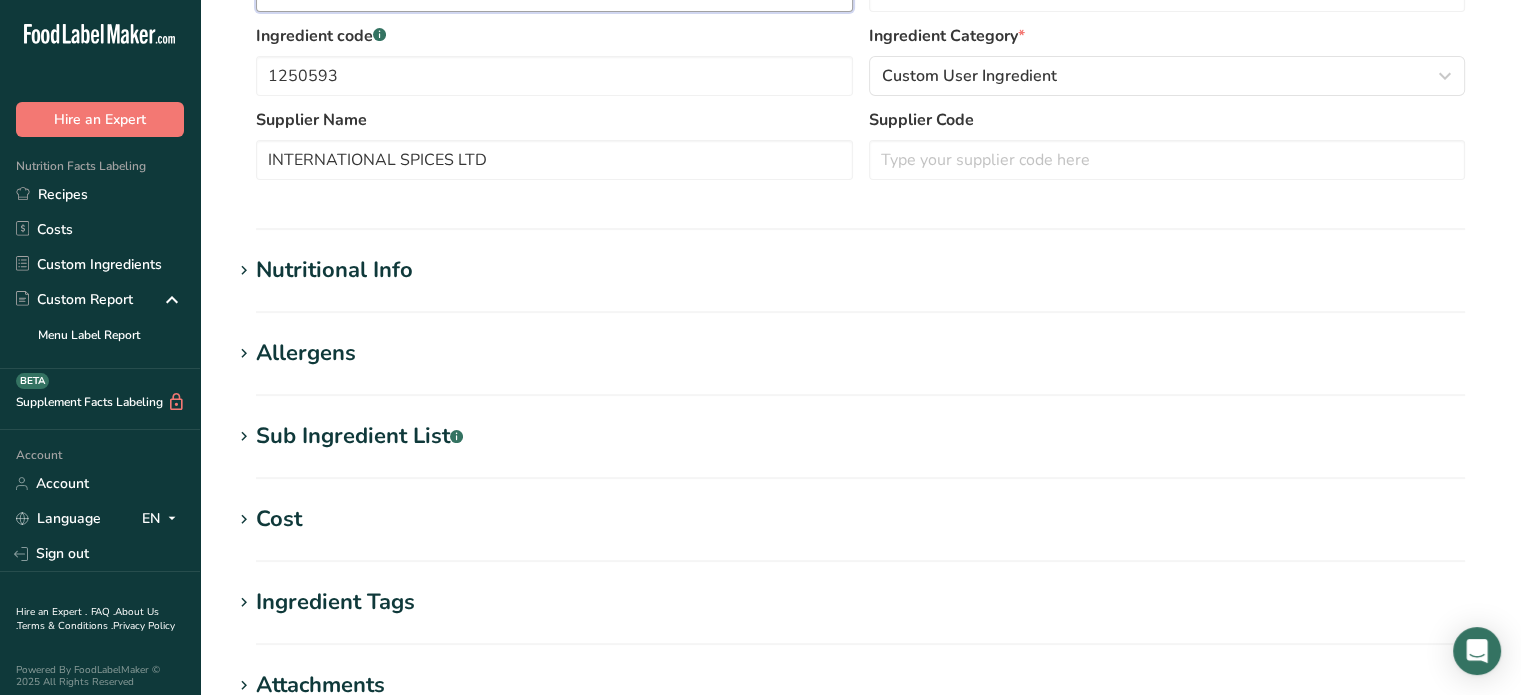 scroll, scrollTop: 500, scrollLeft: 0, axis: vertical 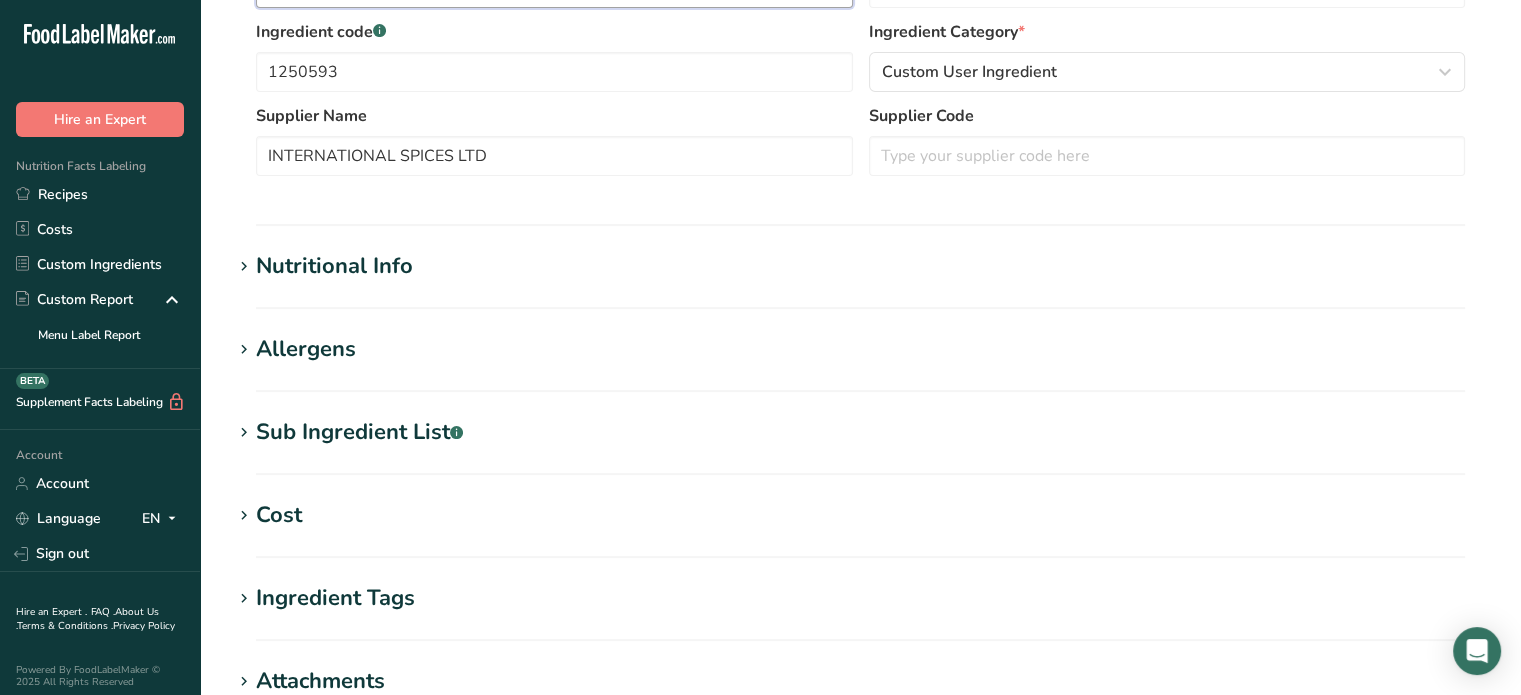 type on "[NUMBER] [PRODUCT]" 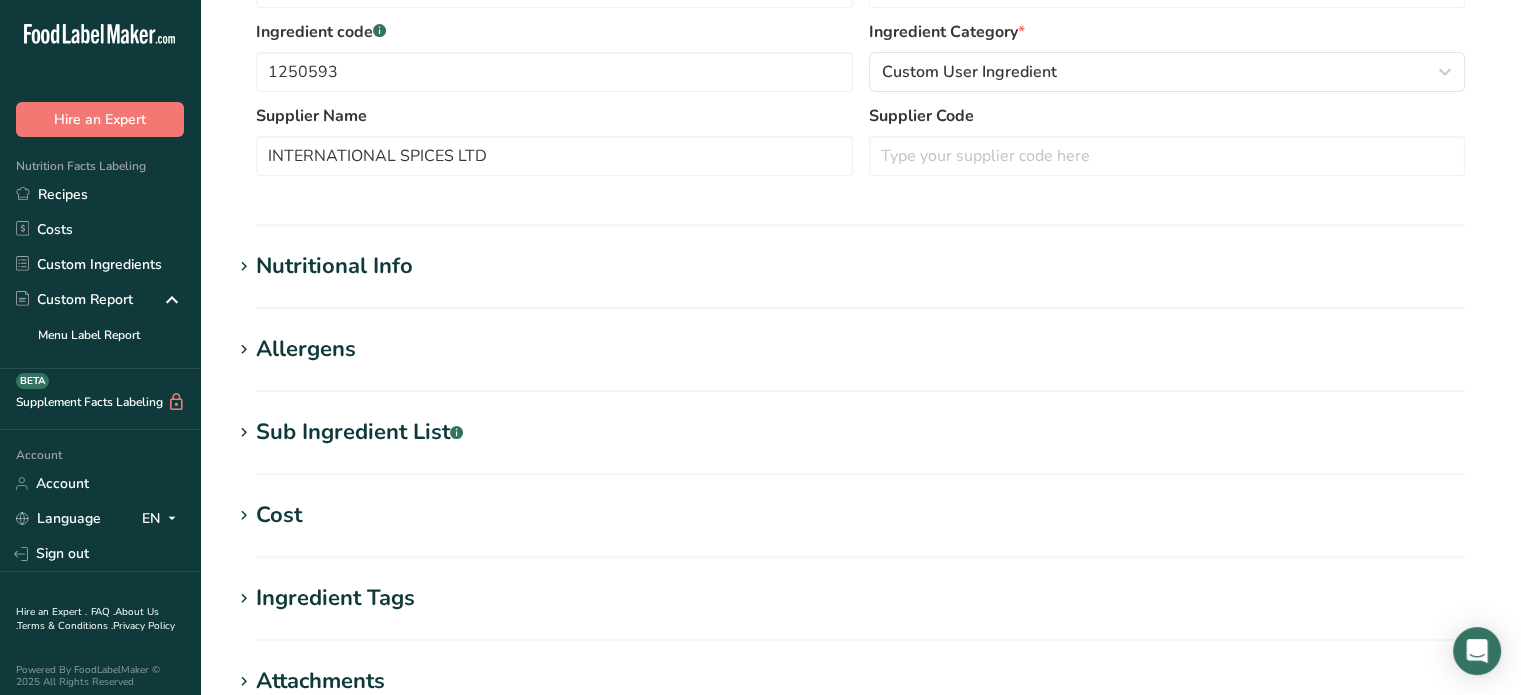 click on "Sub Ingredient List
.a-a{fill:#347362;}.b-a{fill:#fff;}" at bounding box center (359, 432) 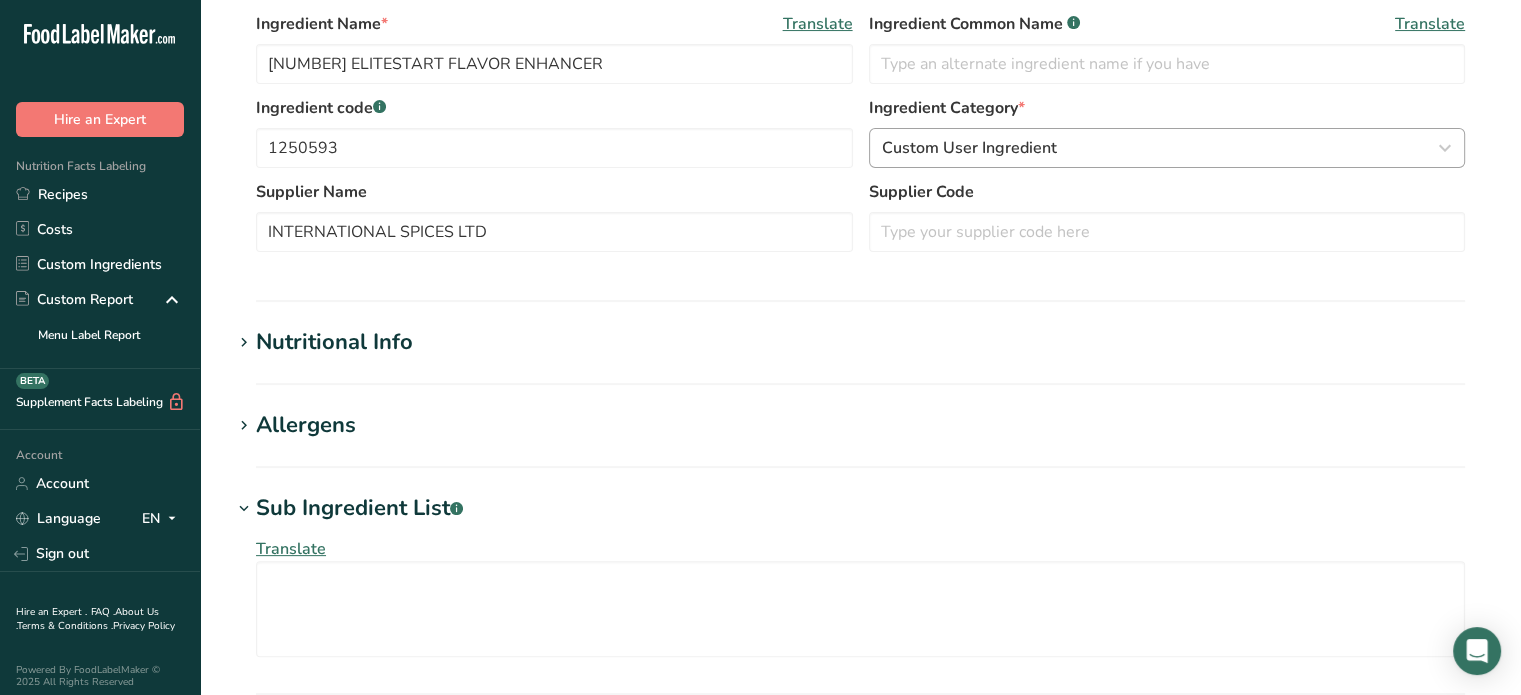 scroll, scrollTop: 300, scrollLeft: 0, axis: vertical 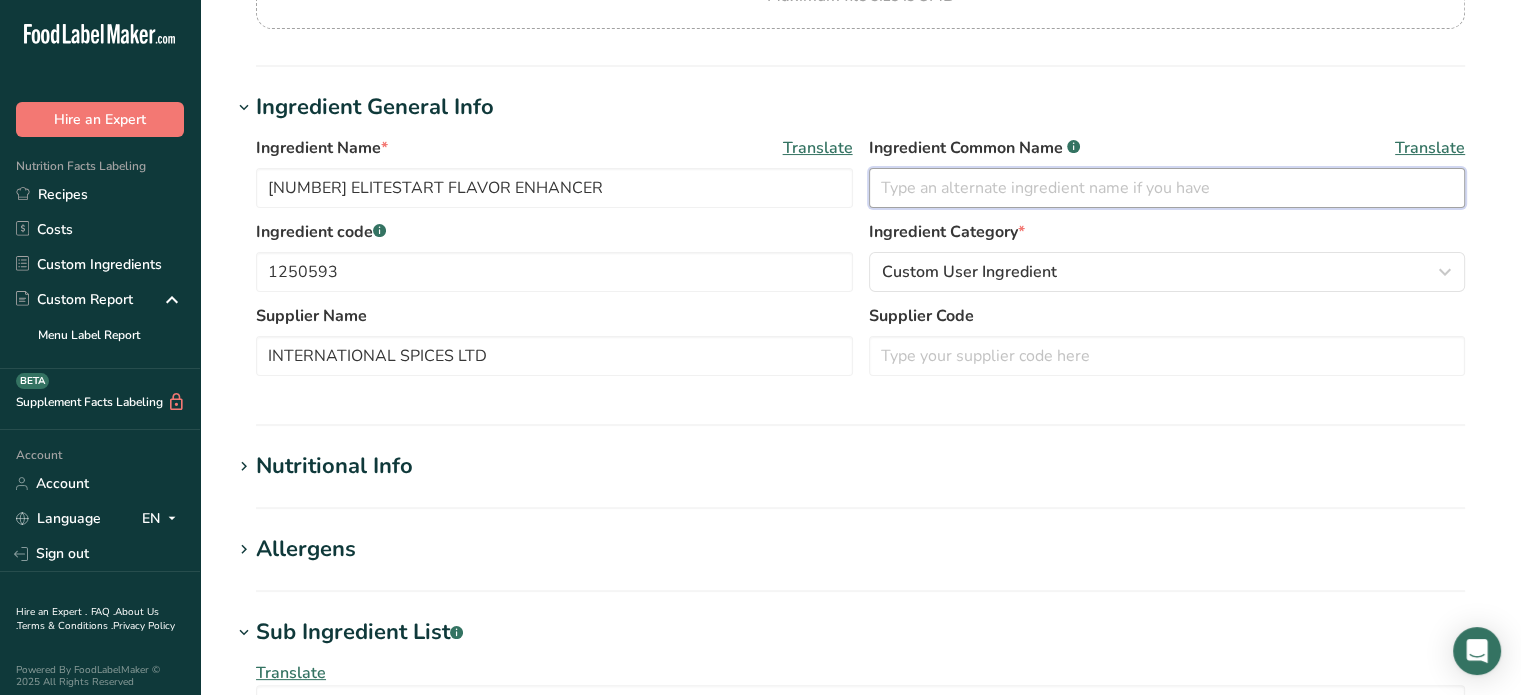 click at bounding box center (1167, 188) 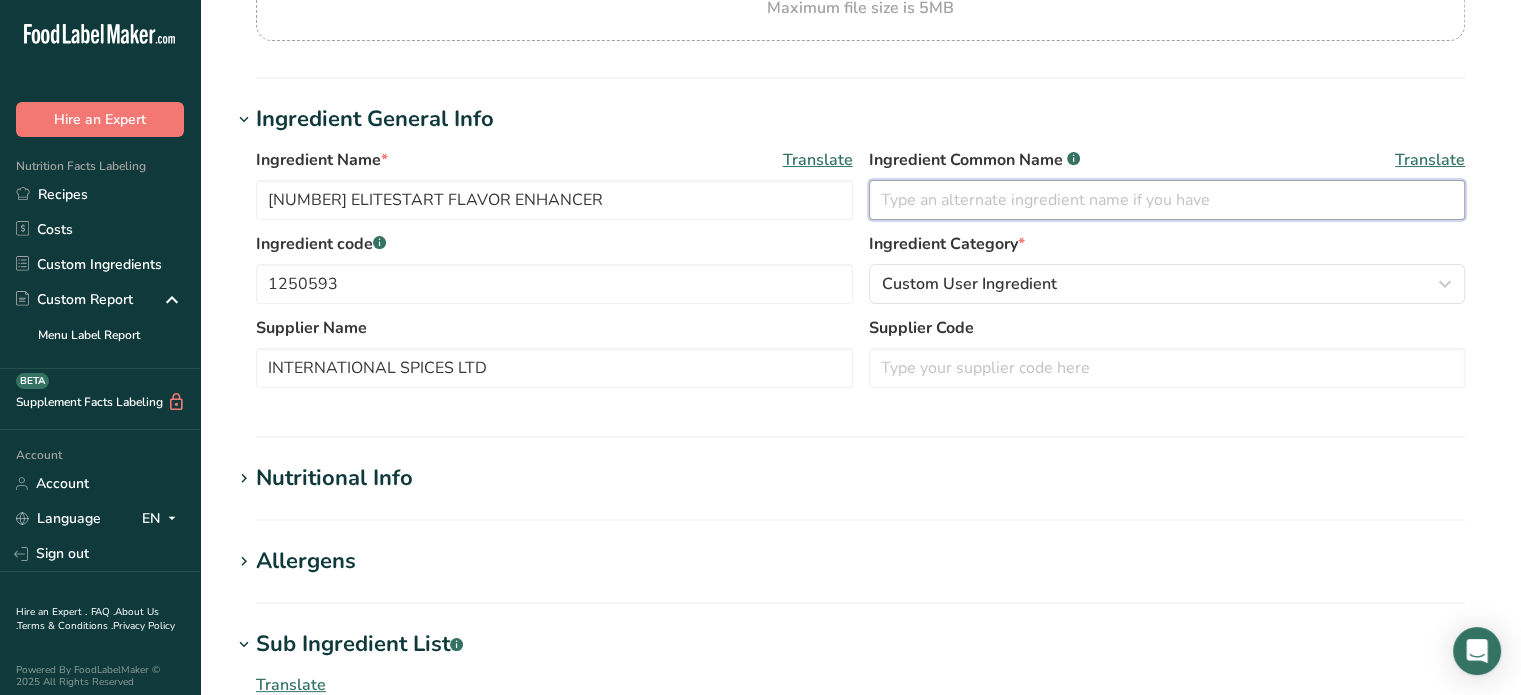 scroll, scrollTop: 300, scrollLeft: 0, axis: vertical 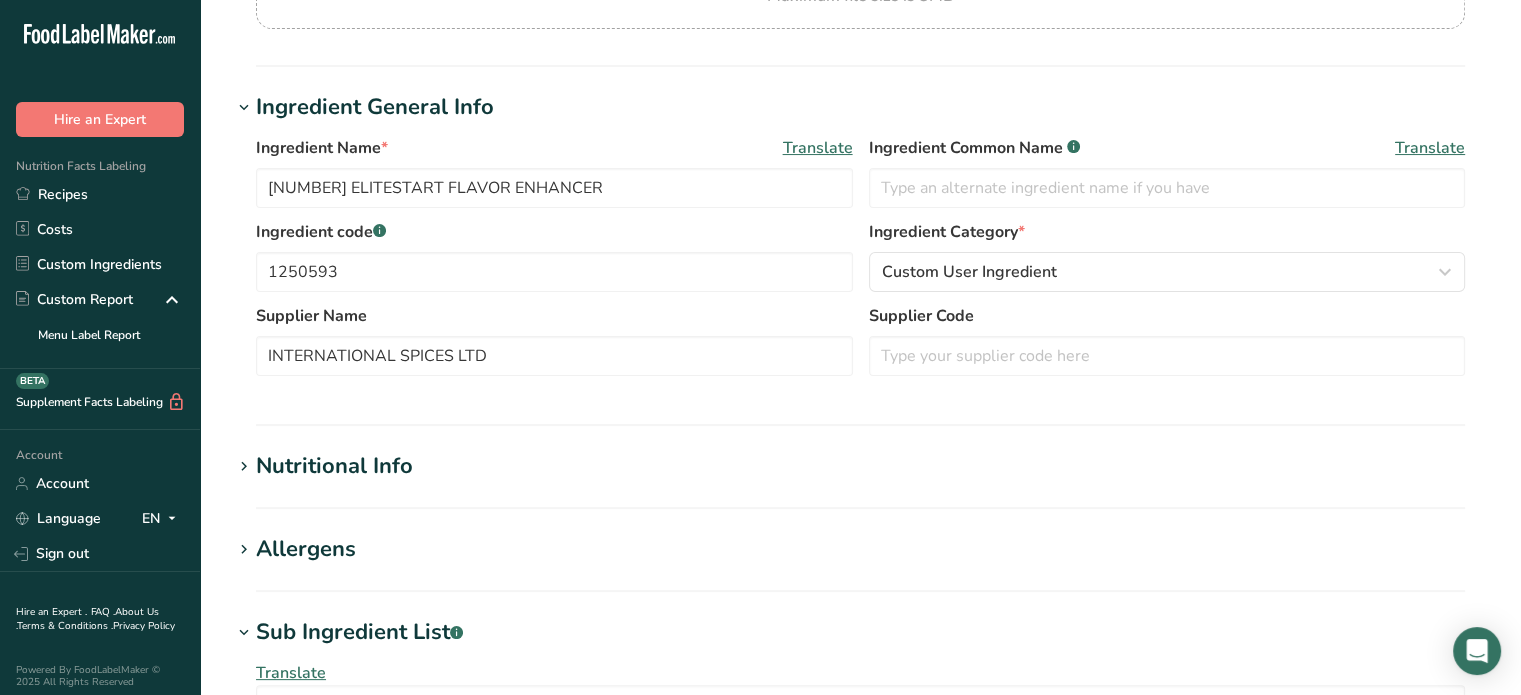 click on "Nutritional Info" at bounding box center (334, 466) 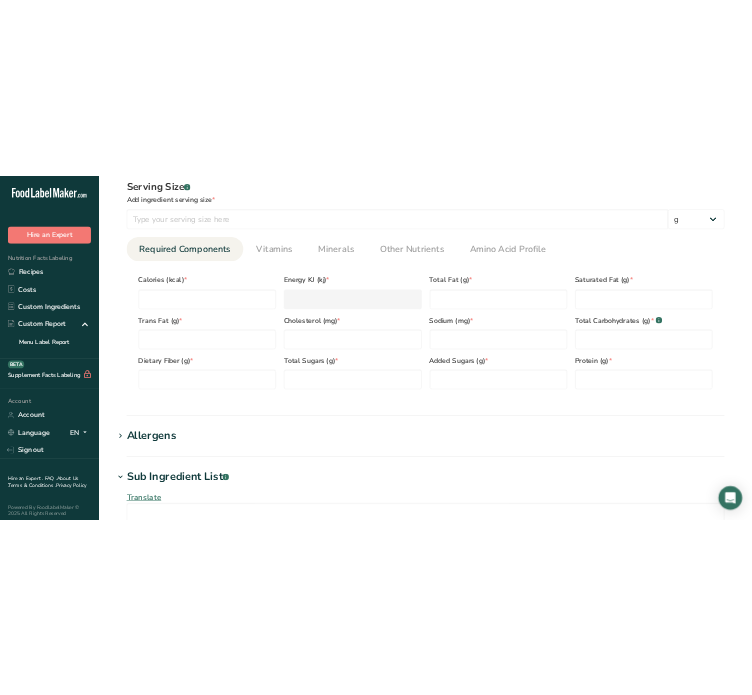 scroll, scrollTop: 800, scrollLeft: 0, axis: vertical 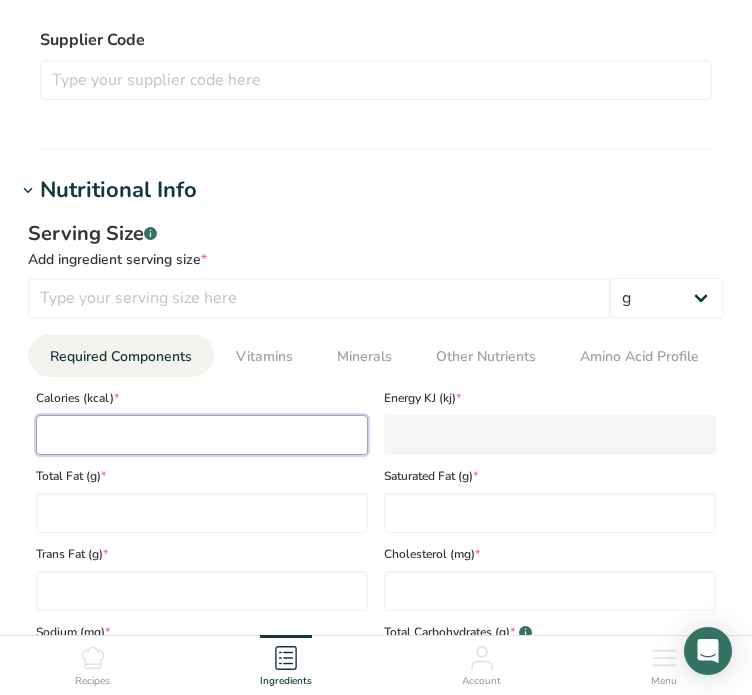 click at bounding box center (202, 435) 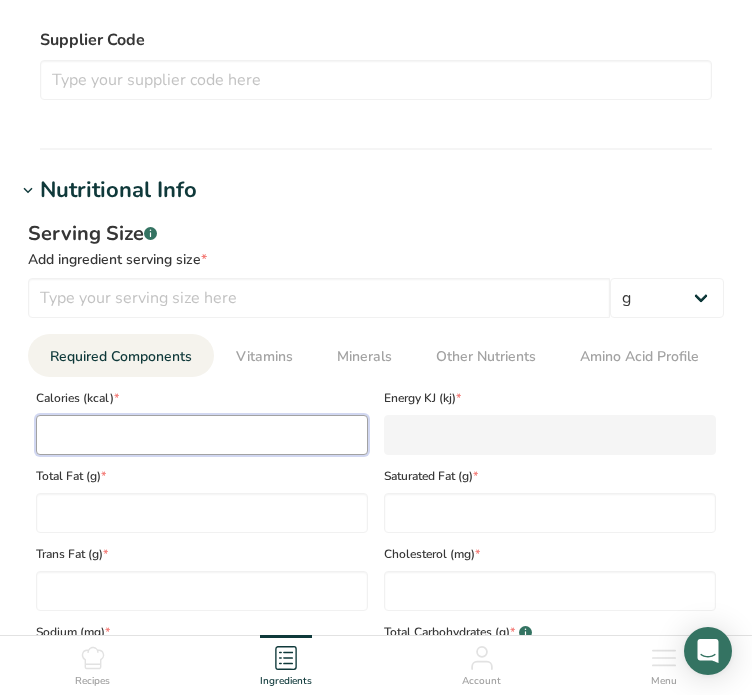 type on "2" 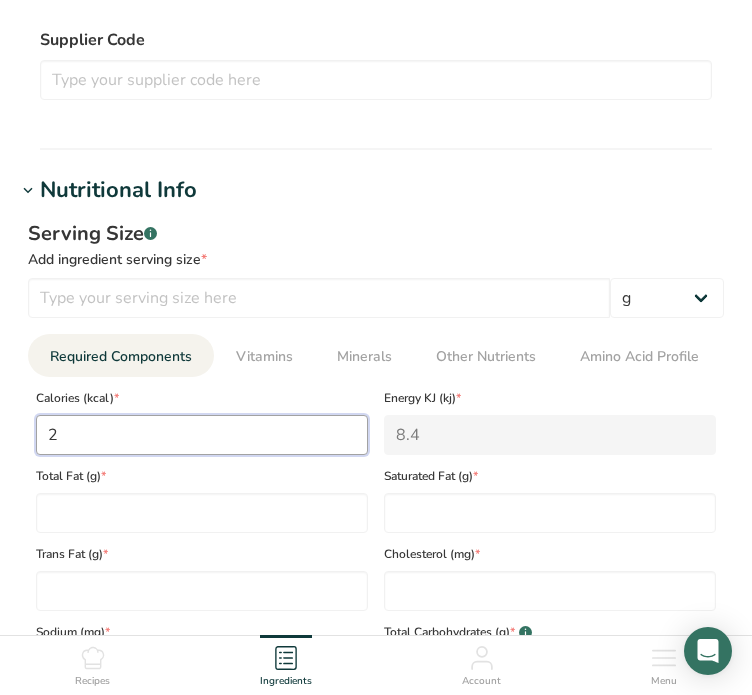 type on "26" 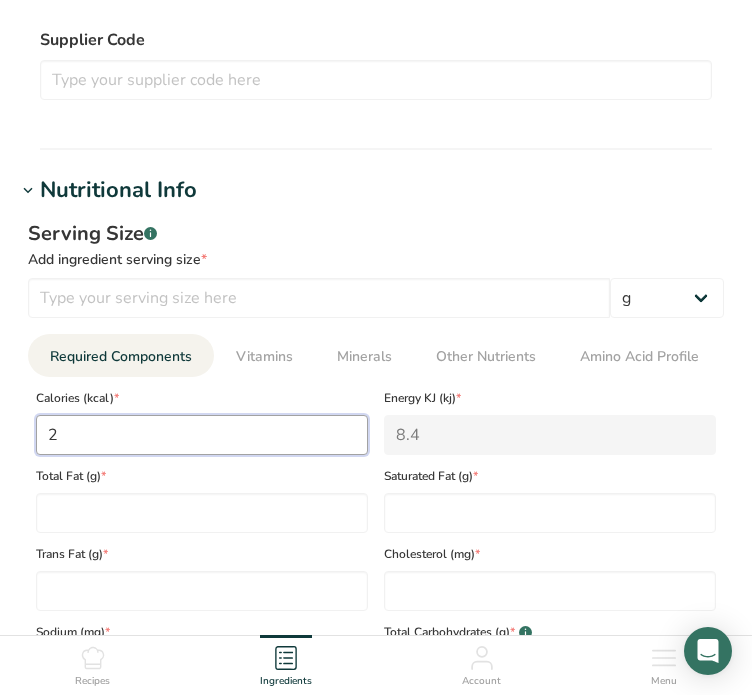 type on "108.8" 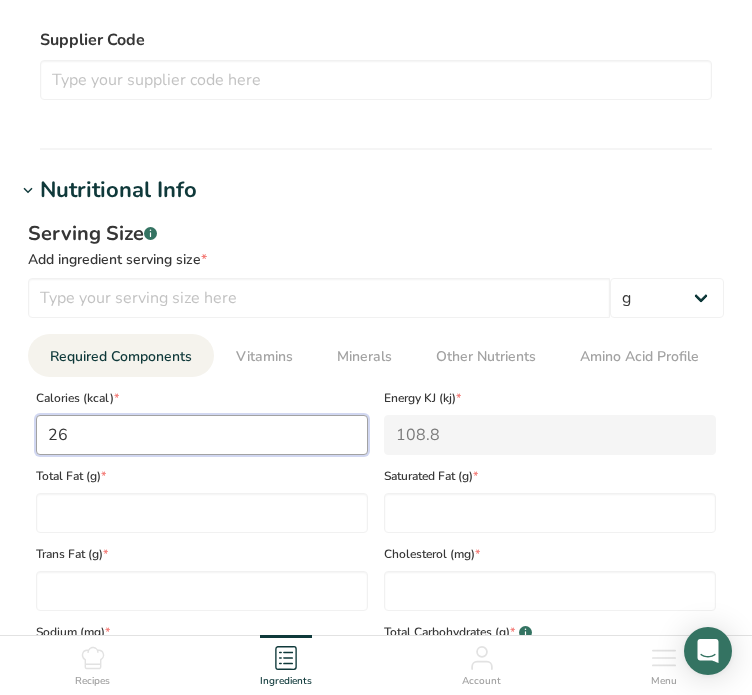 type on "260" 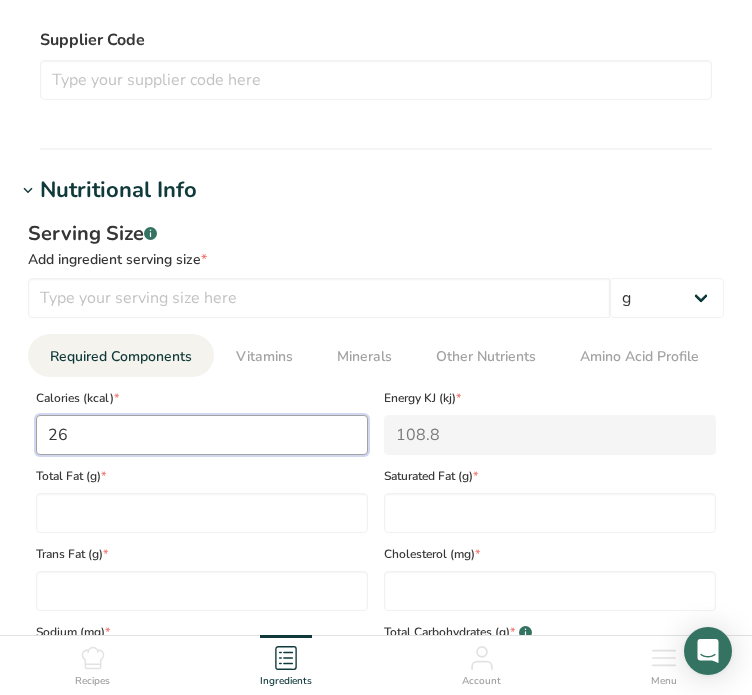 type on "1087.8" 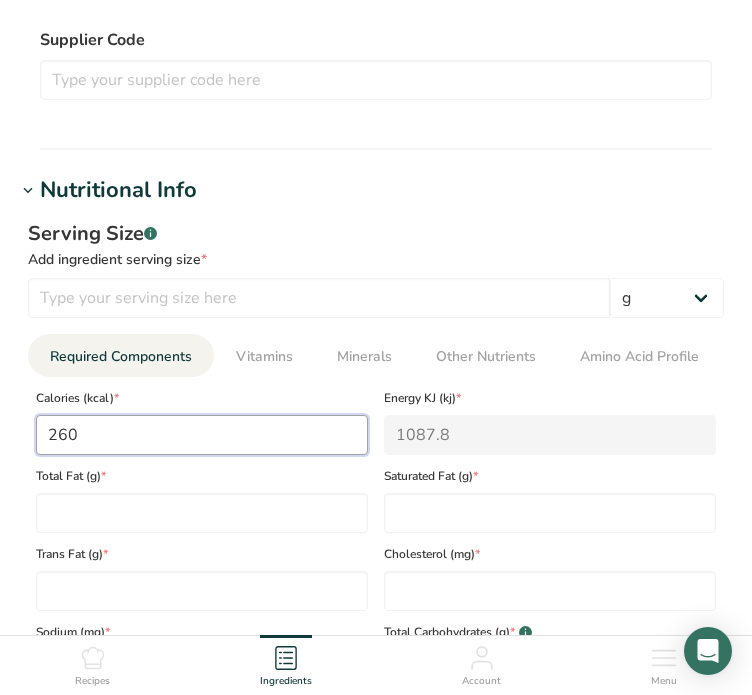 type on "260.8" 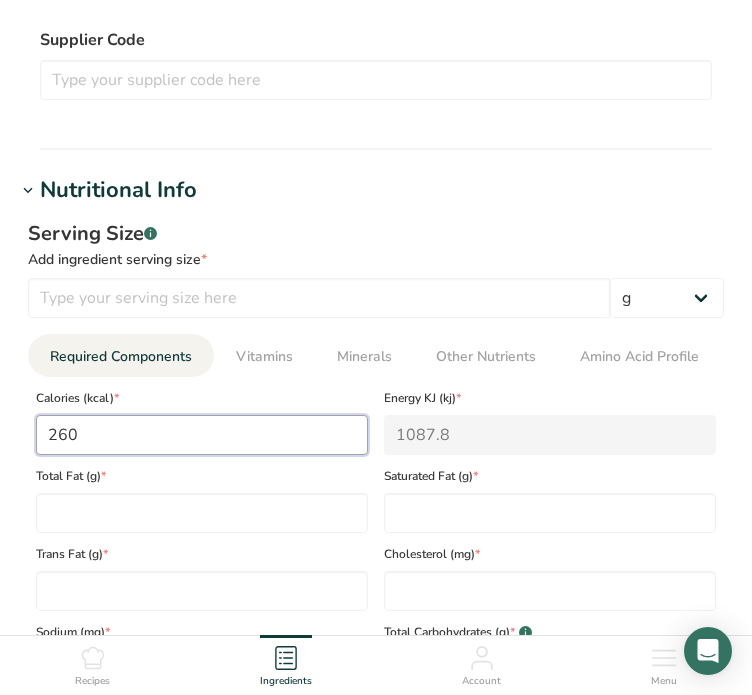type on "1091.2" 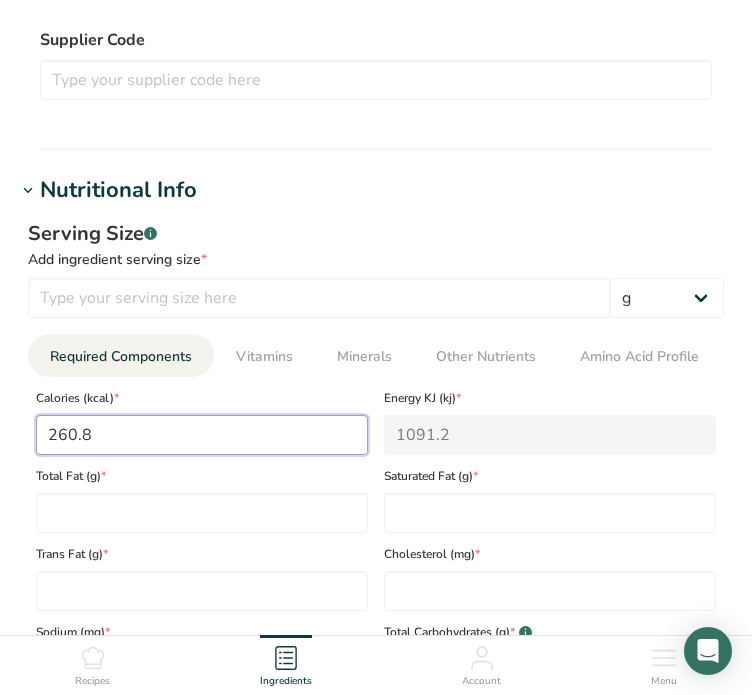 type on "260.88" 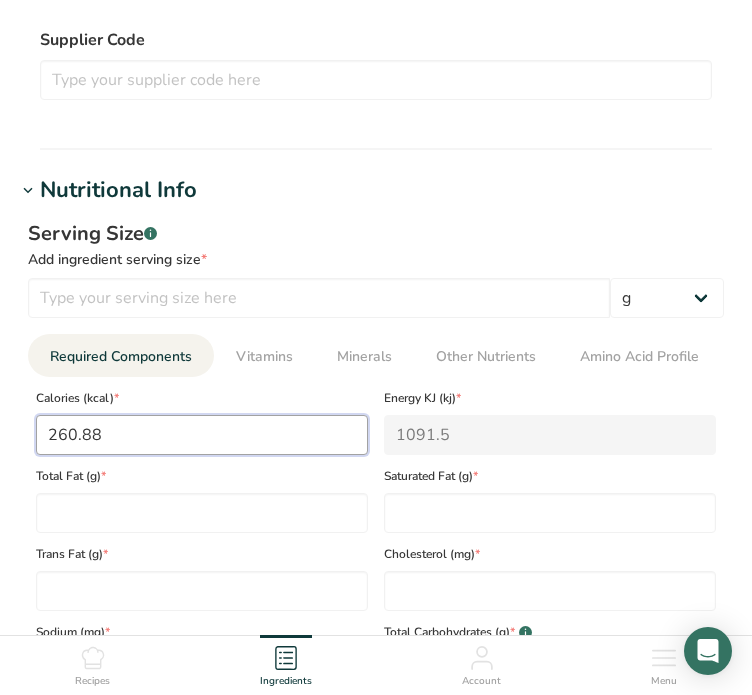 type on "260.889" 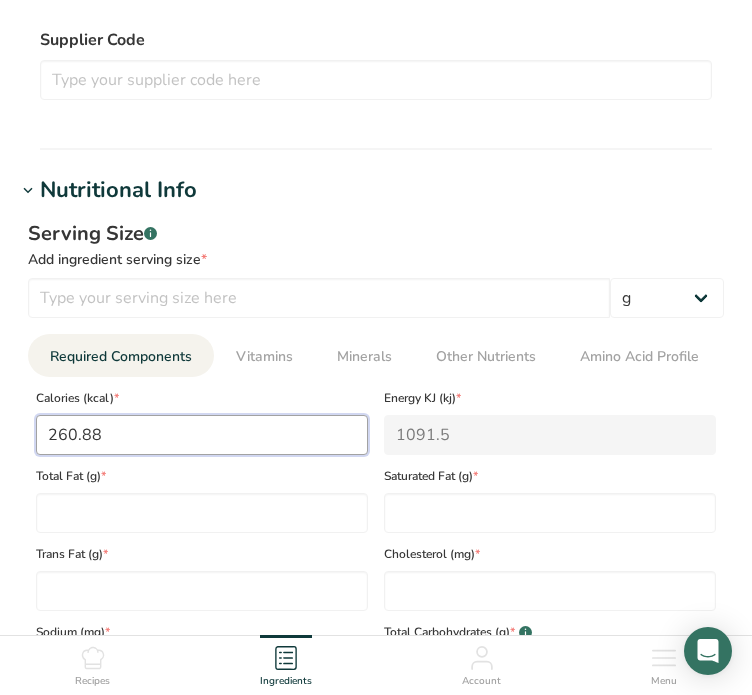 type on "1091.6" 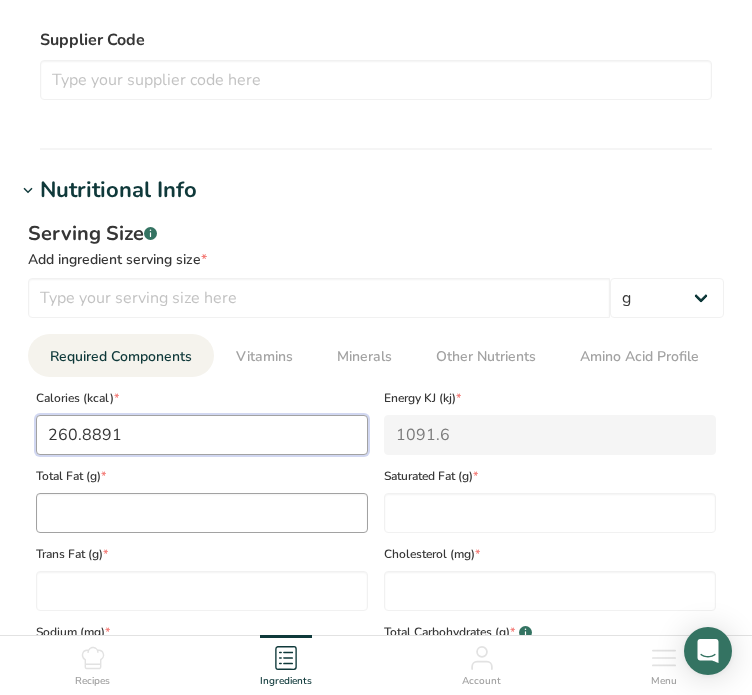 type on "260.8891" 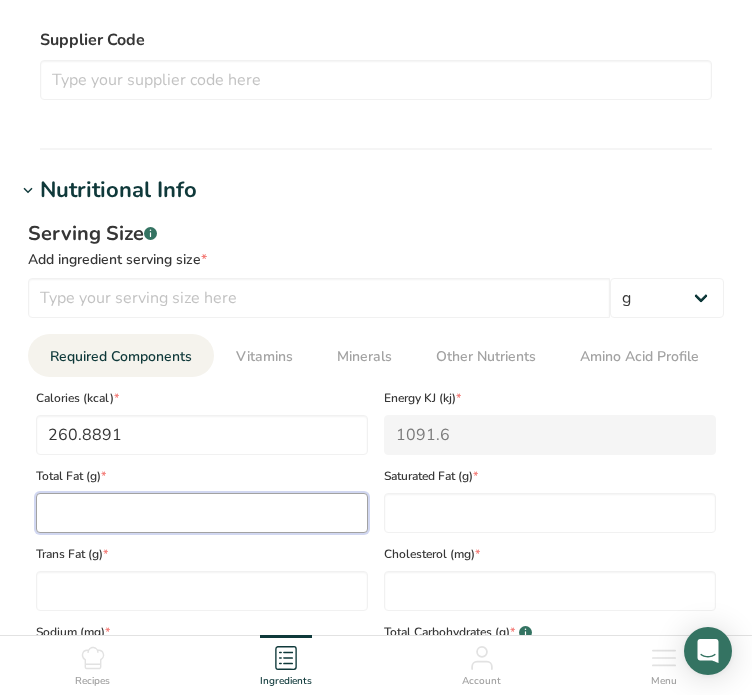 click at bounding box center [202, 513] 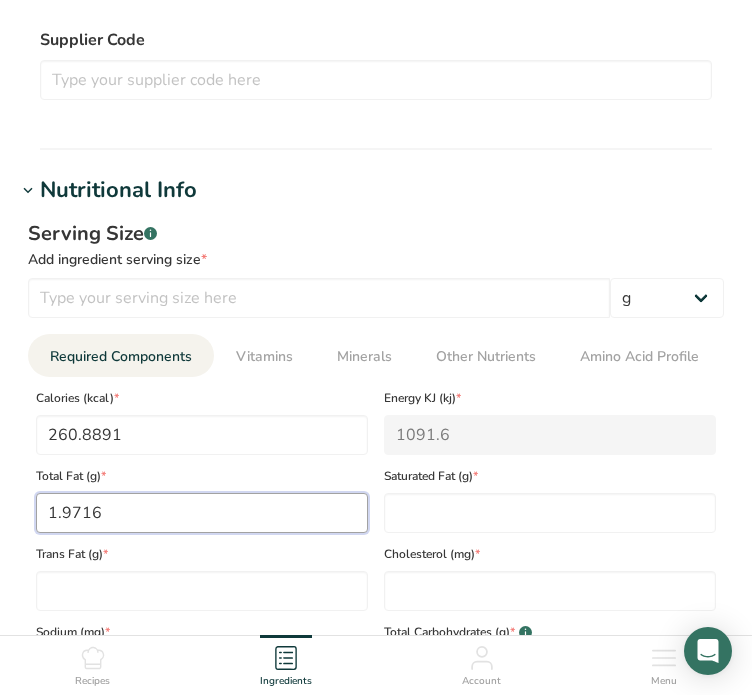 type on "1.9716" 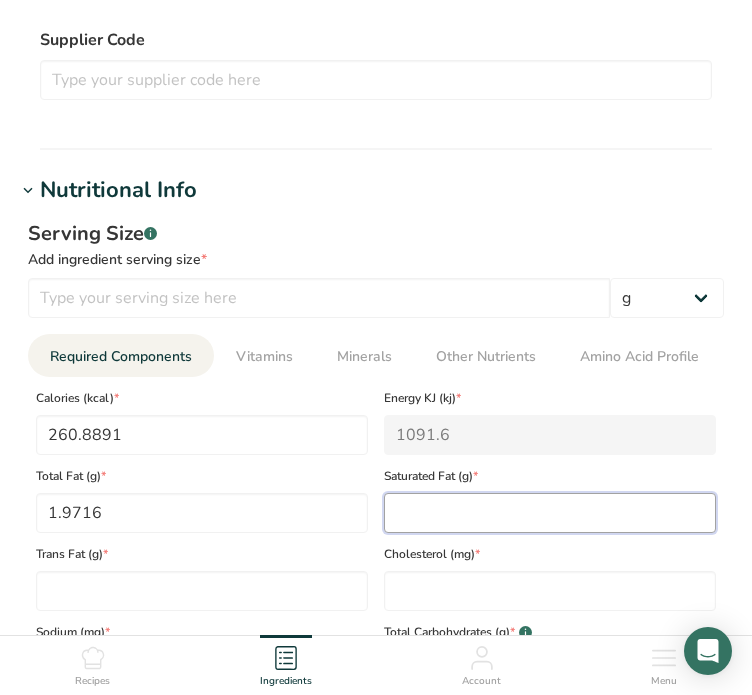 click at bounding box center (550, 513) 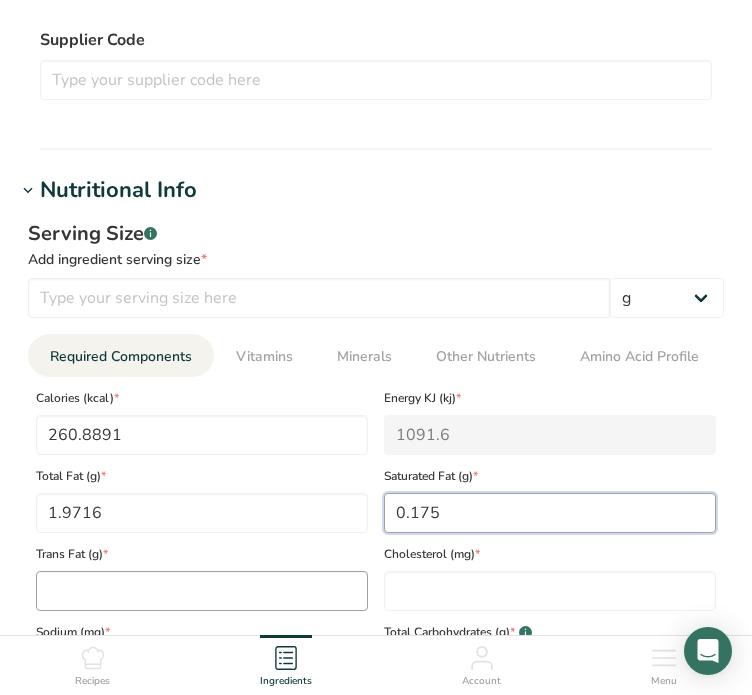 type on "0.175" 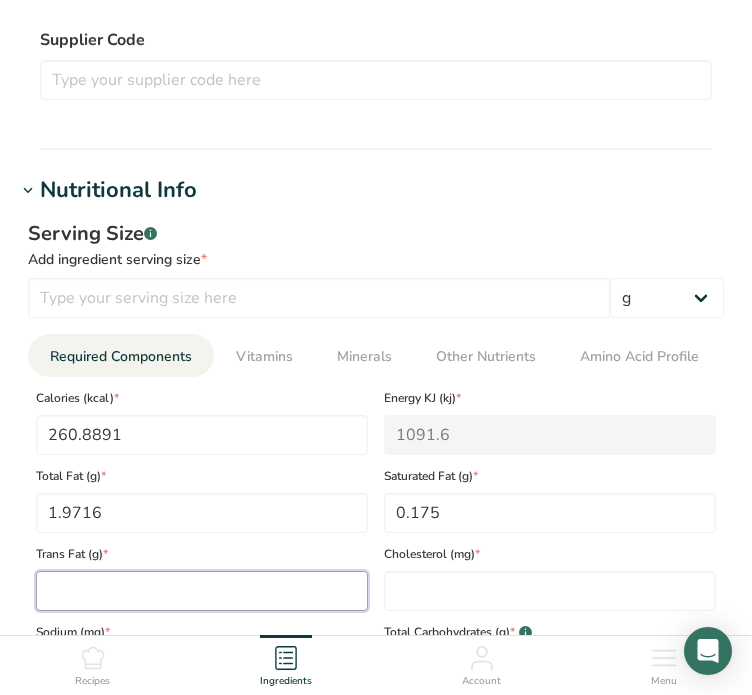 click at bounding box center [202, 591] 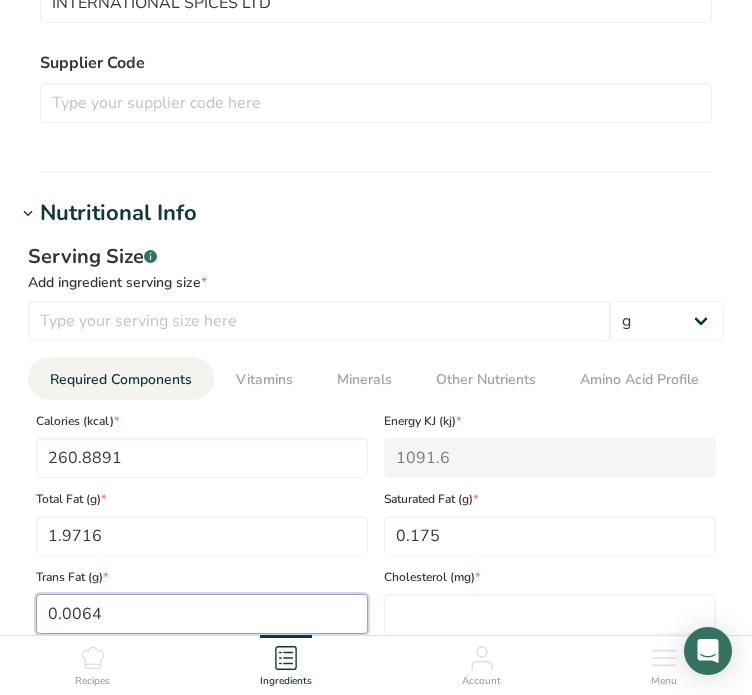 scroll, scrollTop: 900, scrollLeft: 0, axis: vertical 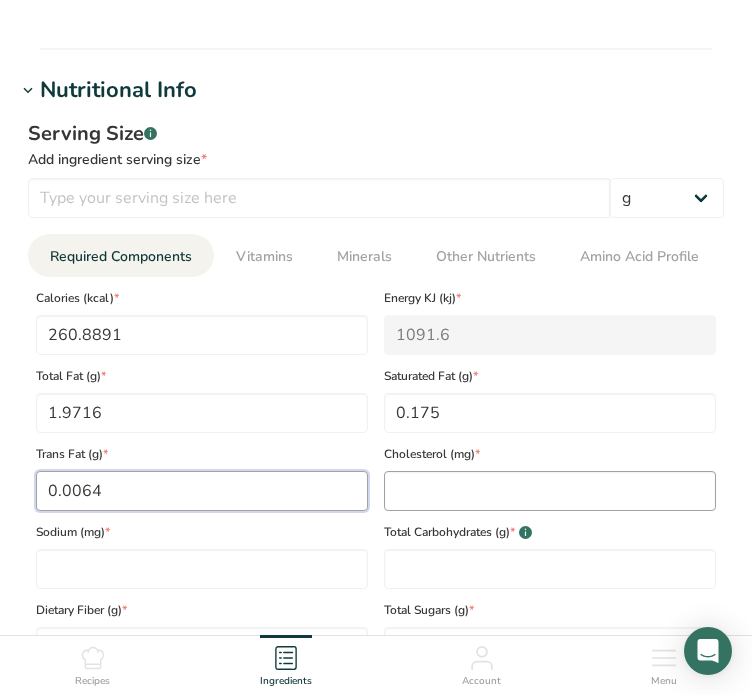type on "0.0064" 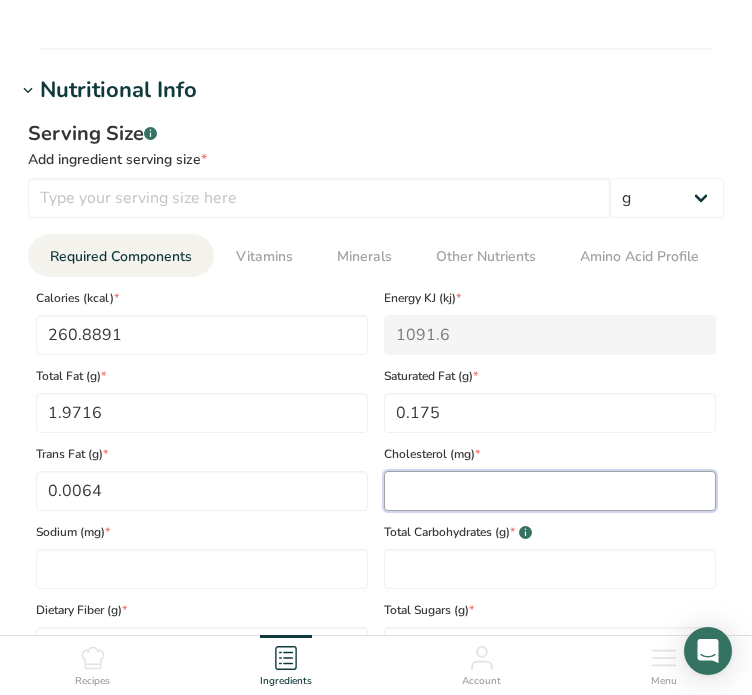 click at bounding box center [550, 491] 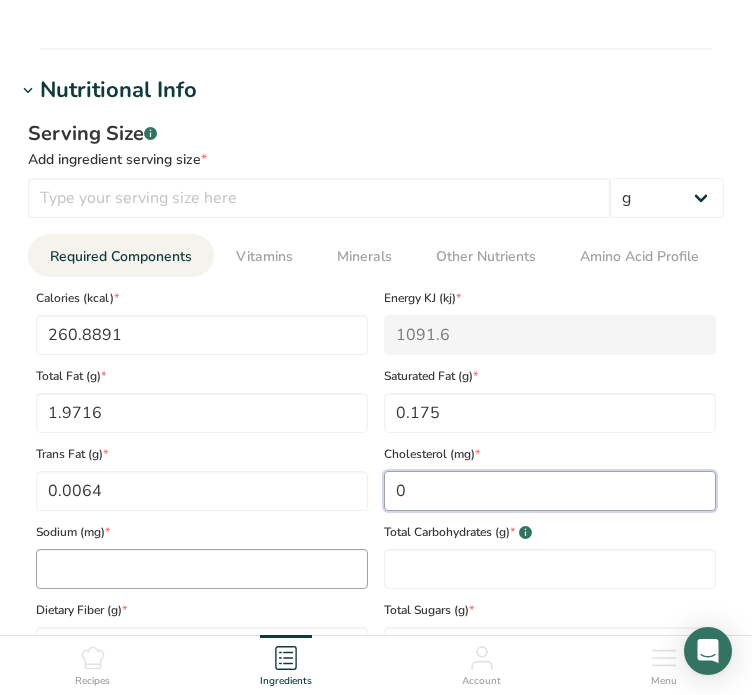 type on "0" 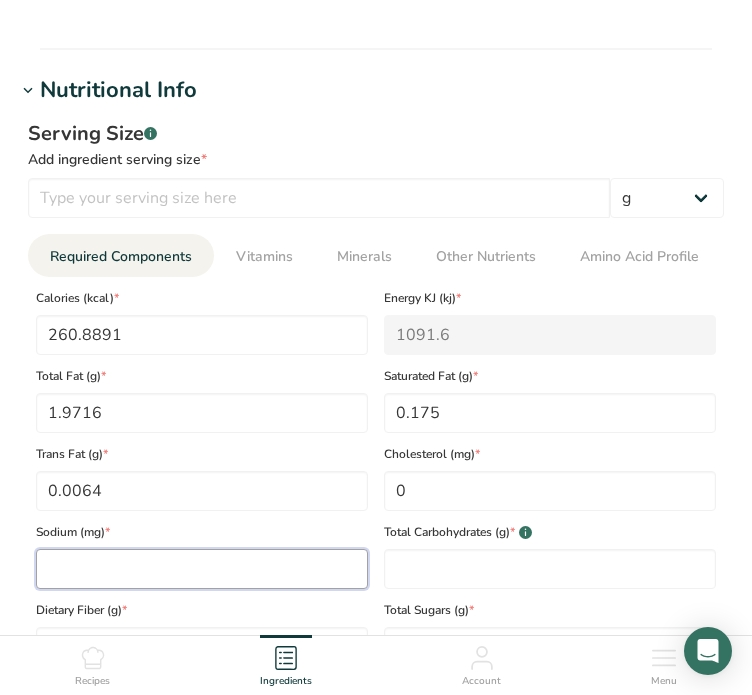 click at bounding box center (202, 569) 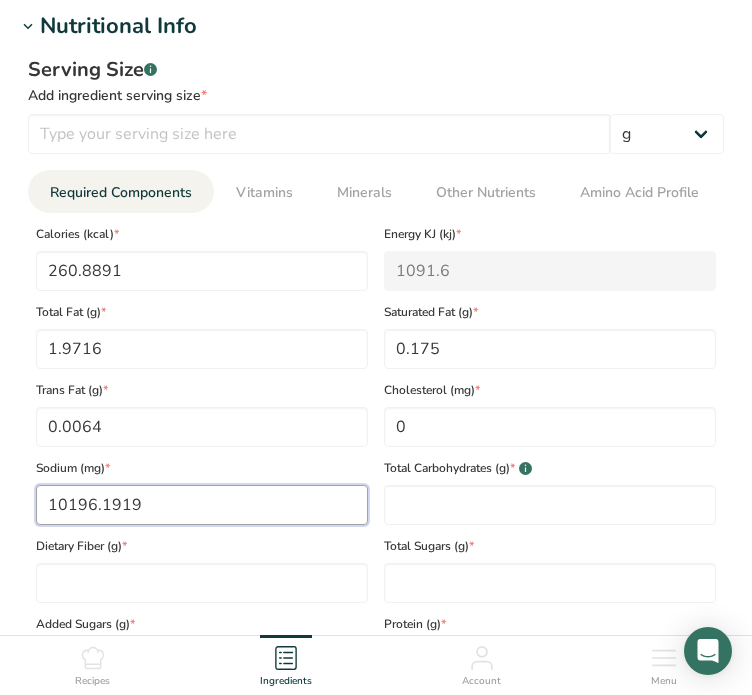 scroll, scrollTop: 1000, scrollLeft: 0, axis: vertical 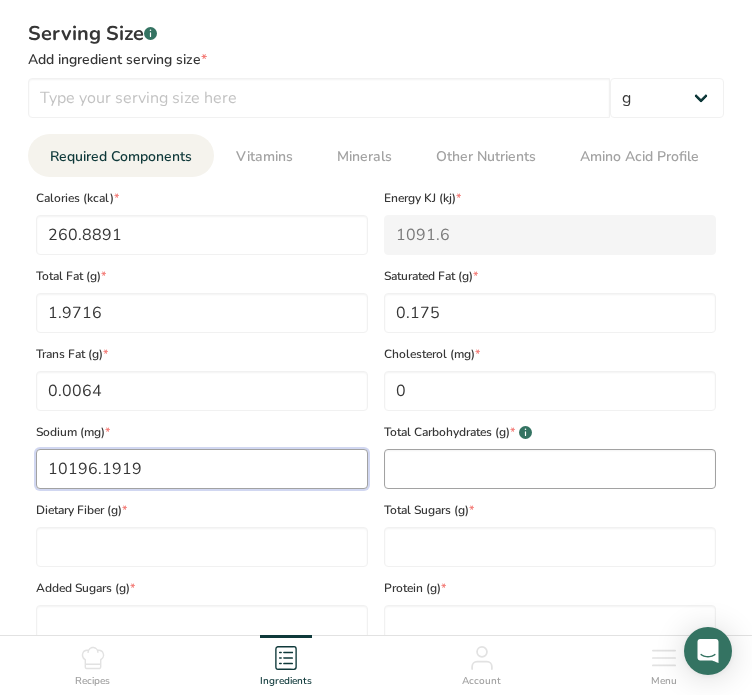 type on "10196.1919" 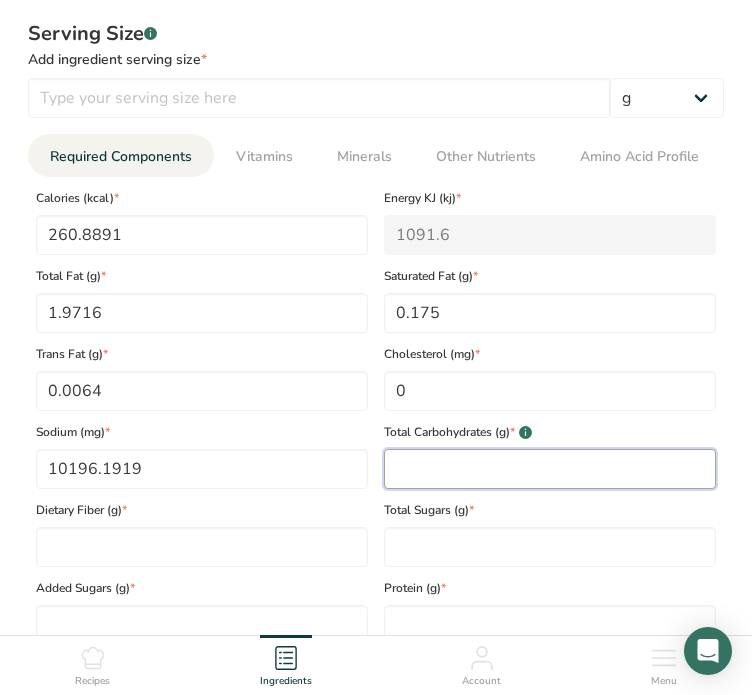 click at bounding box center (550, 469) 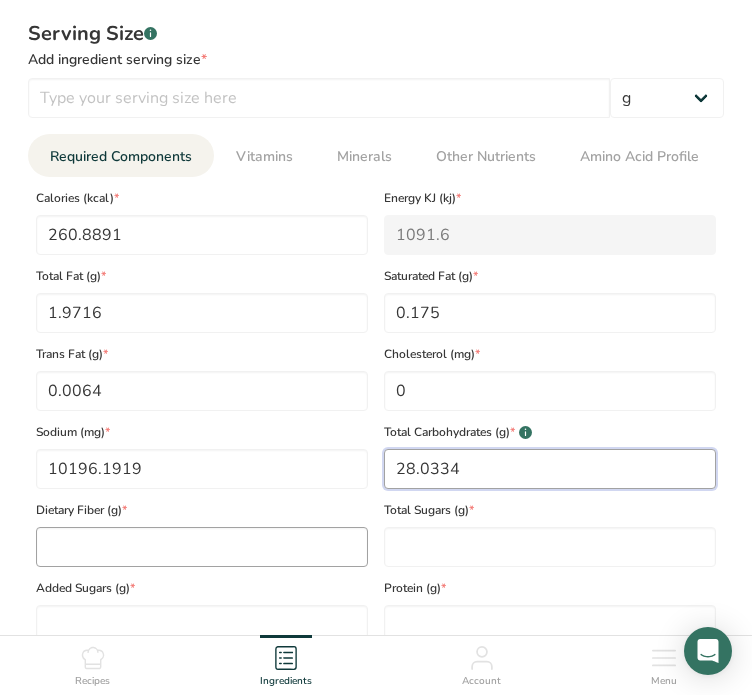 type on "28.0334" 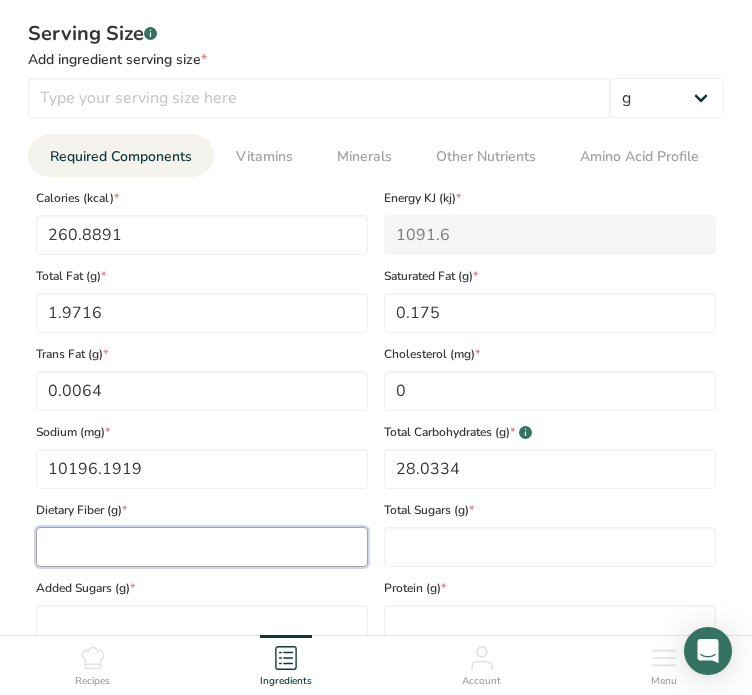 click at bounding box center [202, 547] 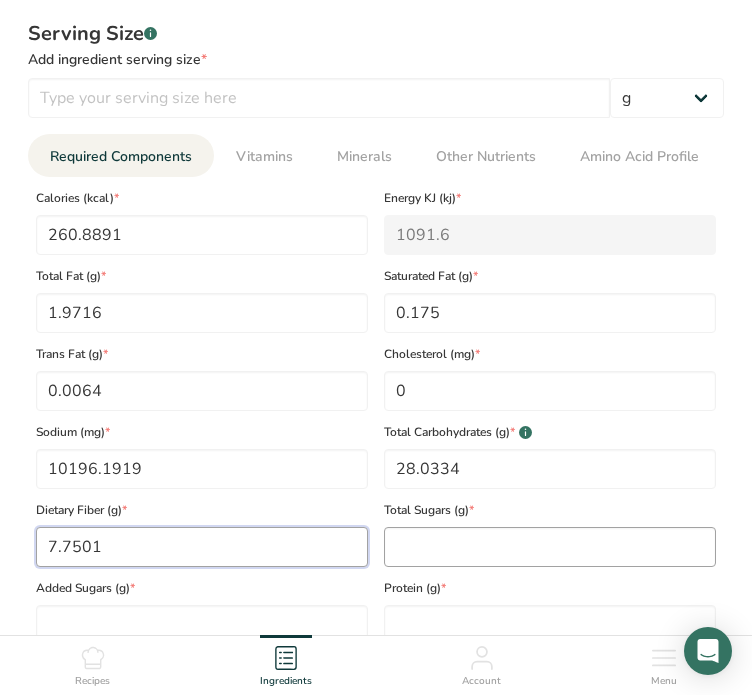 type on "7.7501" 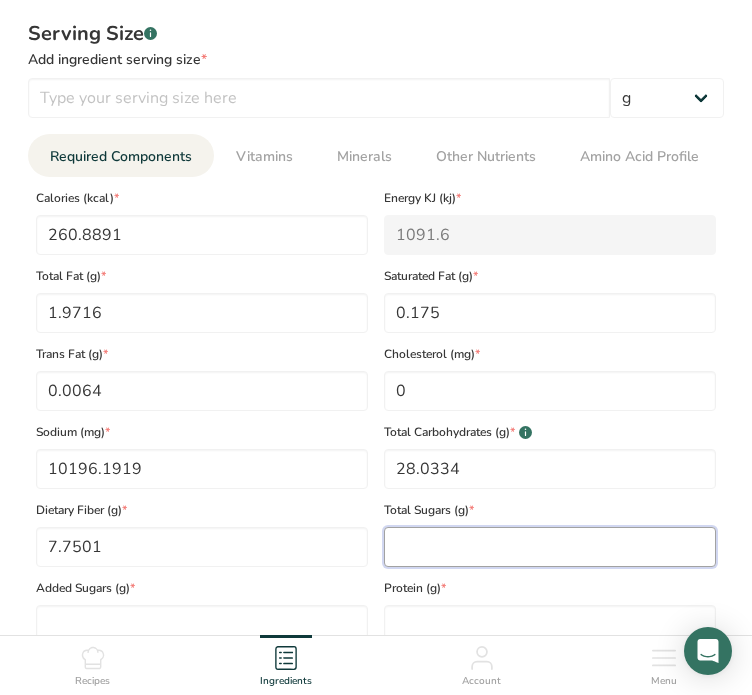 click at bounding box center [550, 547] 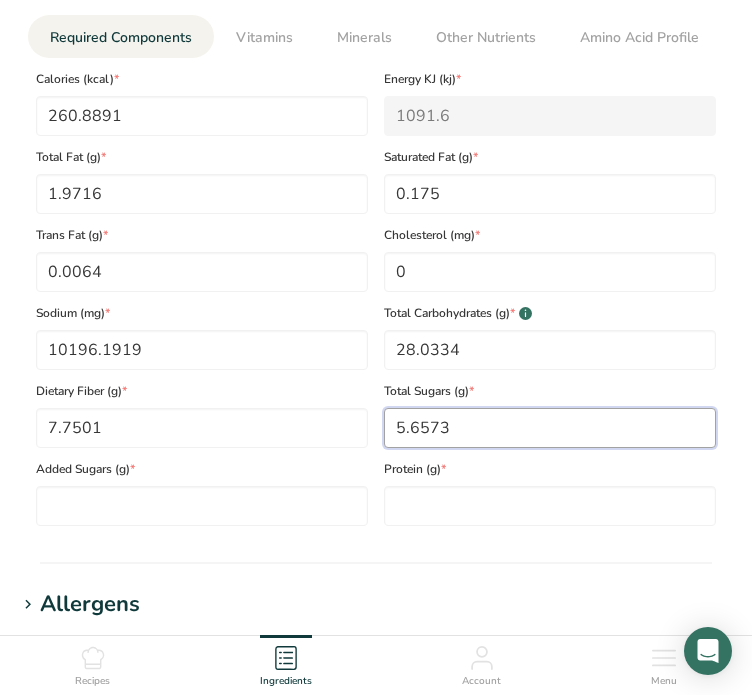 scroll, scrollTop: 1200, scrollLeft: 0, axis: vertical 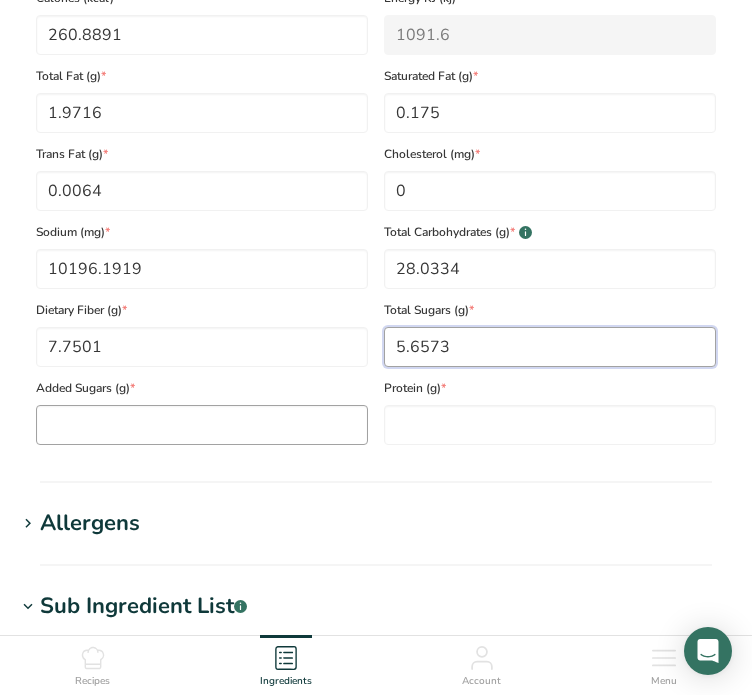 type on "5.6573" 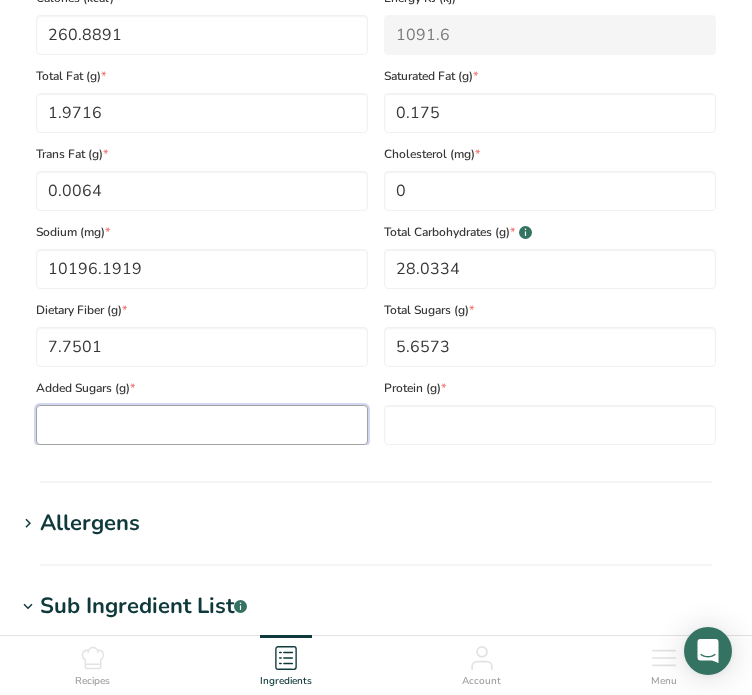 click at bounding box center (202, 425) 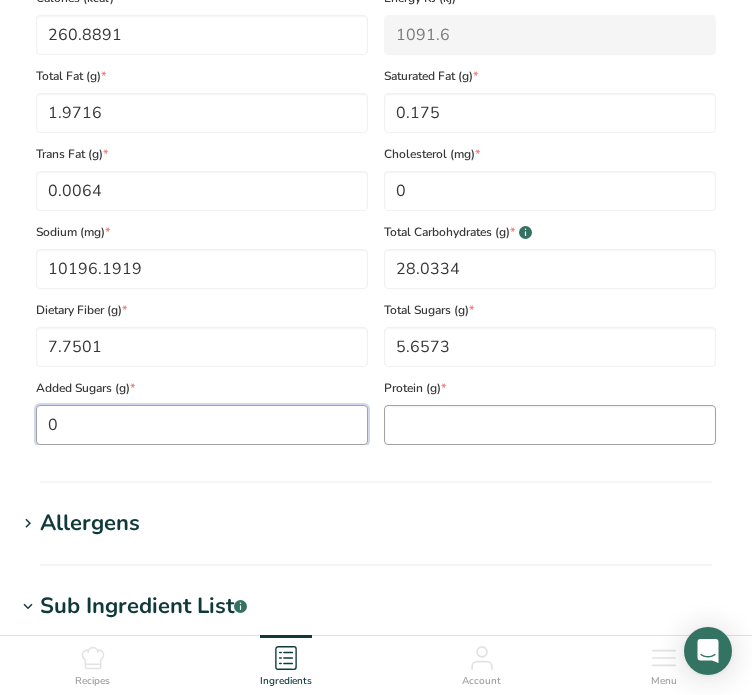type on "0" 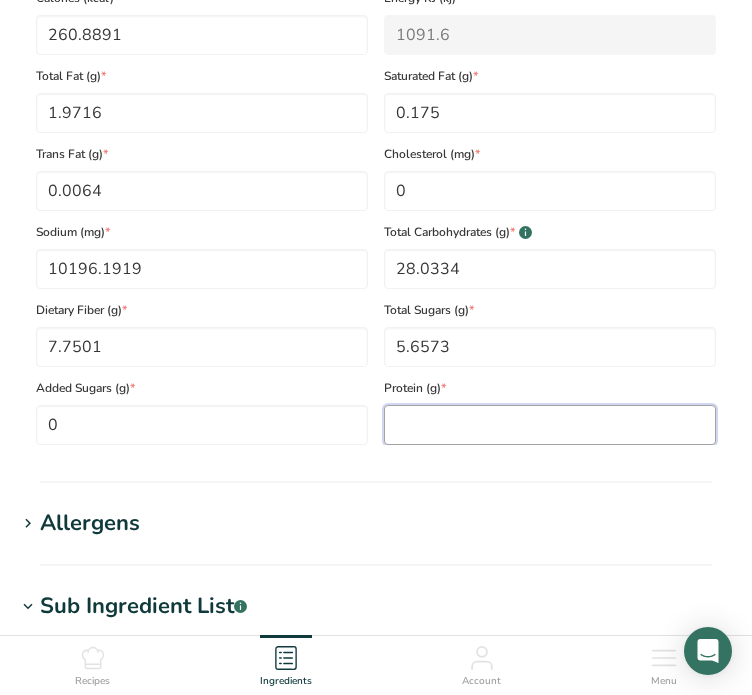 click at bounding box center [550, 425] 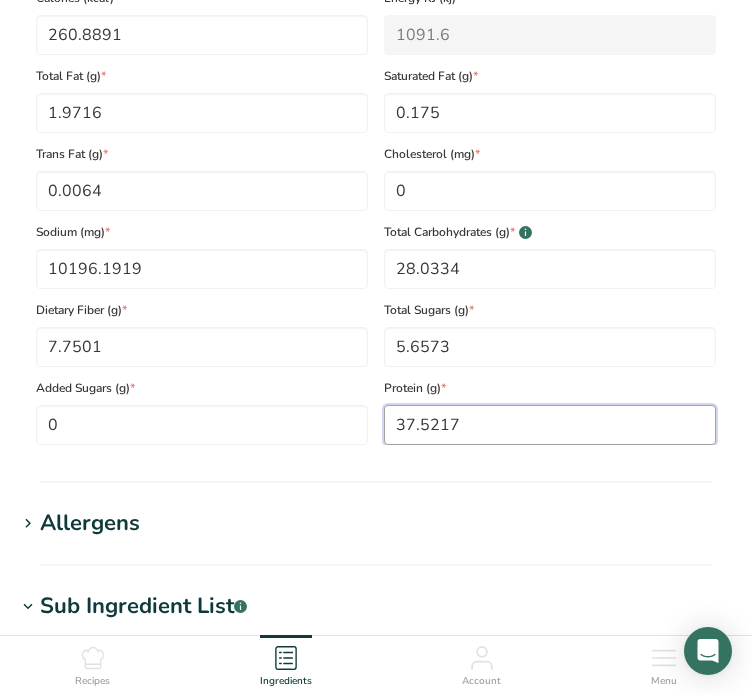 type on "37.5217" 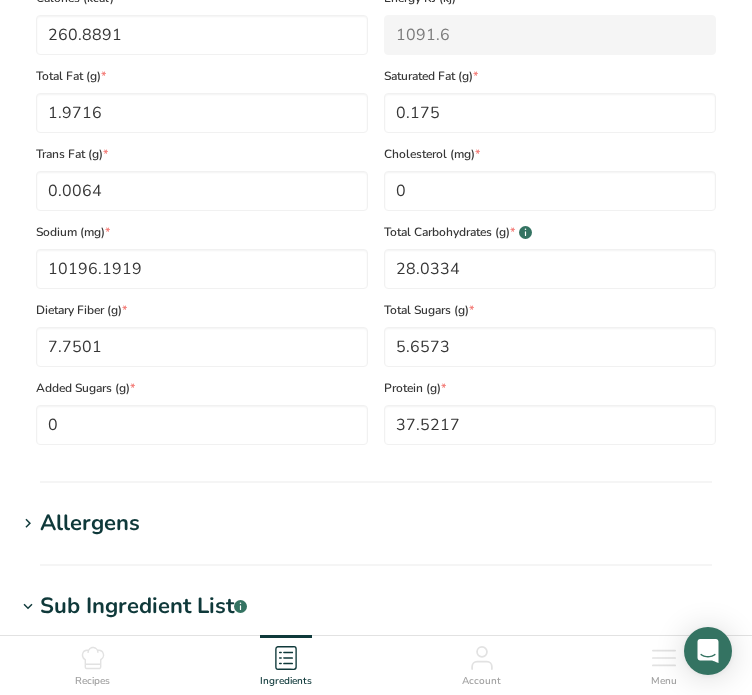 click on "Nutritional Info
Serving Size
.a-a{fill:#347362;}.b-a{fill:#fff;}
Add ingredient serving size *
g
kg
mg
mcg
lb
oz
l
mL
fl oz
tbsp
tsp
cup
qt
gallon
Required Components Vitamins Minerals Other Nutrients Amino Acid Profile
Calories
(kcal) *     260.8891
Energy KJ
(kj) *     1091.6
Total Fat
(g) *     1.9716 *     0.175" at bounding box center [376, 128] 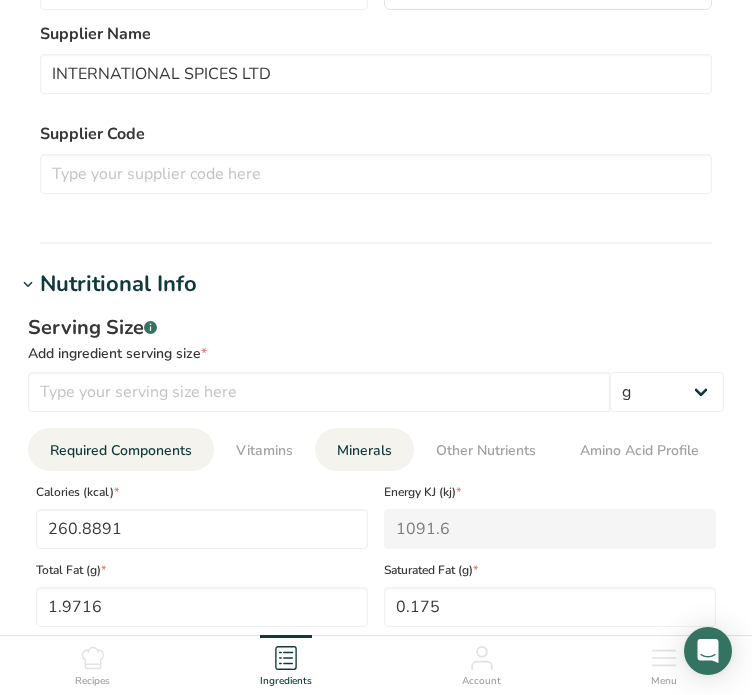 scroll, scrollTop: 700, scrollLeft: 0, axis: vertical 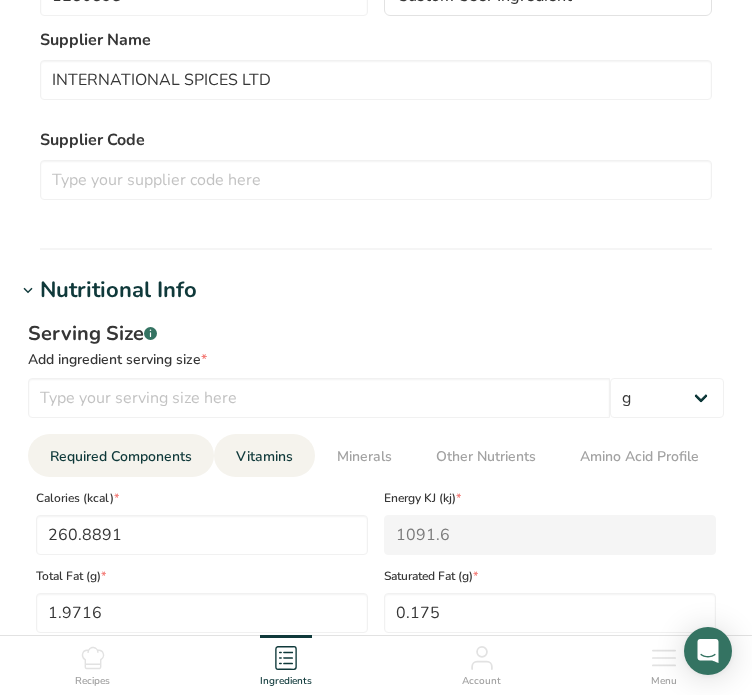 click on "Vitamins" at bounding box center (264, 456) 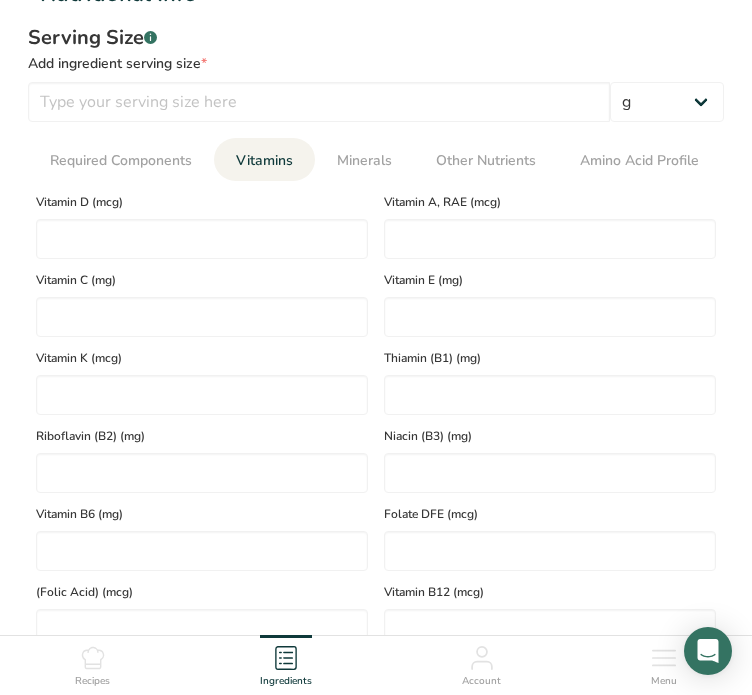 scroll, scrollTop: 1000, scrollLeft: 0, axis: vertical 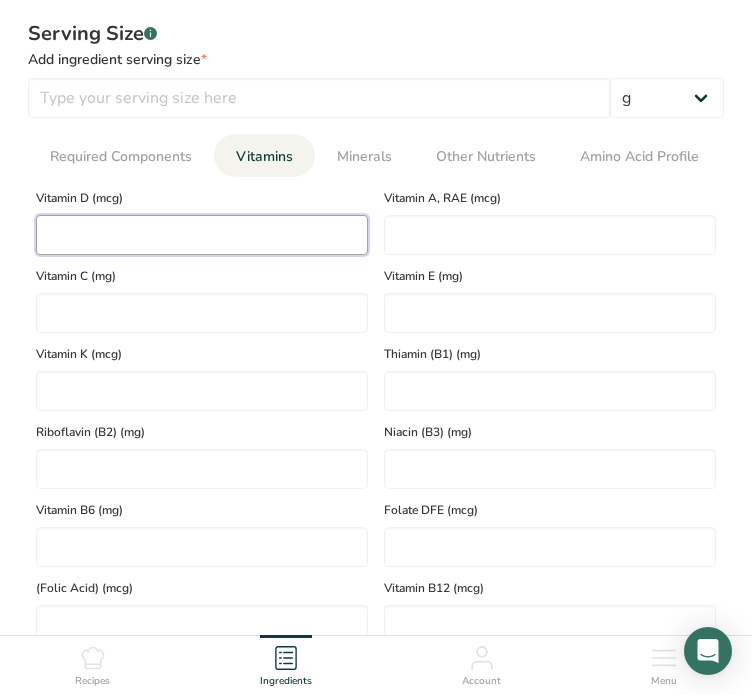 click at bounding box center [202, 235] 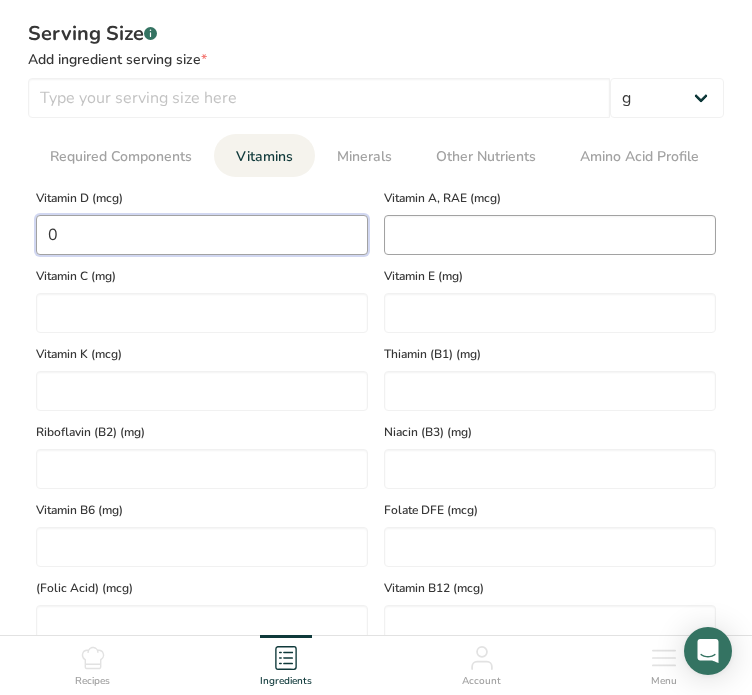 type on "0" 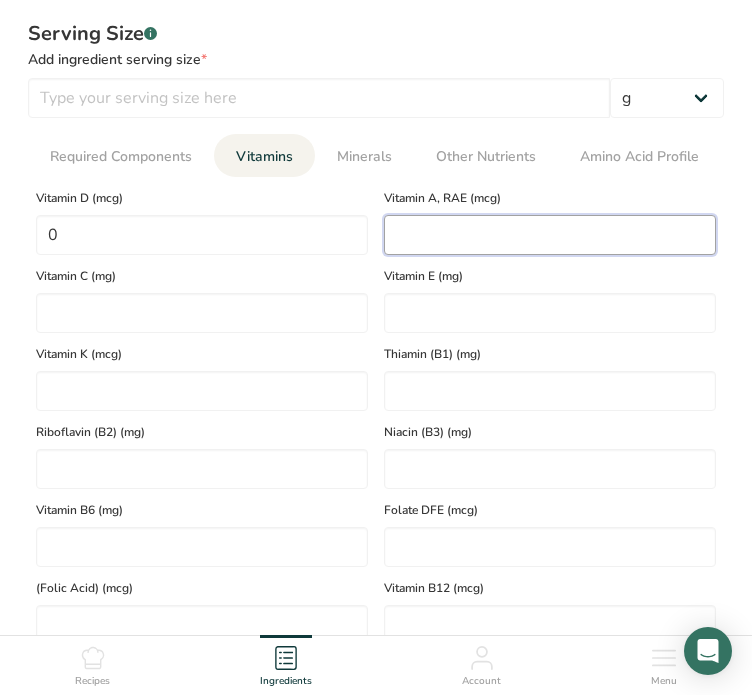 click at bounding box center [550, 235] 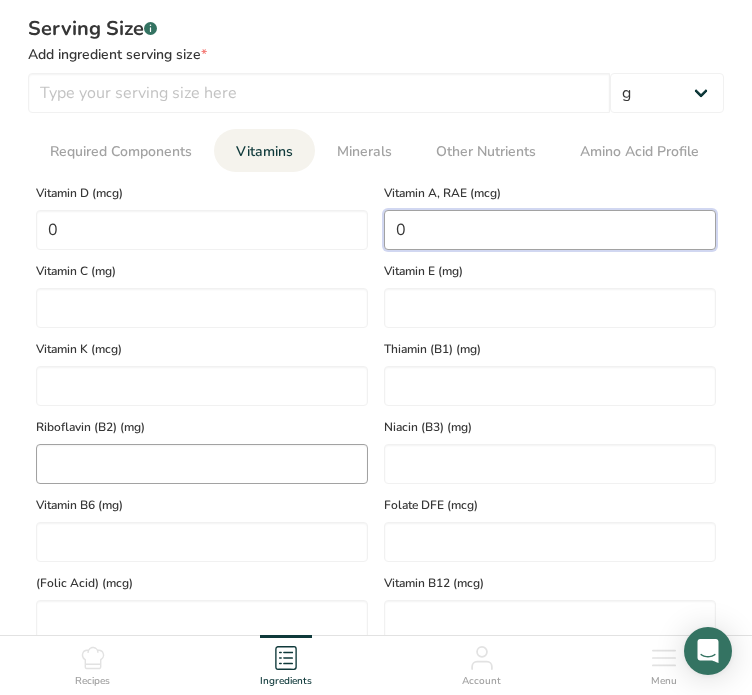 scroll, scrollTop: 1000, scrollLeft: 0, axis: vertical 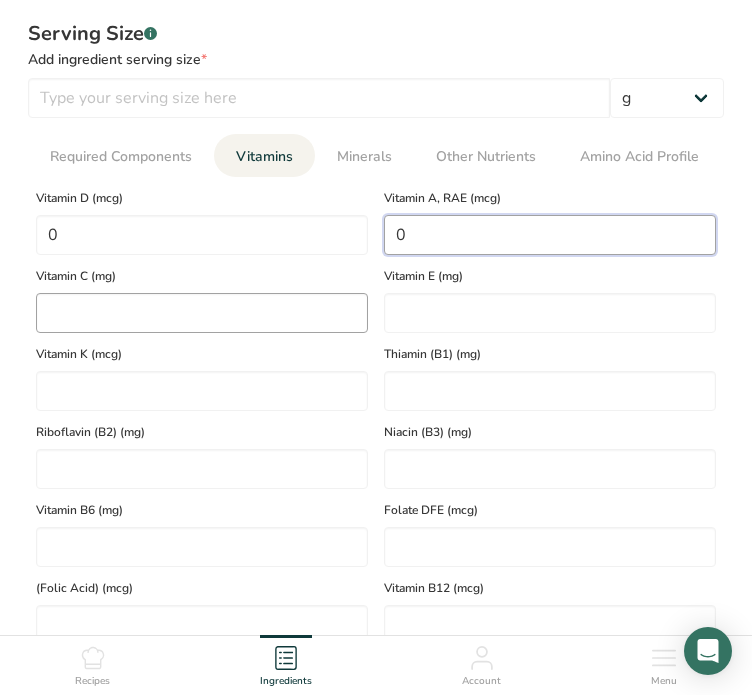 type on "0" 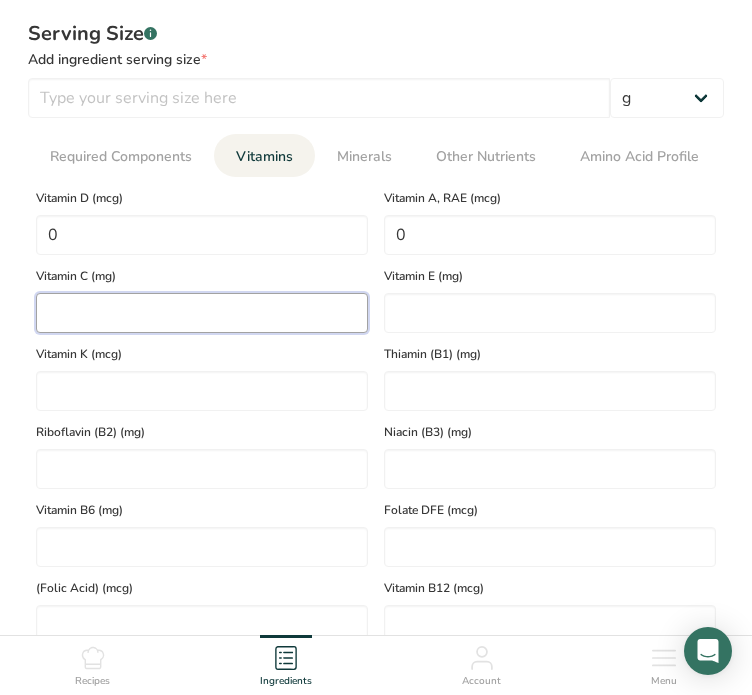 click at bounding box center [202, 313] 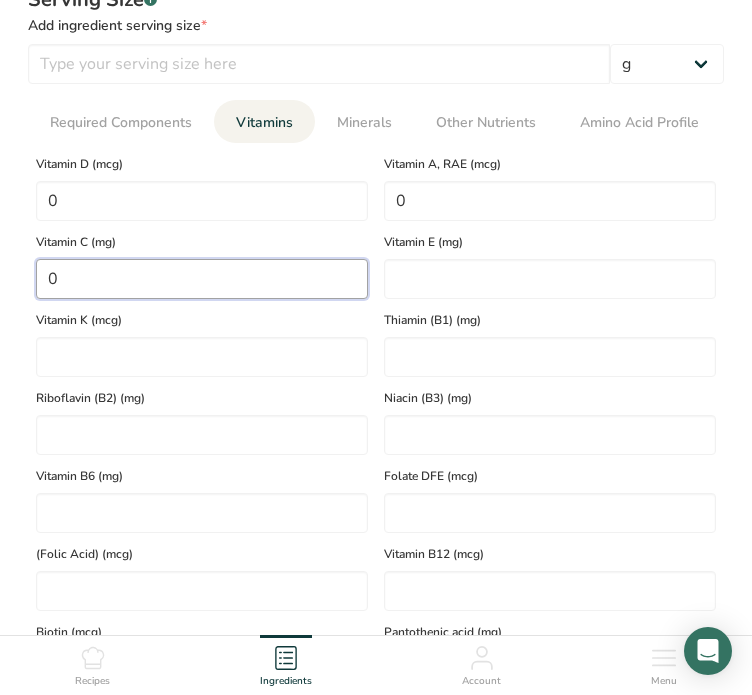 scroll, scrollTop: 1100, scrollLeft: 0, axis: vertical 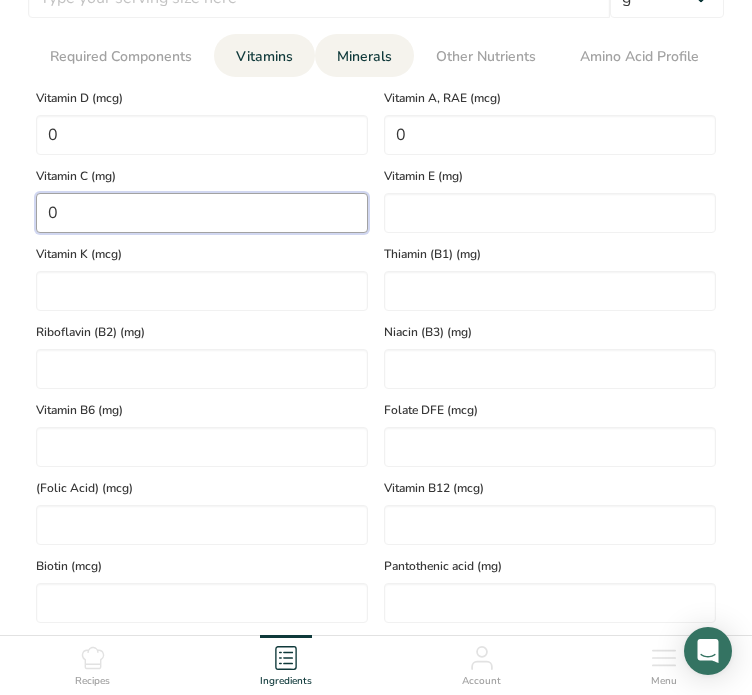 type on "0" 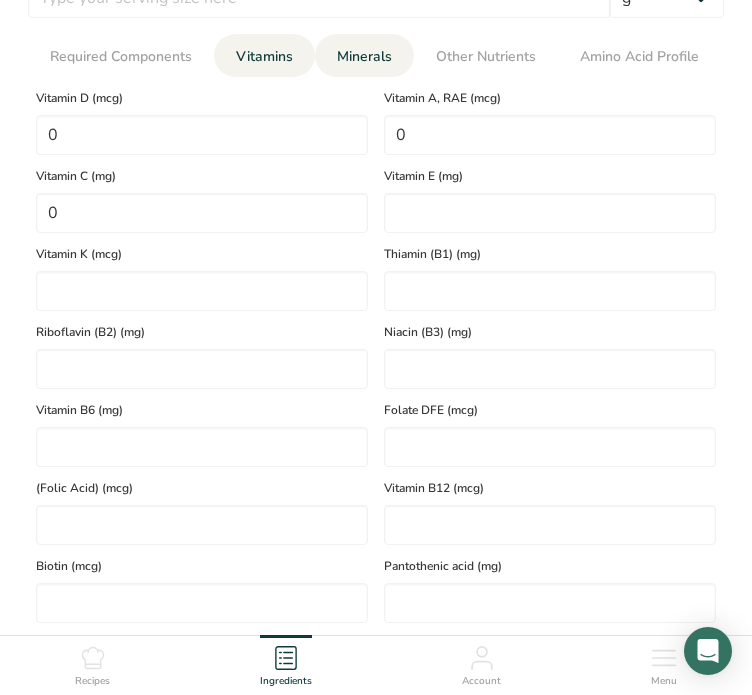 click on "Minerals" at bounding box center (364, 56) 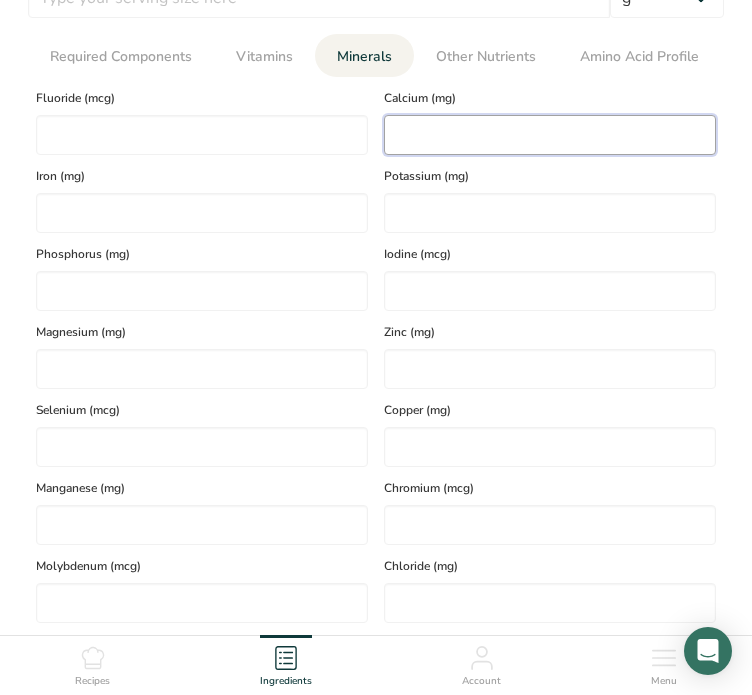 click at bounding box center (550, 135) 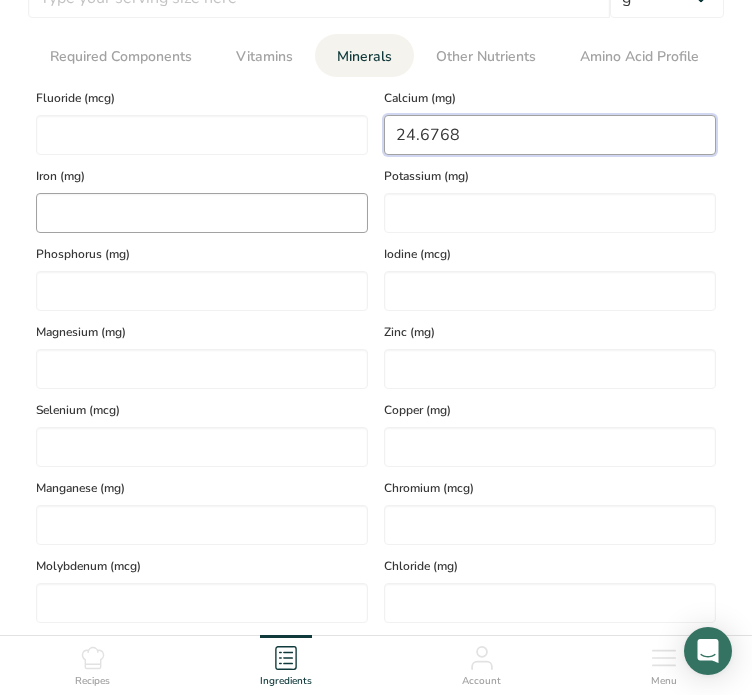 type on "24.6768" 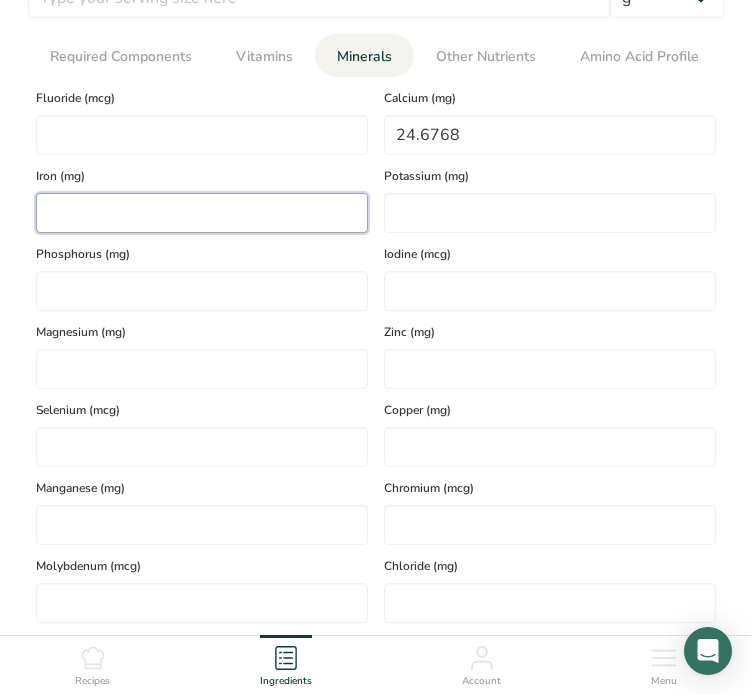 click at bounding box center [202, 213] 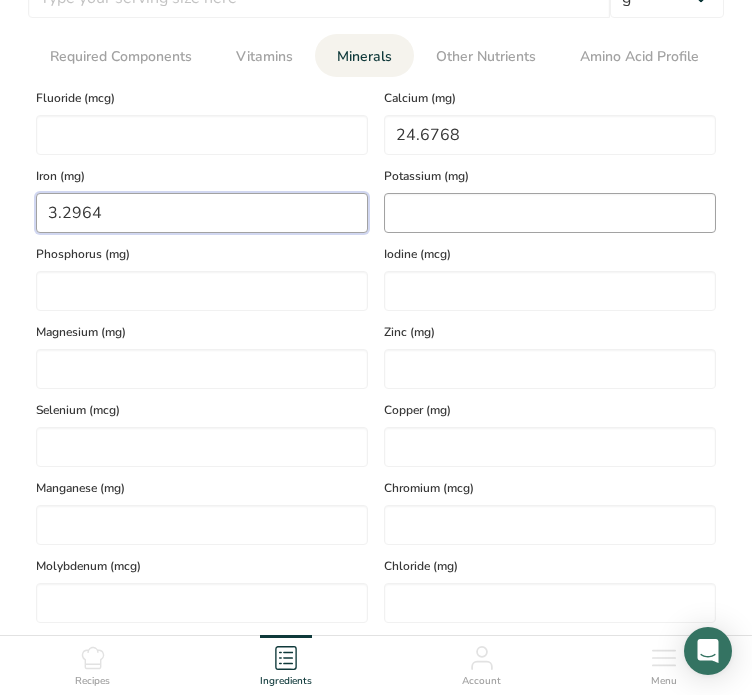 type on "3.2964" 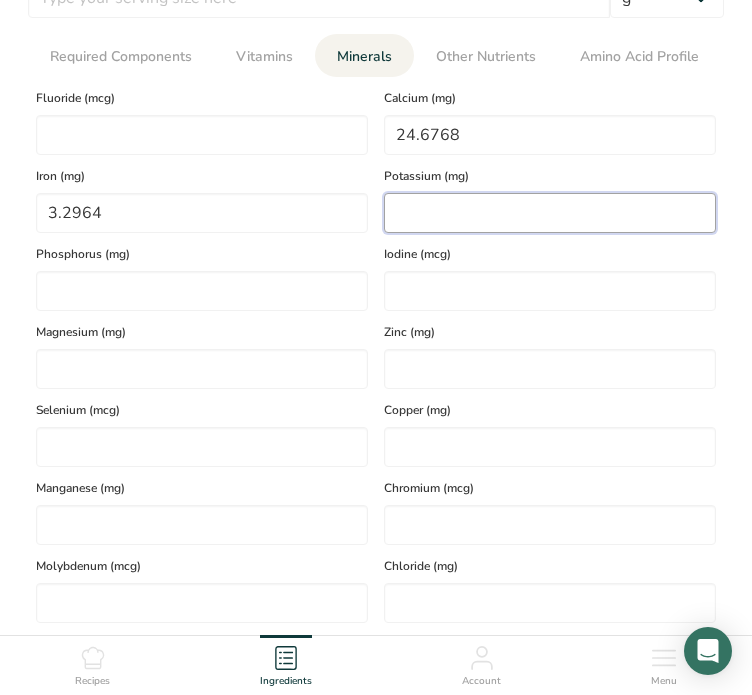 click at bounding box center [550, 213] 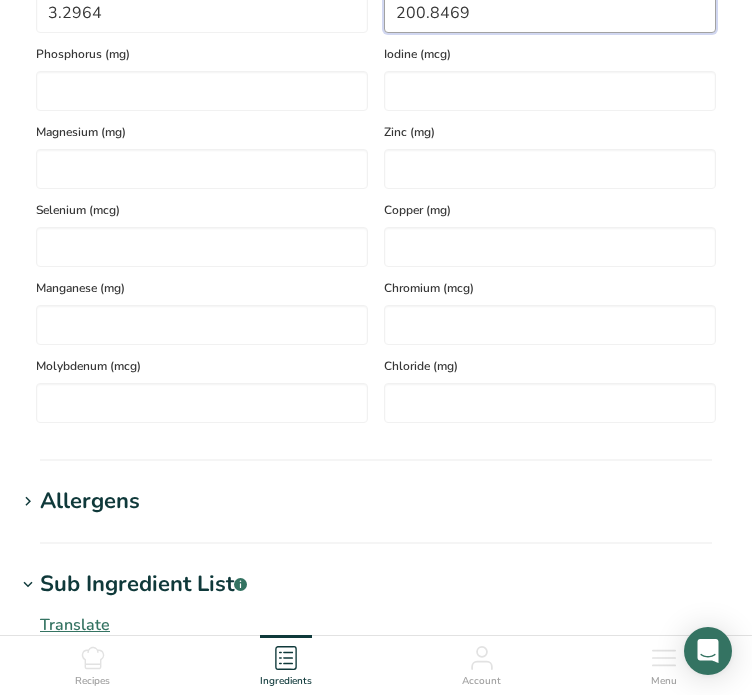 scroll, scrollTop: 900, scrollLeft: 0, axis: vertical 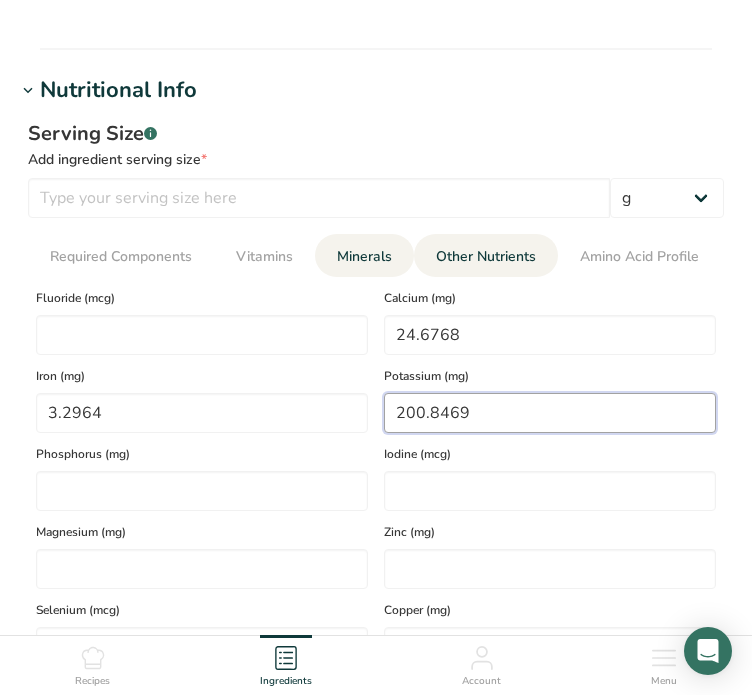 type on "200.8469" 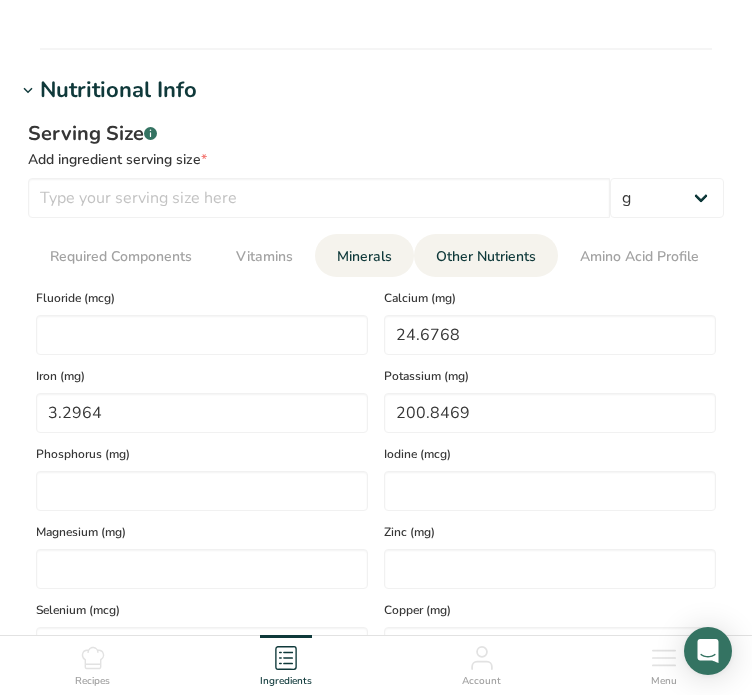click on "Other Nutrients" at bounding box center [486, 256] 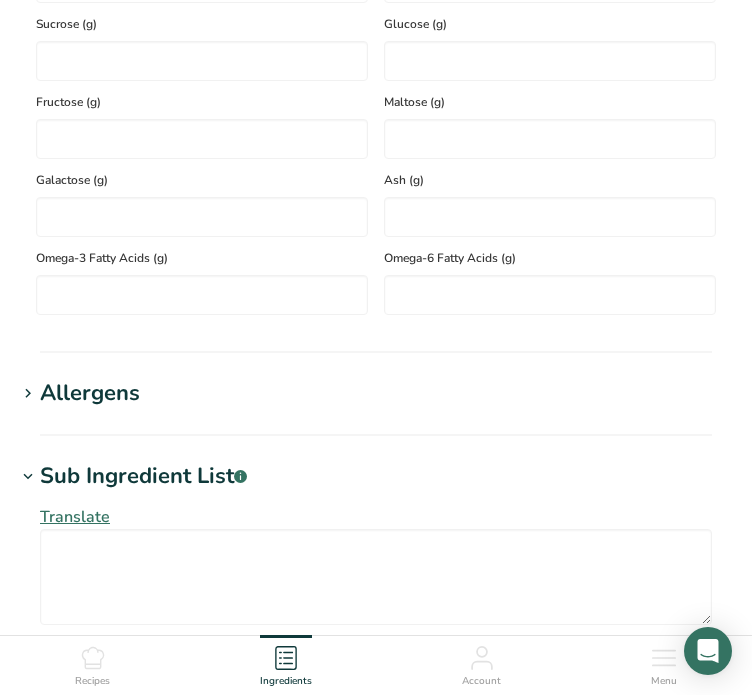 scroll, scrollTop: 1800, scrollLeft: 0, axis: vertical 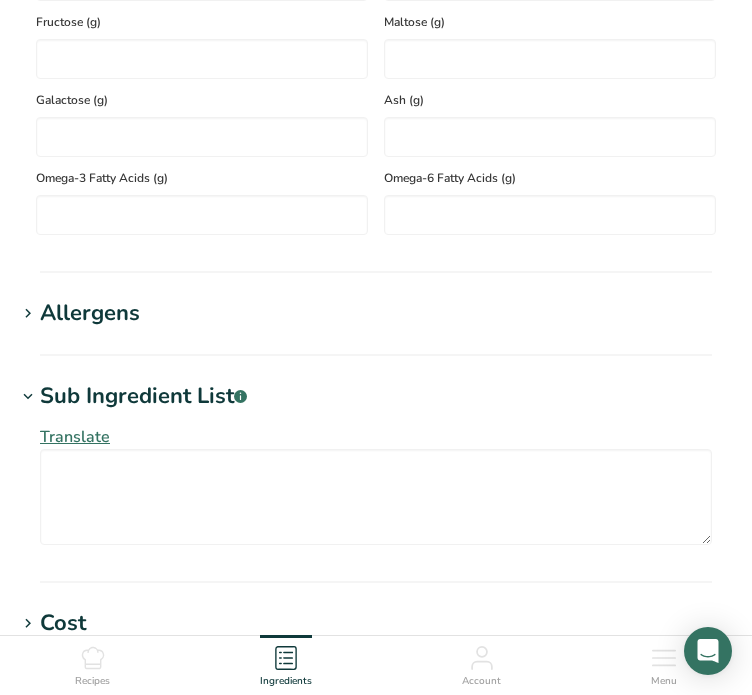 click on "Allergens" at bounding box center (376, 313) 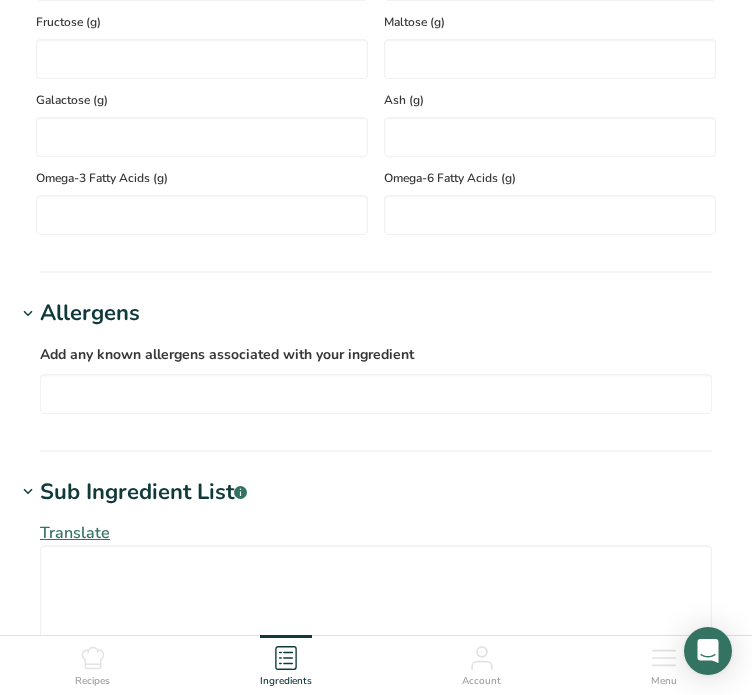 click on "Allergens" at bounding box center [376, 313] 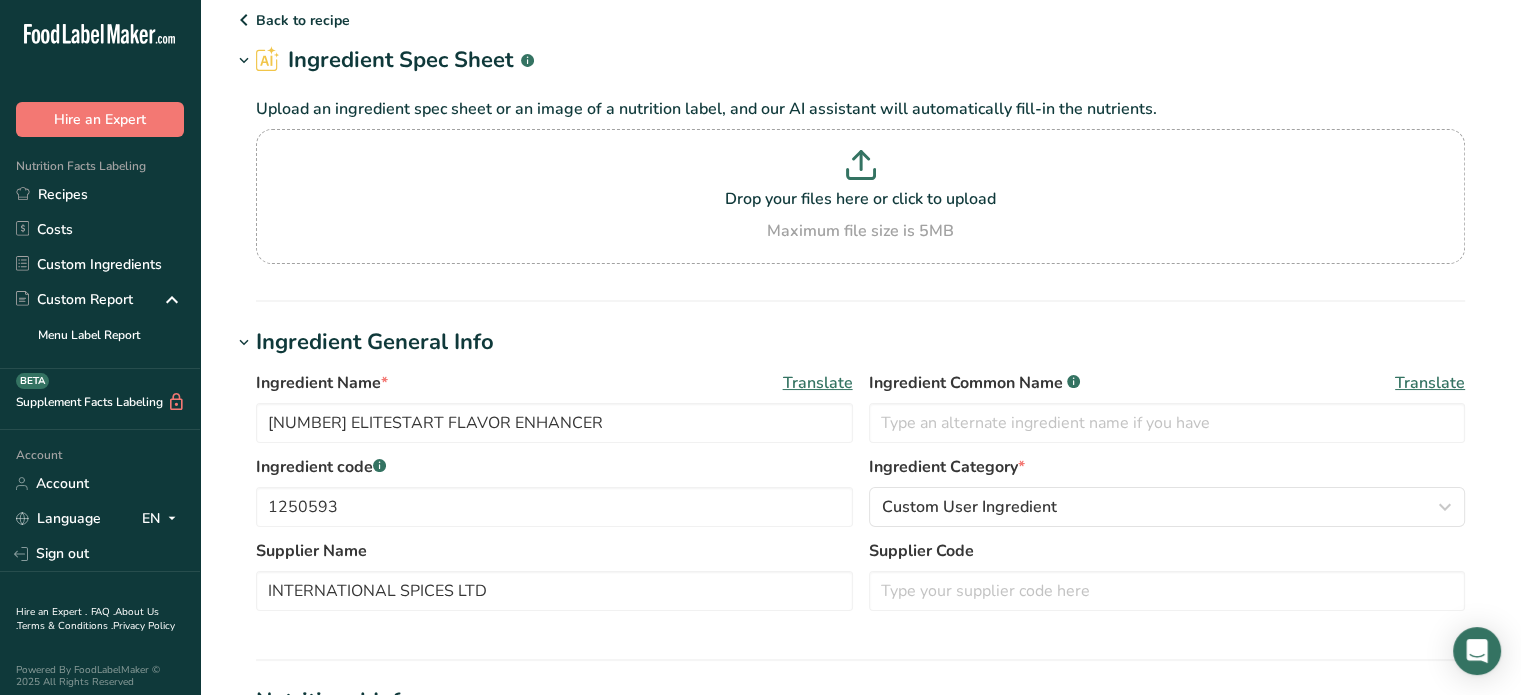 scroll, scrollTop: 200, scrollLeft: 0, axis: vertical 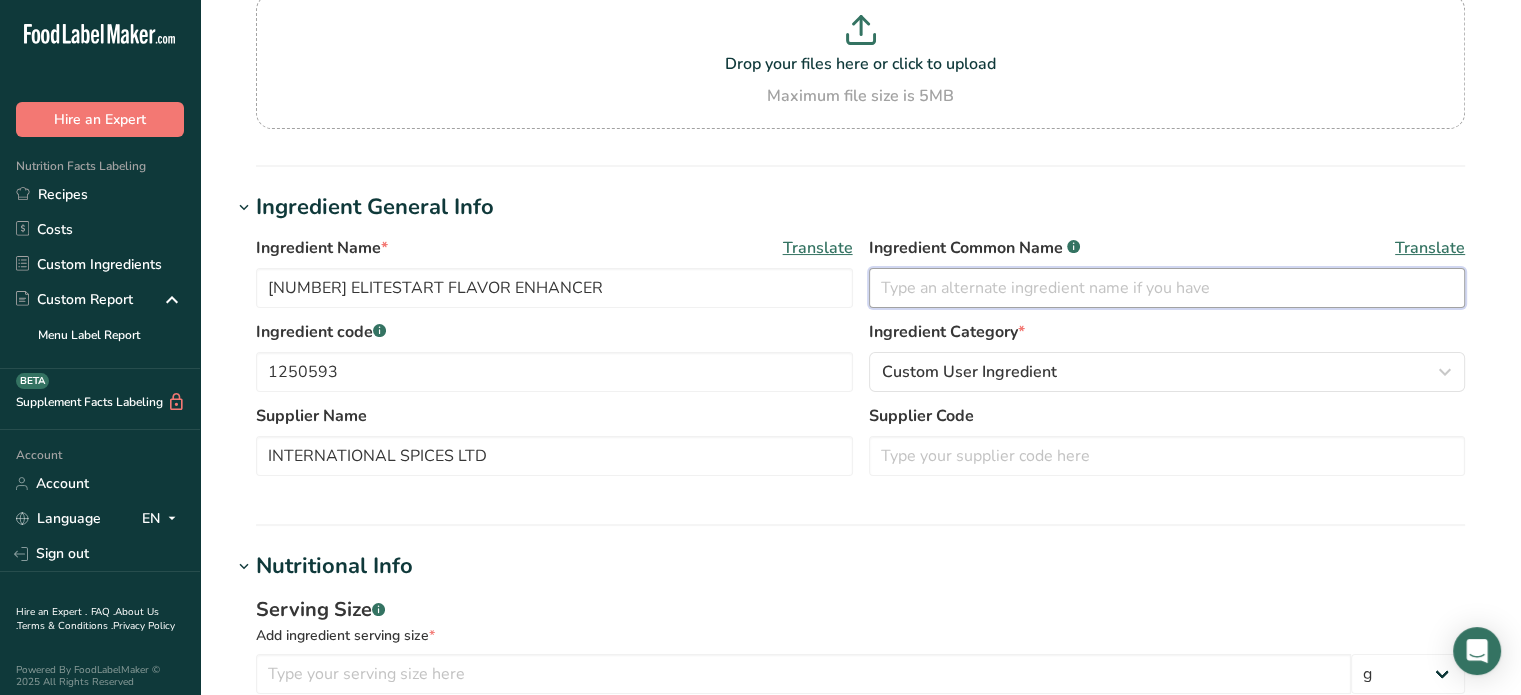click at bounding box center [1167, 288] 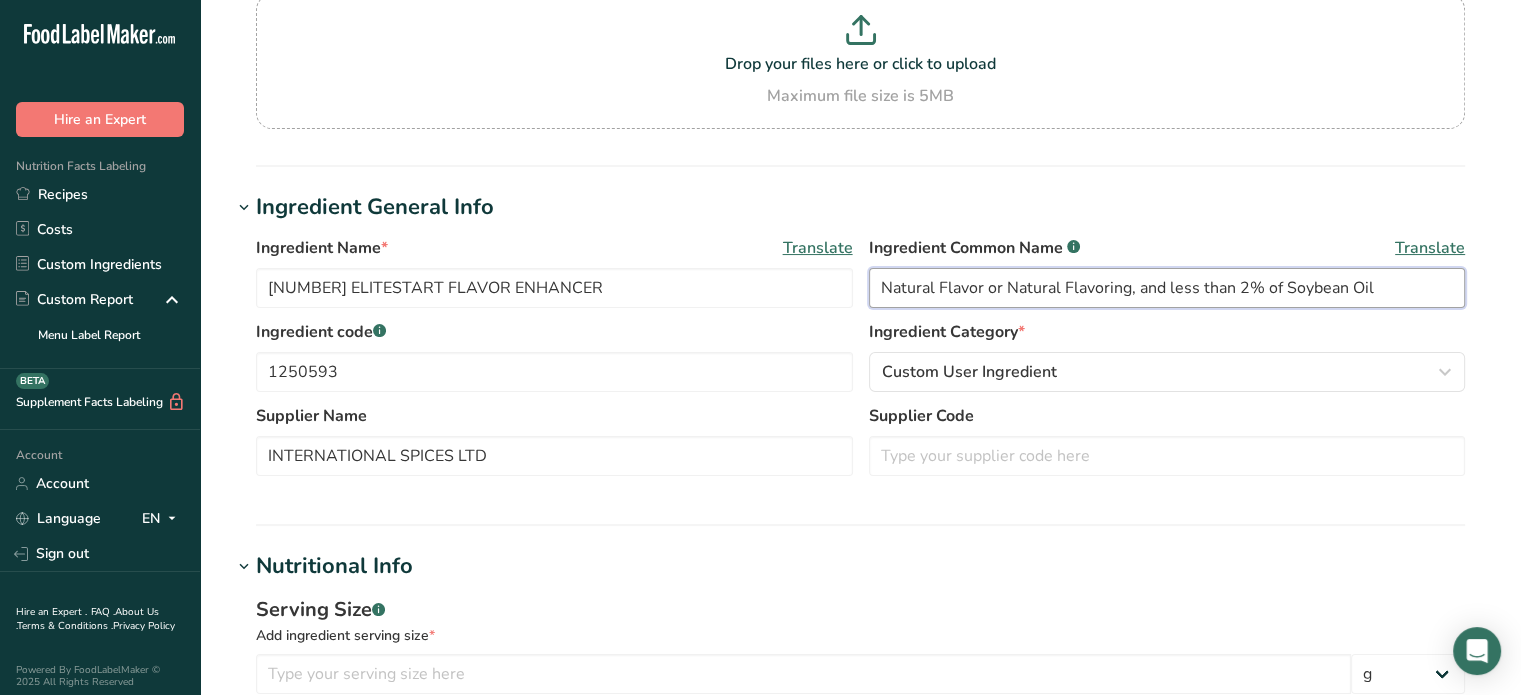 type on "Natural Flavor or Natural Flavoring, and less than 2% of Soybean Oil" 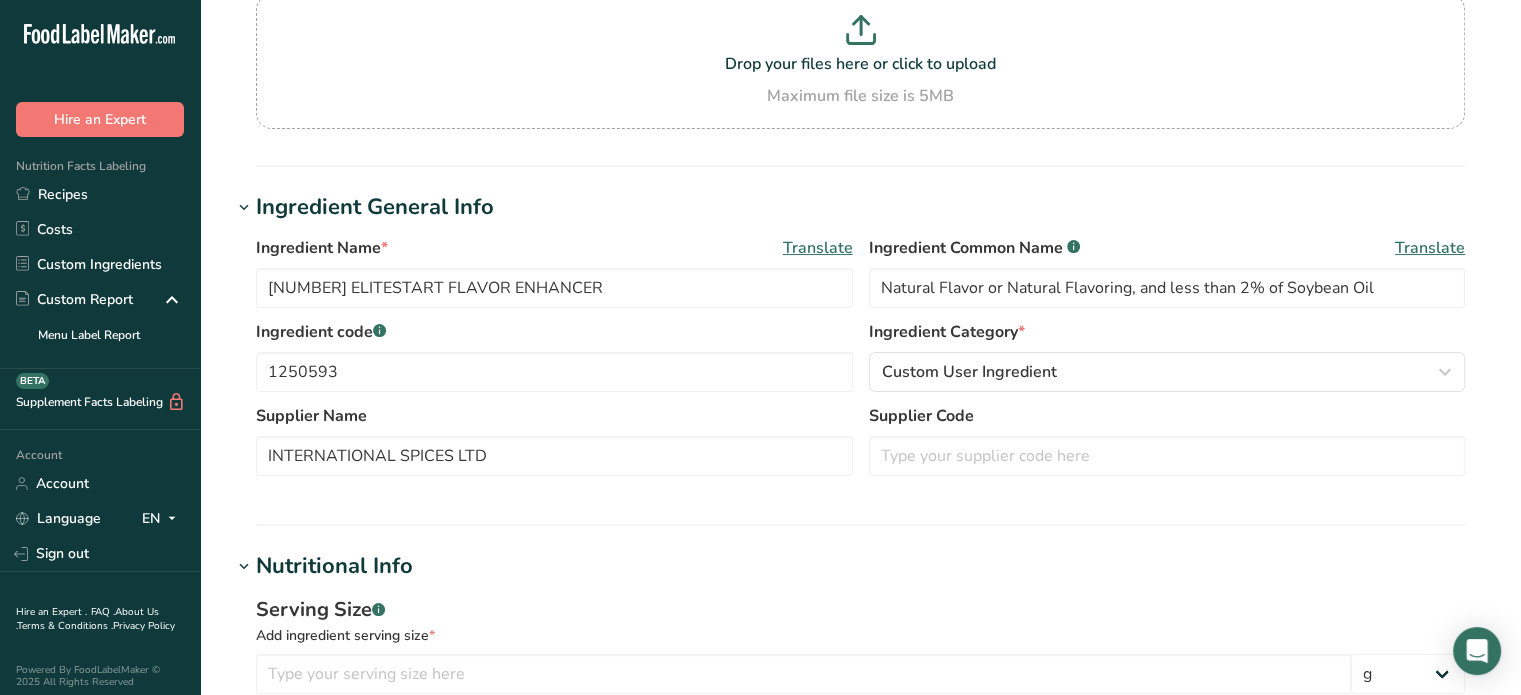 click on "Translate" at bounding box center (1430, 248) 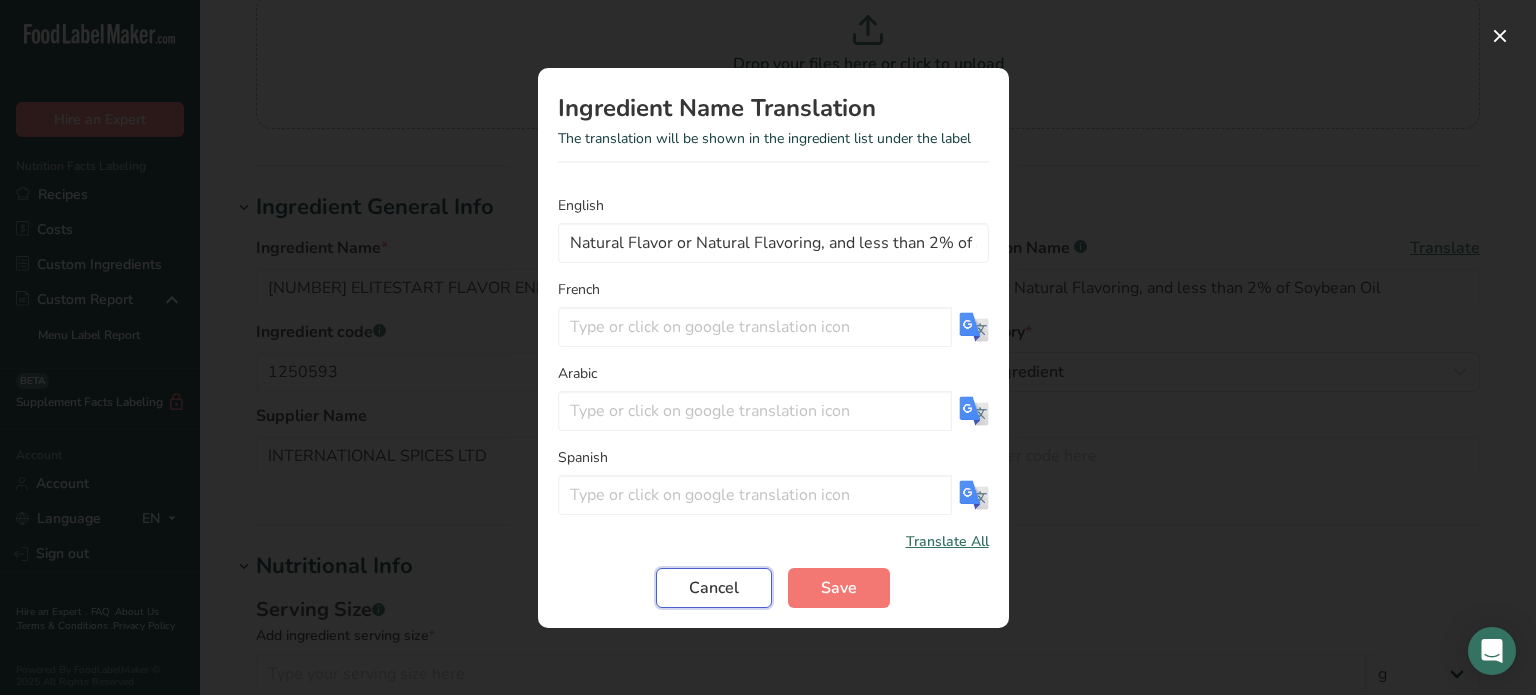 click on "Cancel" at bounding box center (714, 588) 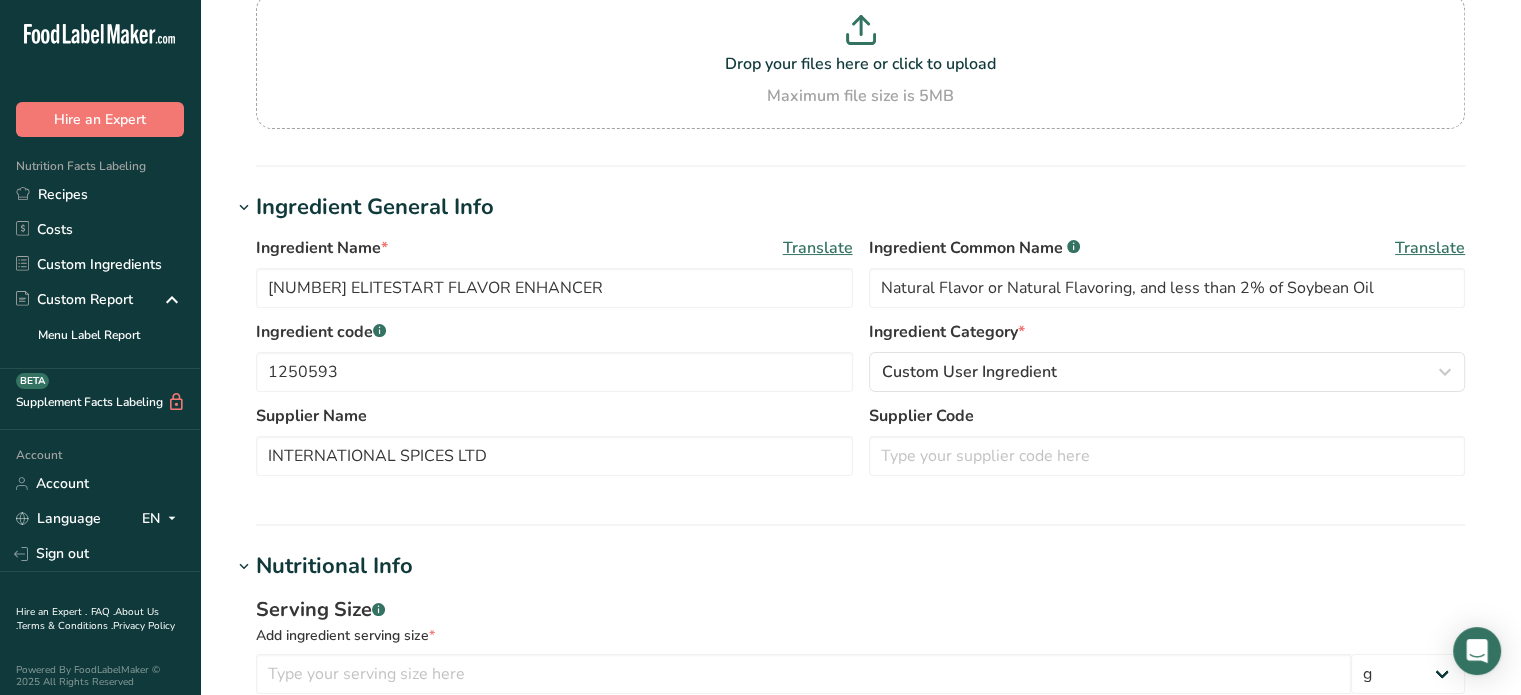 click on "Nutritional Info" at bounding box center [860, 566] 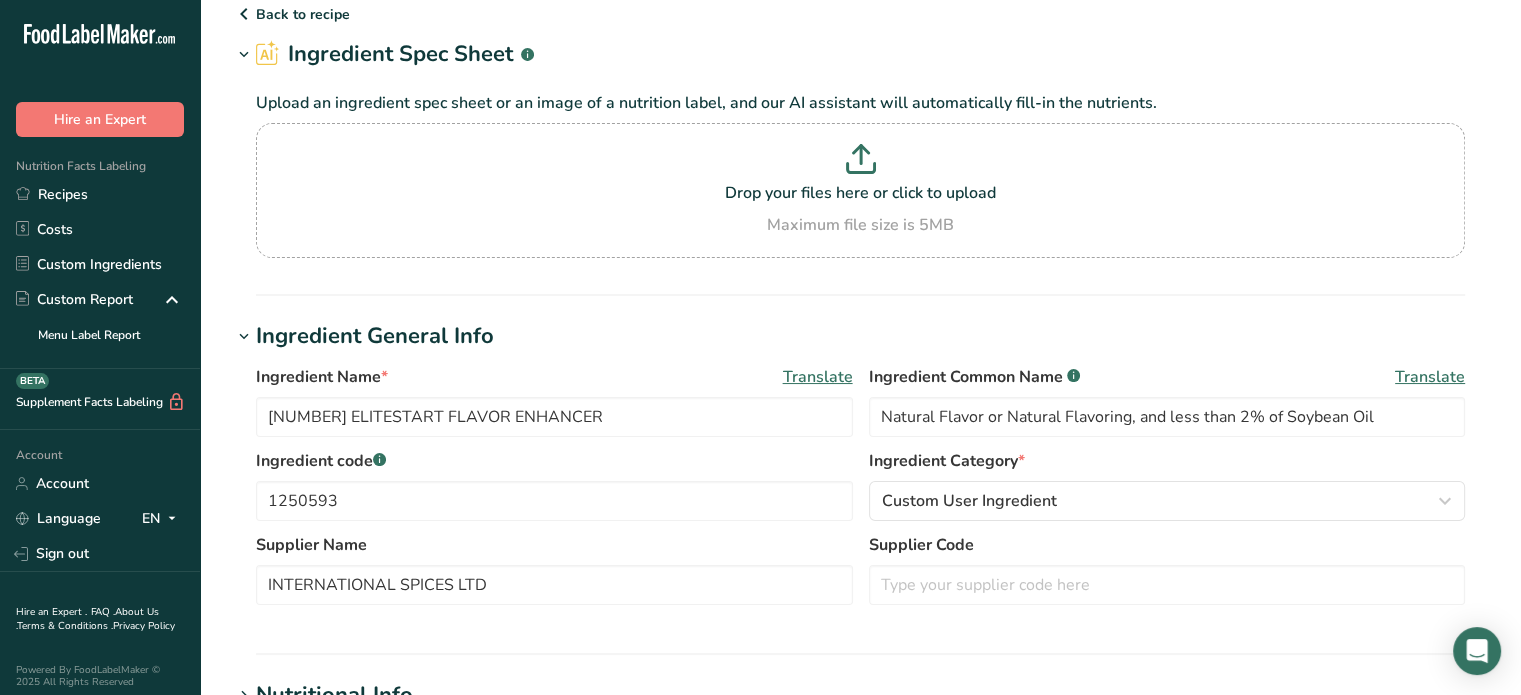 scroll, scrollTop: 0, scrollLeft: 0, axis: both 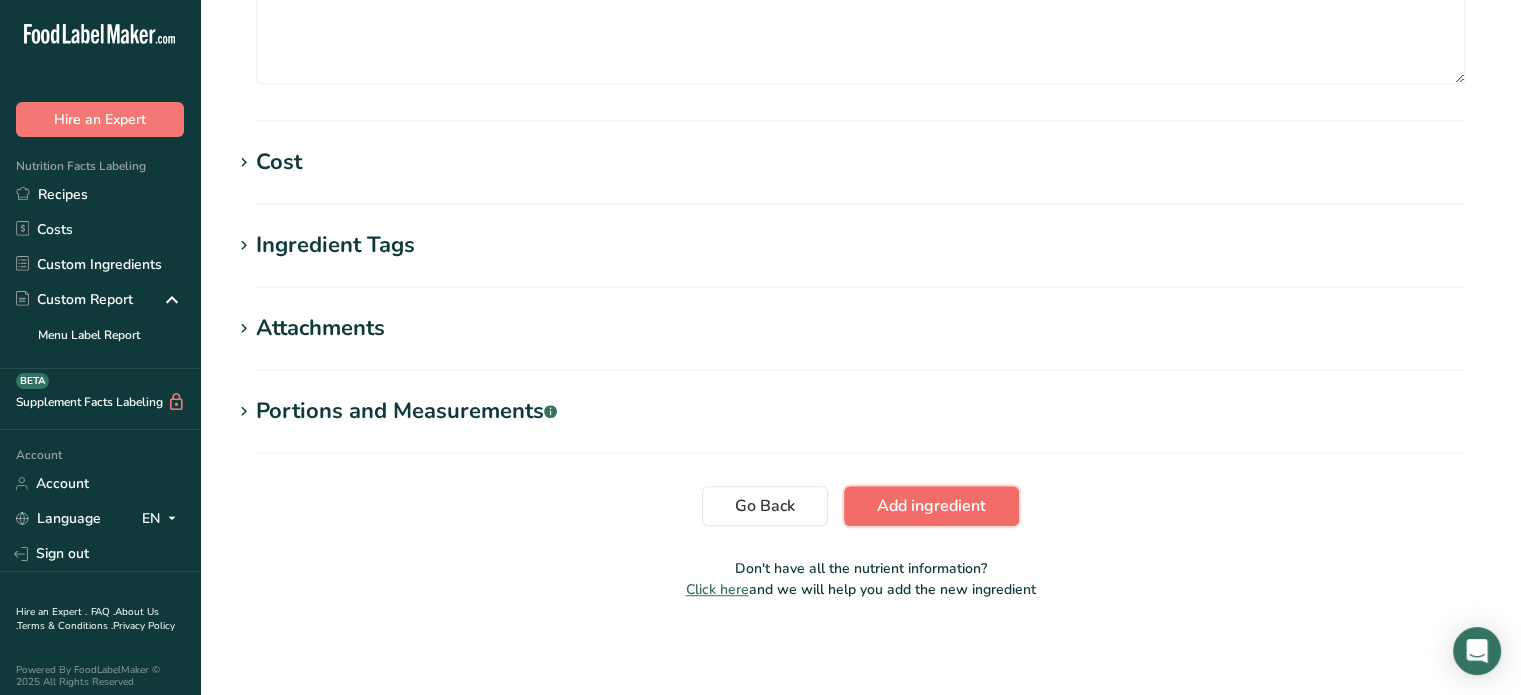 click on "Add ingredient" at bounding box center (931, 506) 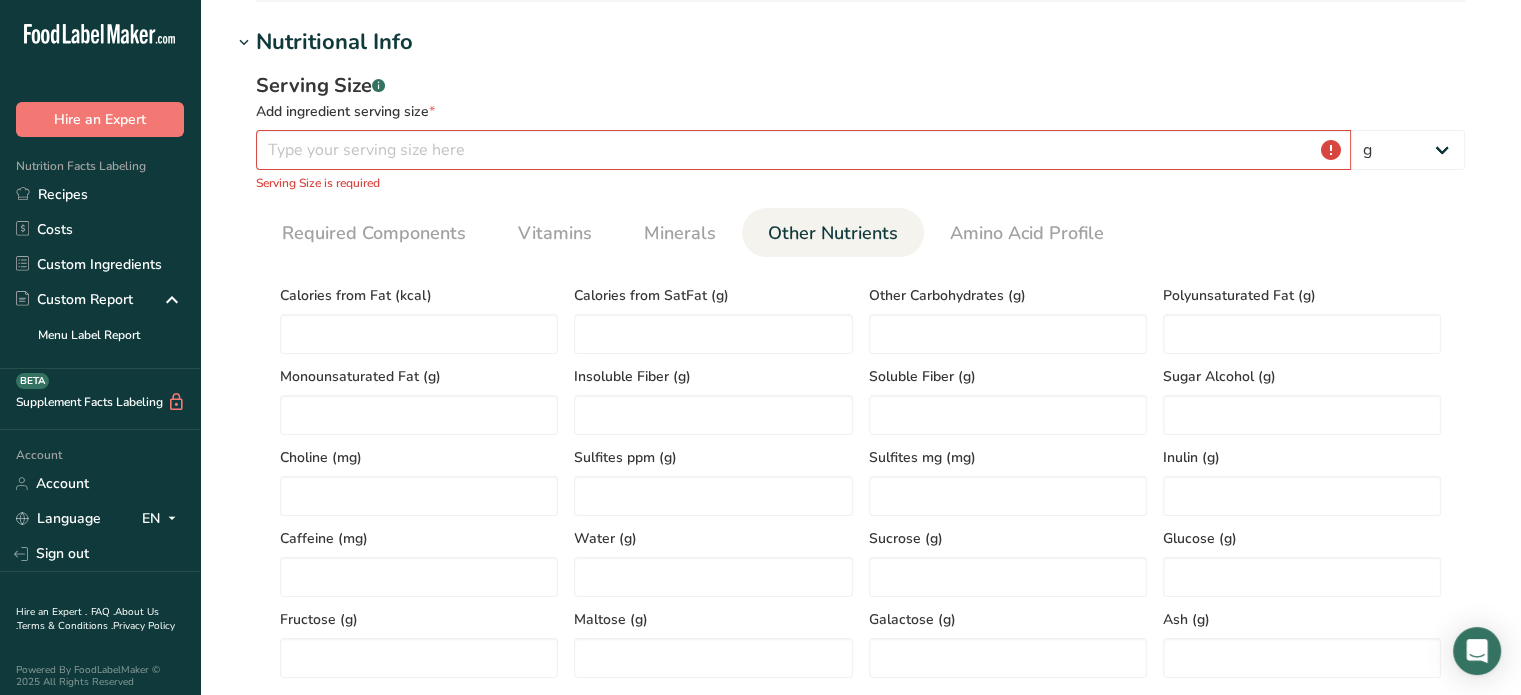 scroll, scrollTop: 0, scrollLeft: 0, axis: both 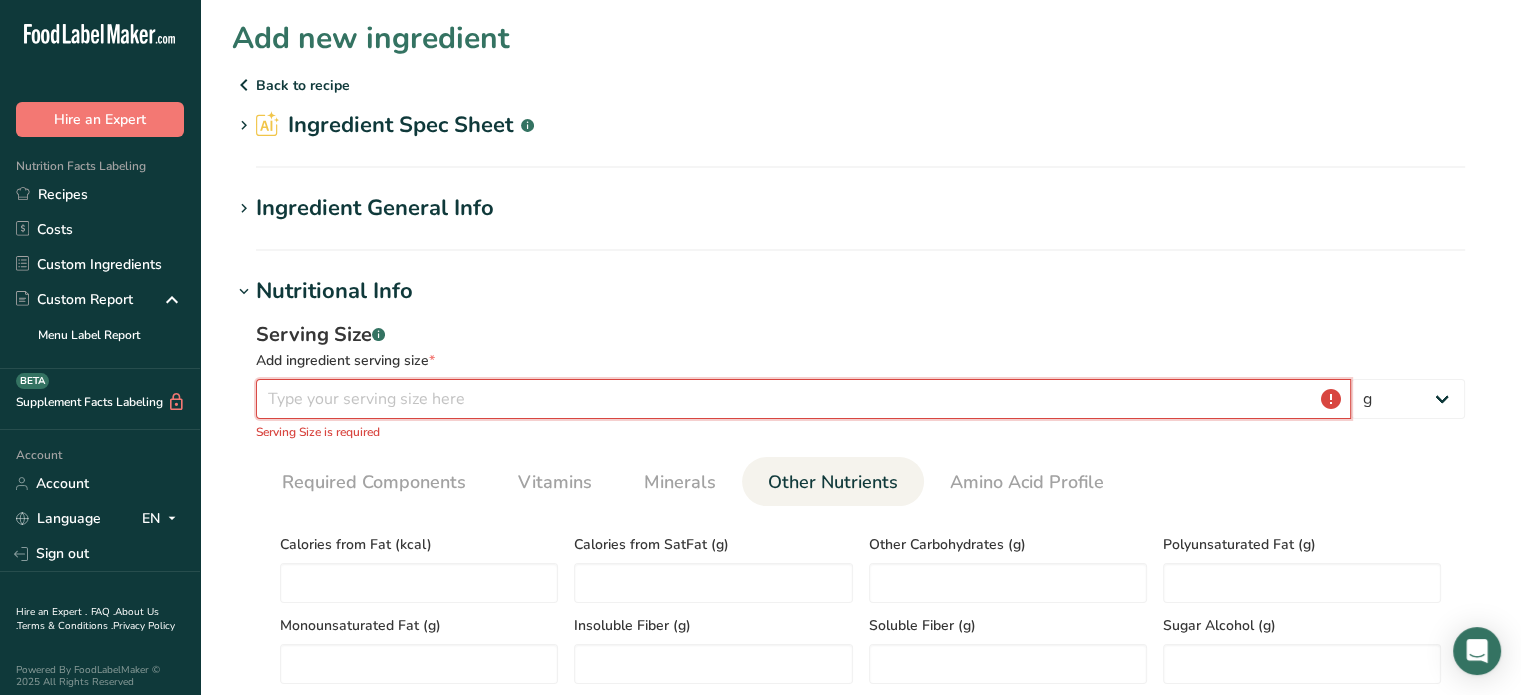 click at bounding box center (803, 399) 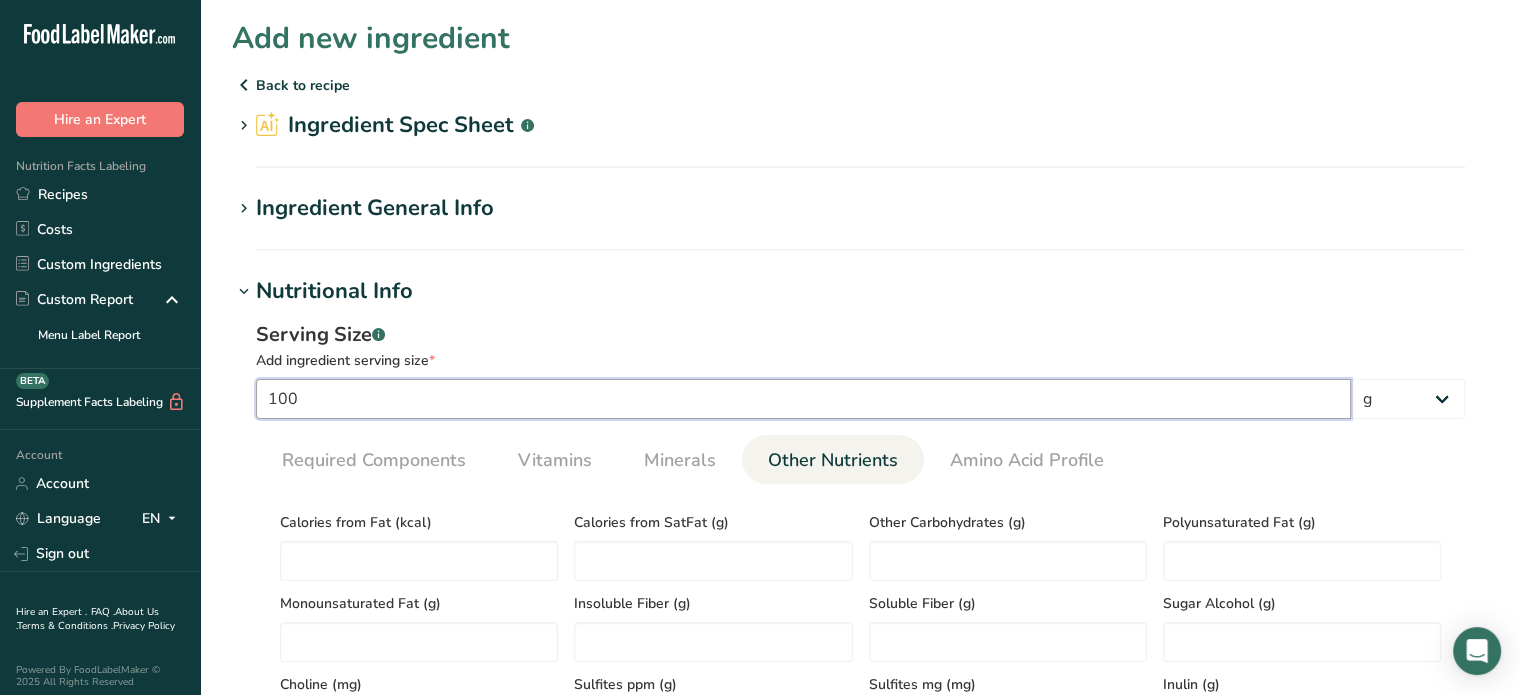 type on "100" 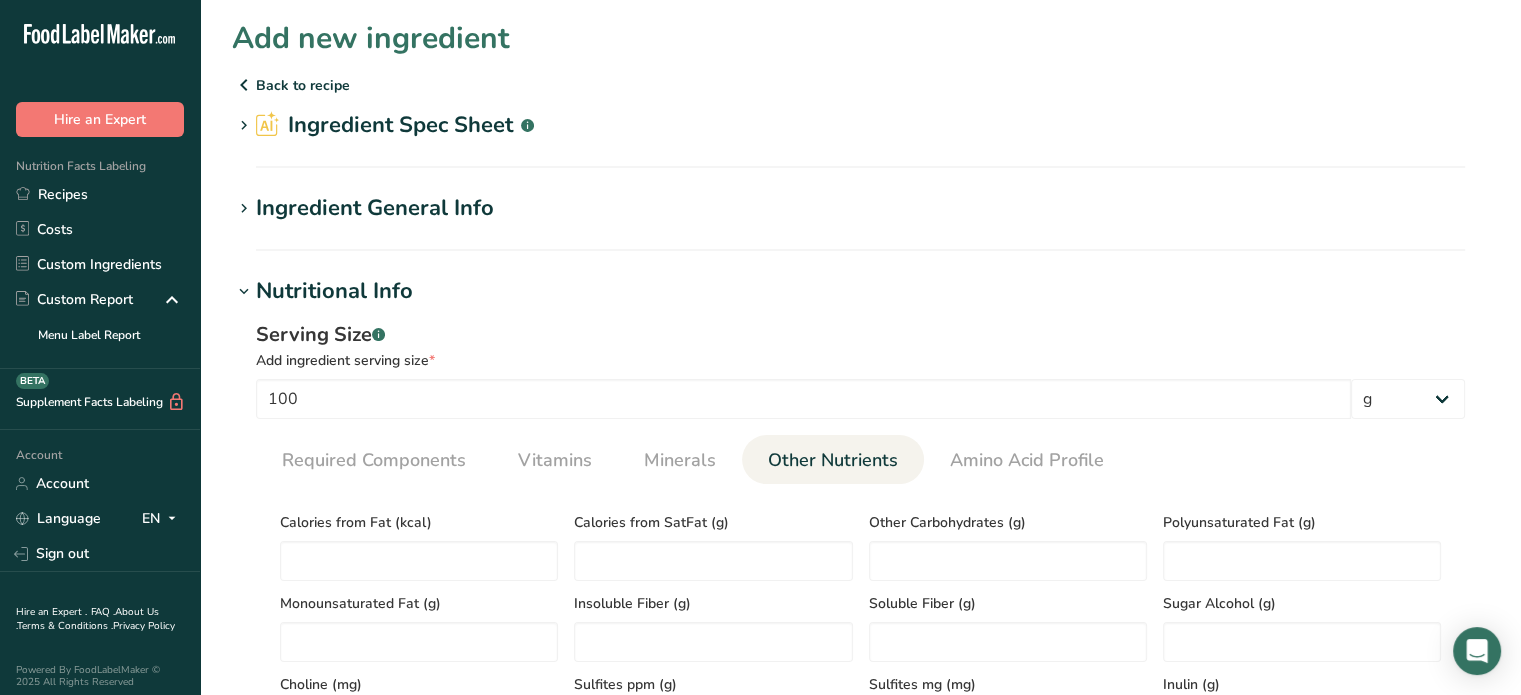 click on "Serving Size
.a-a{fill:#347362;}.b-a{fill:#fff;}" at bounding box center [860, 335] 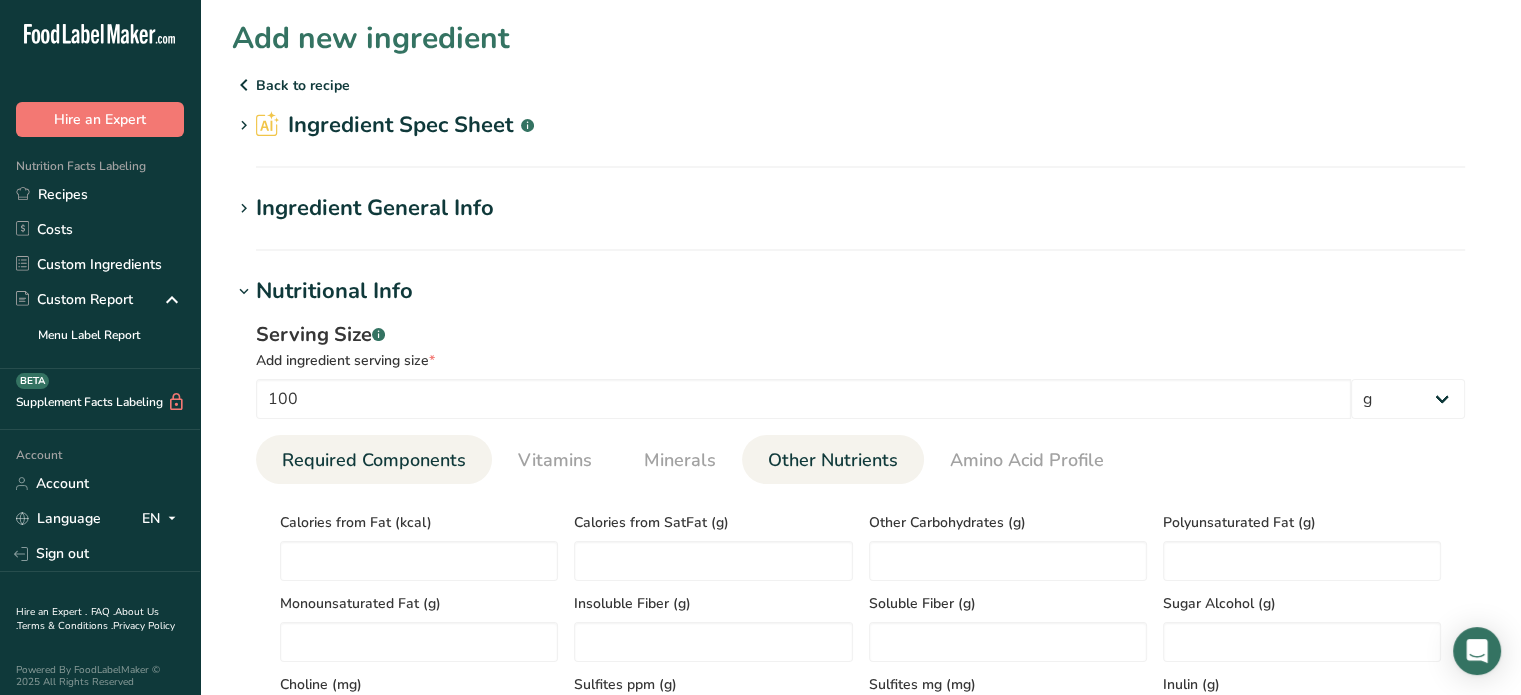 click on "Required Components" at bounding box center (374, 460) 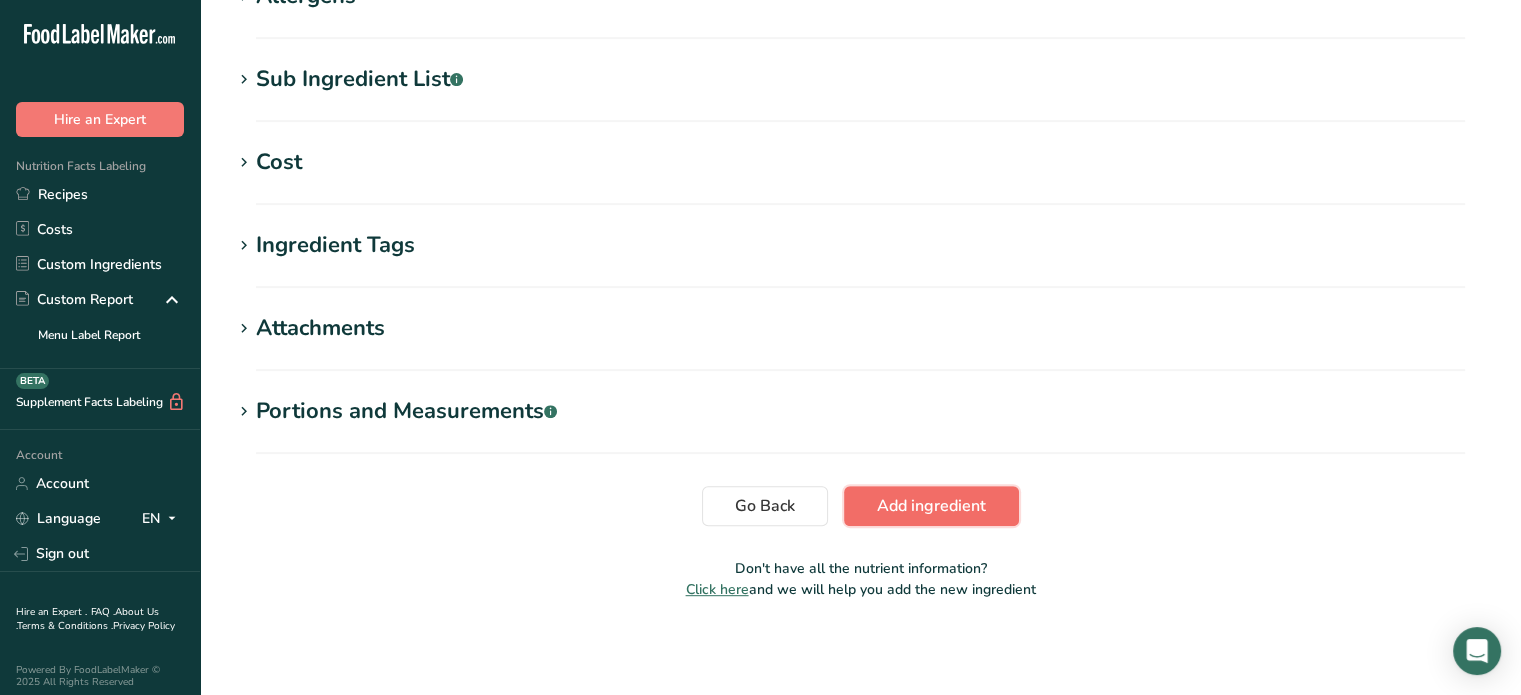 click on "Add ingredient" at bounding box center [931, 506] 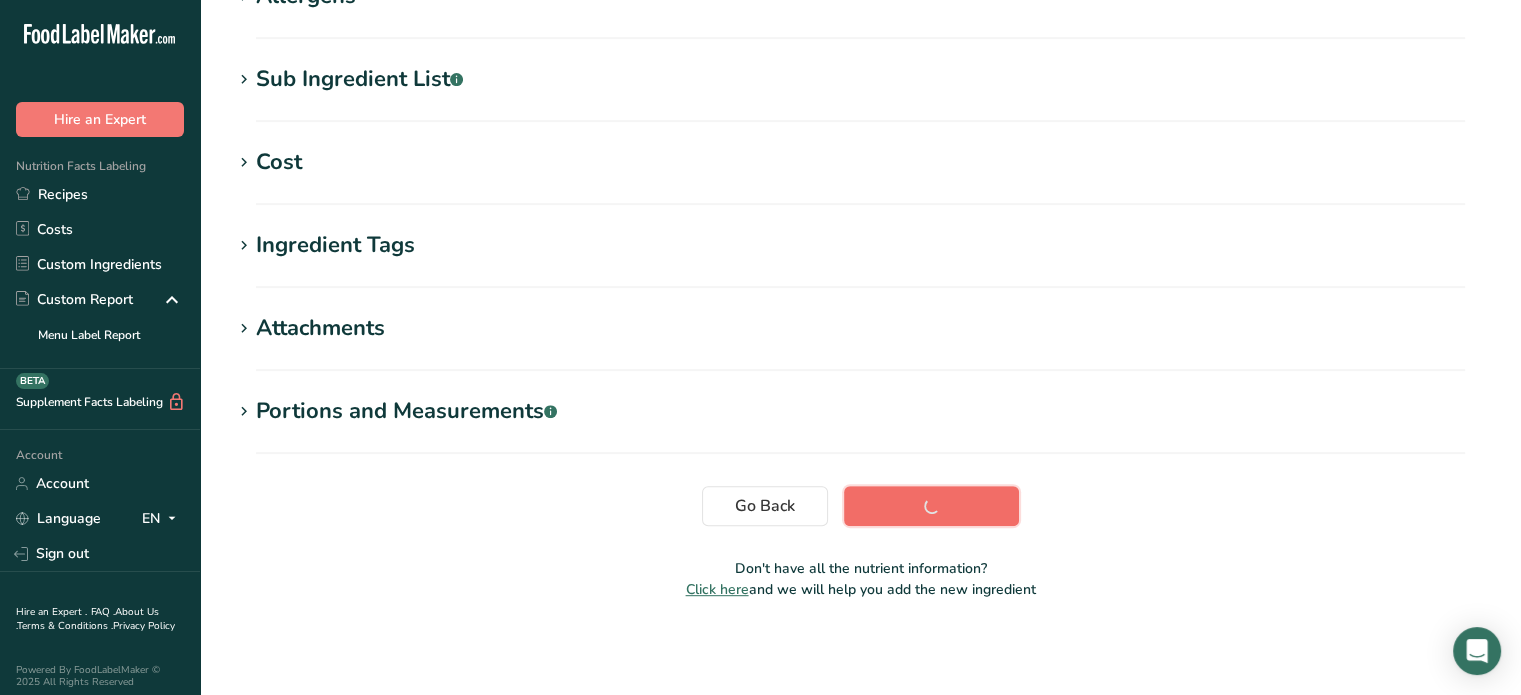 scroll, scrollTop: 378, scrollLeft: 0, axis: vertical 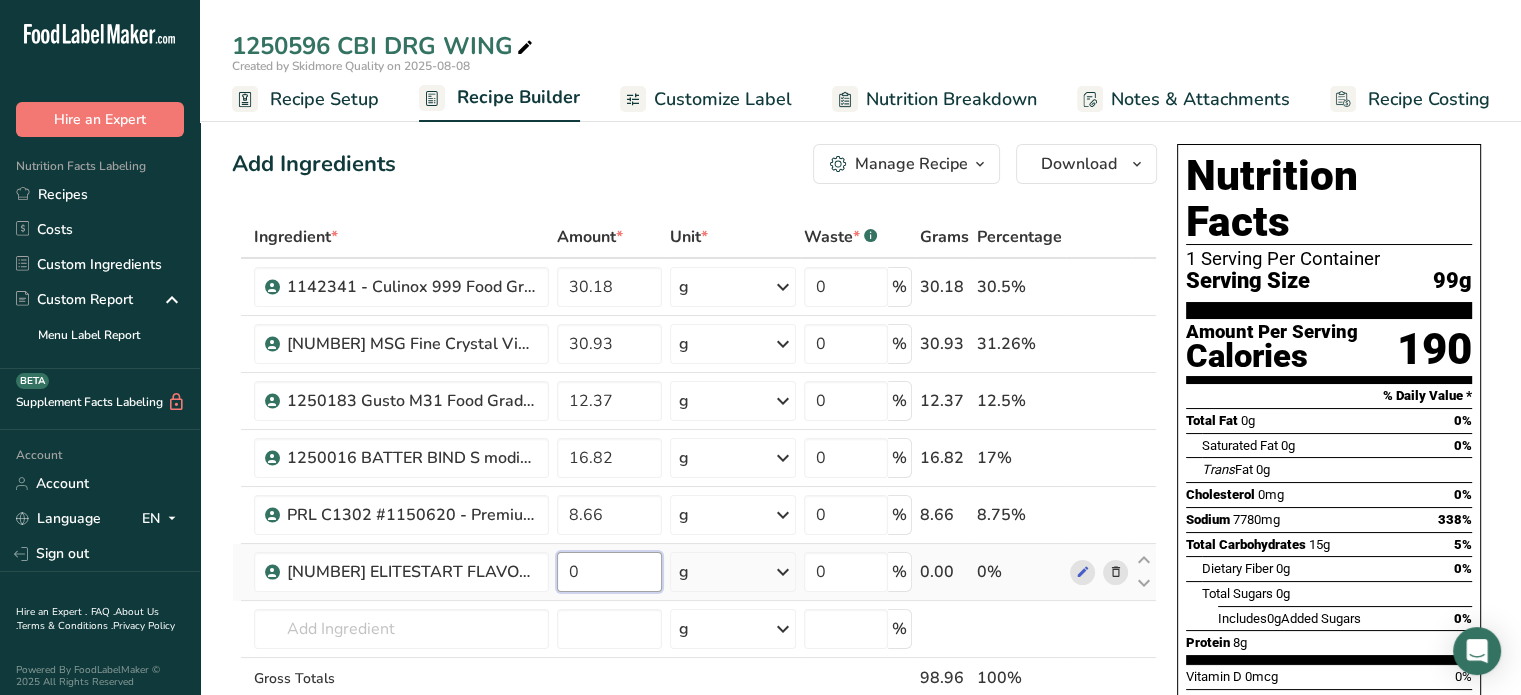 drag, startPoint x: 610, startPoint y: 561, endPoint x: 596, endPoint y: 574, distance: 19.104973 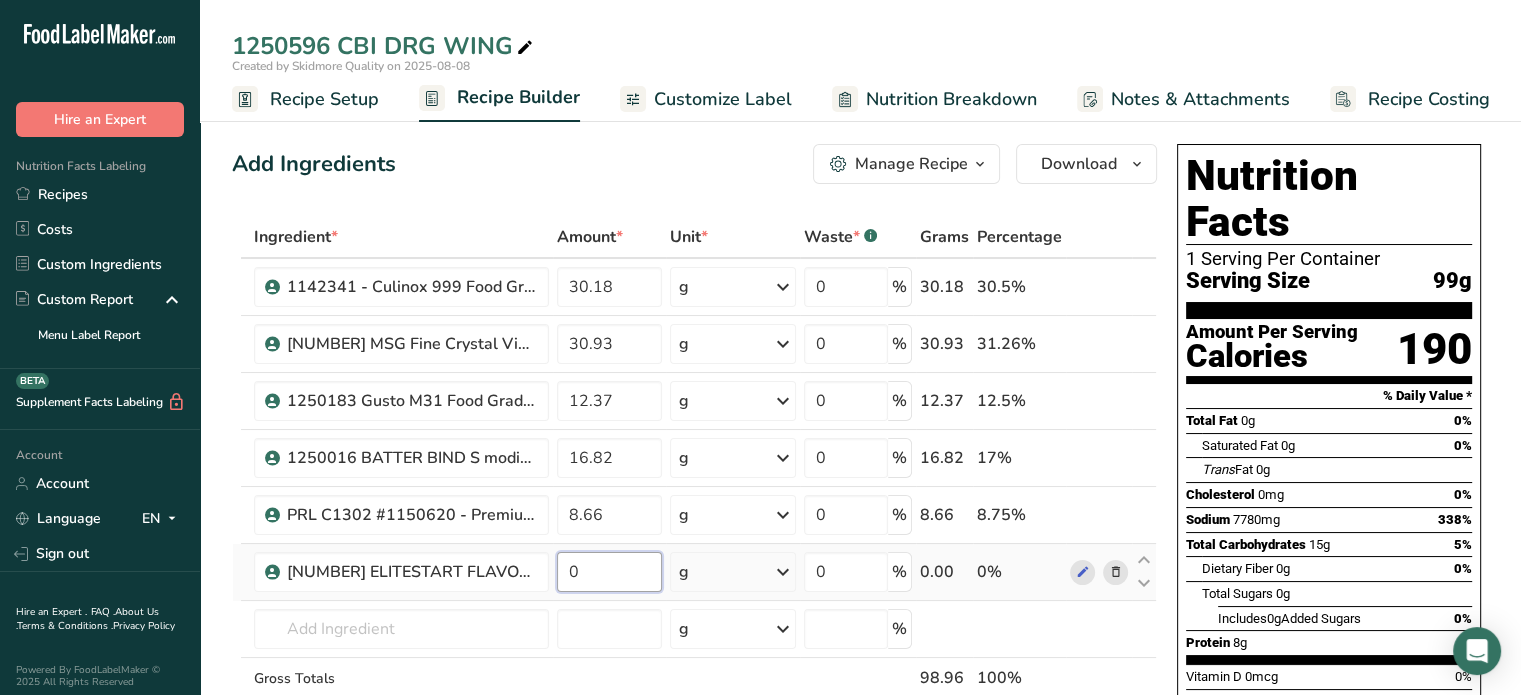 click on "0" at bounding box center [610, 572] 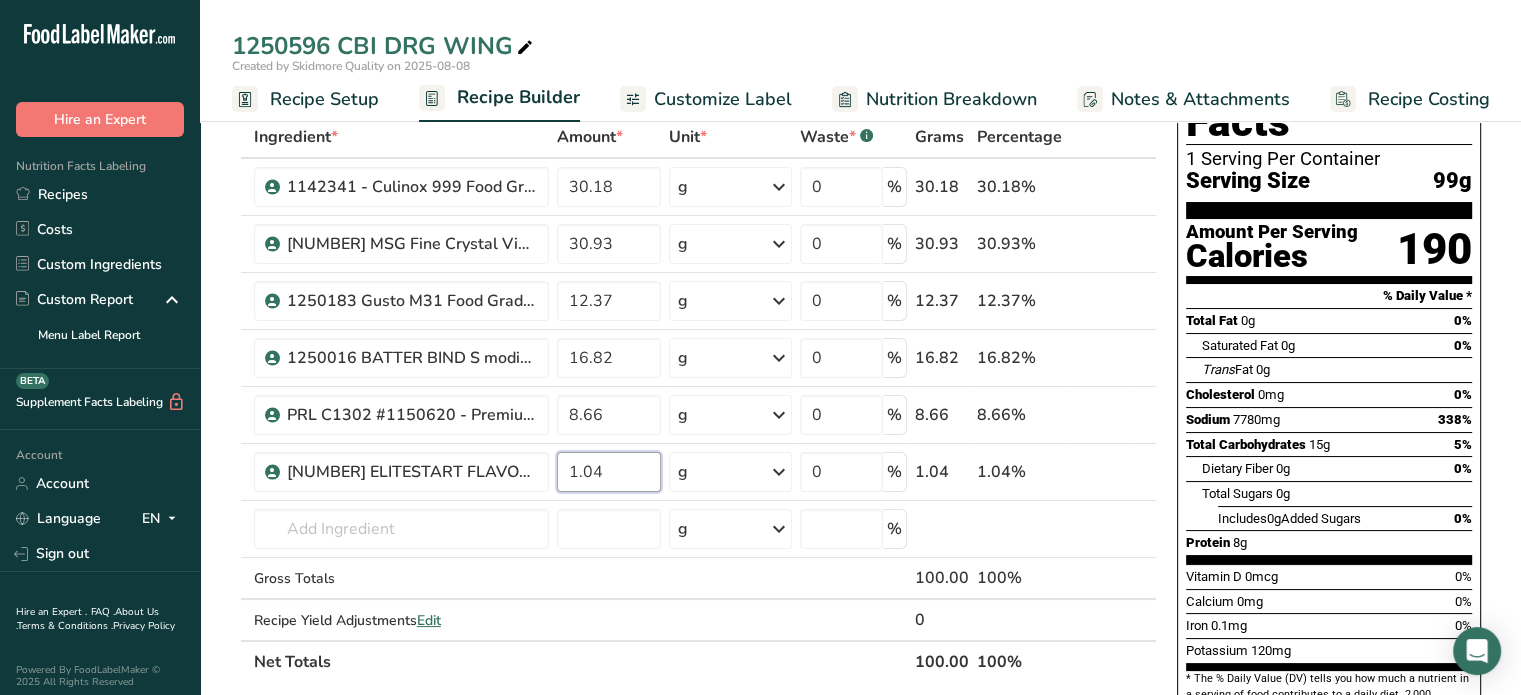 scroll, scrollTop: 200, scrollLeft: 0, axis: vertical 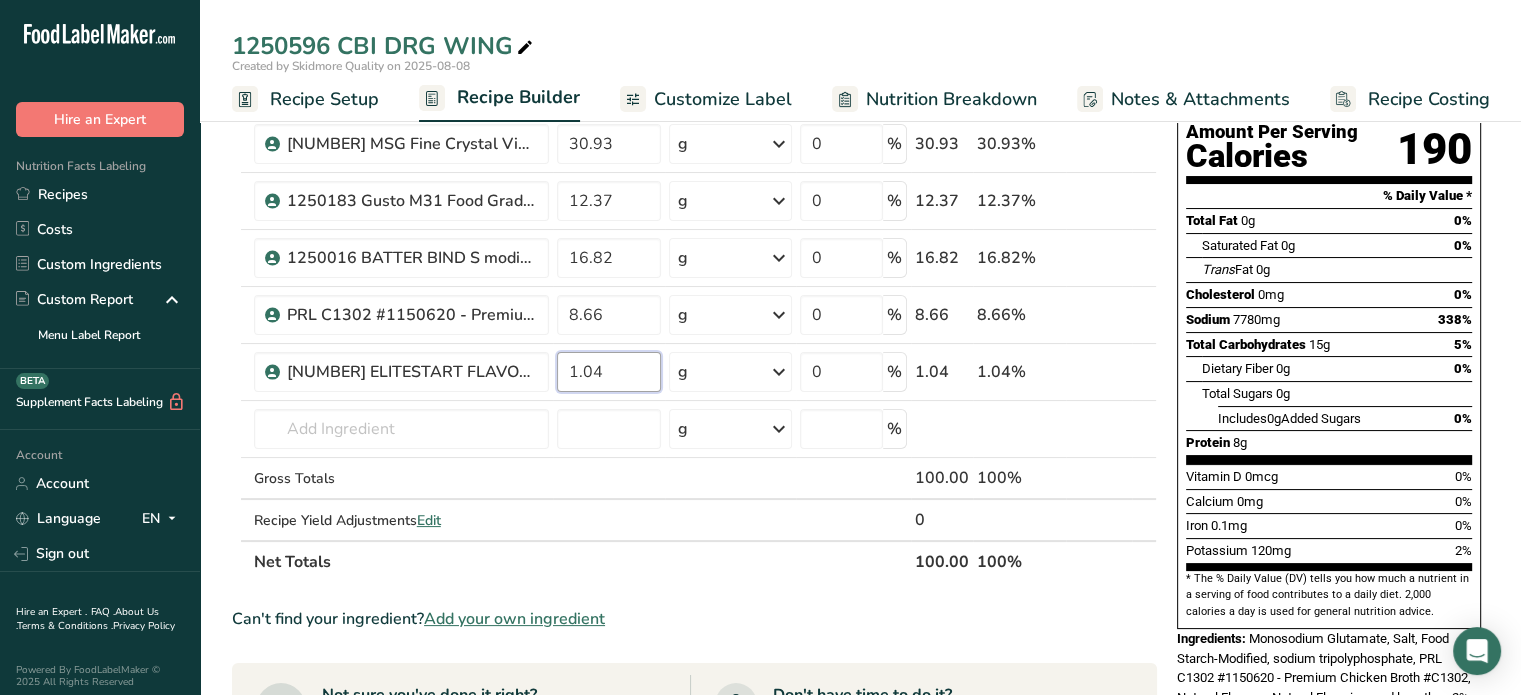 type on "1.04" 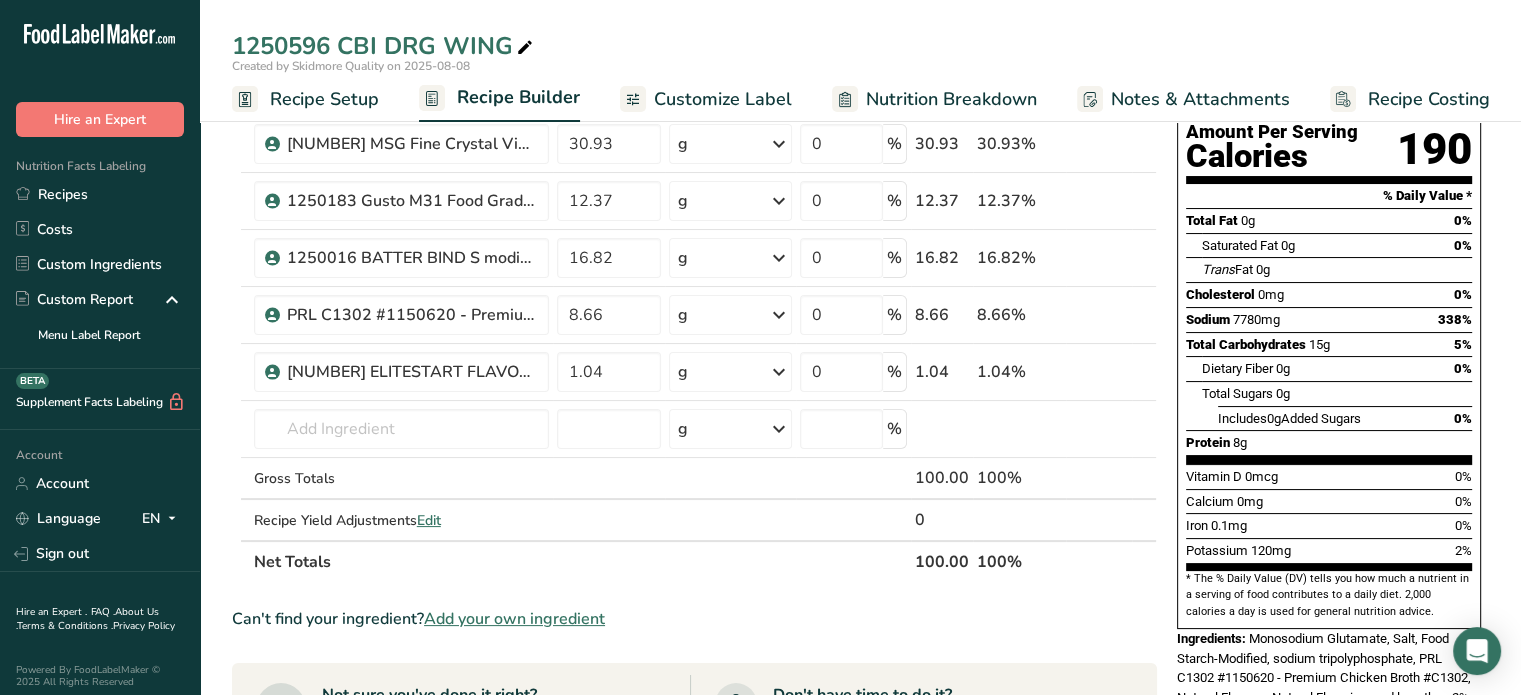 click on "Ingredient *
Amount *
Unit *
Waste *   .a-a{fill:#347362;}.b-a{fill:#fff;}          Grams
Percentage
1142341 - Culinox 999 Food Grade Salt
30.18
g
Weight Units
g
kg
mg
See more
Volume Units
l
mL
fl oz
See more
0
%
30.18
30.18%
1191226 MSG Fine Crystal Vietnam
30.93
g
Weight Units
g
kg
mg
See more
Volume Units
l
mL
fl oz
See more
0
%
30.93
30.93%
12.37" at bounding box center (694, 628) 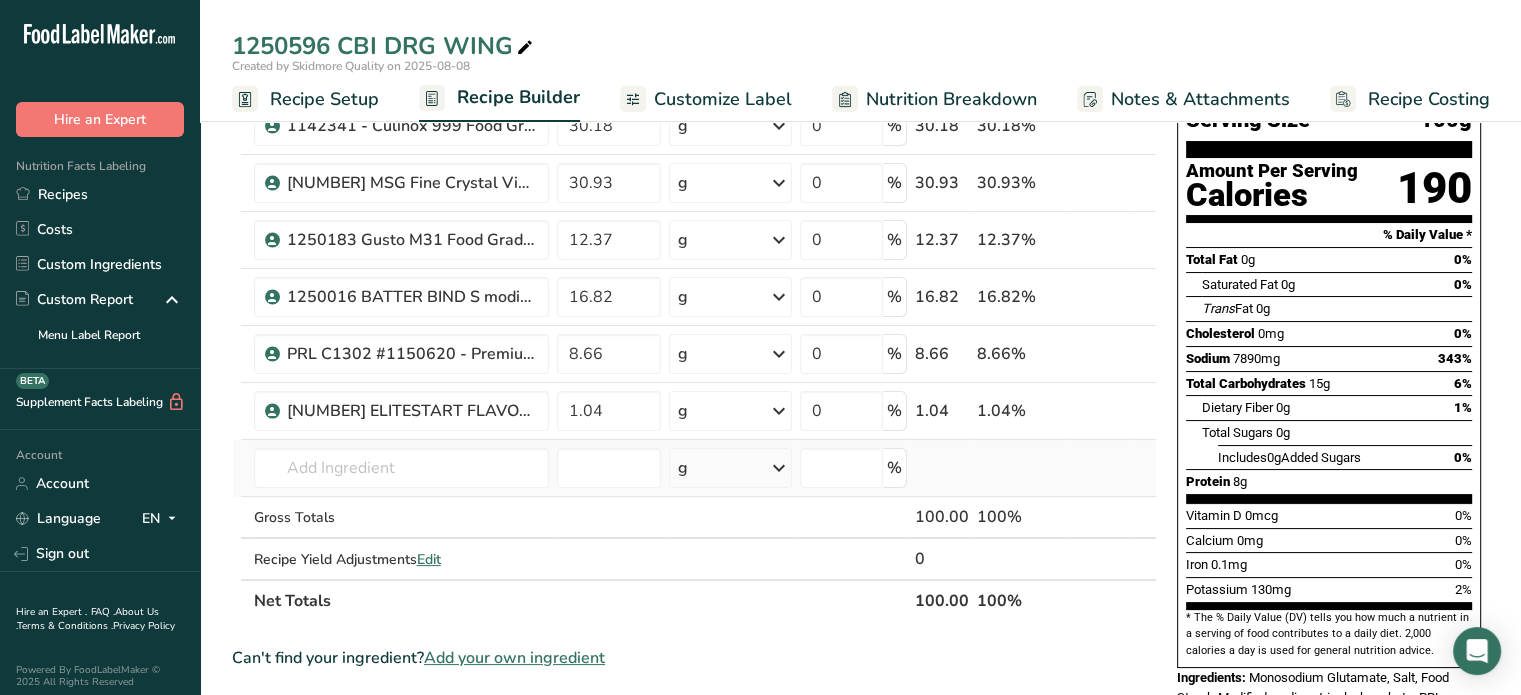 scroll, scrollTop: 0, scrollLeft: 0, axis: both 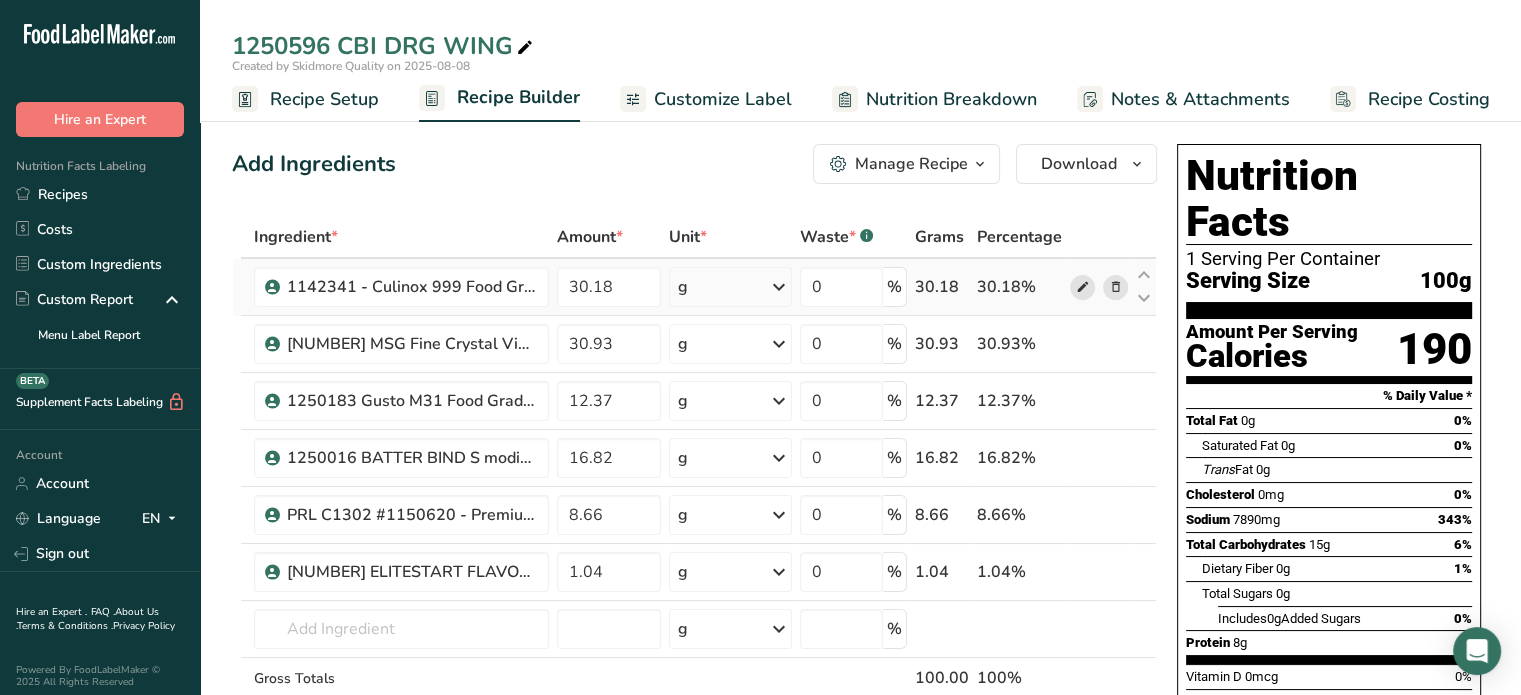 click at bounding box center (1082, 287) 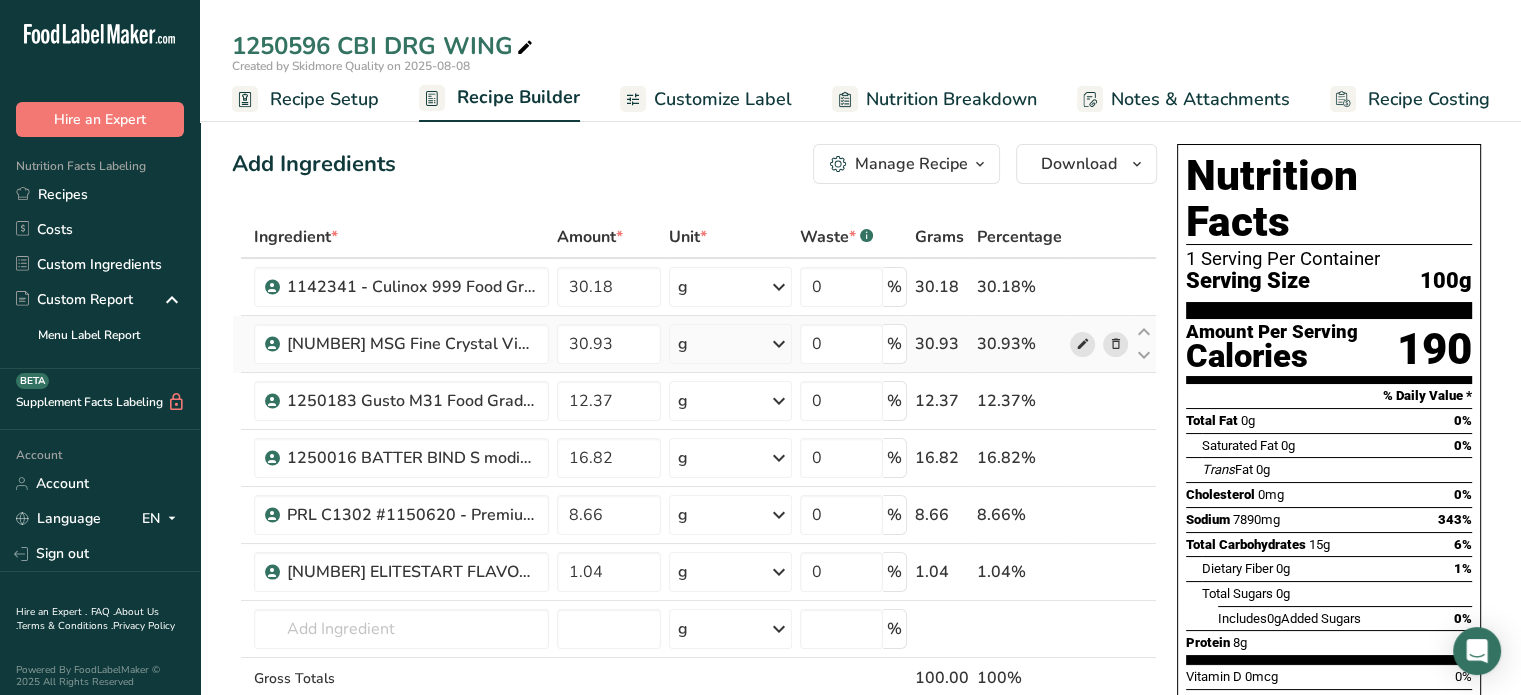 click at bounding box center (1082, 344) 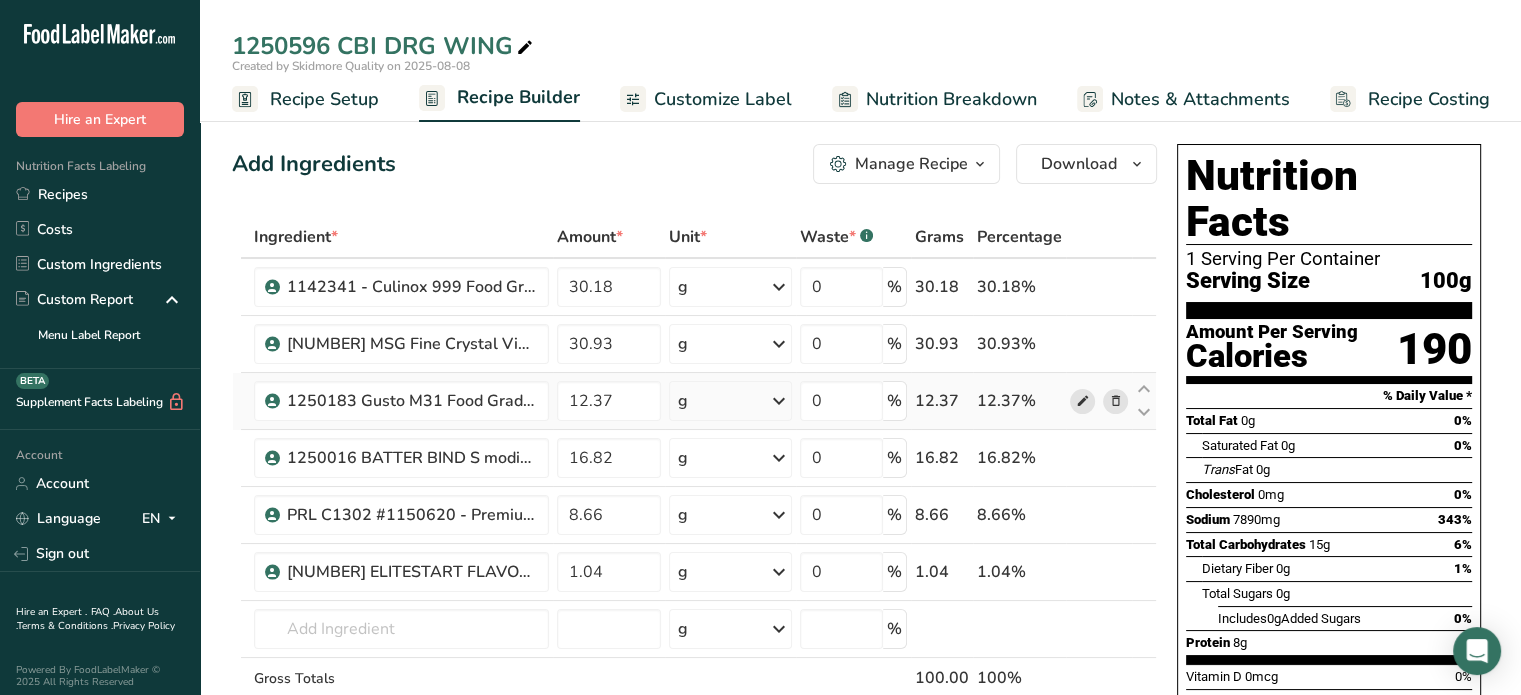 click at bounding box center (1082, 401) 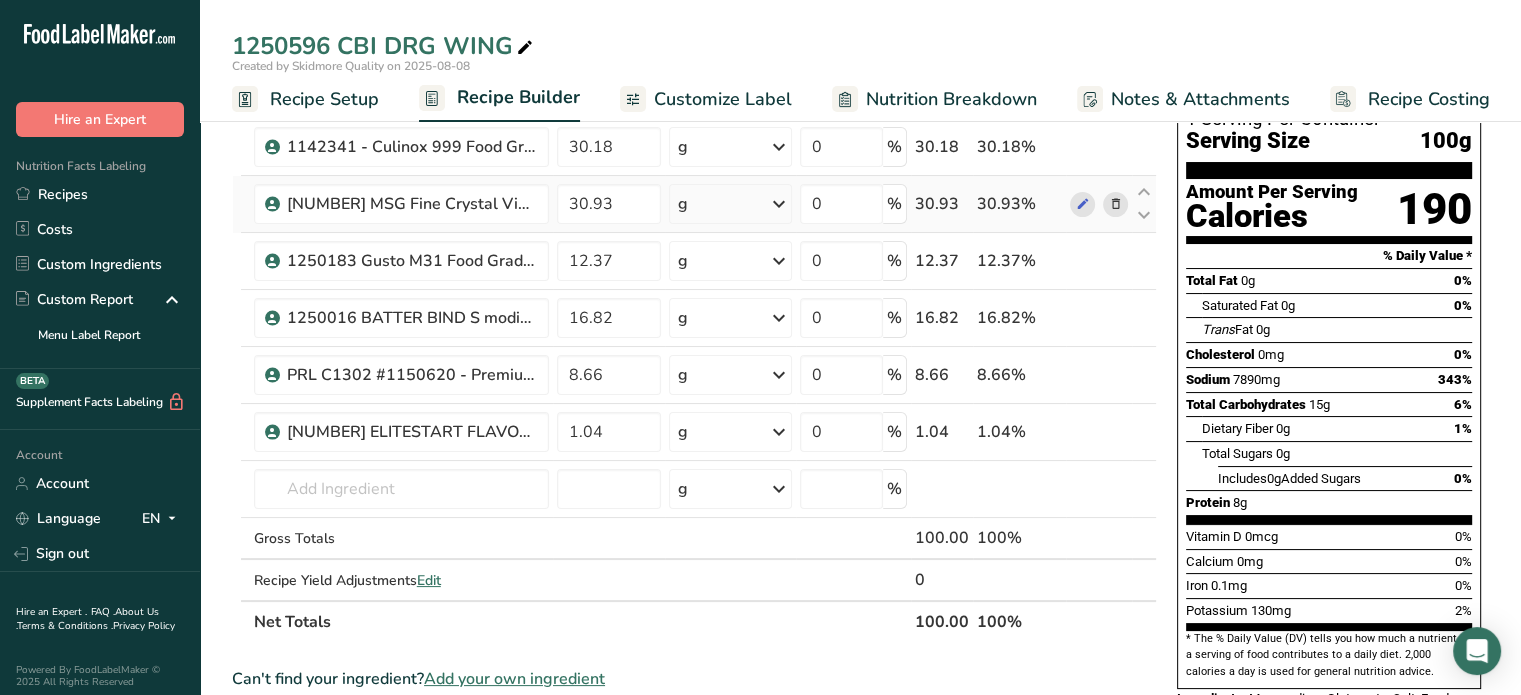 scroll, scrollTop: 0, scrollLeft: 0, axis: both 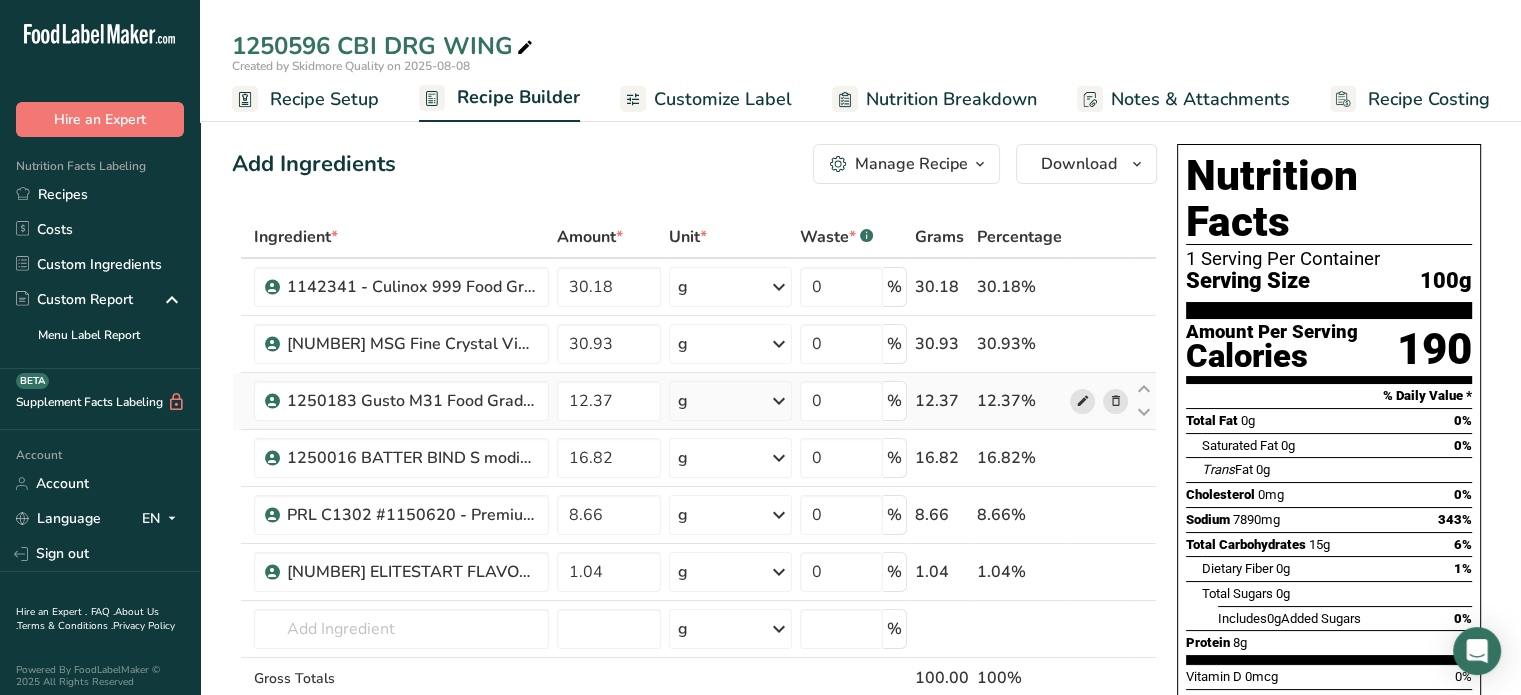 click at bounding box center (1082, 401) 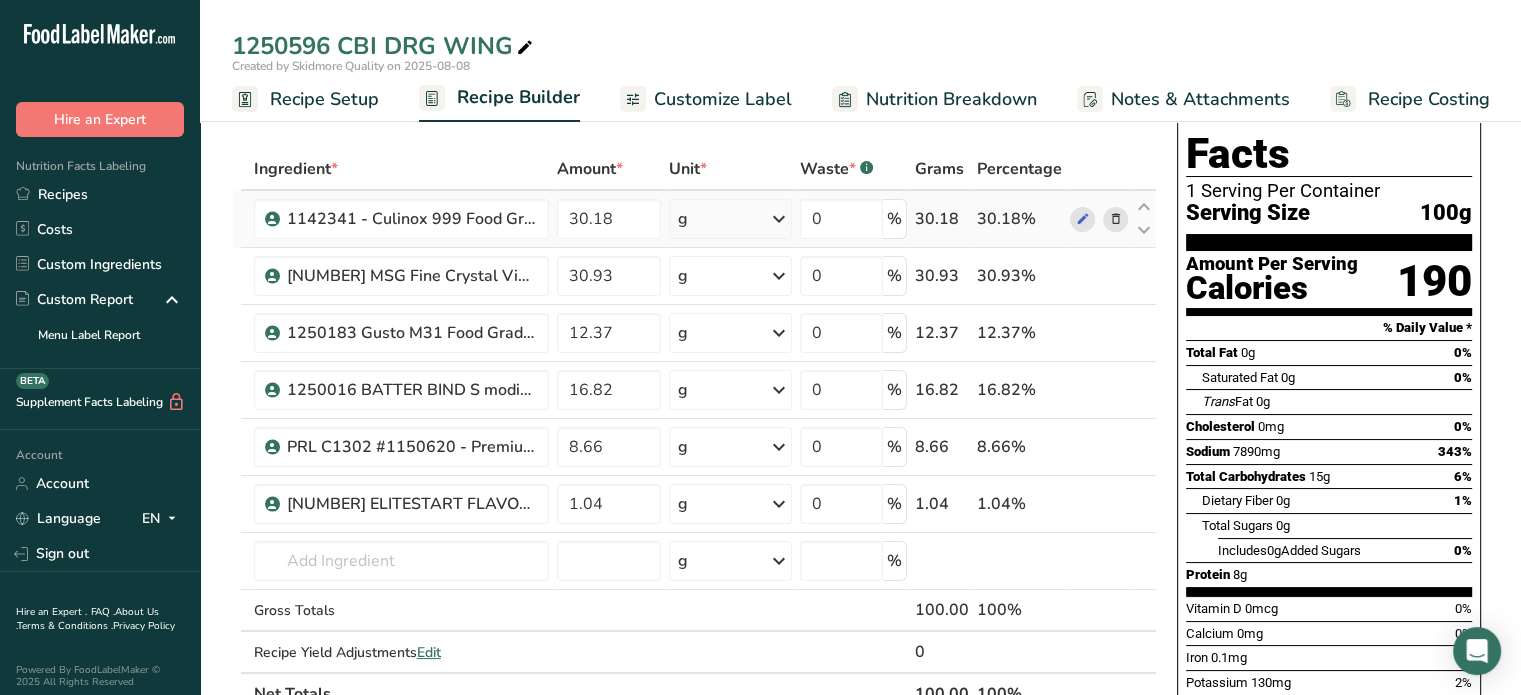 scroll, scrollTop: 200, scrollLeft: 0, axis: vertical 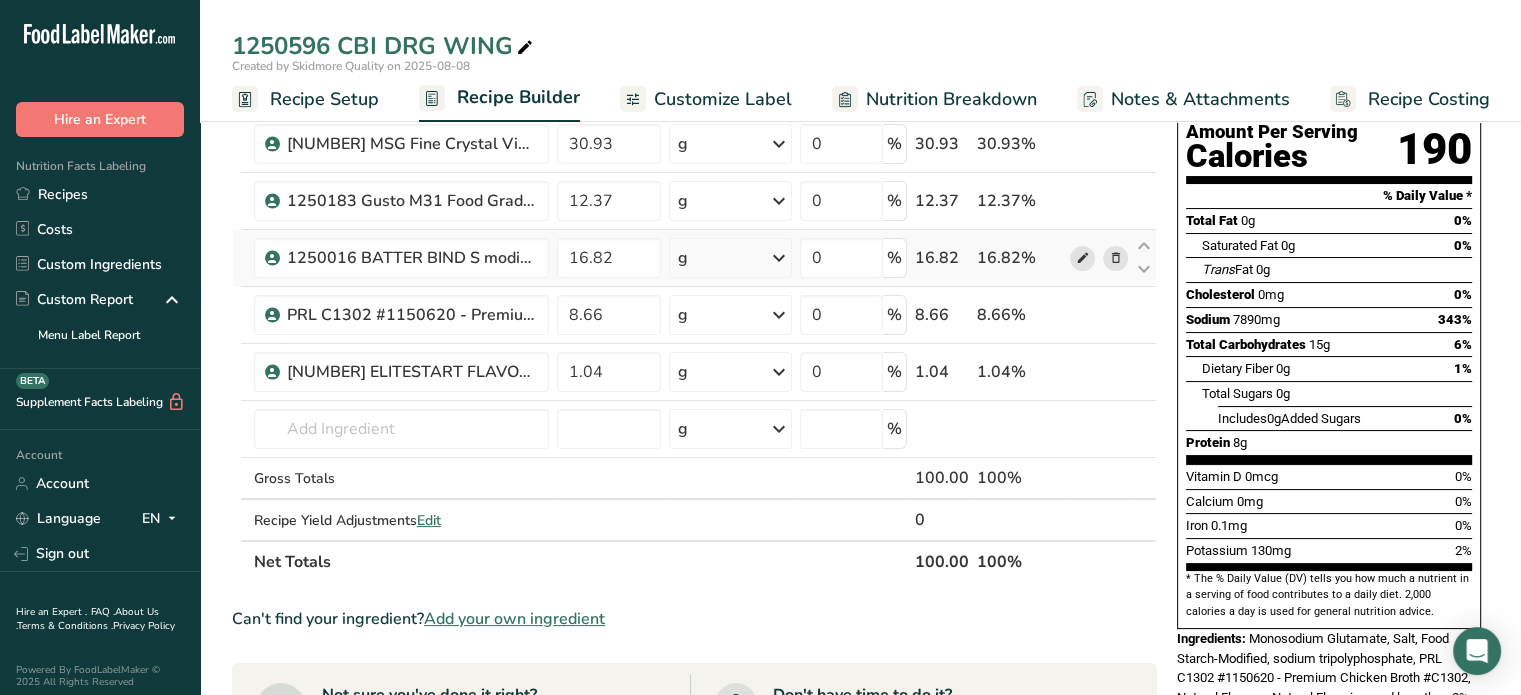 click at bounding box center [1082, 258] 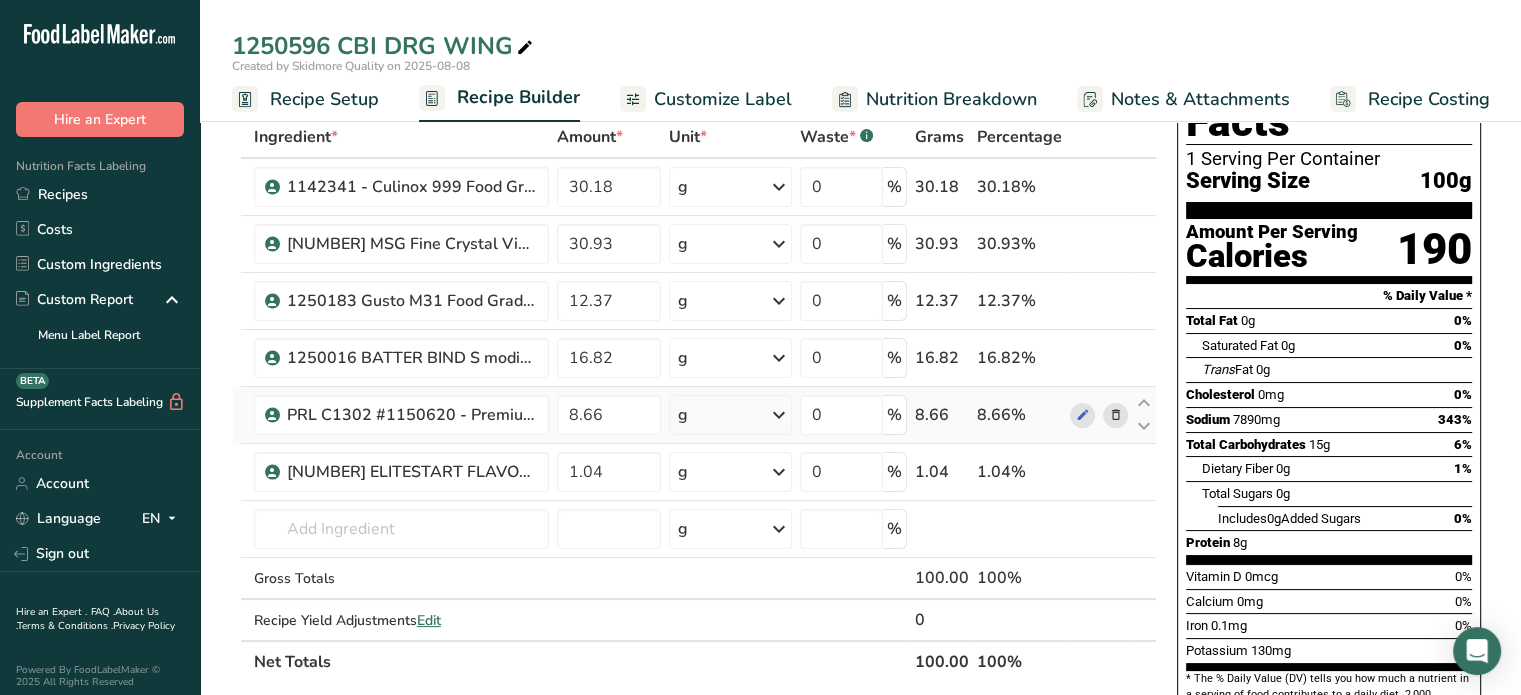 scroll, scrollTop: 100, scrollLeft: 0, axis: vertical 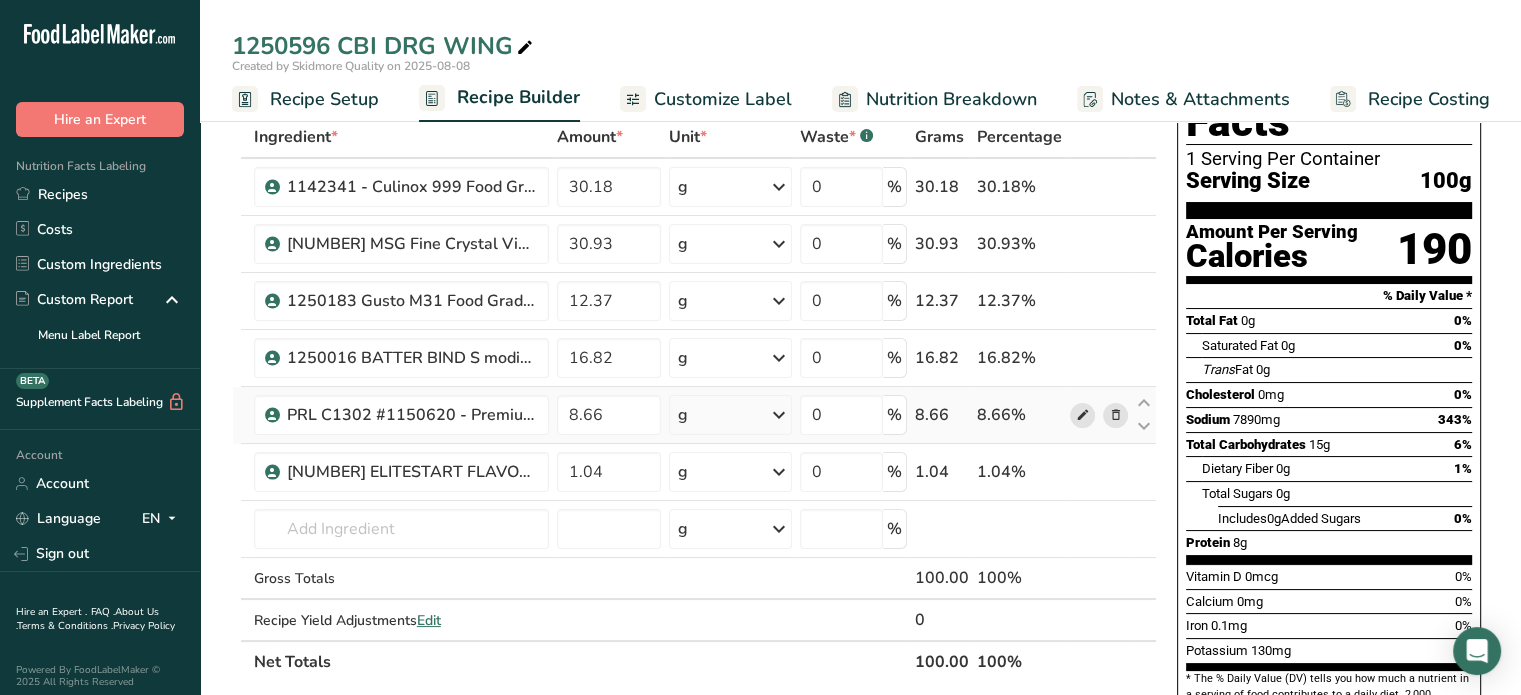 click at bounding box center [1082, 415] 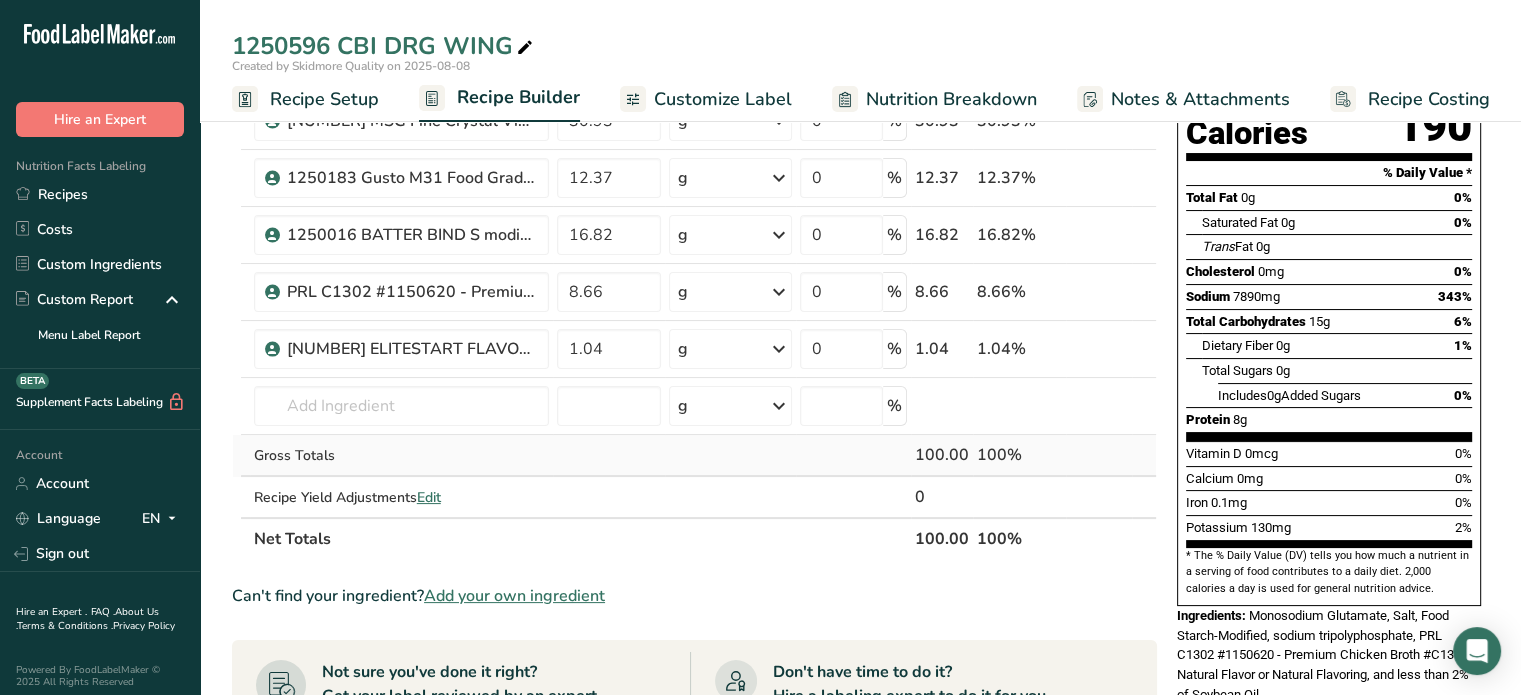 scroll, scrollTop: 0, scrollLeft: 0, axis: both 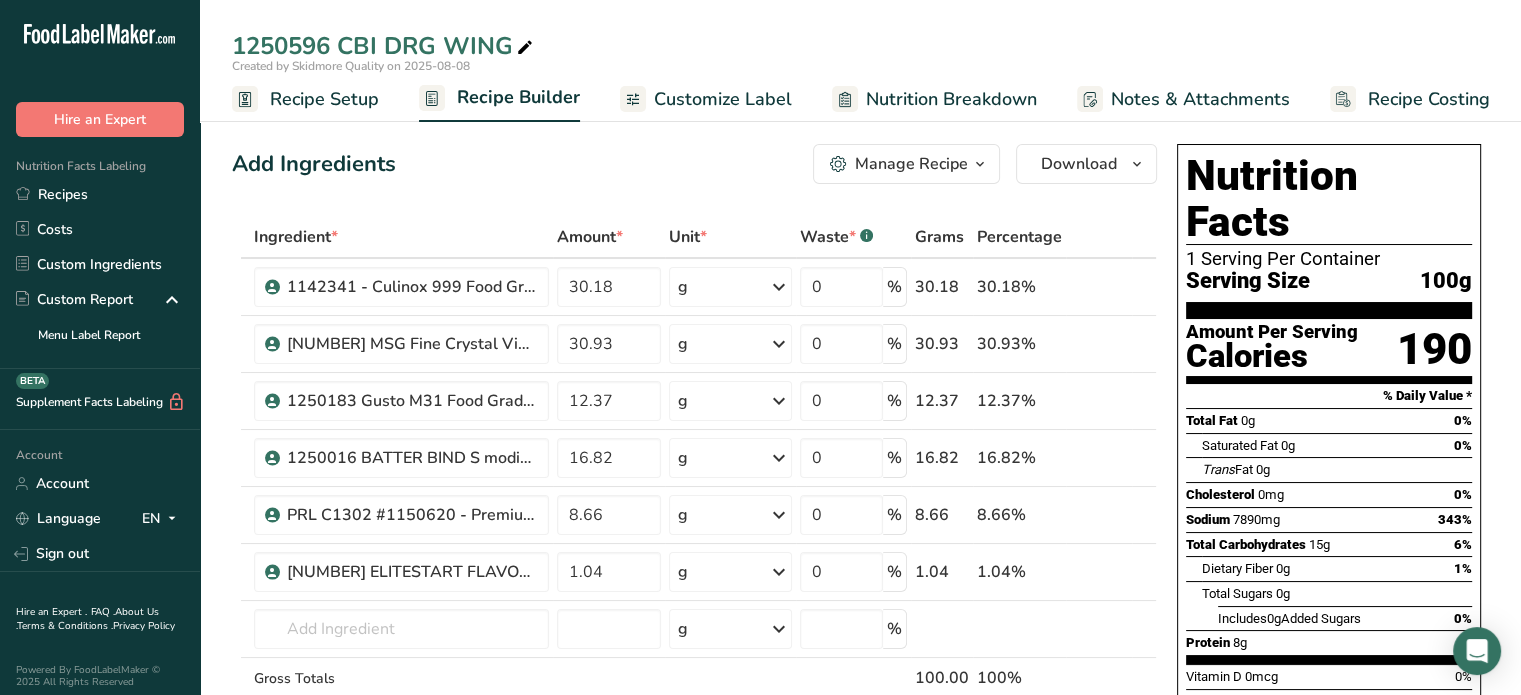 click on "Recipe Setup" at bounding box center (324, 99) 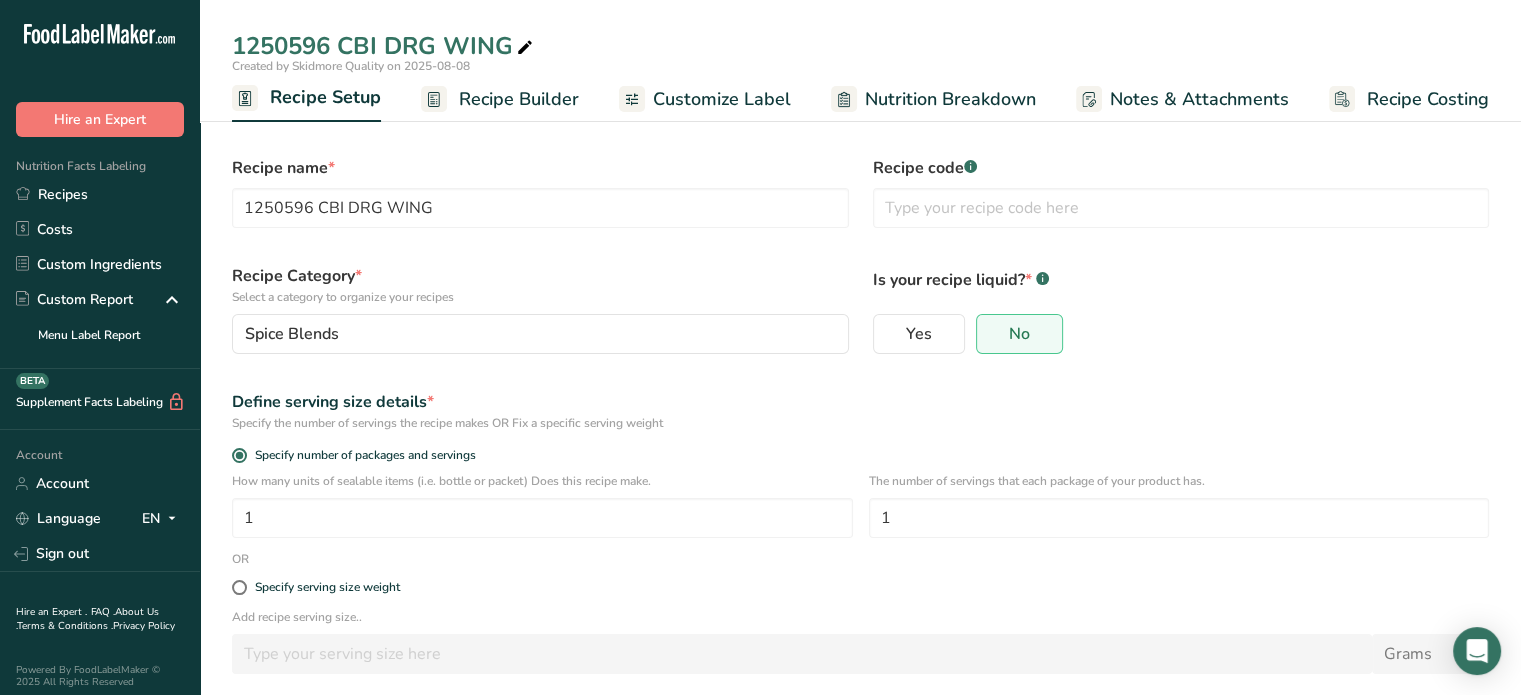 scroll, scrollTop: 95, scrollLeft: 0, axis: vertical 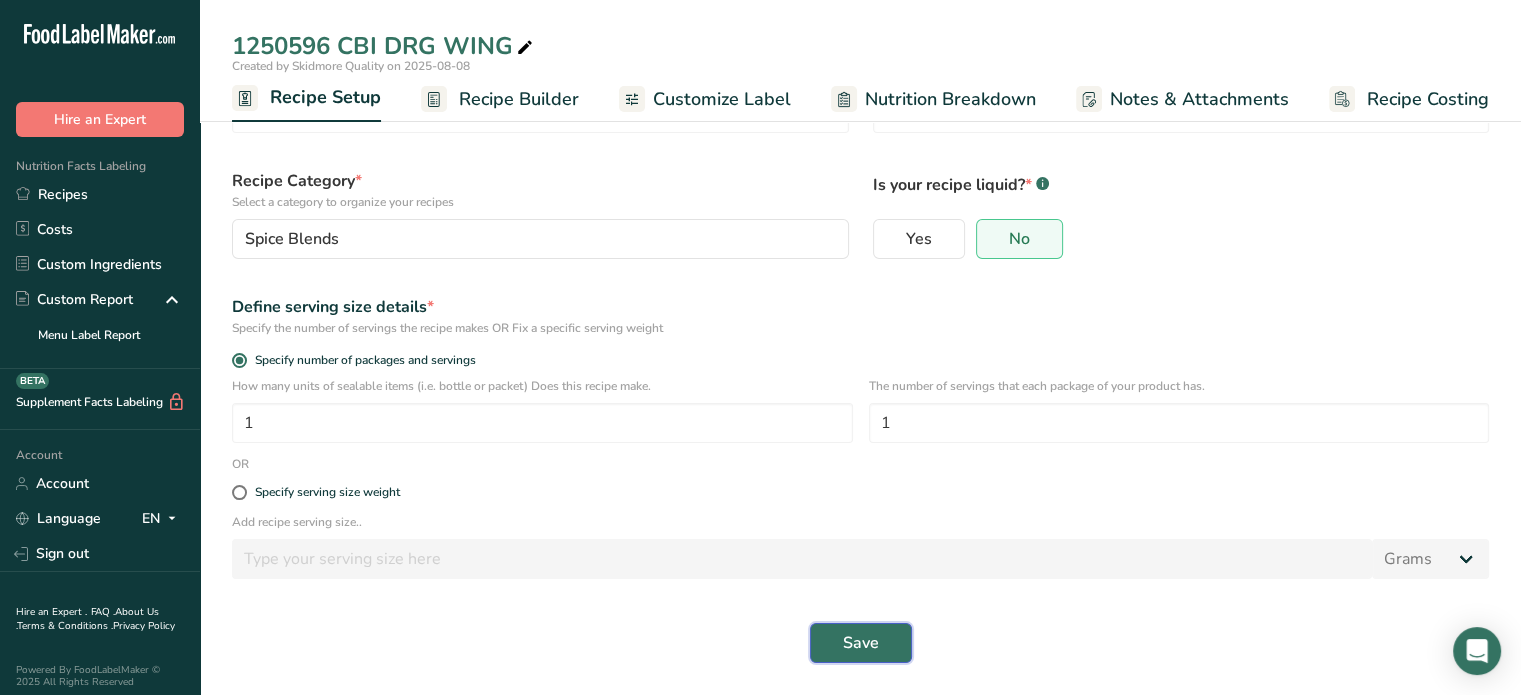 click on "Save" at bounding box center [861, 643] 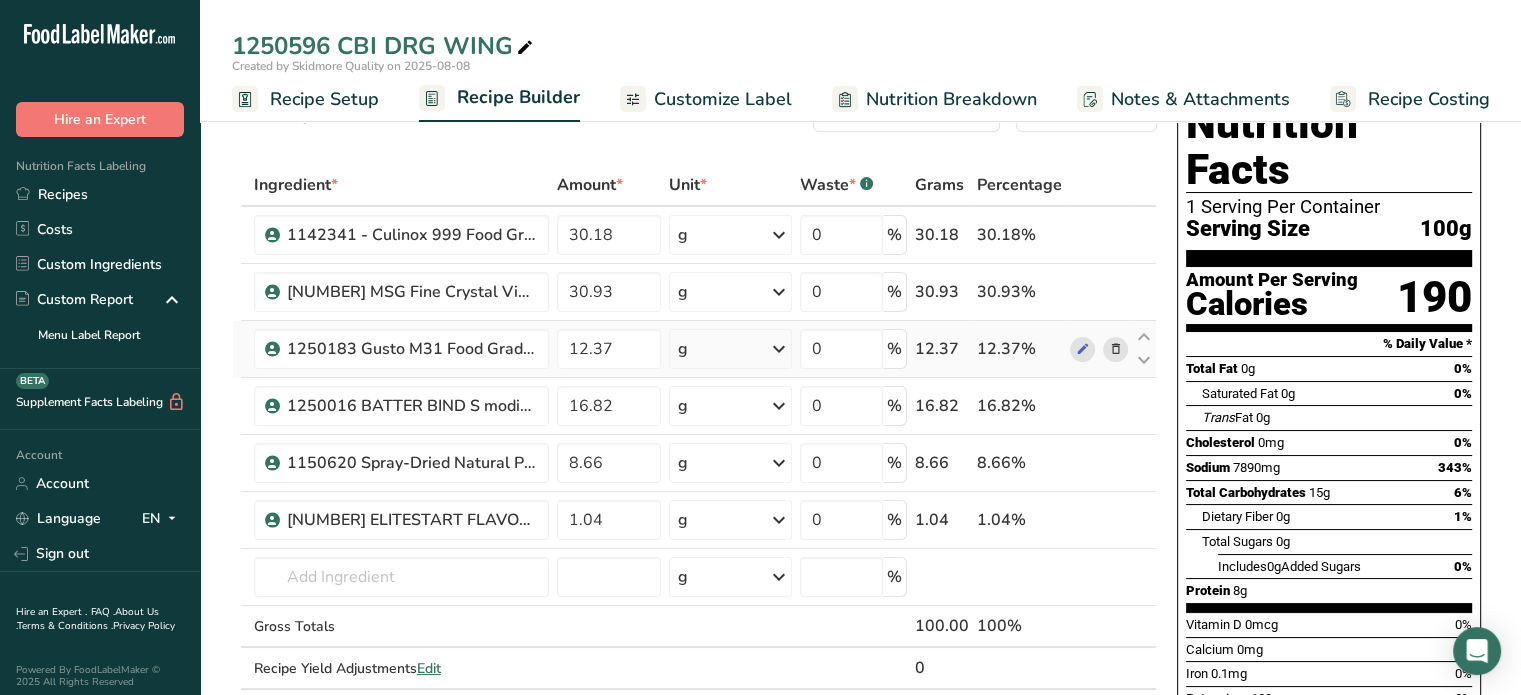 scroll, scrollTop: 100, scrollLeft: 0, axis: vertical 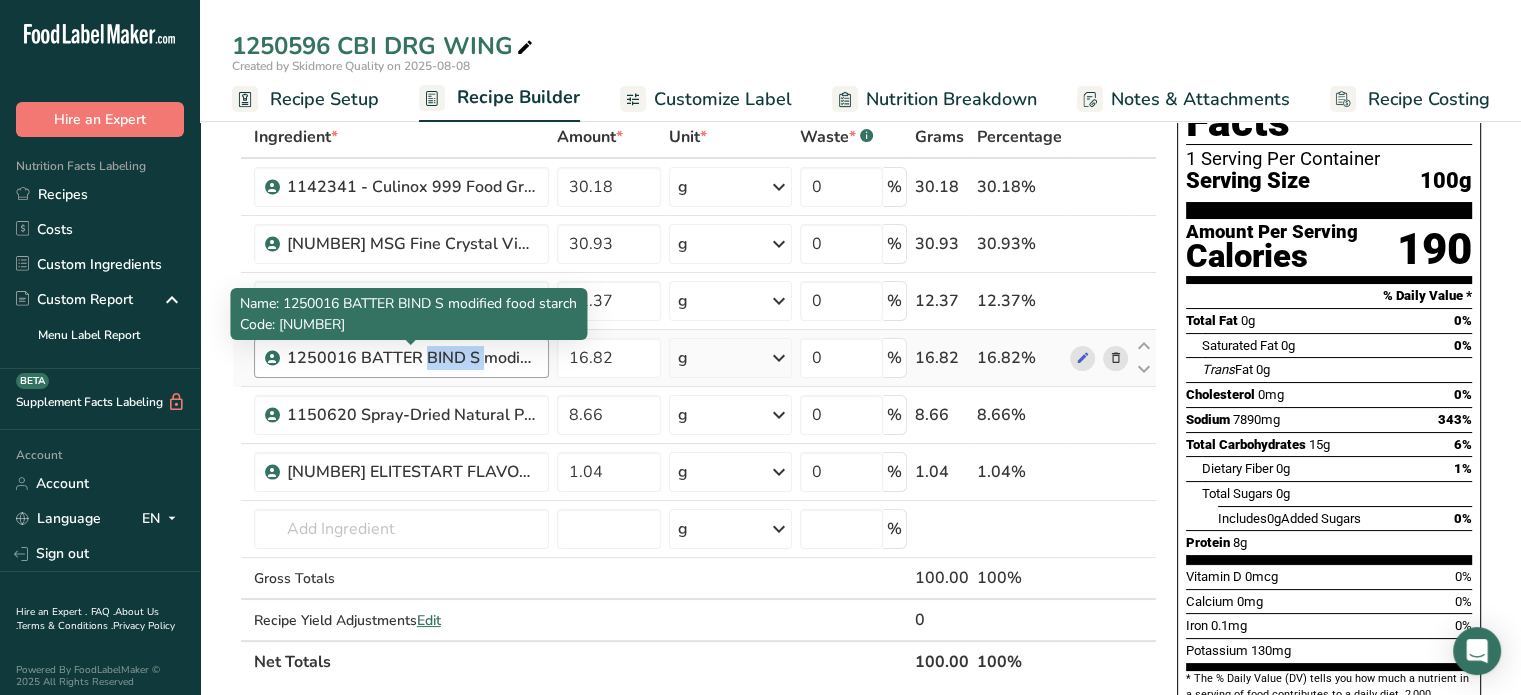 drag, startPoint x: 354, startPoint y: 363, endPoint x: 284, endPoint y: 355, distance: 70.45566 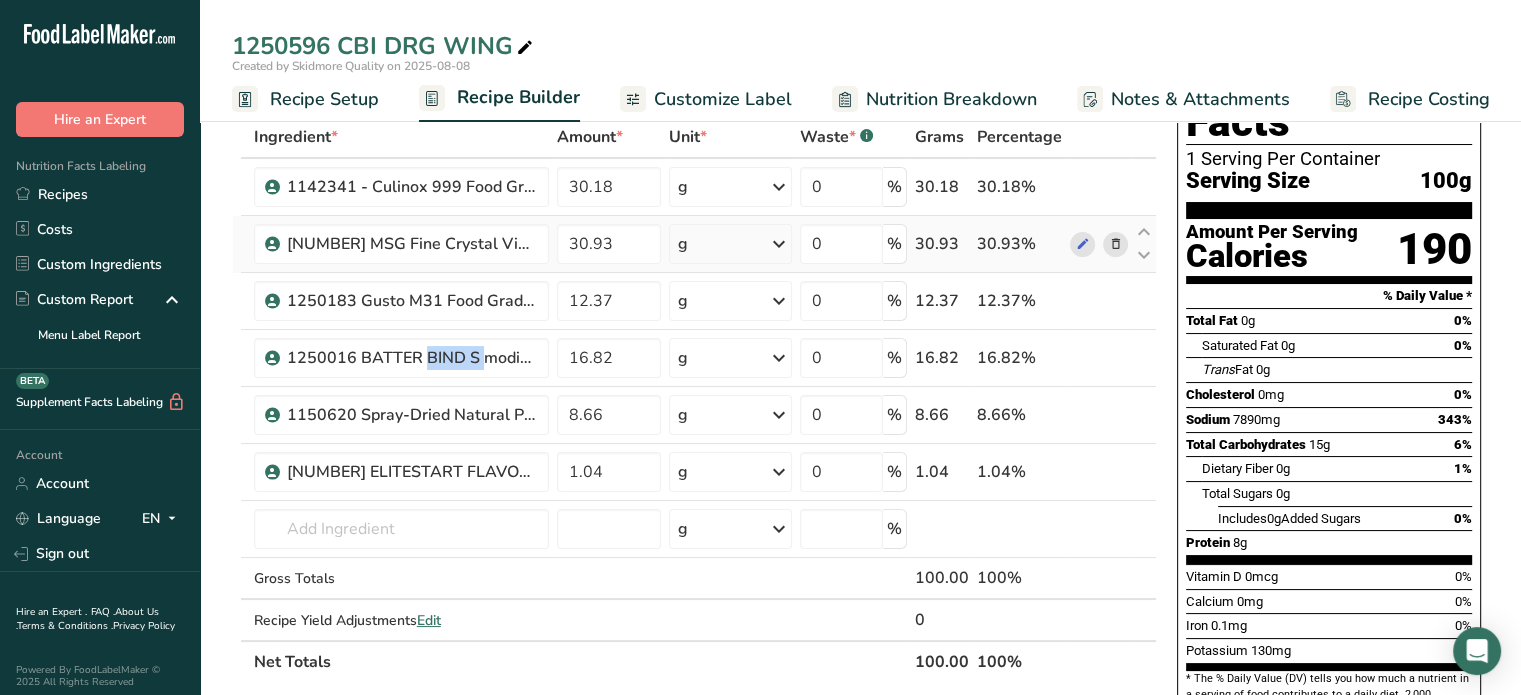 copy on "1250016" 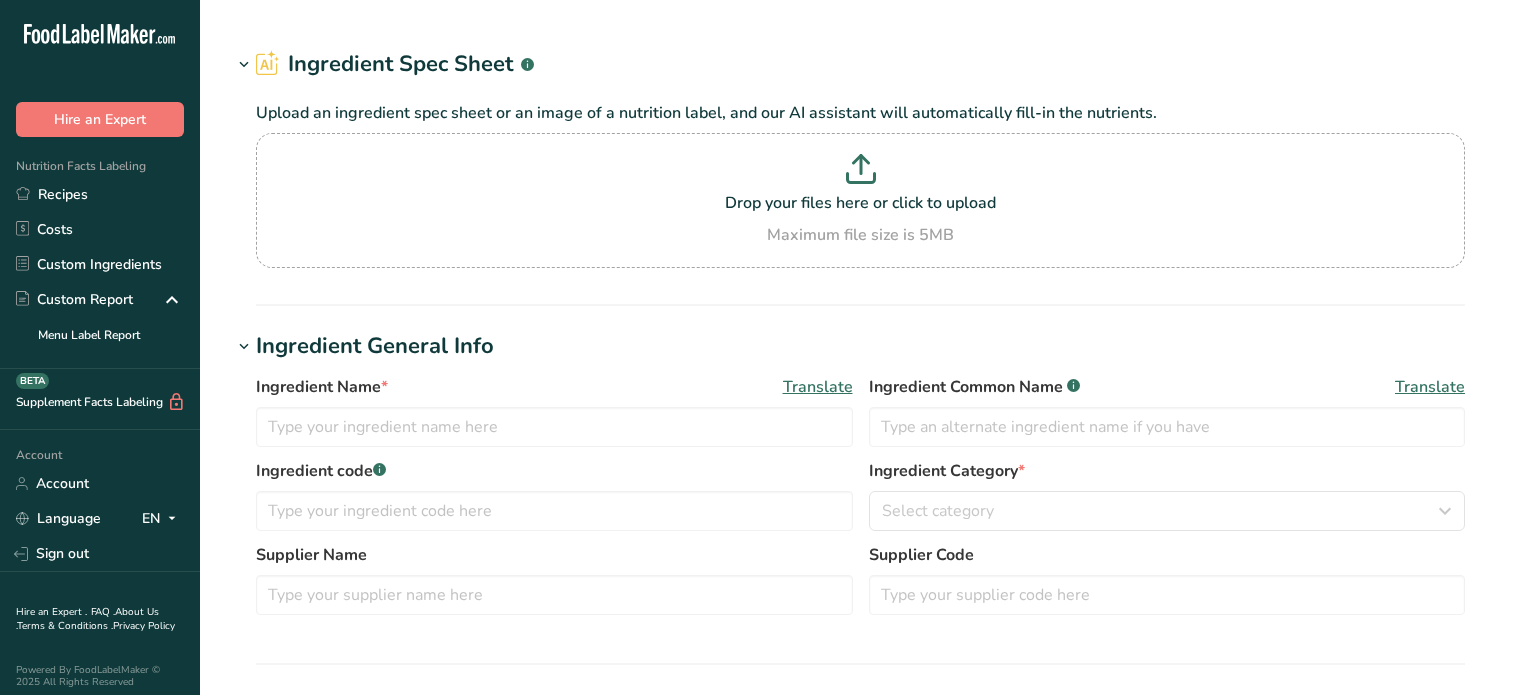 scroll, scrollTop: 0, scrollLeft: 0, axis: both 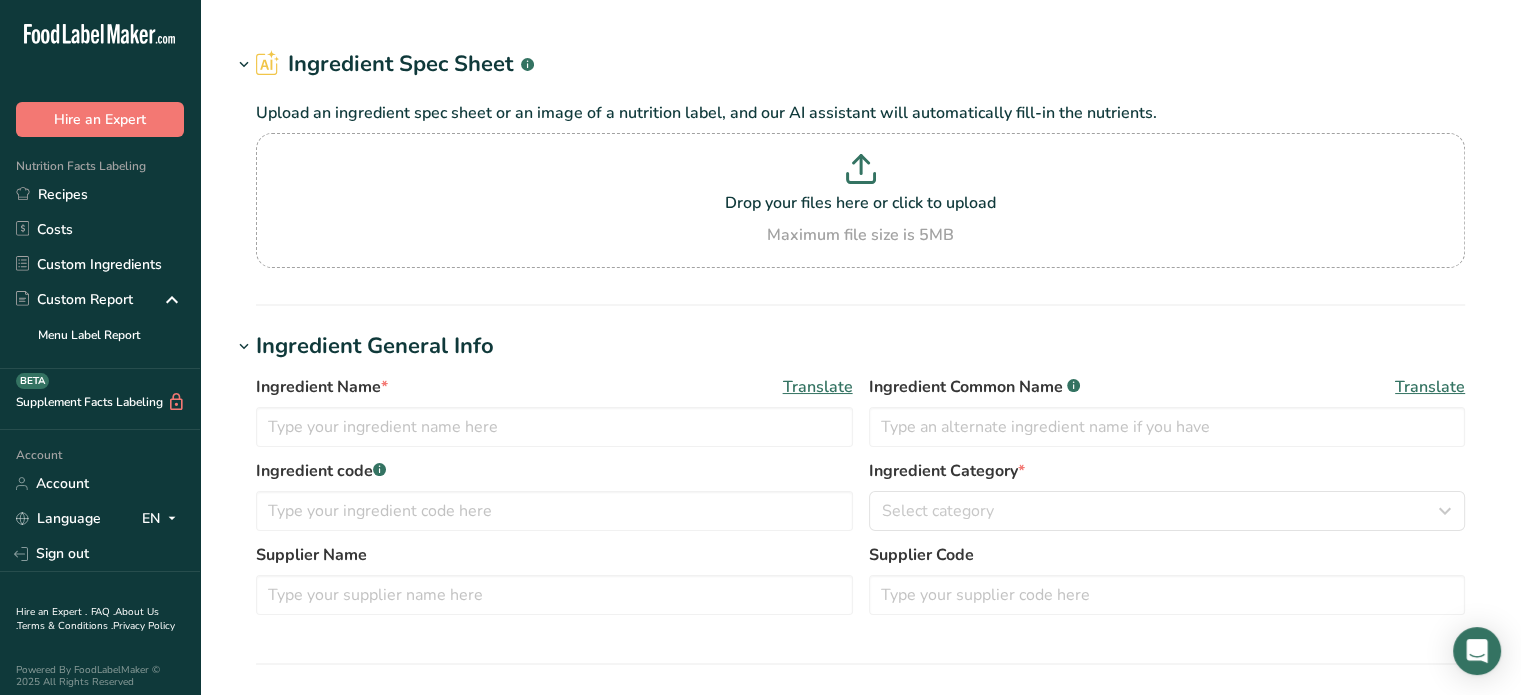 type on "1250183 Gusto M31 Food Grade Sodium Tripolyphosphate" 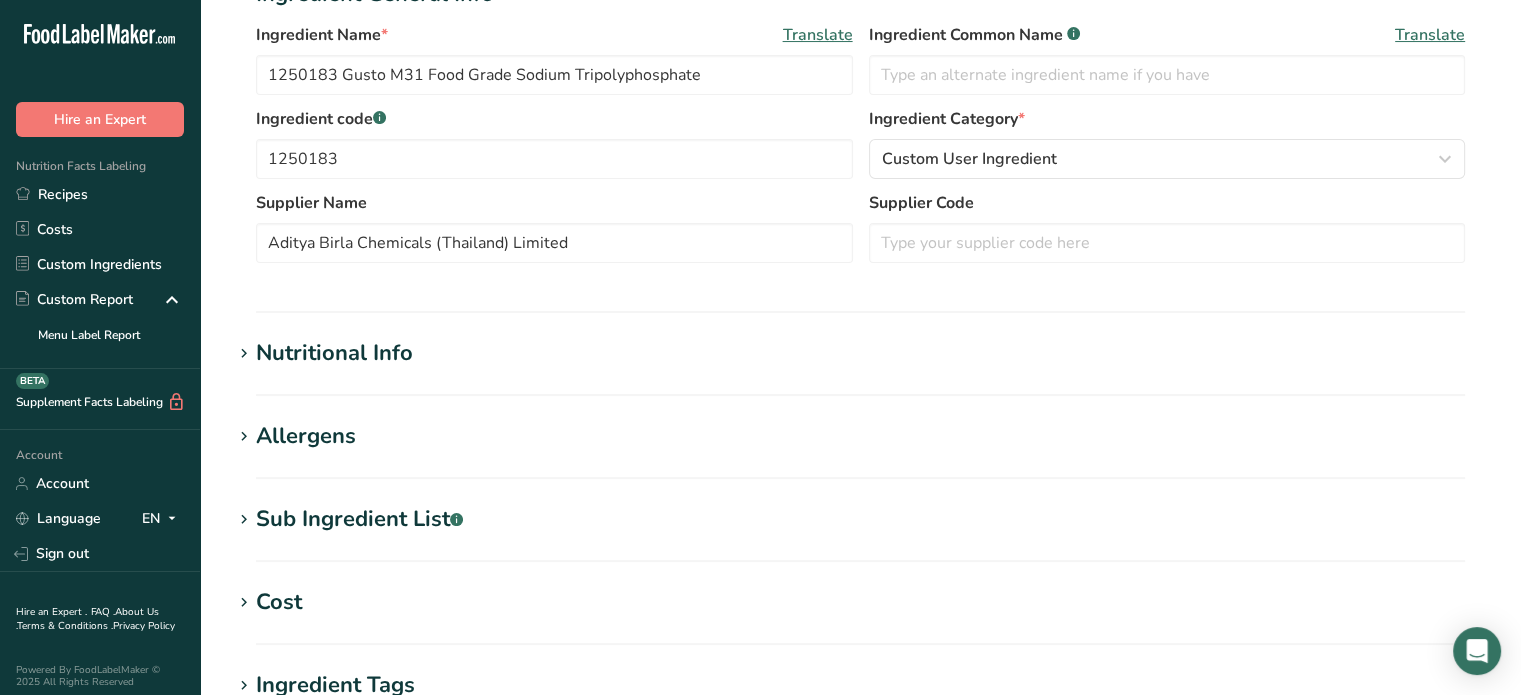 scroll, scrollTop: 200, scrollLeft: 0, axis: vertical 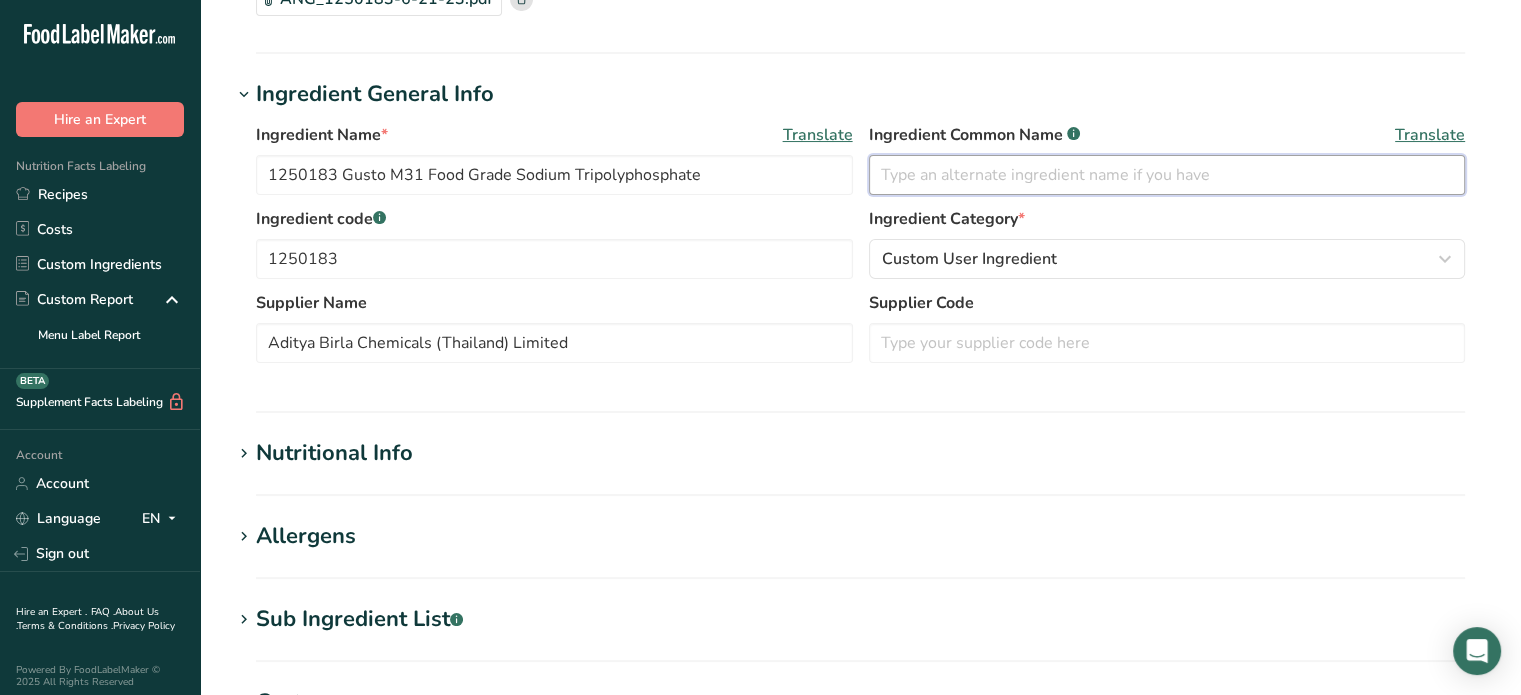 click at bounding box center (1167, 175) 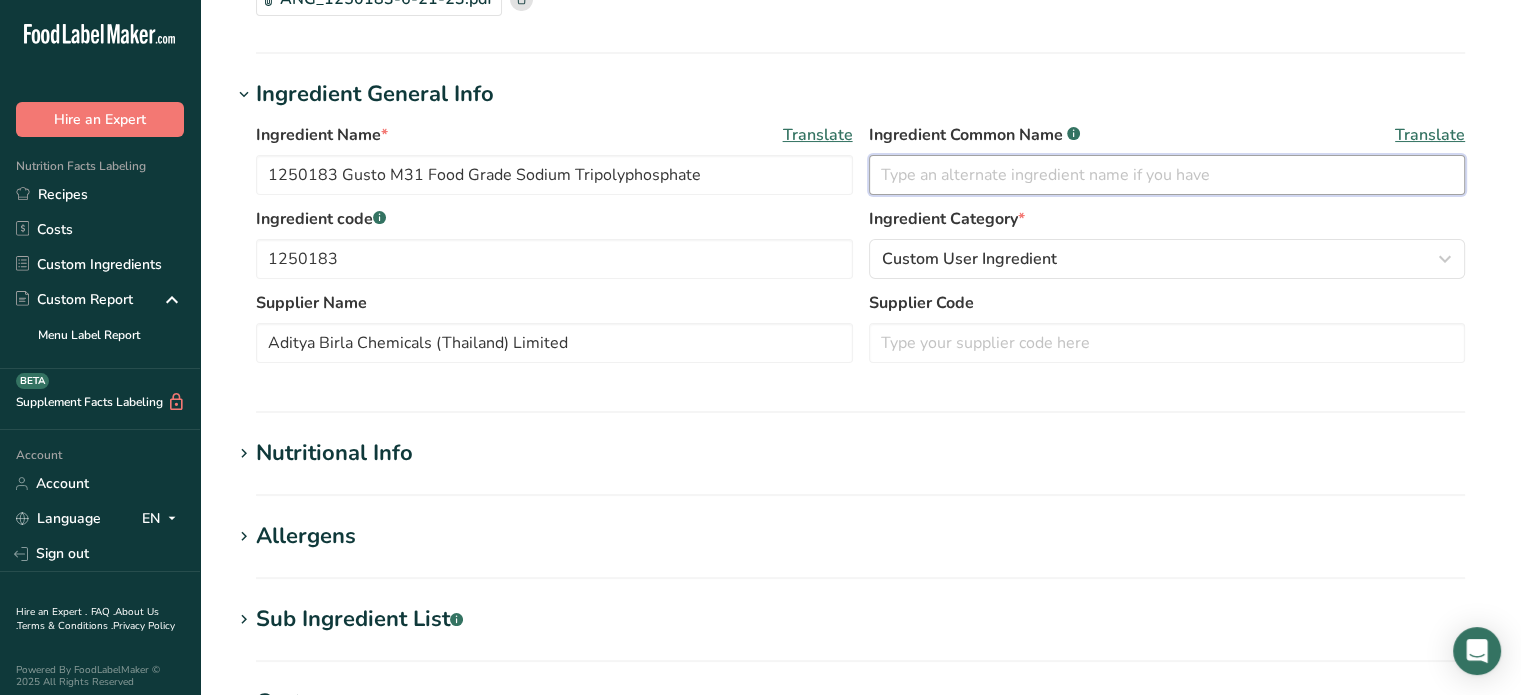 click at bounding box center [1167, 175] 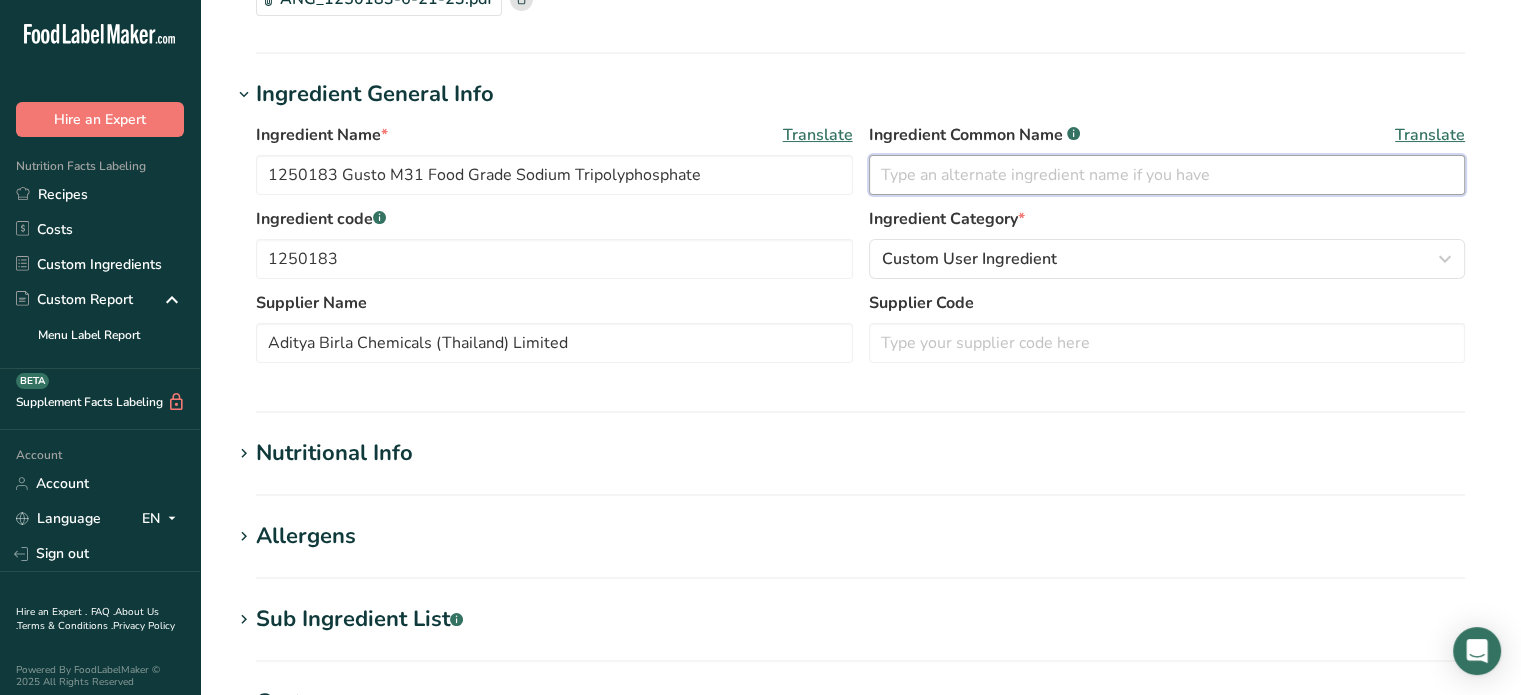 click at bounding box center [1167, 175] 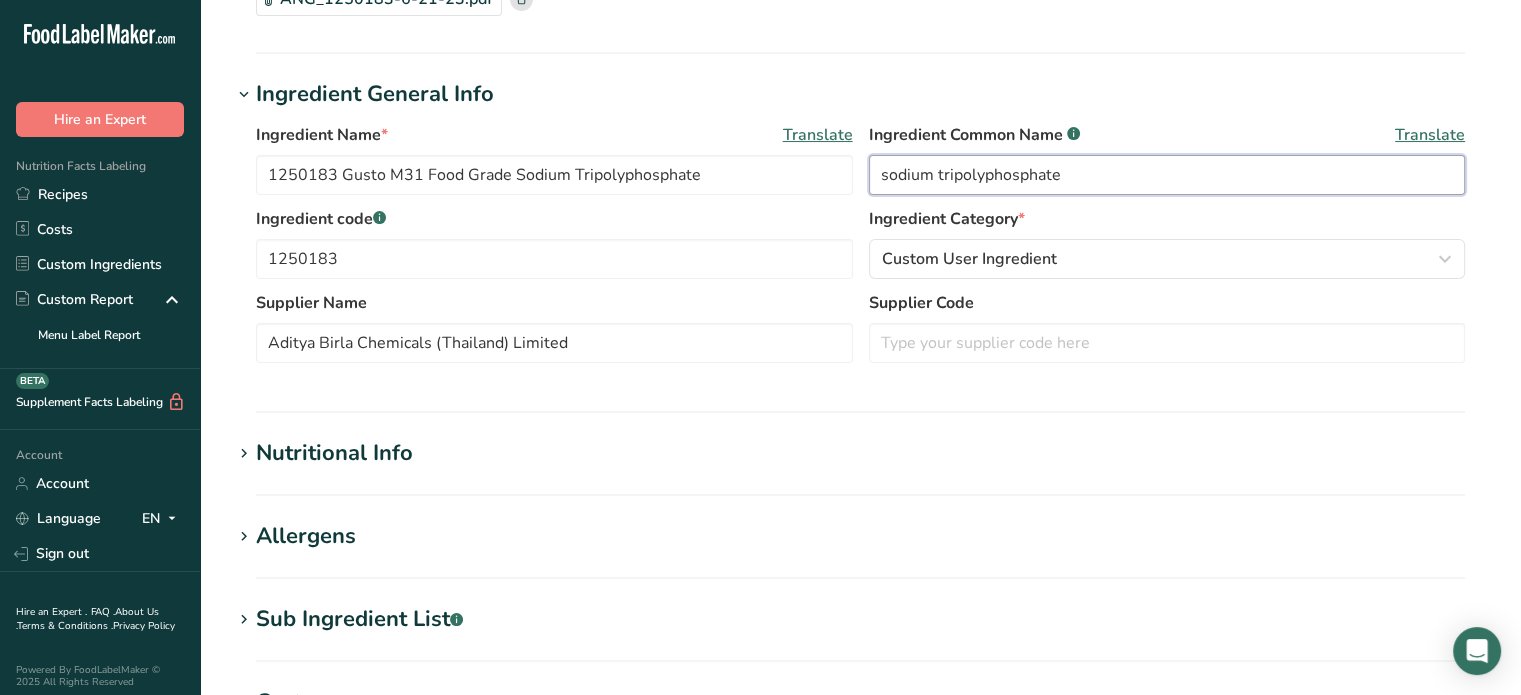 type on "sodium tripolyphosphate" 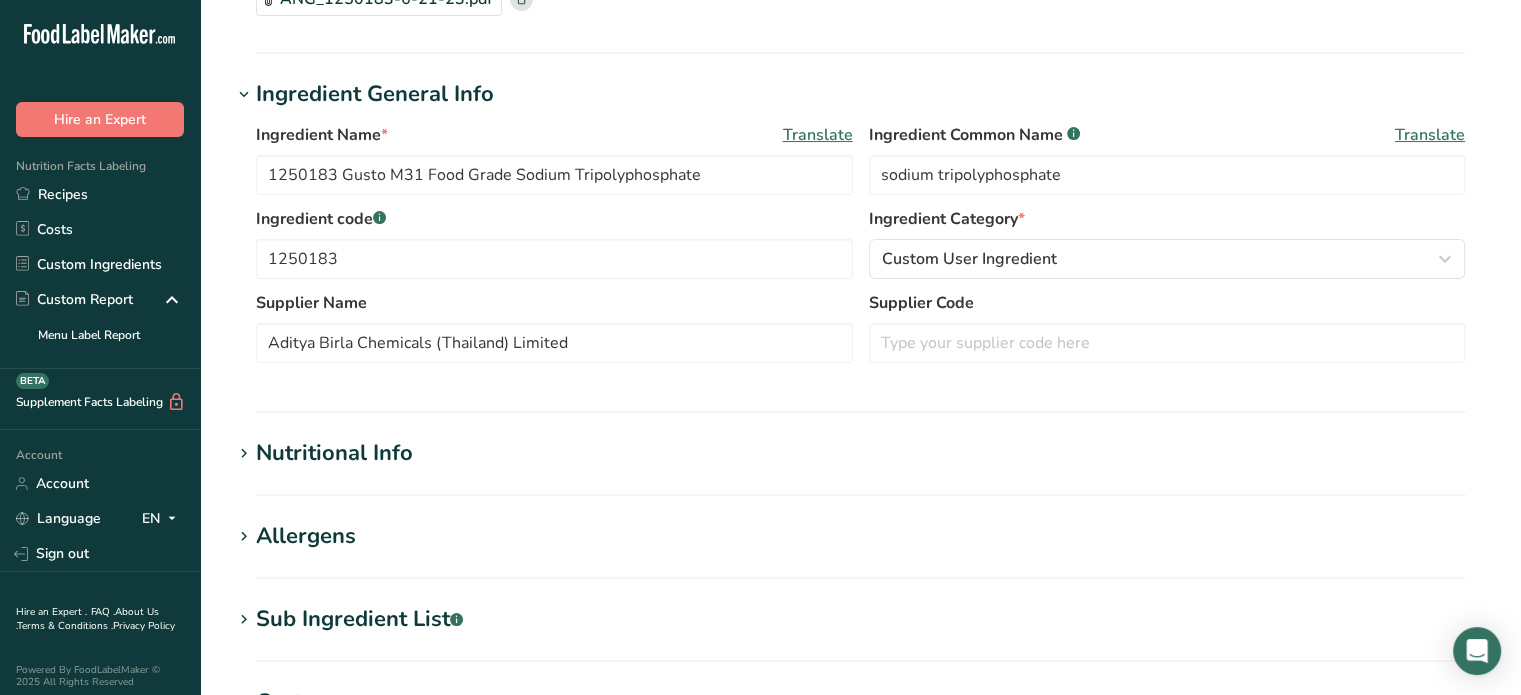 click on "Ingredient General Info" at bounding box center (860, 94) 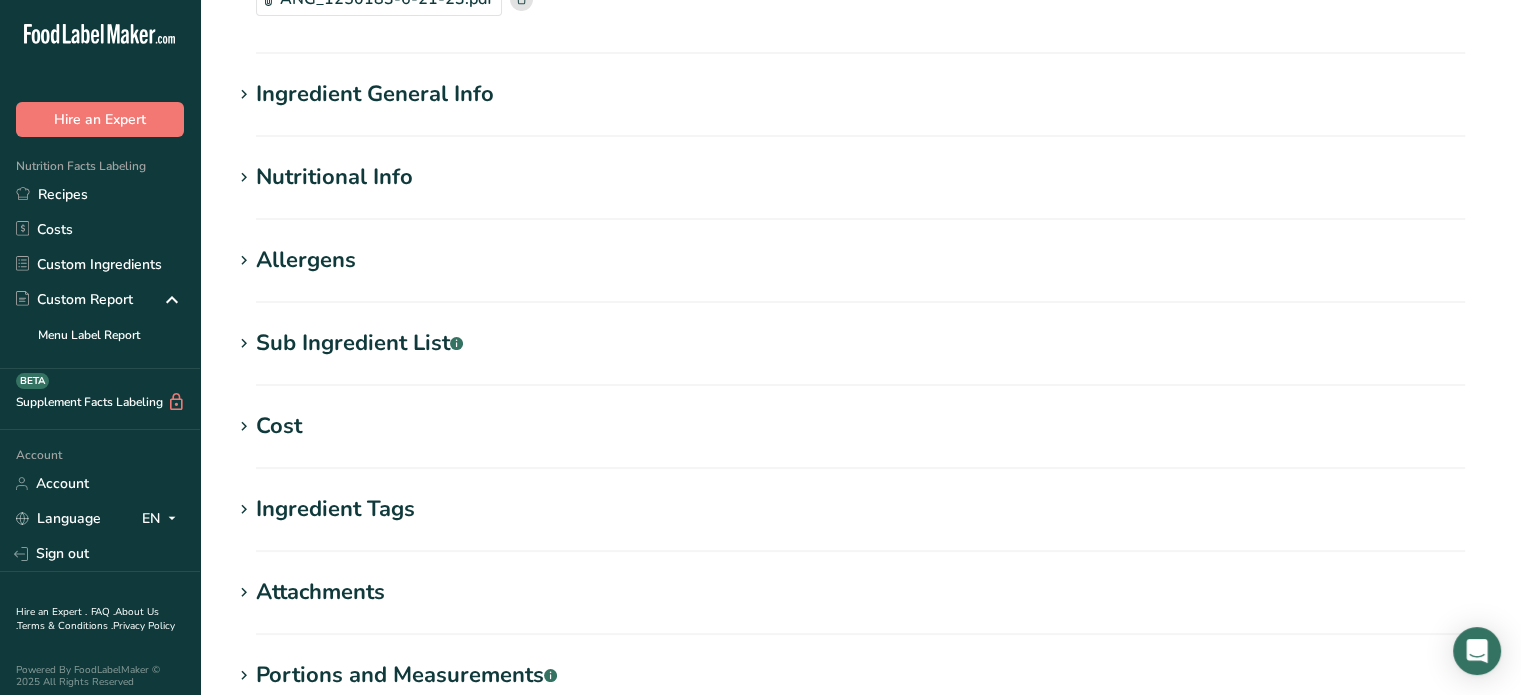 click on "Ingredient General Info" at bounding box center (860, 94) 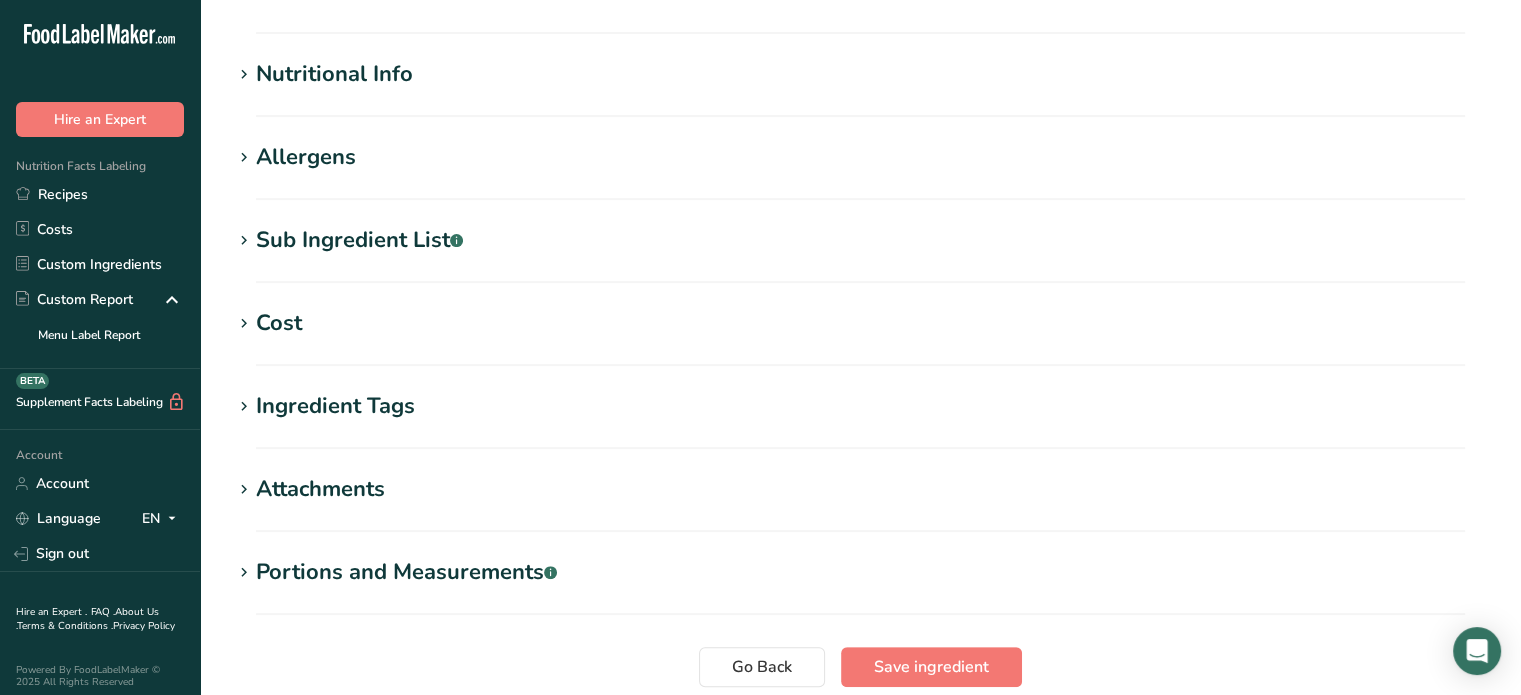 scroll, scrollTop: 740, scrollLeft: 0, axis: vertical 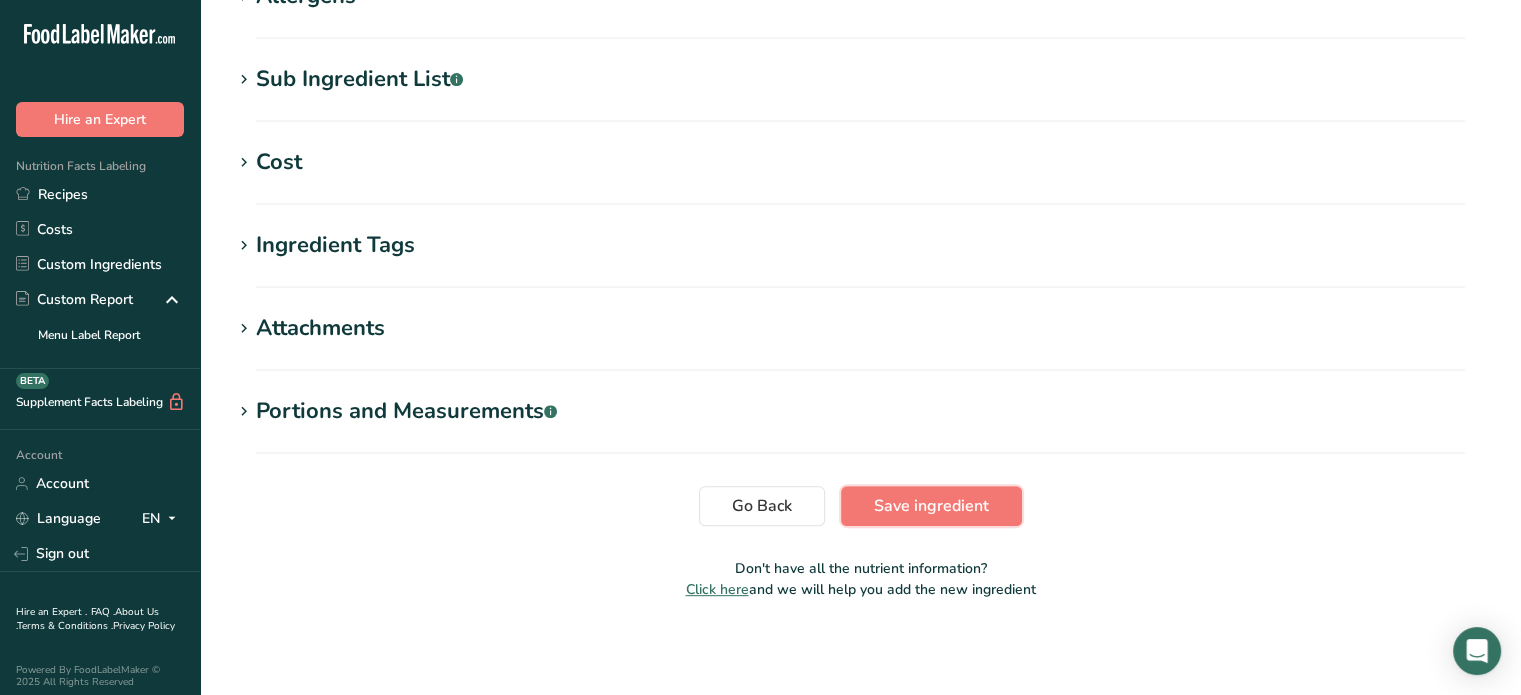click on "Save ingredient" at bounding box center (931, 506) 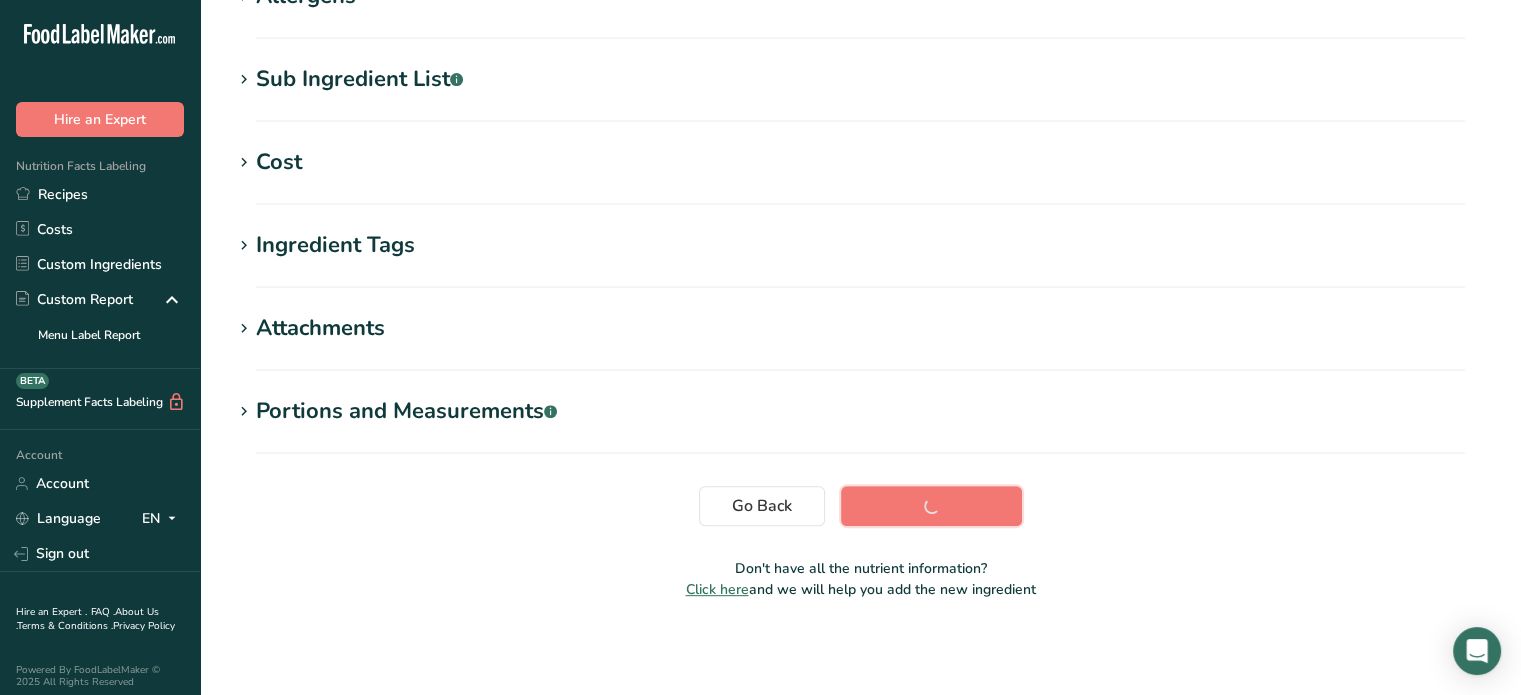 scroll, scrollTop: 363, scrollLeft: 0, axis: vertical 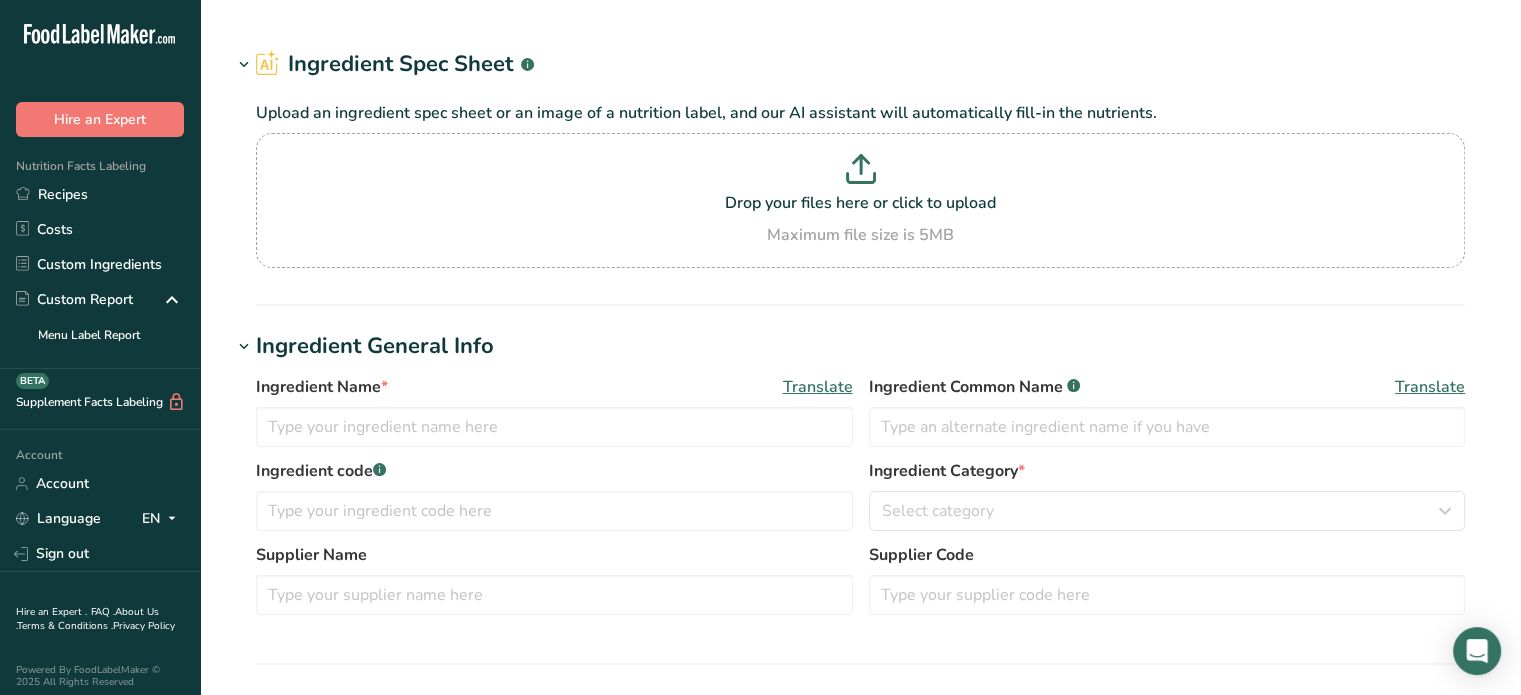 type on "1142341 - Culinox 999 Food Grade Salt" 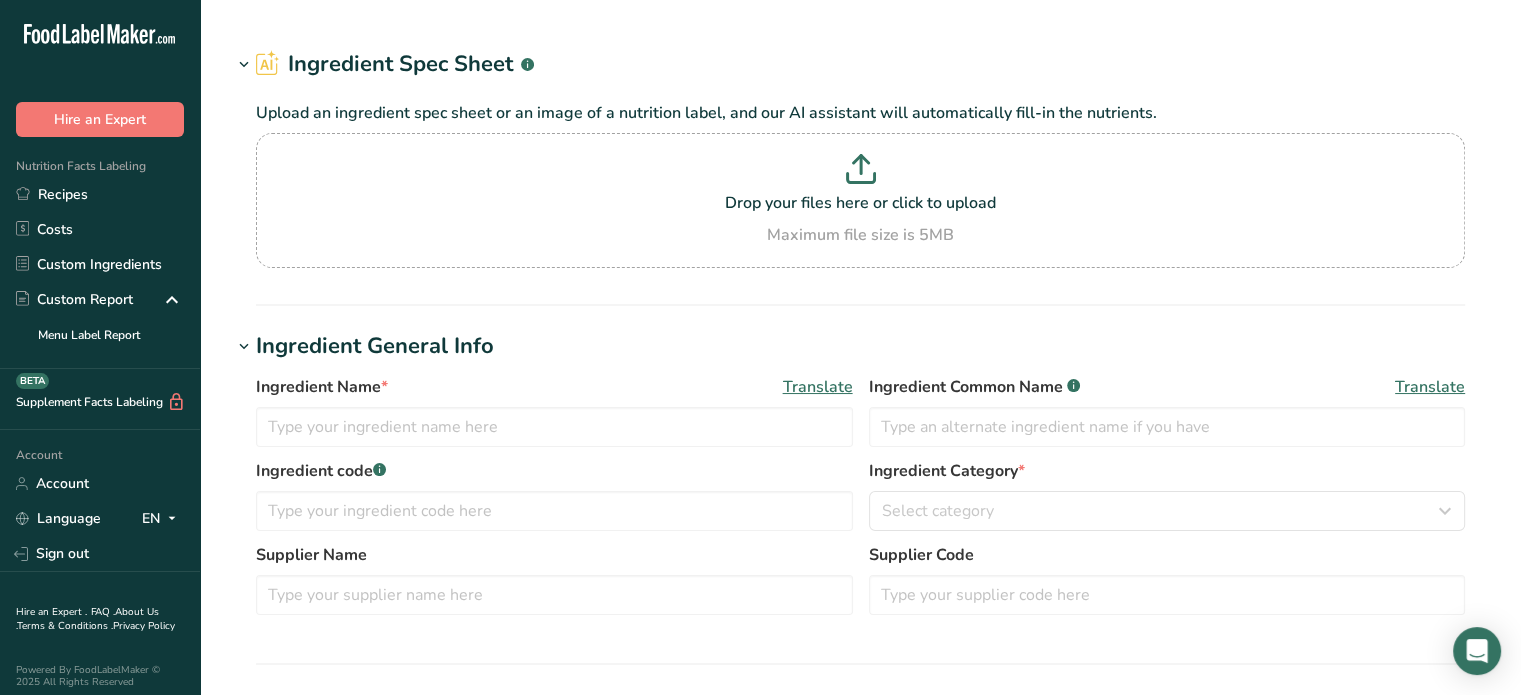 type on "80000000" 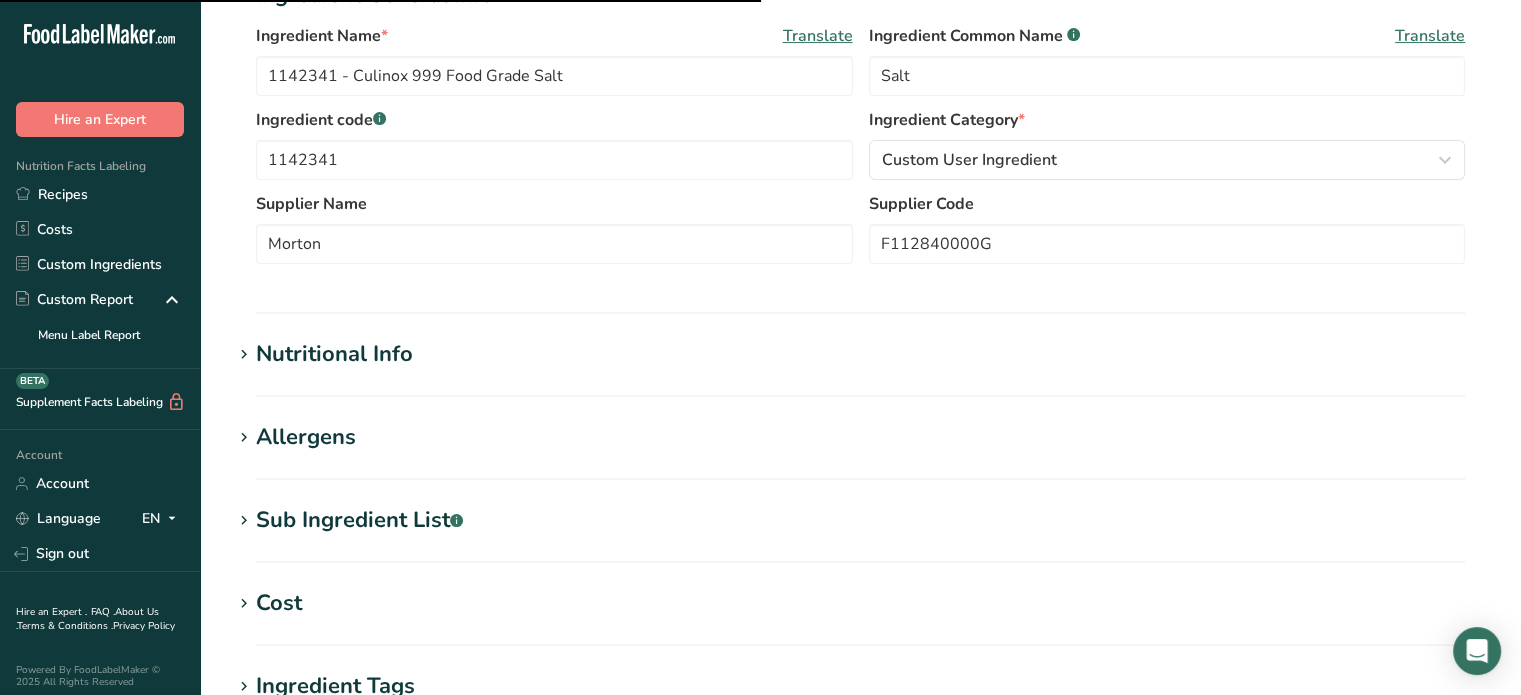 scroll, scrollTop: 400, scrollLeft: 0, axis: vertical 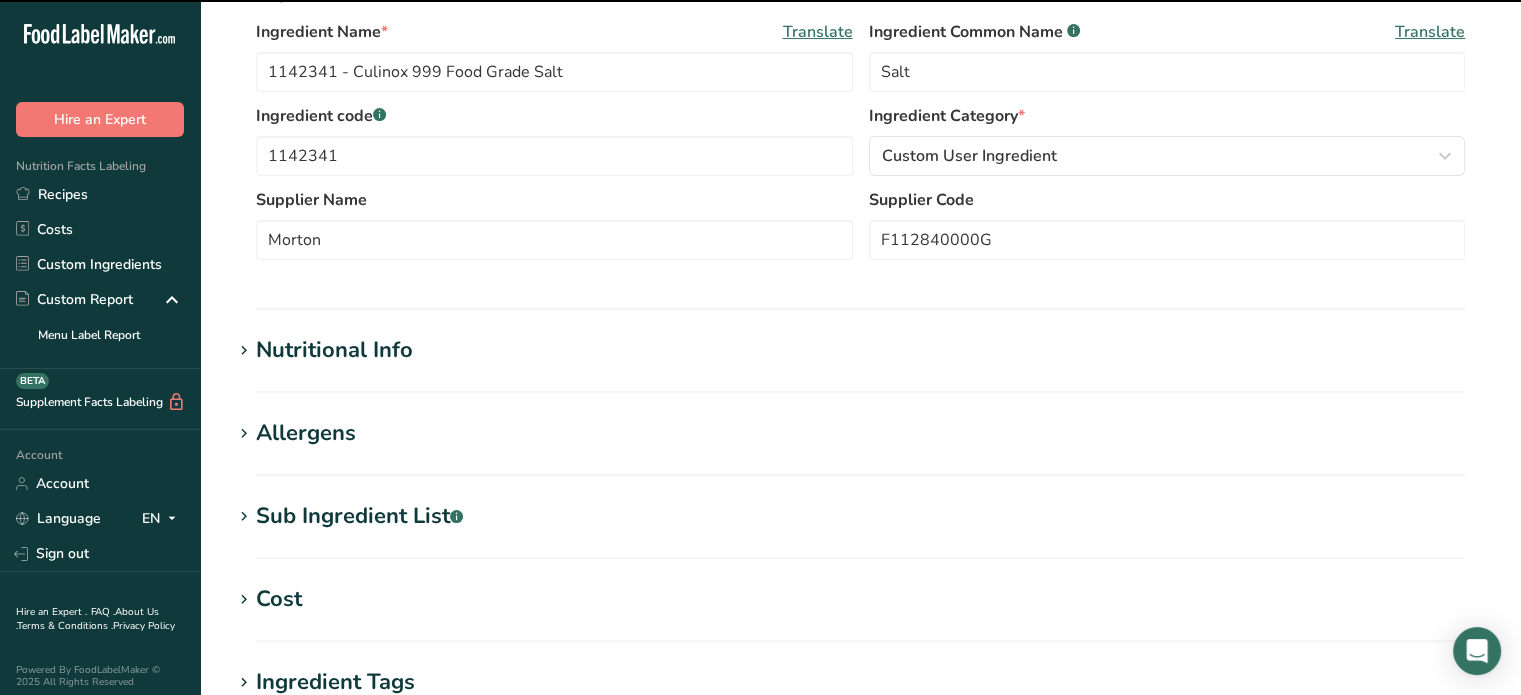 click on "Nutritional Info" at bounding box center [860, 350] 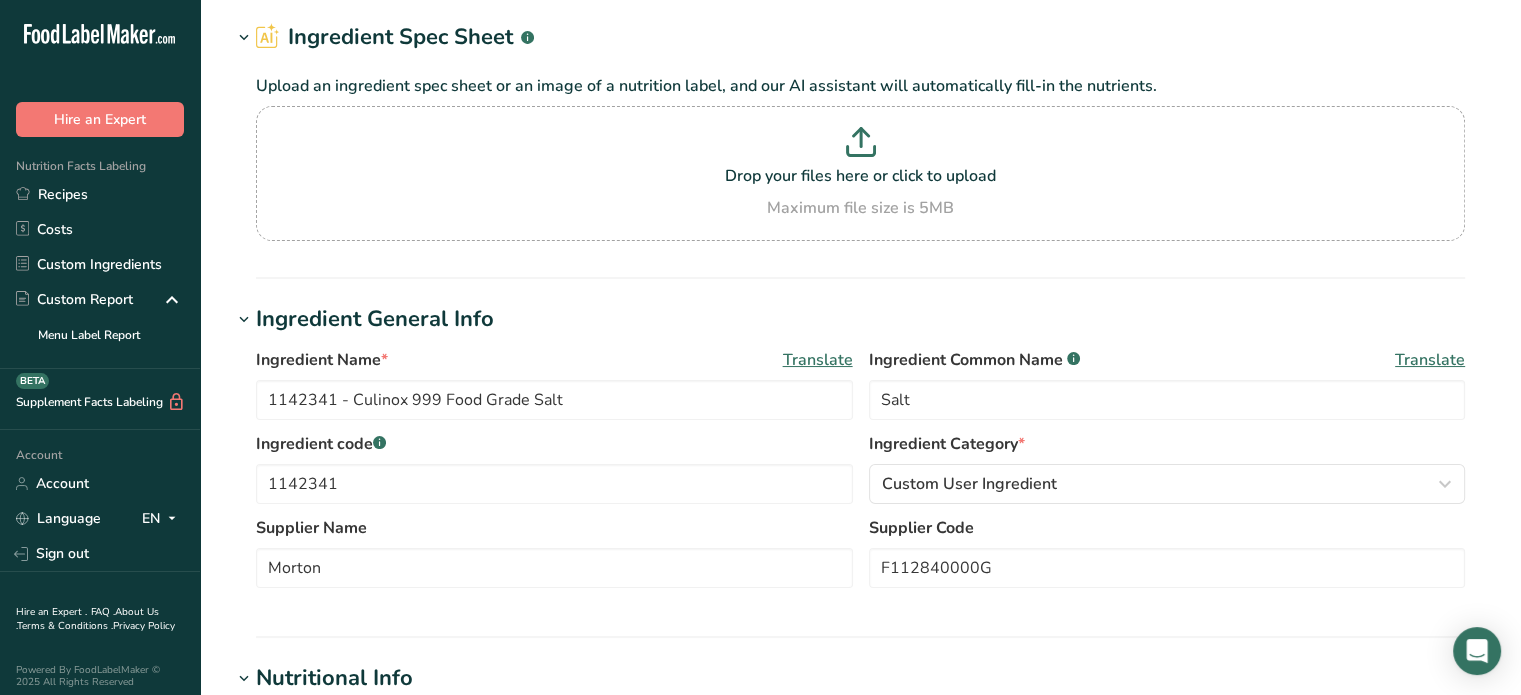 scroll, scrollTop: 0, scrollLeft: 0, axis: both 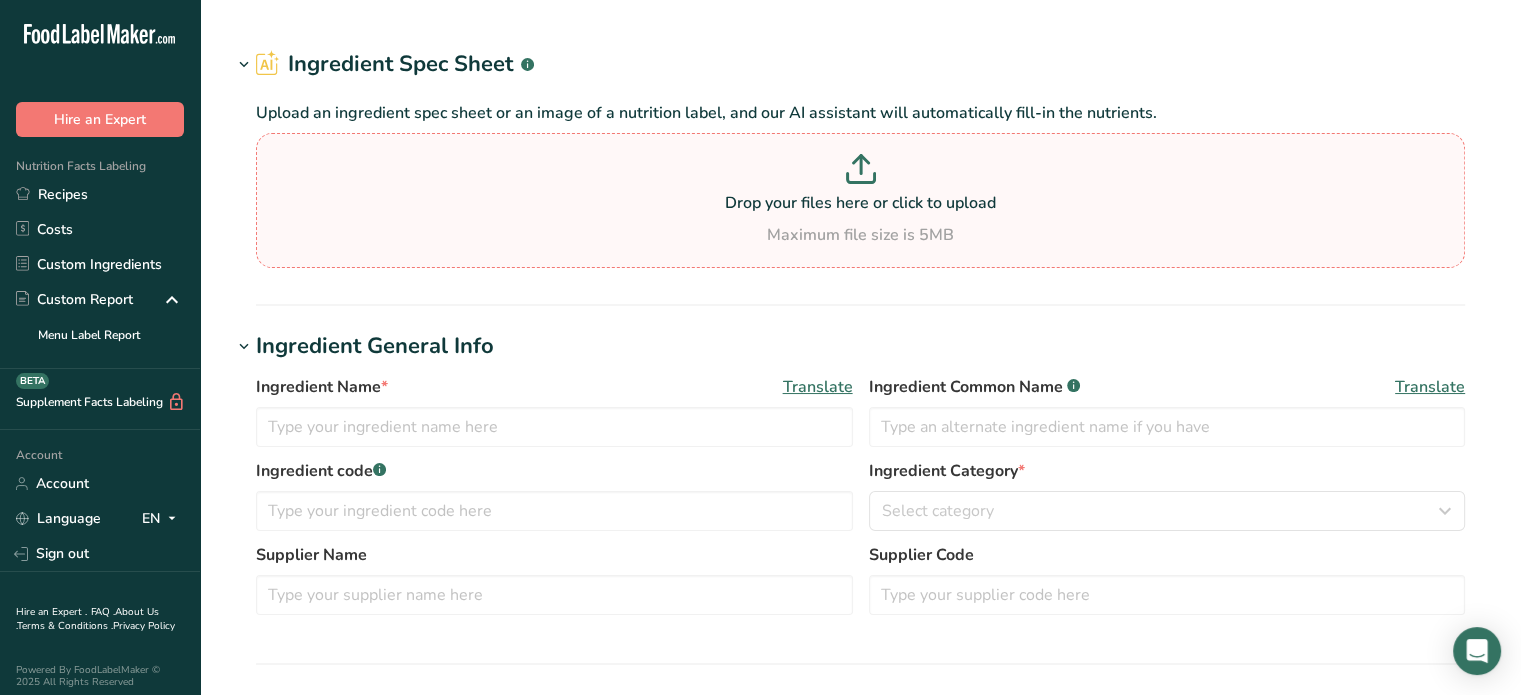type on "1191226 MSG Fine Crystal Vietnam" 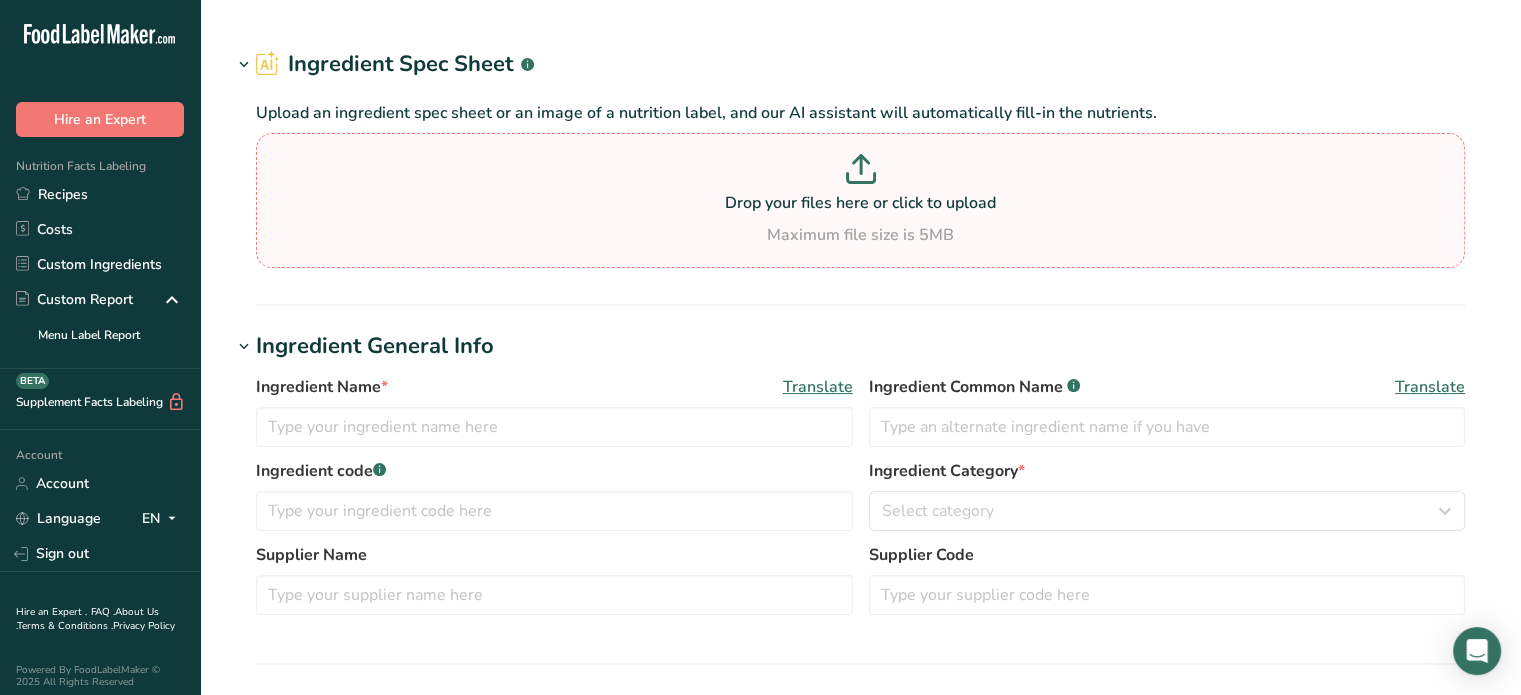 type on "Monosodium Glutamate" 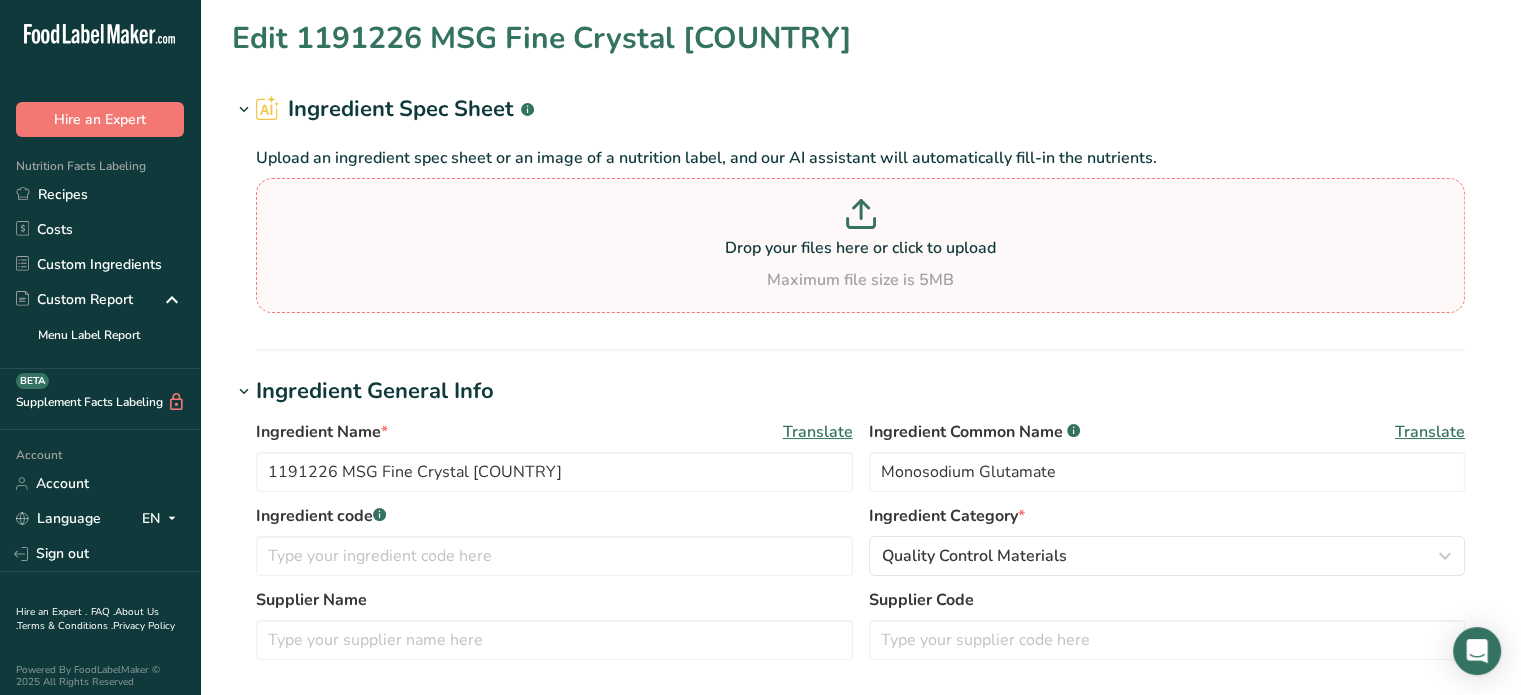 type on "314" 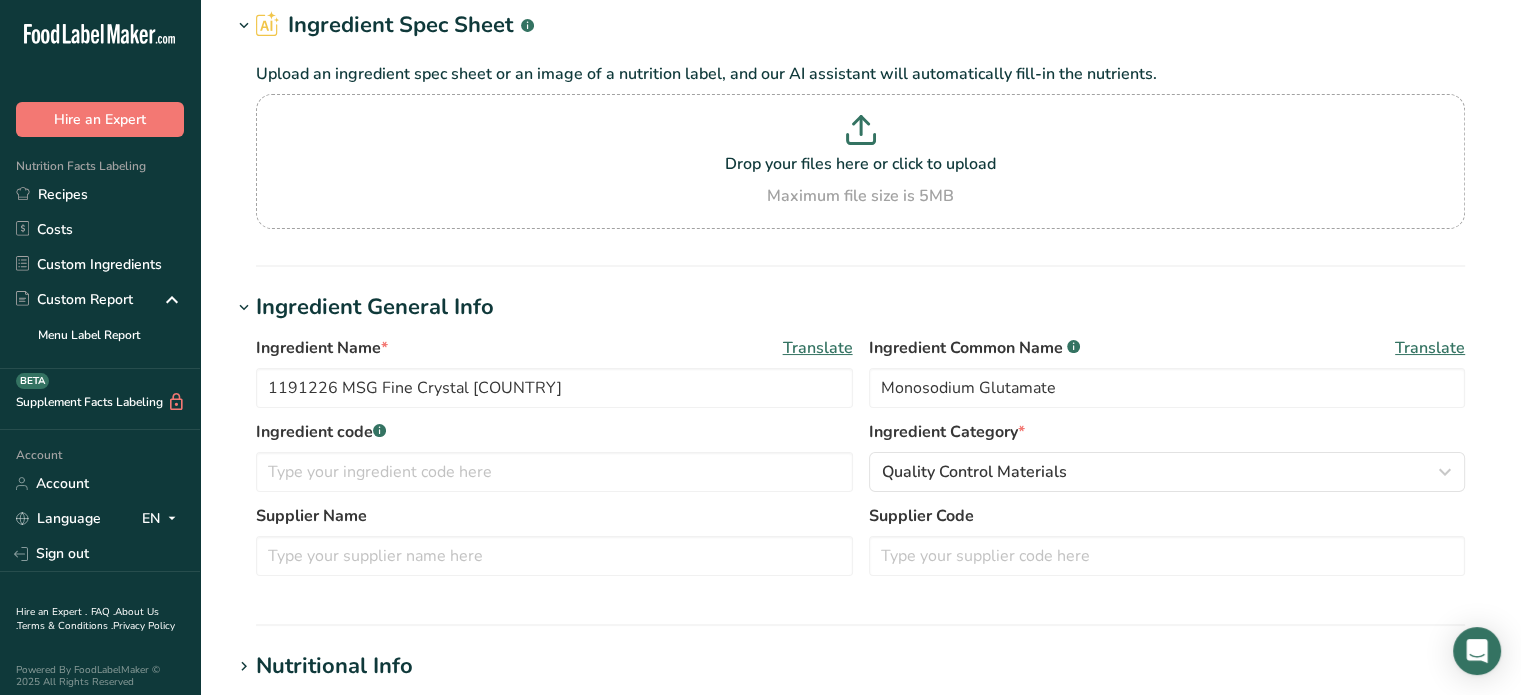 scroll, scrollTop: 400, scrollLeft: 0, axis: vertical 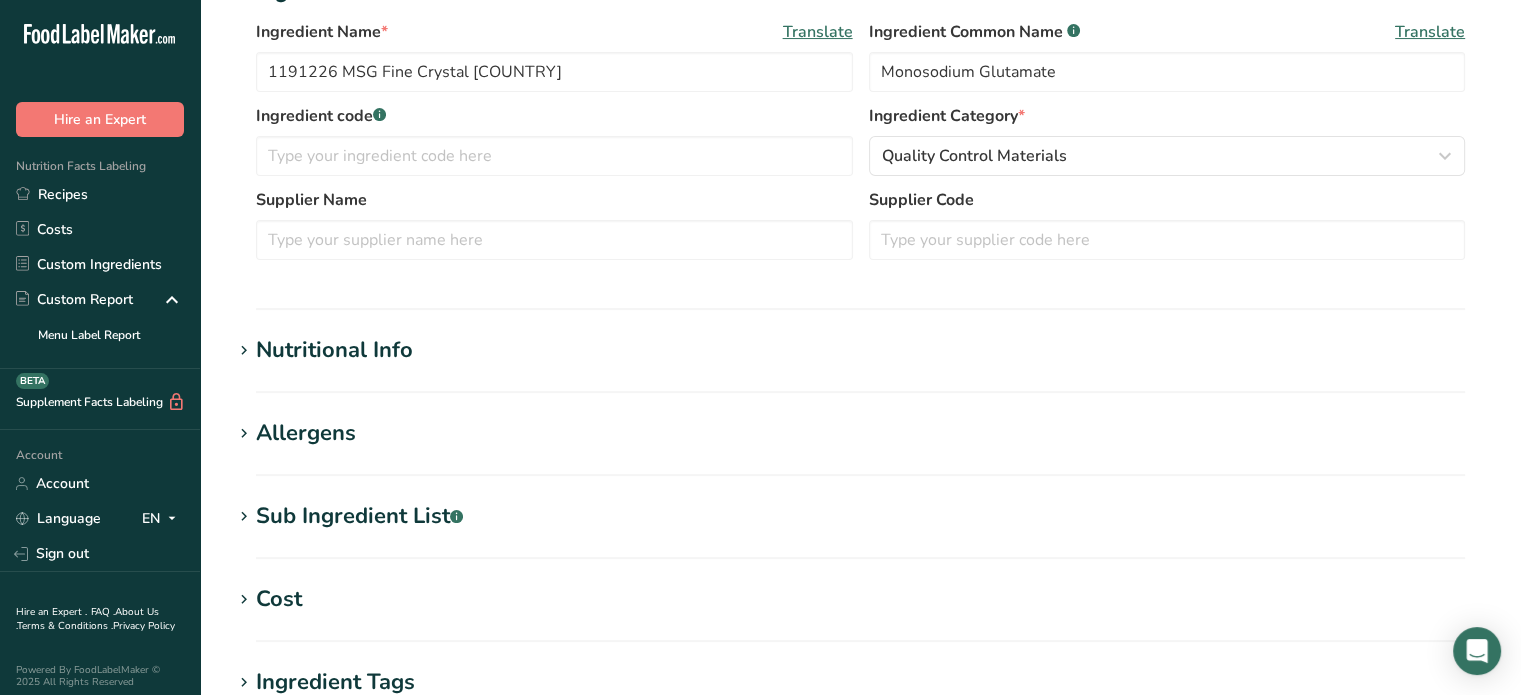 click on "Nutritional Info" at bounding box center [860, 350] 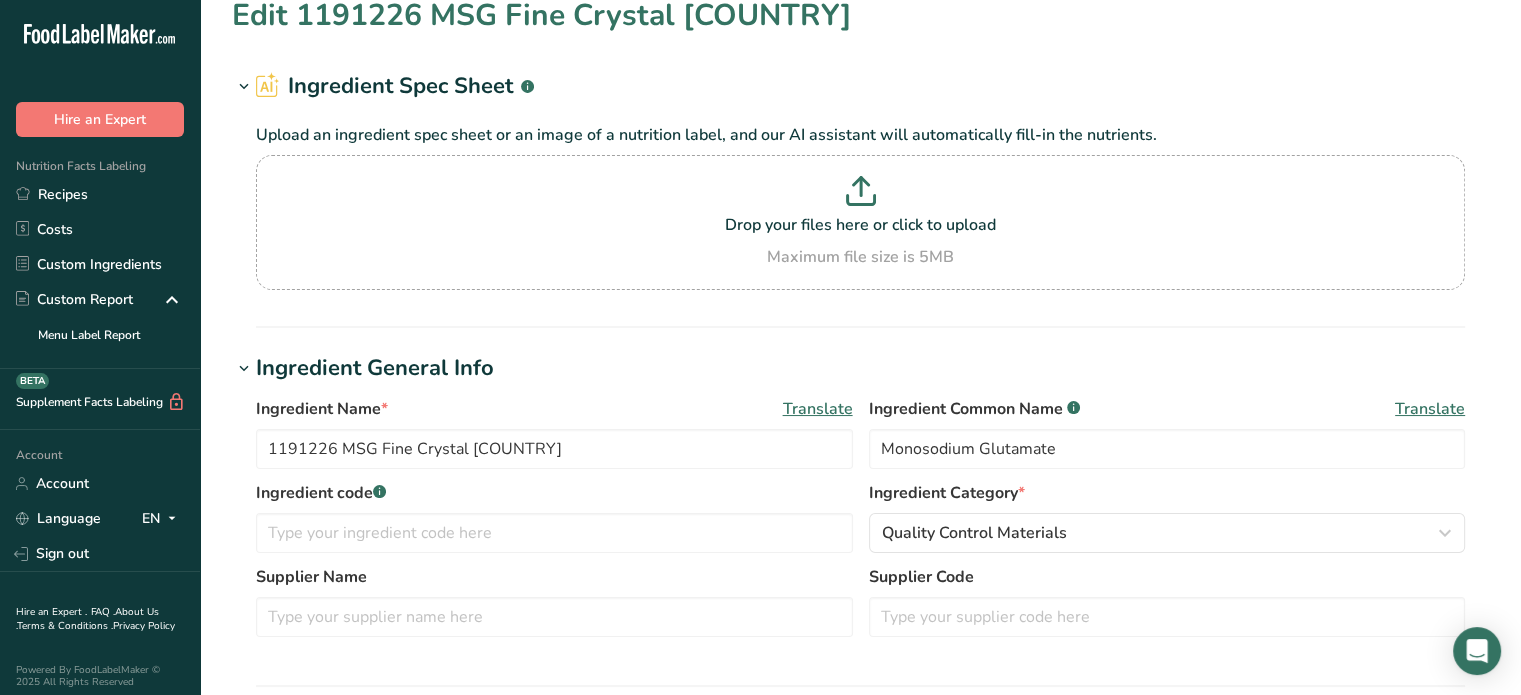 scroll, scrollTop: 0, scrollLeft: 0, axis: both 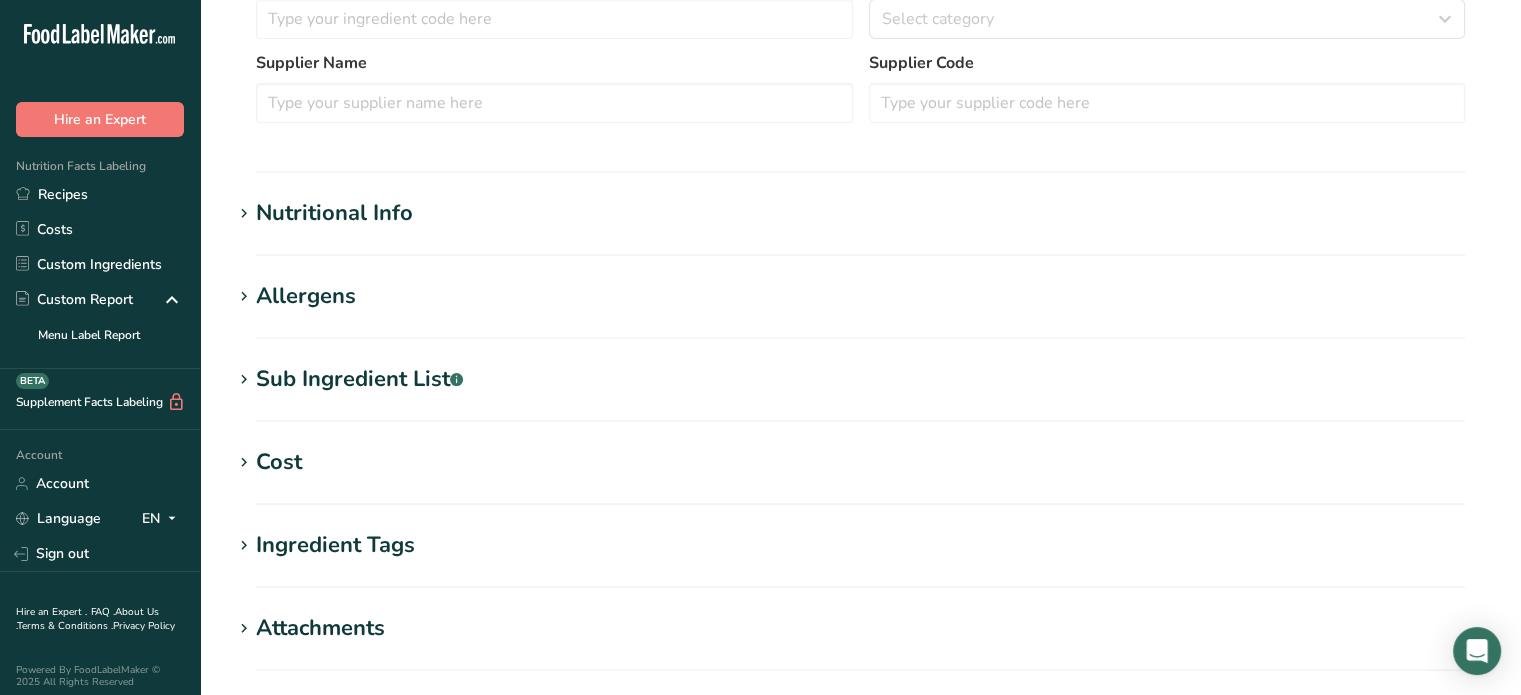 click on "Nutritional Info" at bounding box center [860, 213] 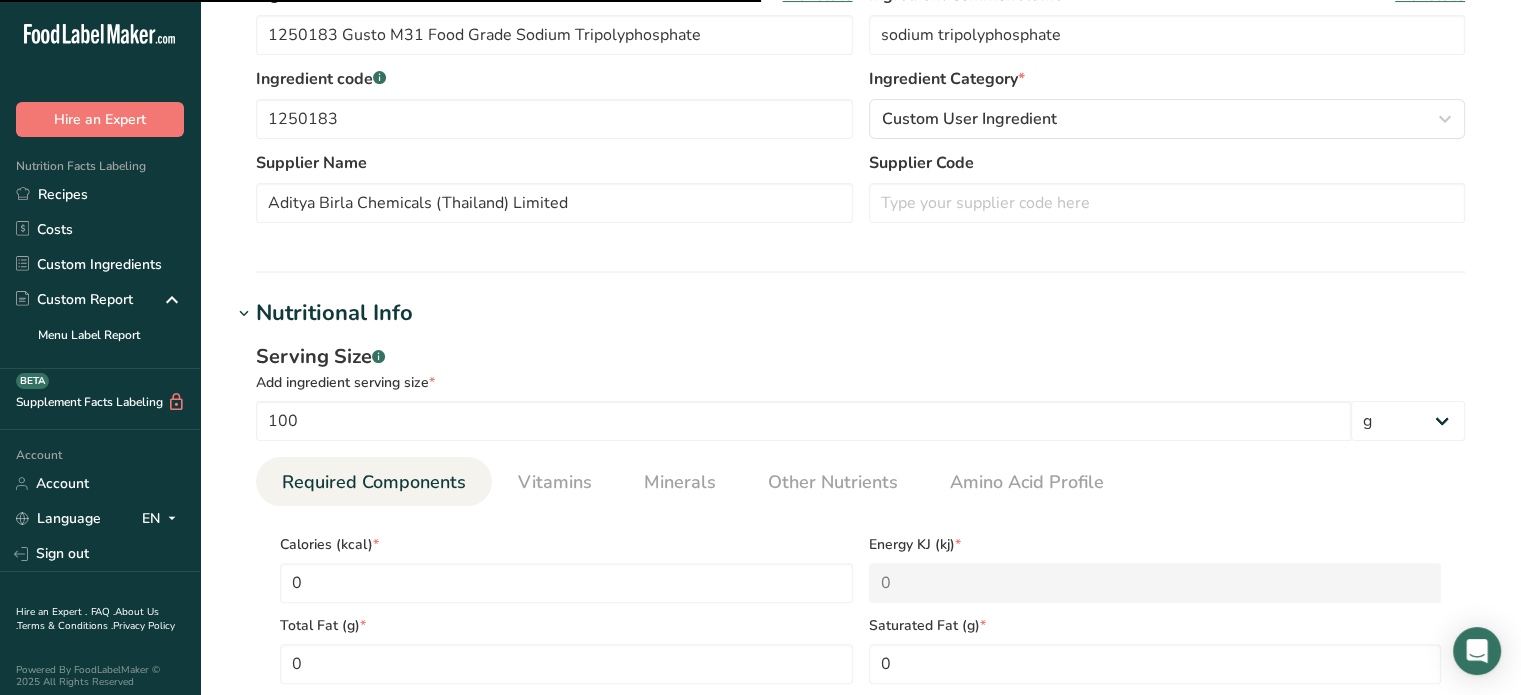 scroll, scrollTop: 0, scrollLeft: 0, axis: both 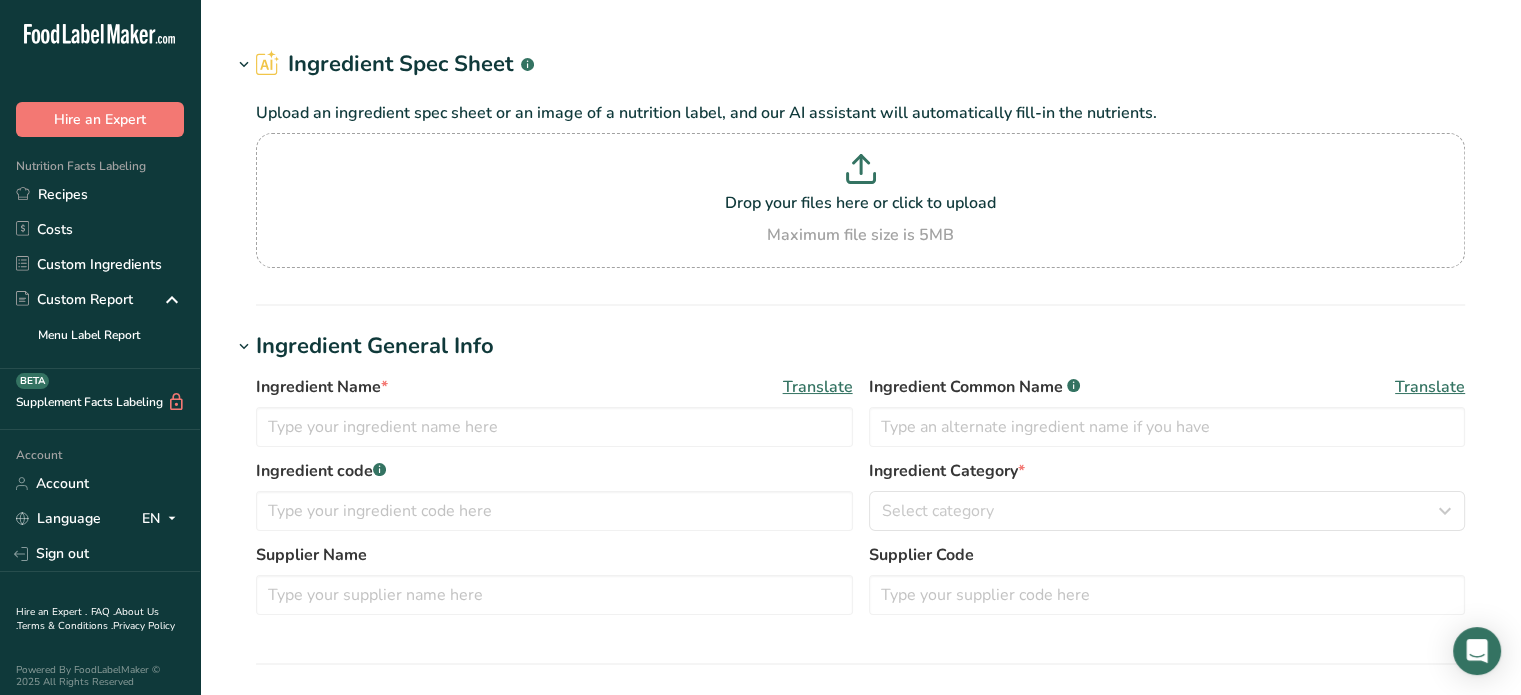 type on "1250183 Gusto M31 Food Grade Sodium Tripolyphosphate" 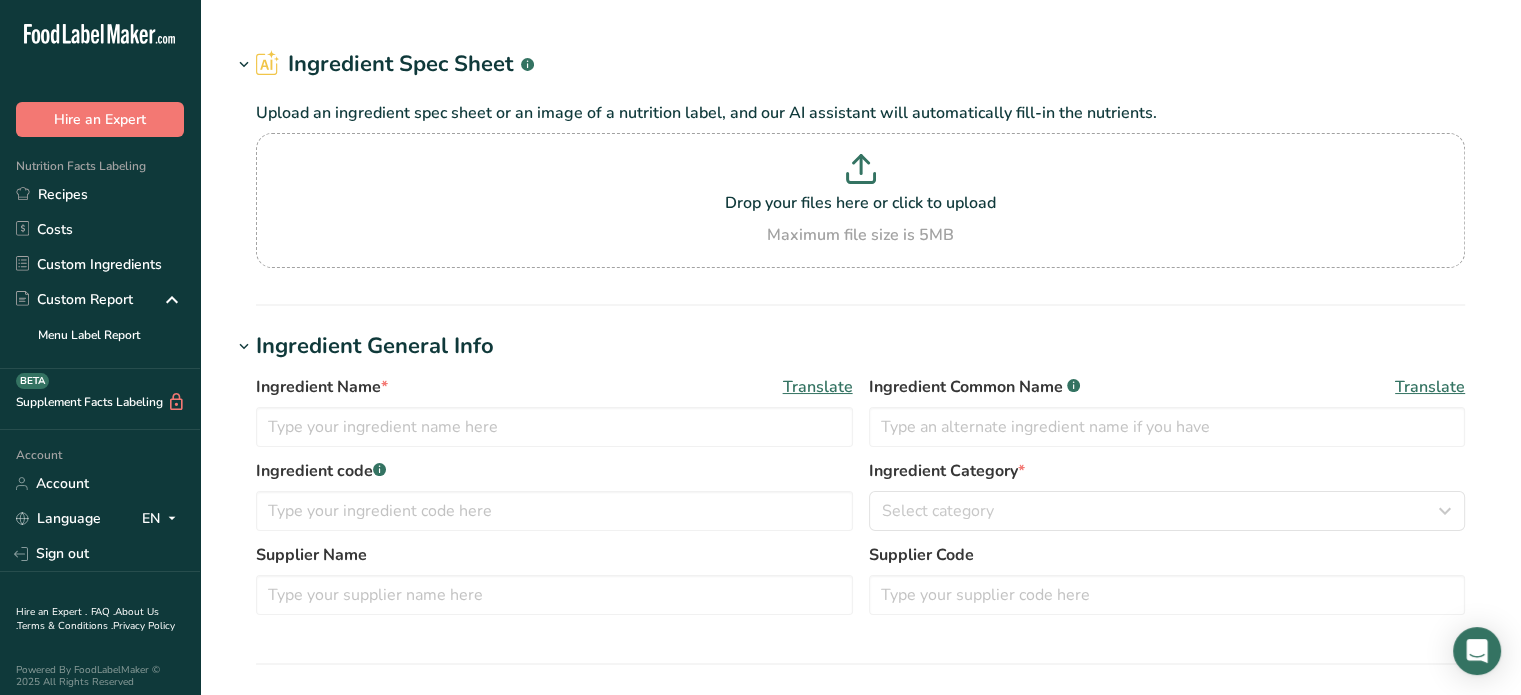 type on "sodium tripolyphosphate" 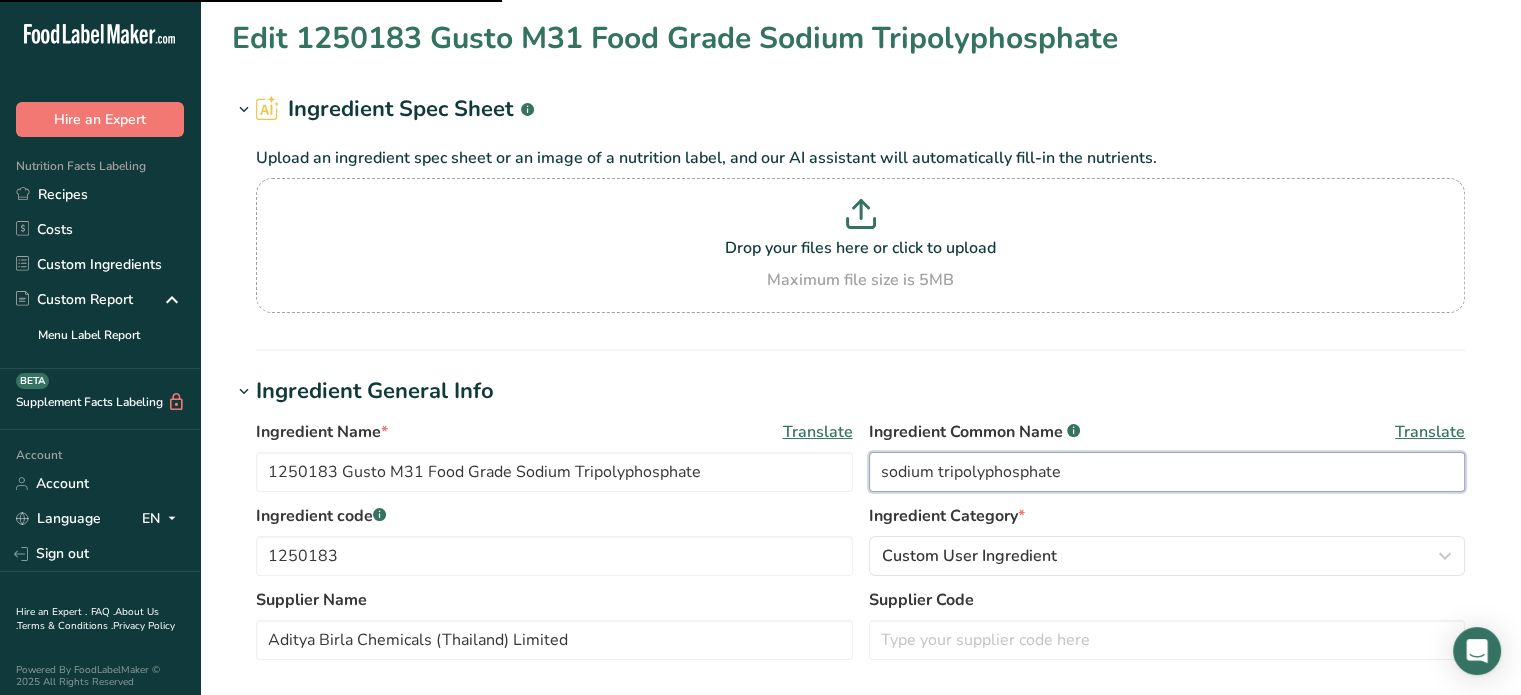 click on "sodium tripolyphosphate" at bounding box center [1167, 472] 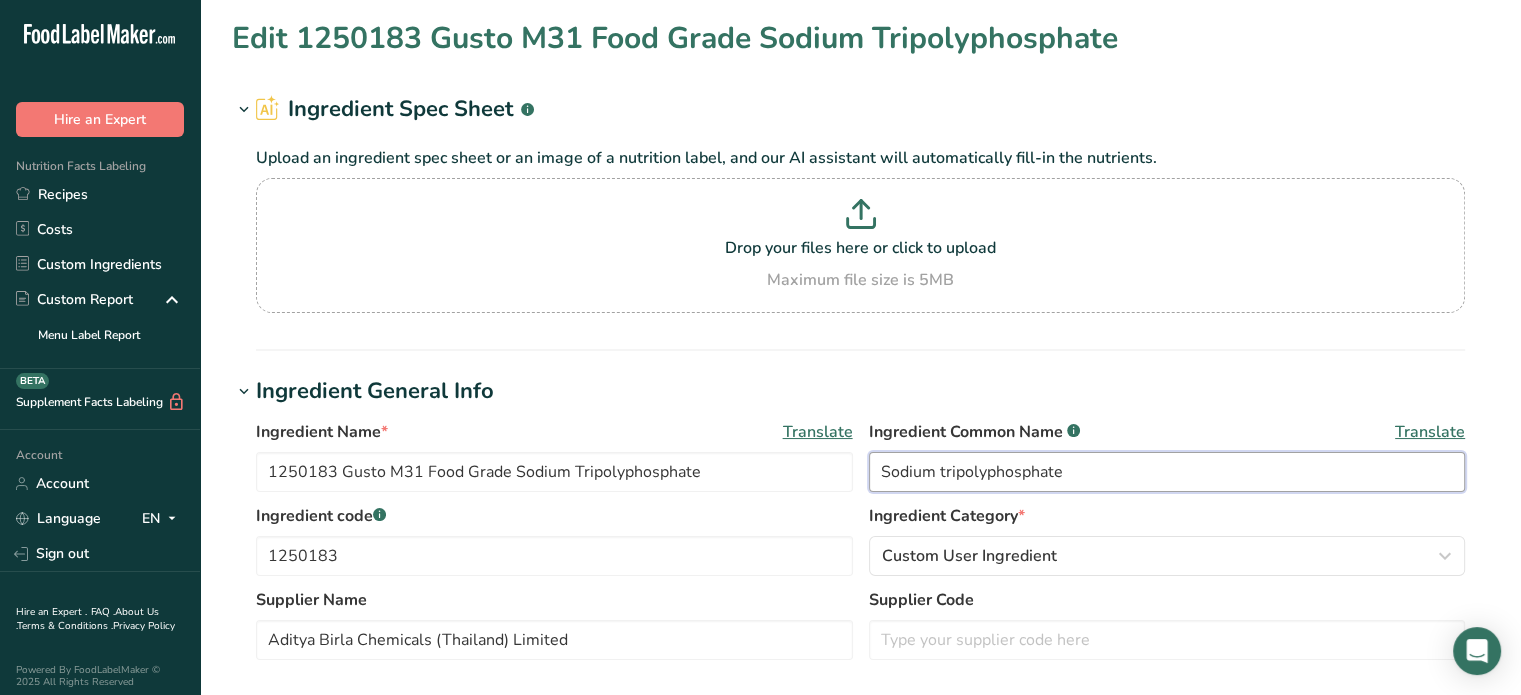 click on "Sodium tripolyphosphate" at bounding box center (1167, 472) 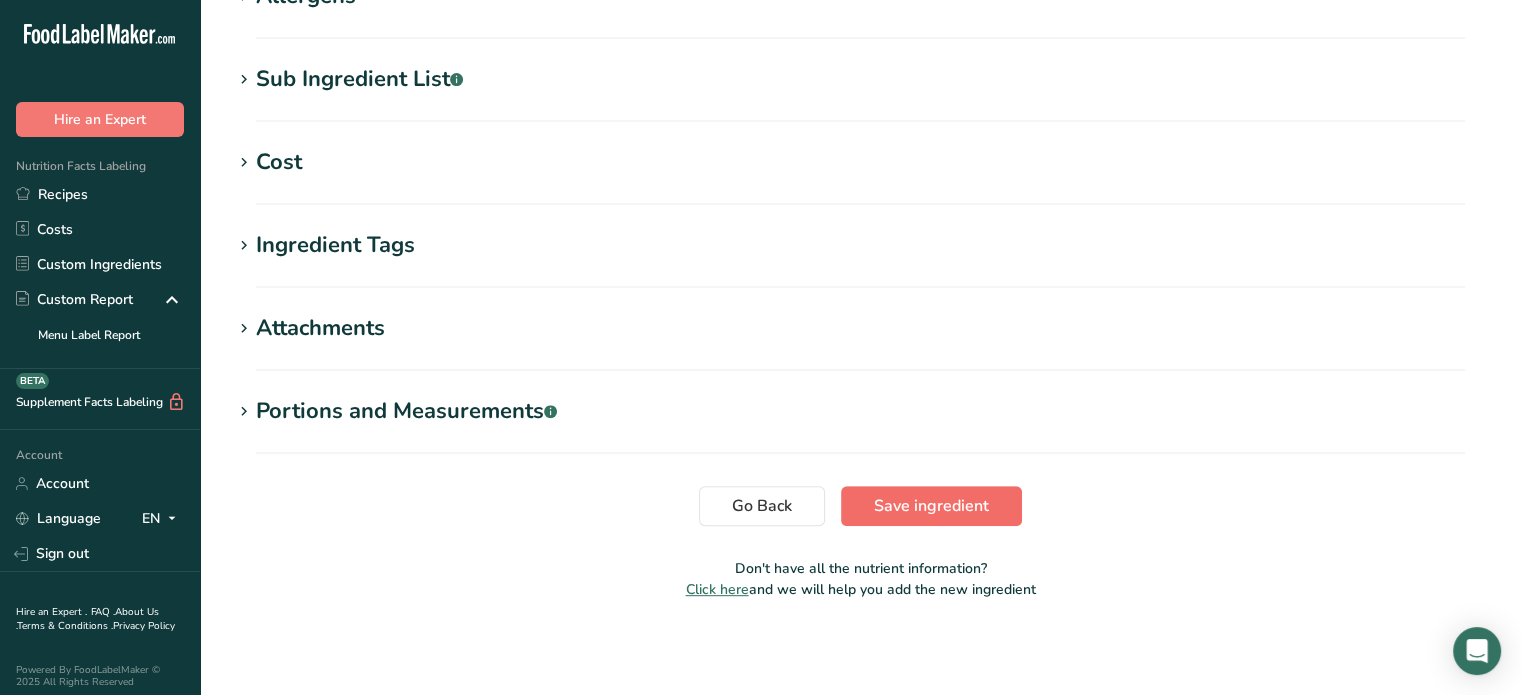 type on "Sodium Tripolyphosphate" 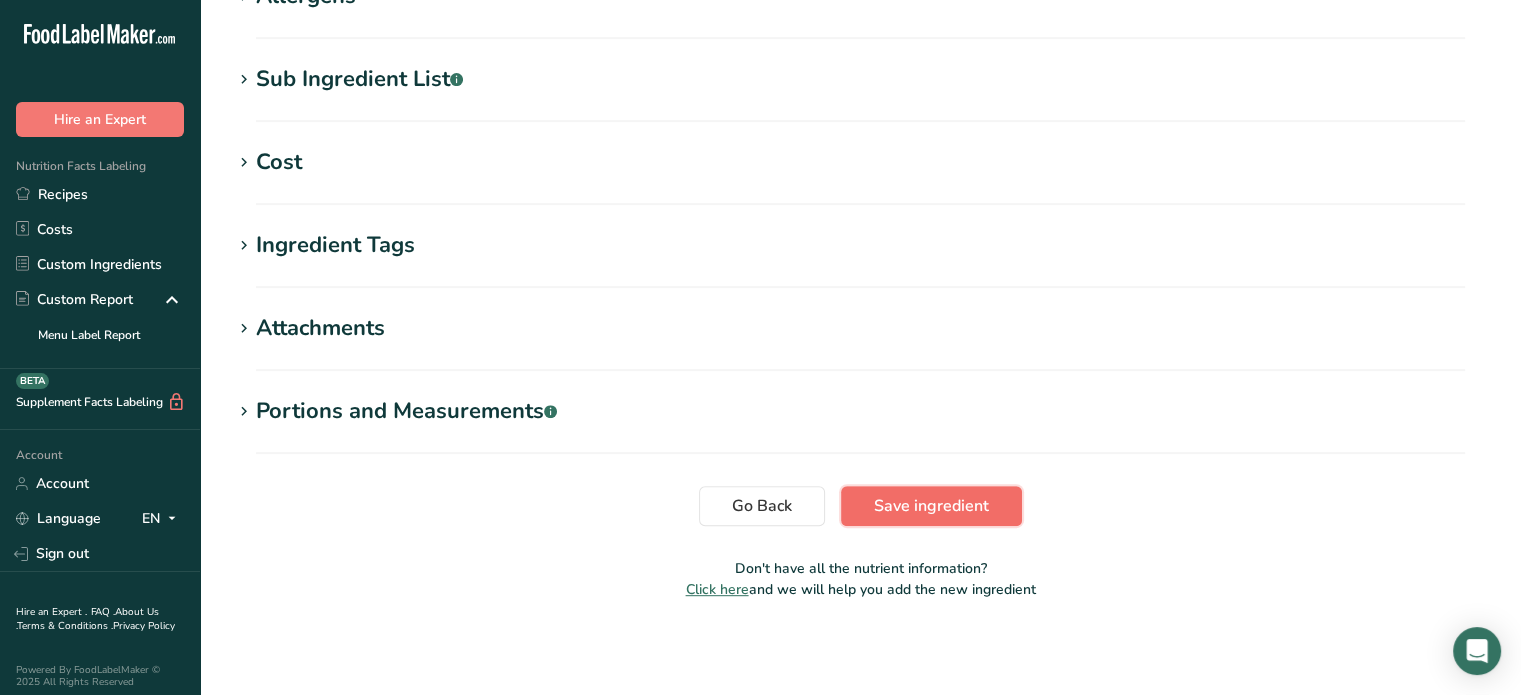 click on "Save ingredient" at bounding box center (931, 506) 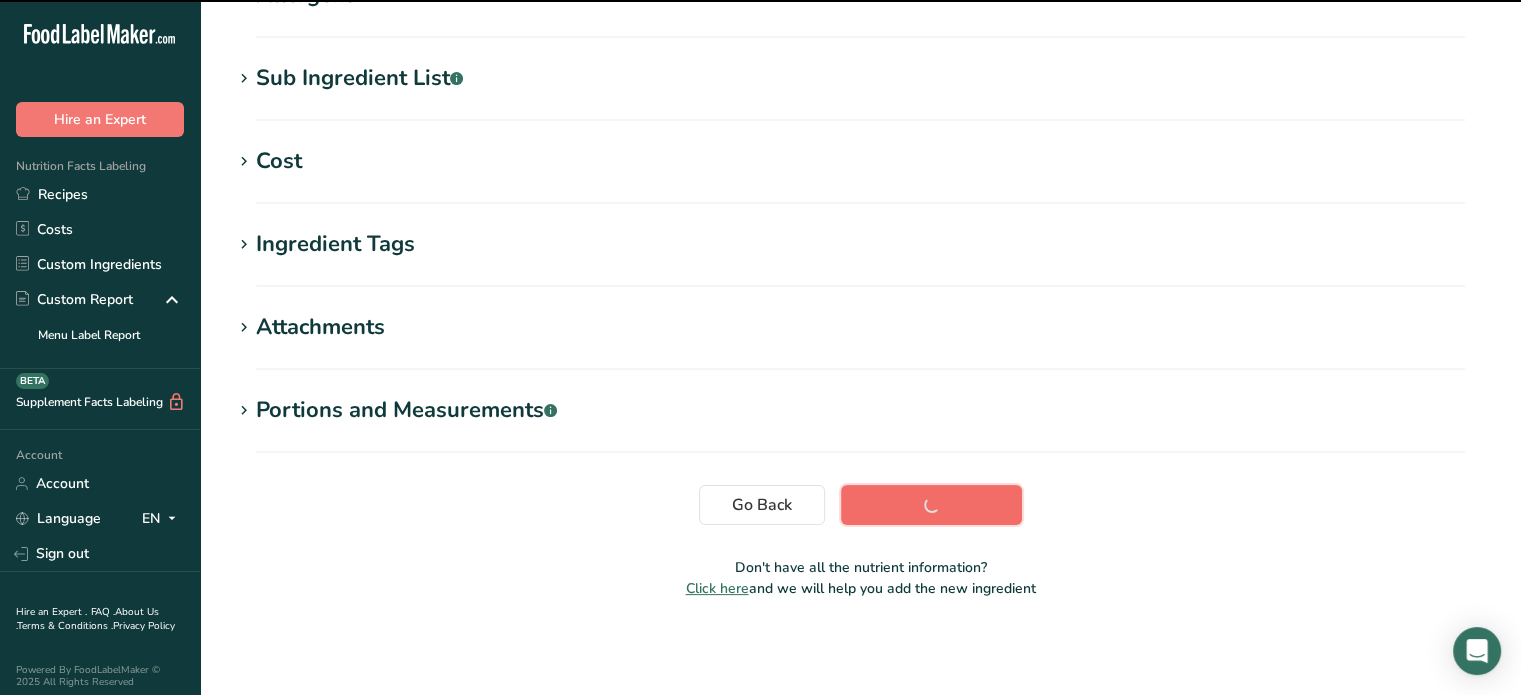 scroll, scrollTop: 363, scrollLeft: 0, axis: vertical 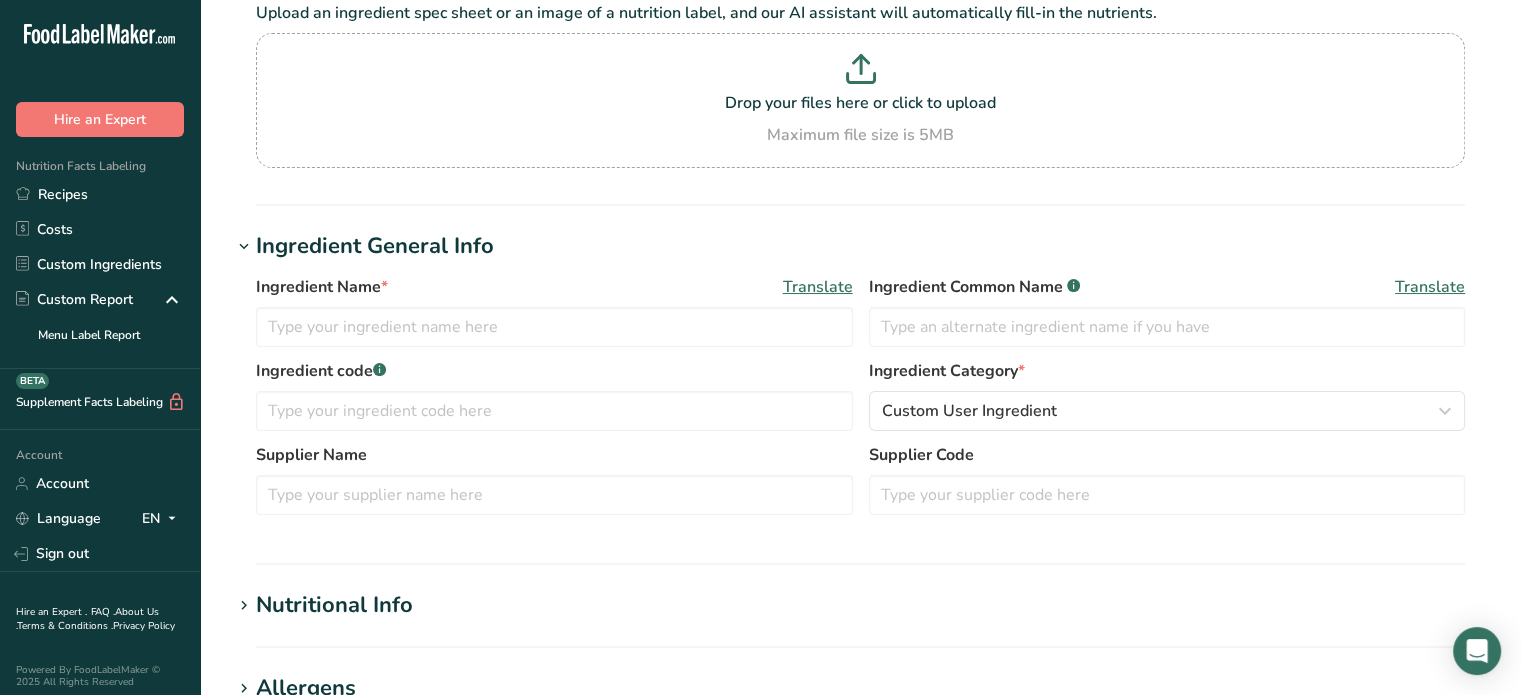 type on "1250016 BATTER BIND S modified food starch" 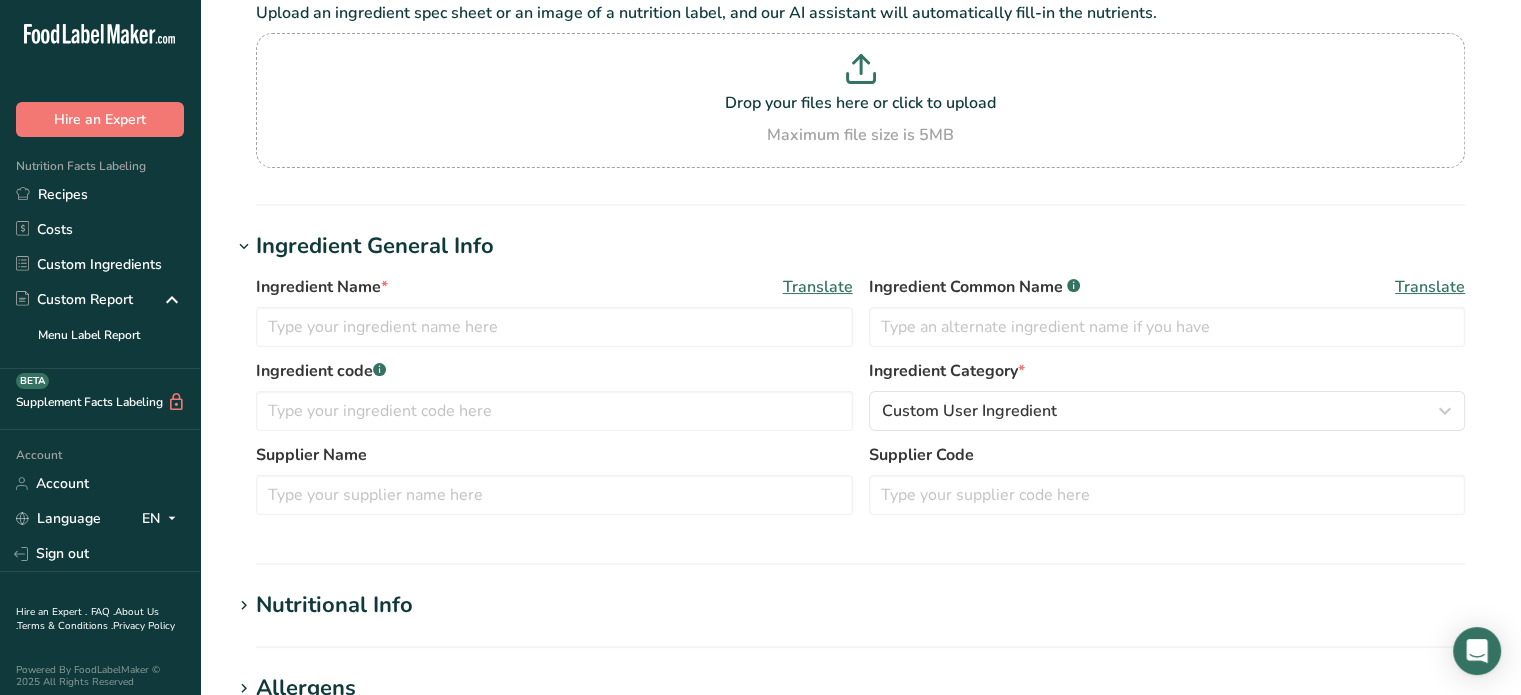 type on "Food Starch-Modified" 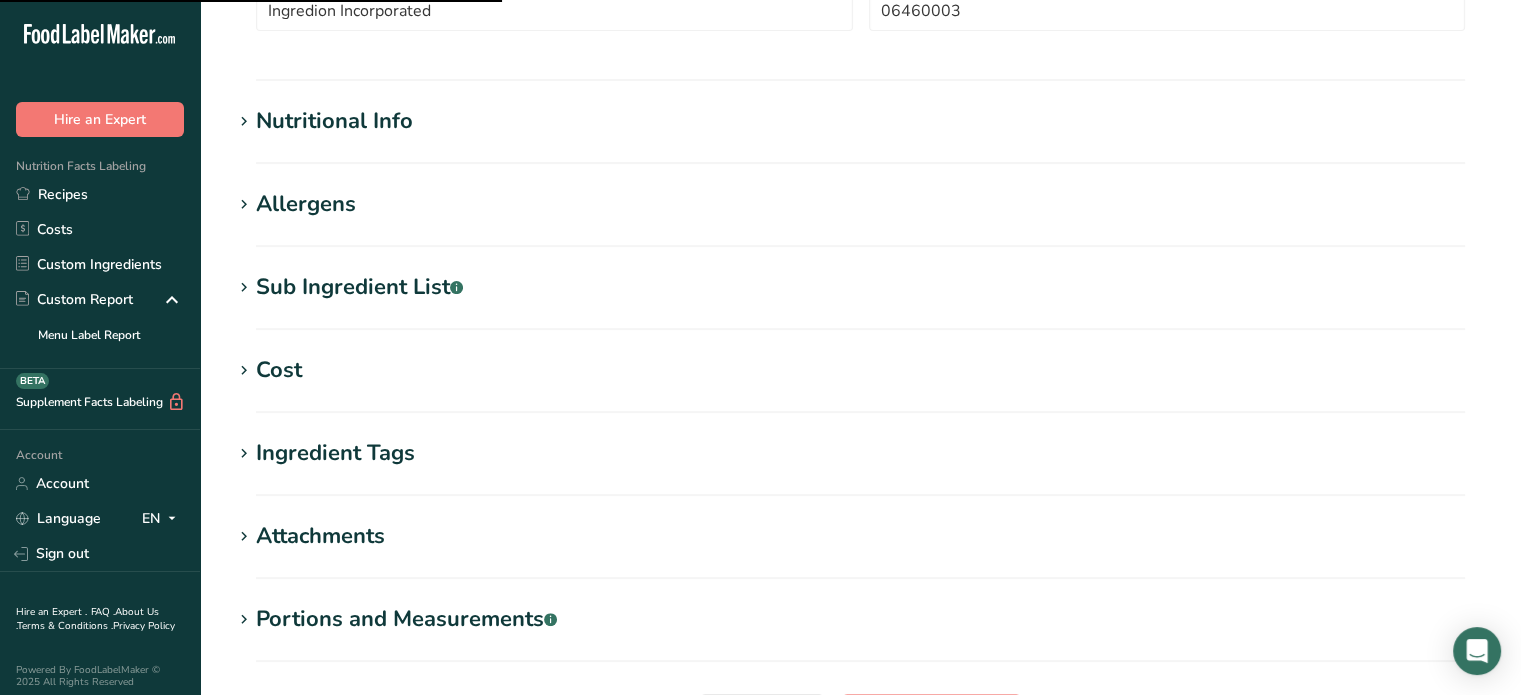 scroll, scrollTop: 545, scrollLeft: 0, axis: vertical 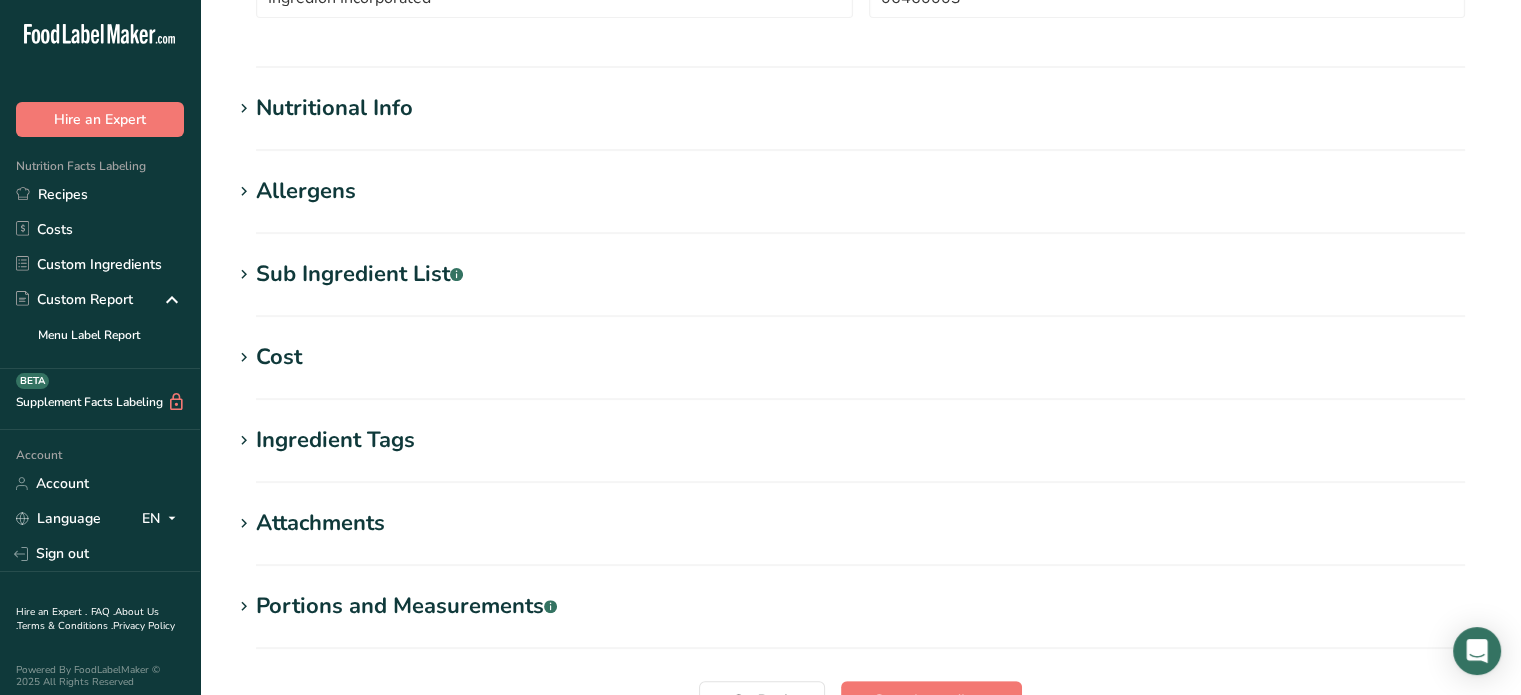 click on "Nutritional Info" at bounding box center [860, 108] 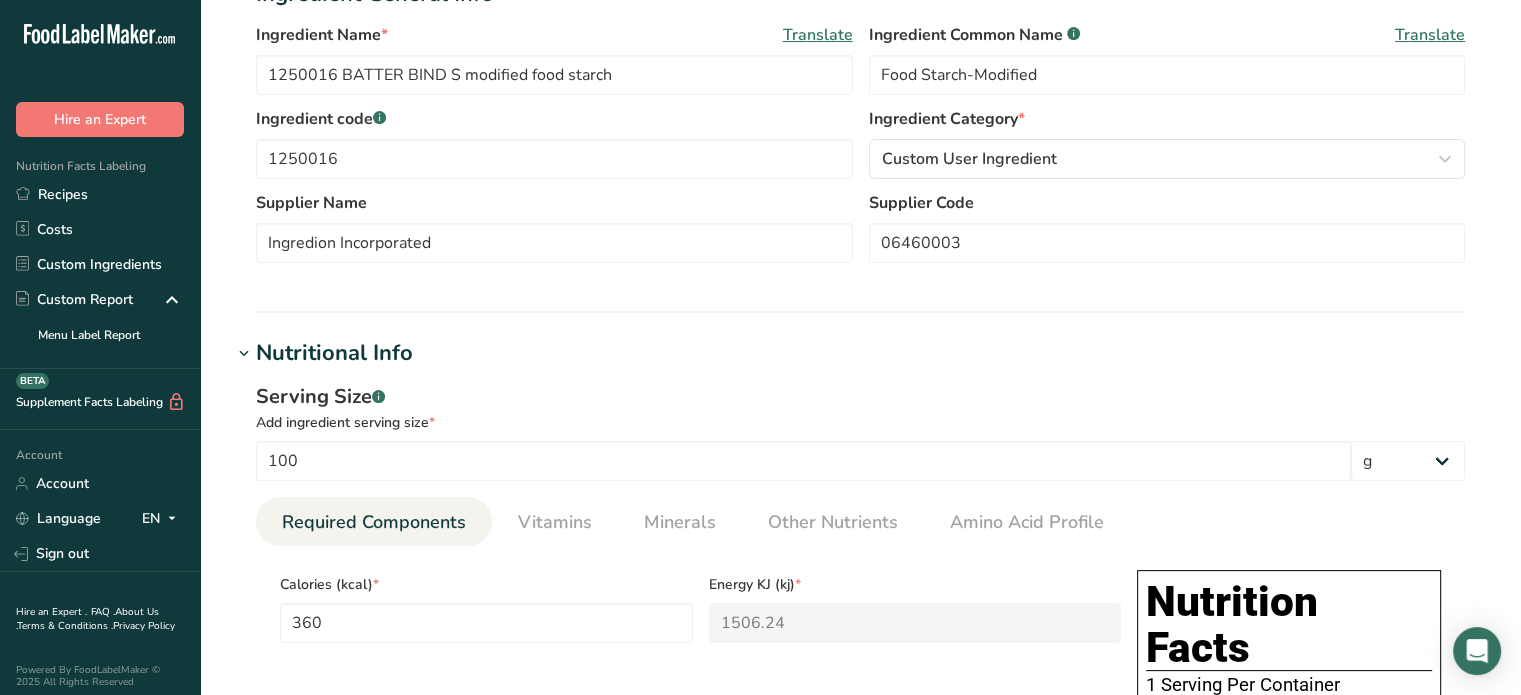 scroll, scrollTop: 0, scrollLeft: 0, axis: both 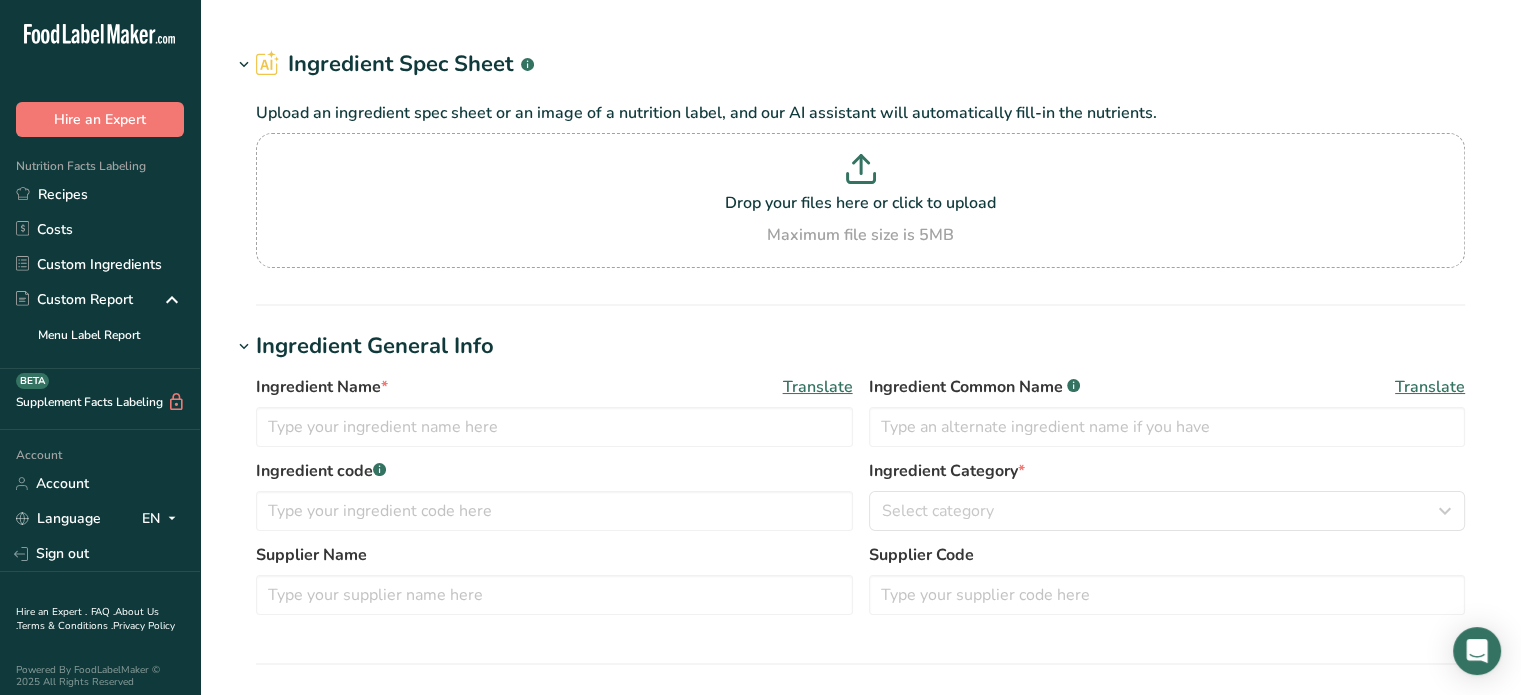 type on "PRL C1302 #1150620 - Premium Chicken Broth #C1302" 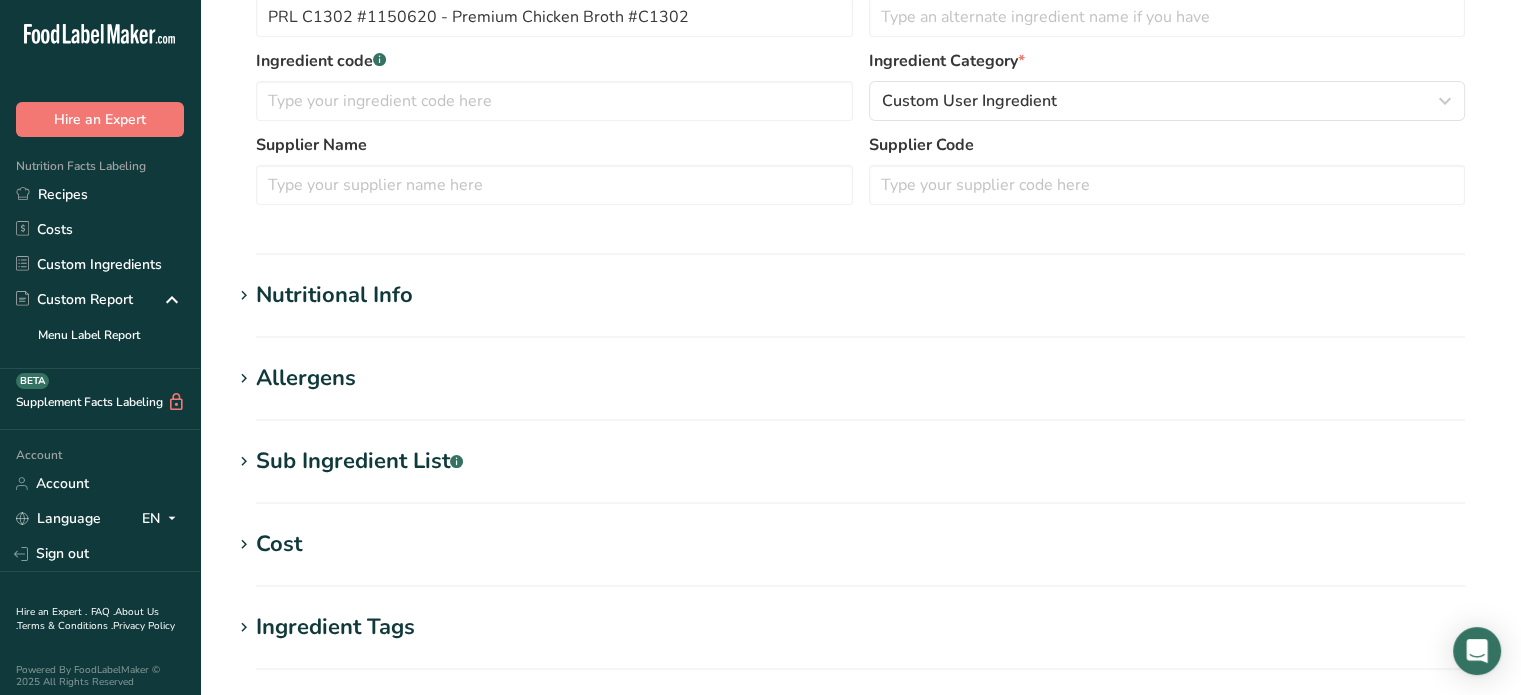 scroll, scrollTop: 600, scrollLeft: 0, axis: vertical 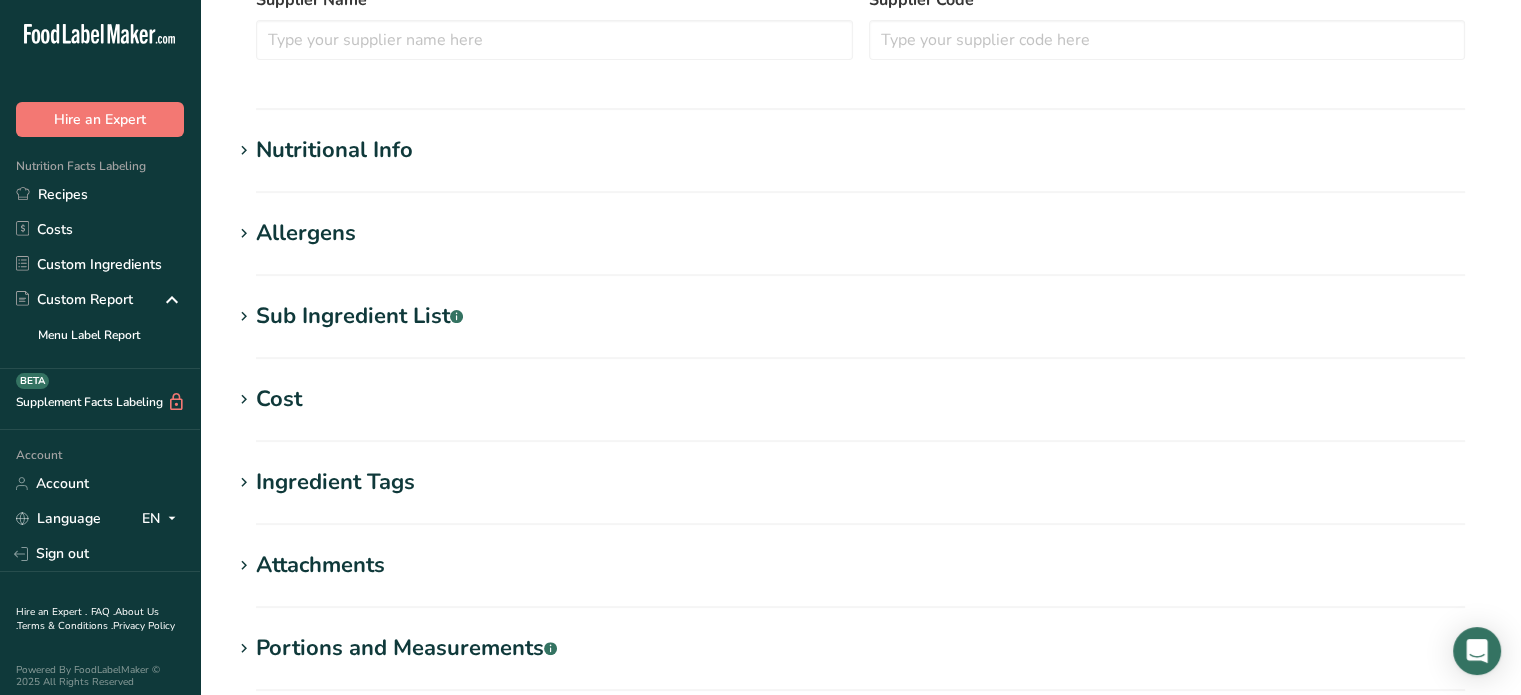 click on "Nutritional Info" at bounding box center (334, 150) 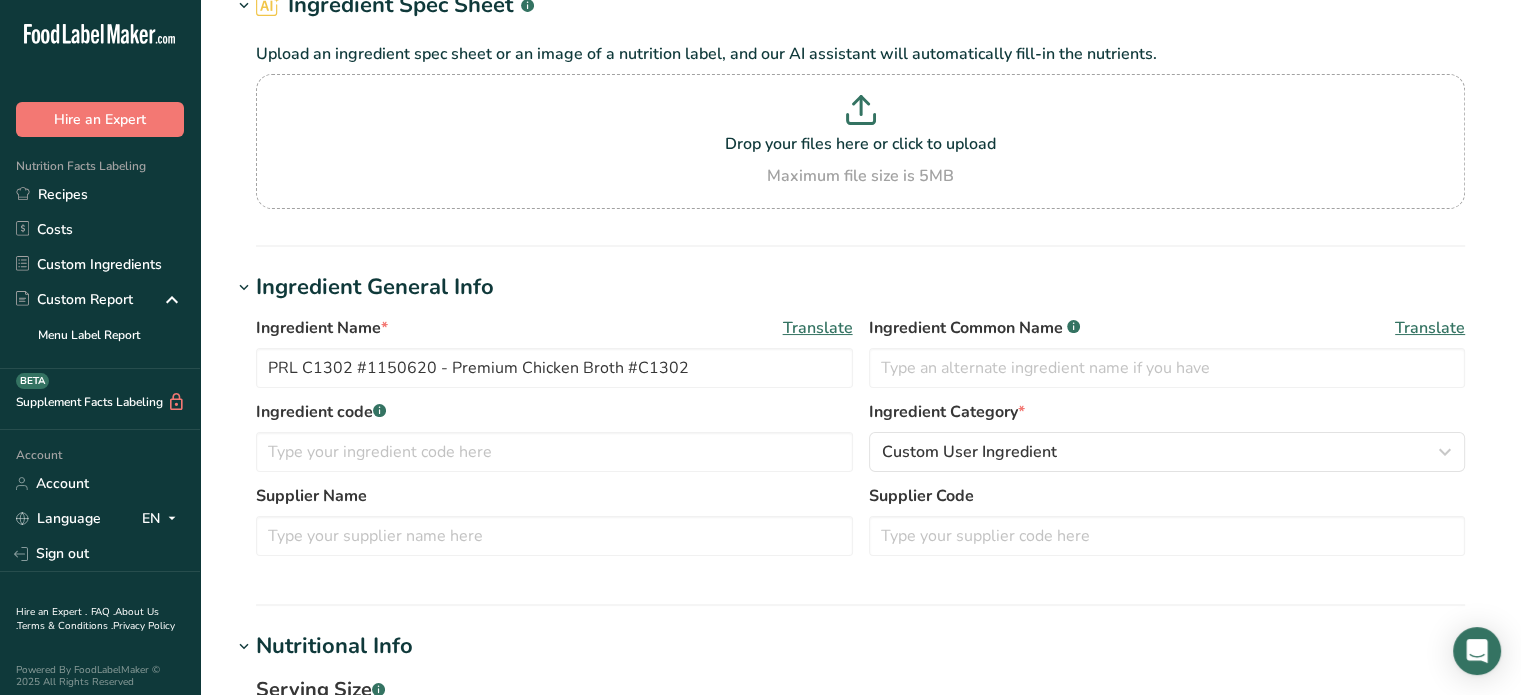 scroll, scrollTop: 100, scrollLeft: 0, axis: vertical 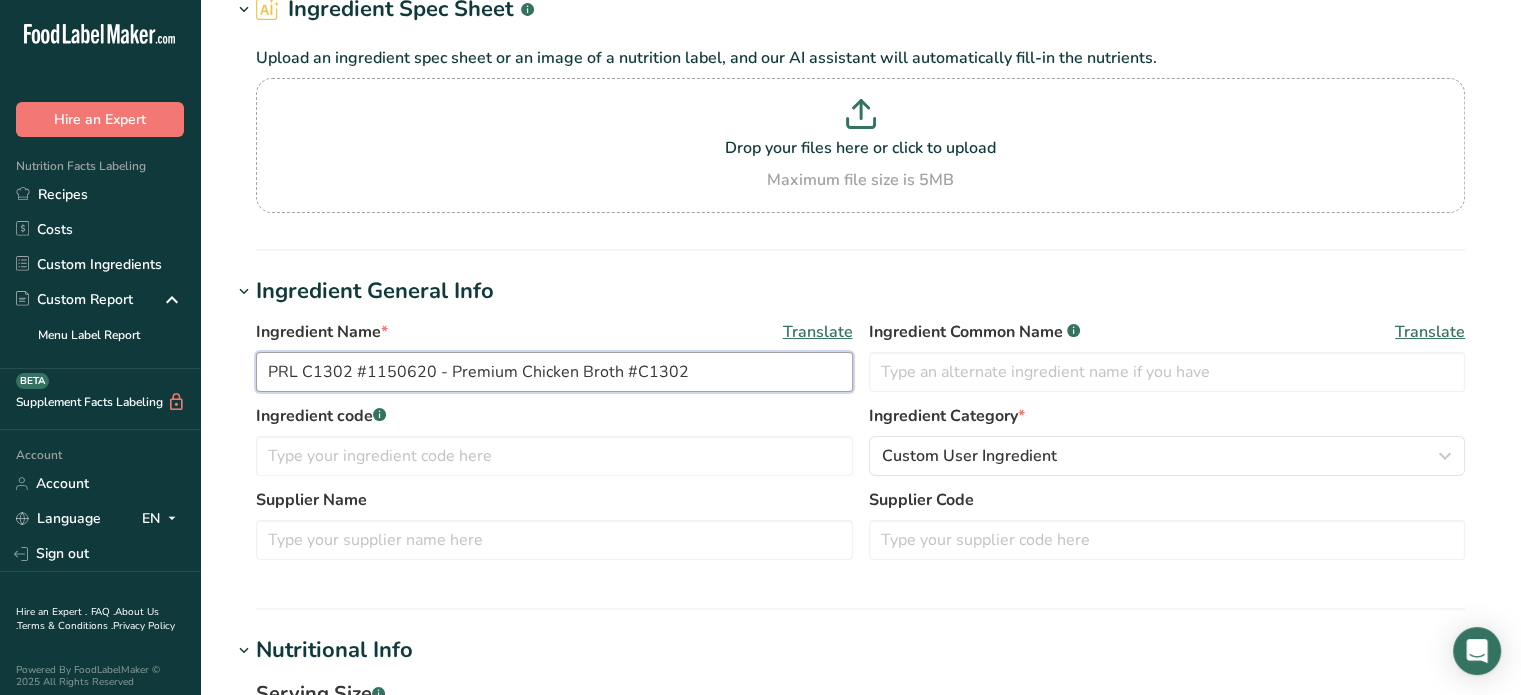 drag, startPoint x: 431, startPoint y: 367, endPoint x: 366, endPoint y: 371, distance: 65.12296 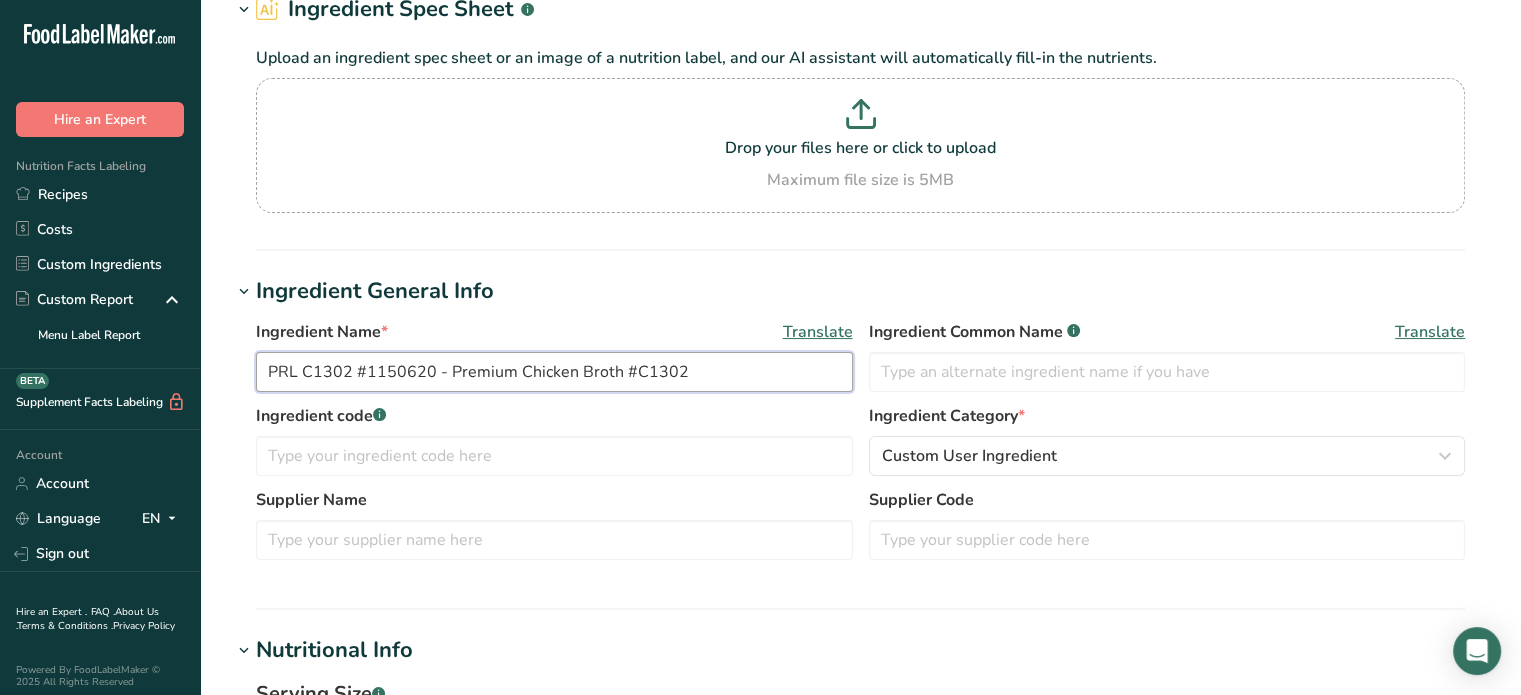 scroll, scrollTop: 0, scrollLeft: 0, axis: both 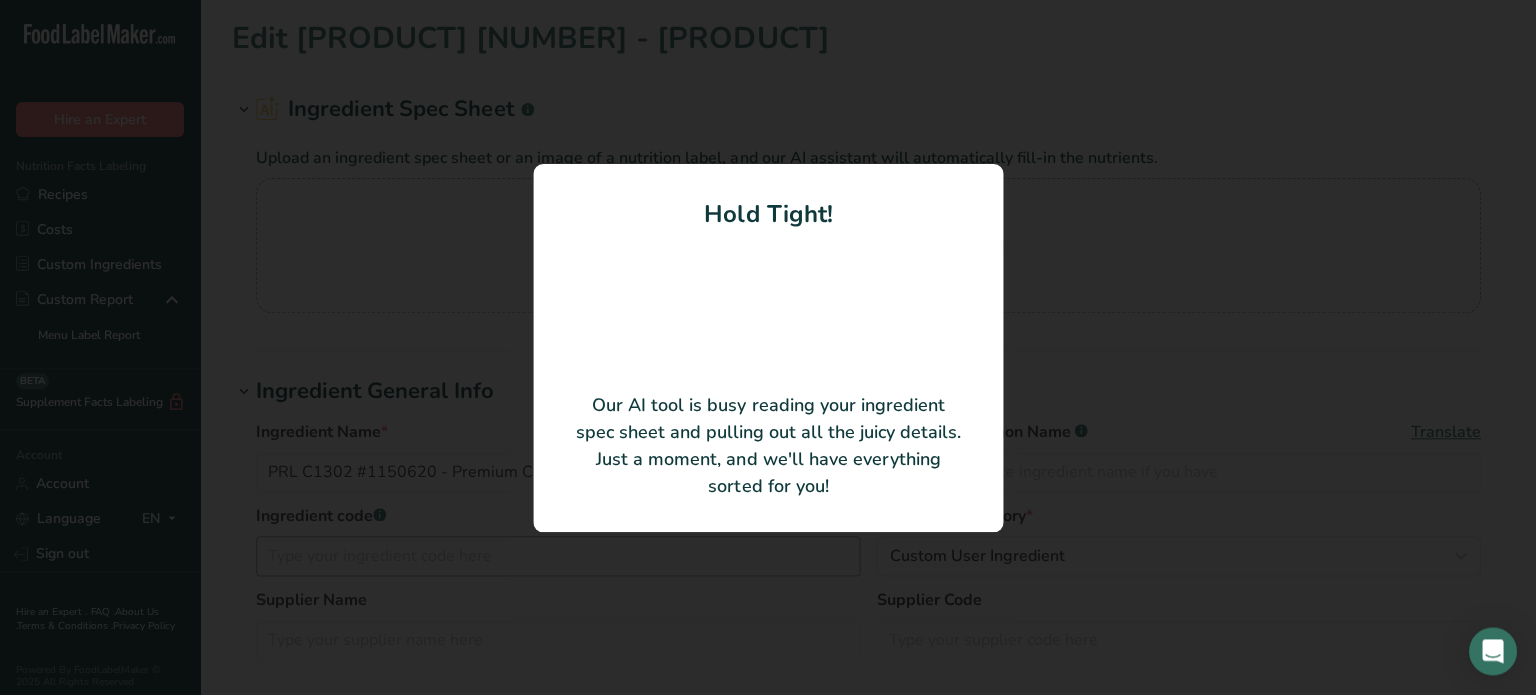 type 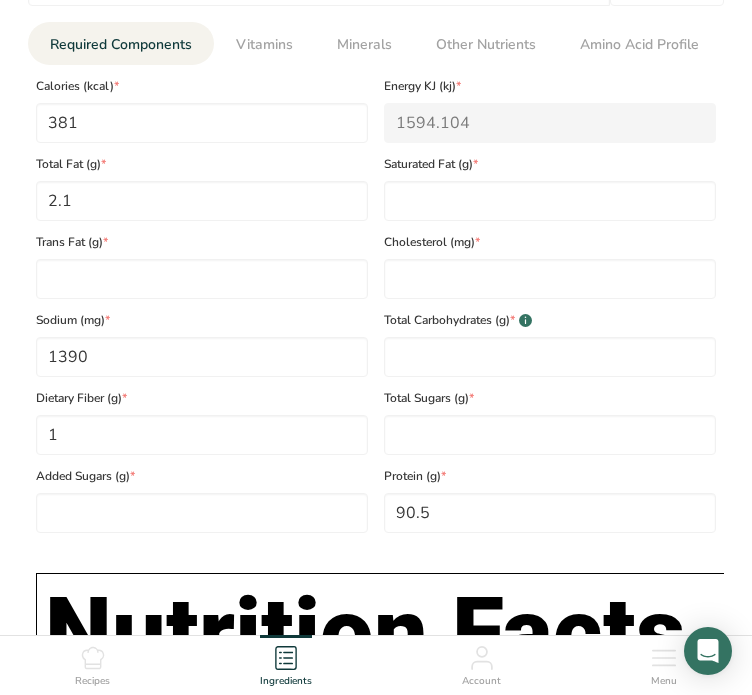 scroll, scrollTop: 1100, scrollLeft: 0, axis: vertical 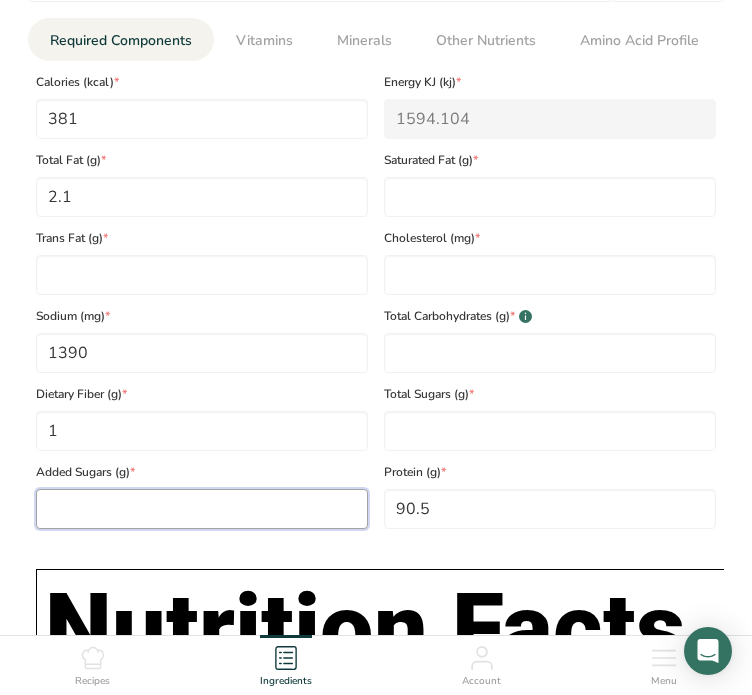 click at bounding box center (202, 509) 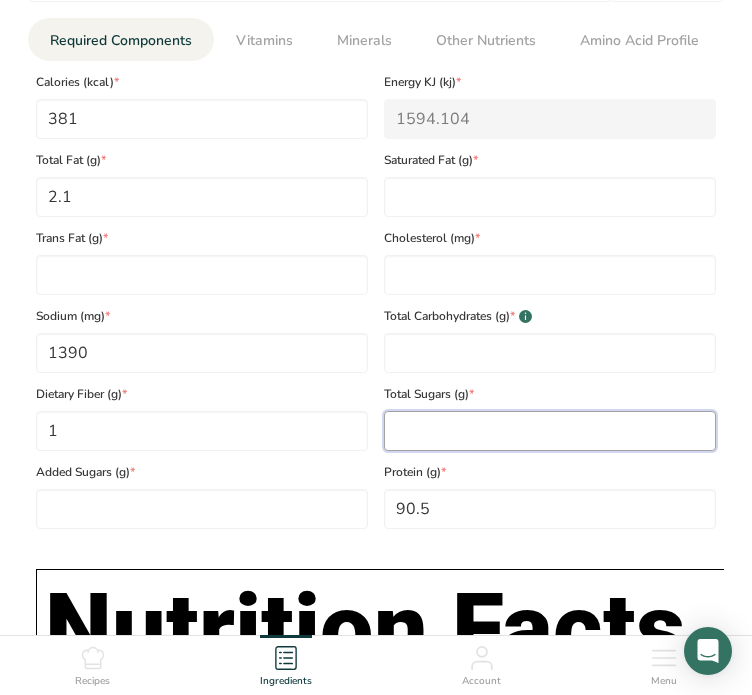 click at bounding box center [550, 431] 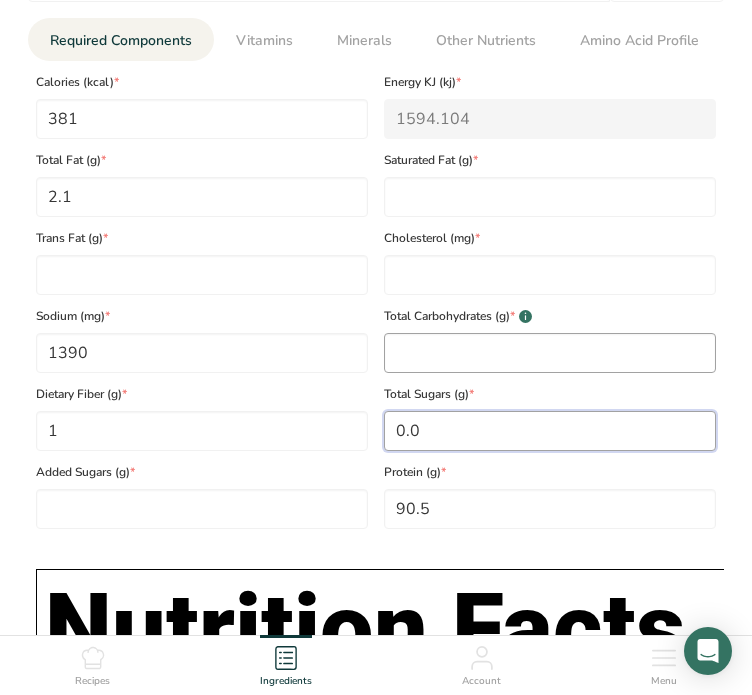type on "0.0" 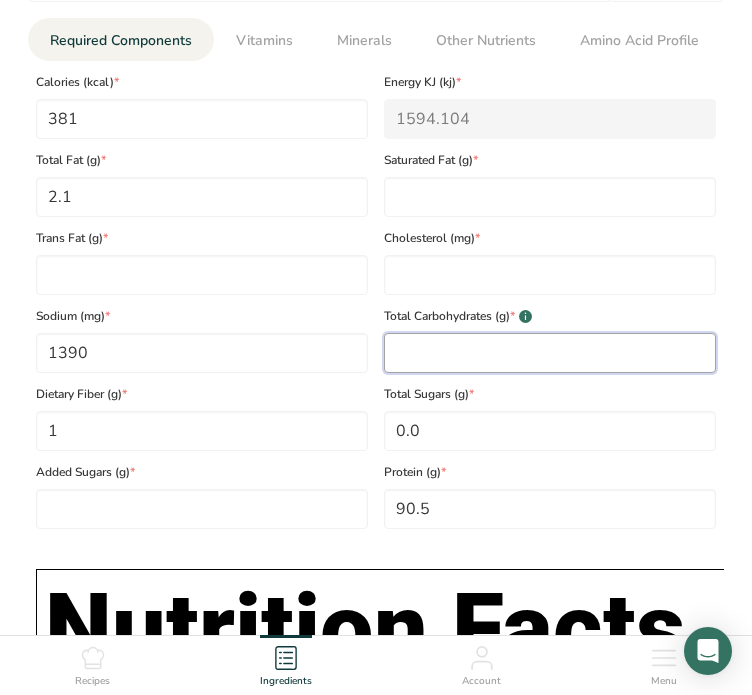 click at bounding box center [550, 353] 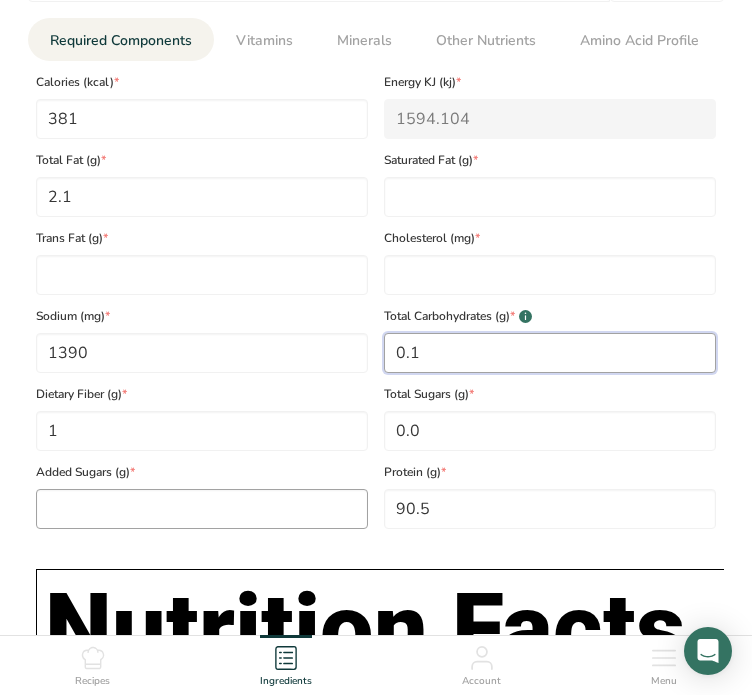 type on "0.1" 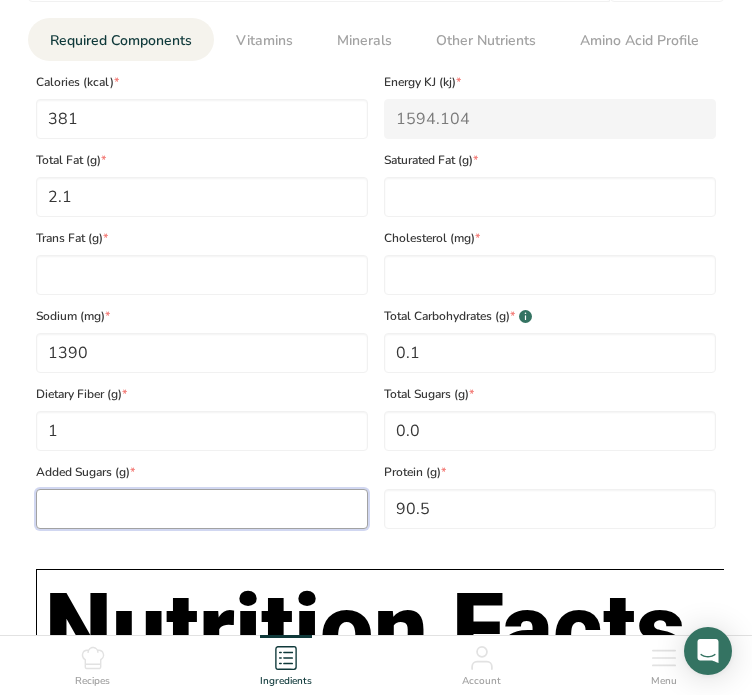 click at bounding box center [202, 509] 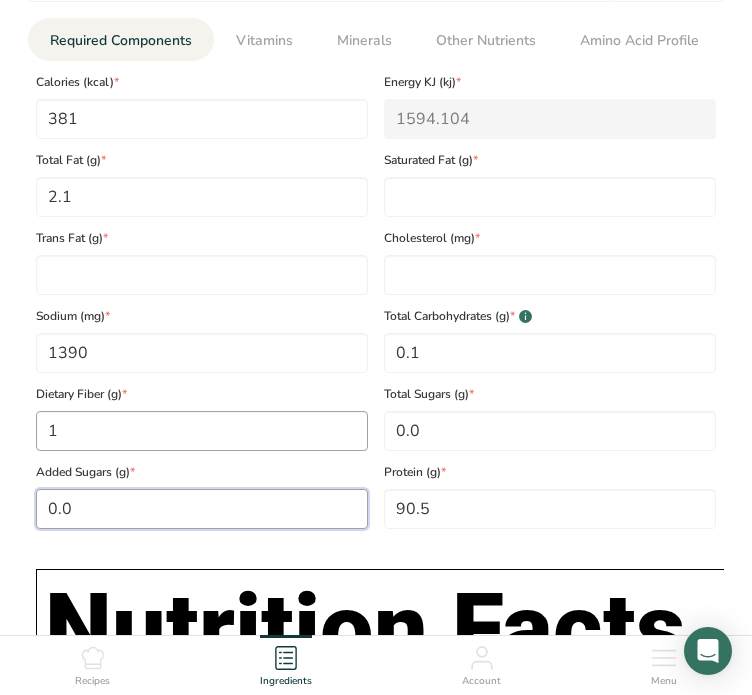 type on "0.0" 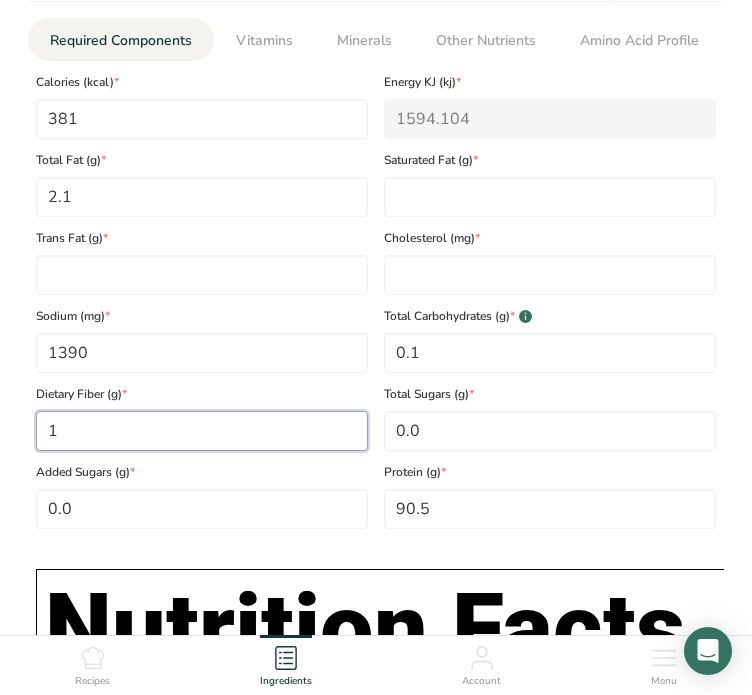 click on "1" at bounding box center [202, 431] 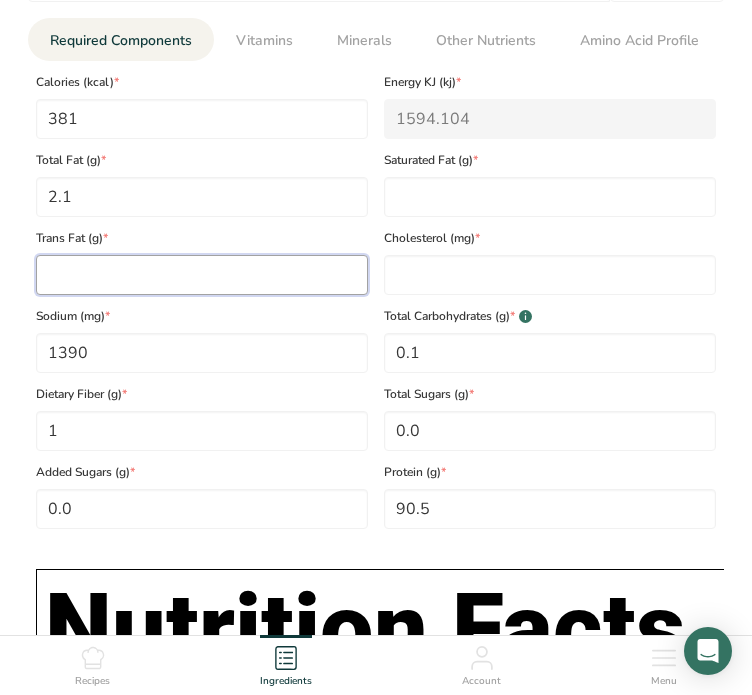 click at bounding box center (202, 275) 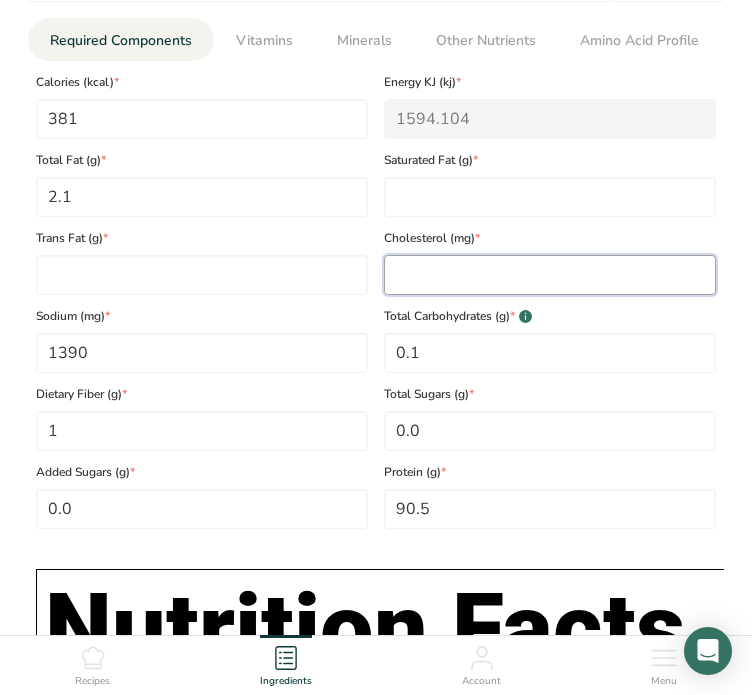 click at bounding box center (550, 275) 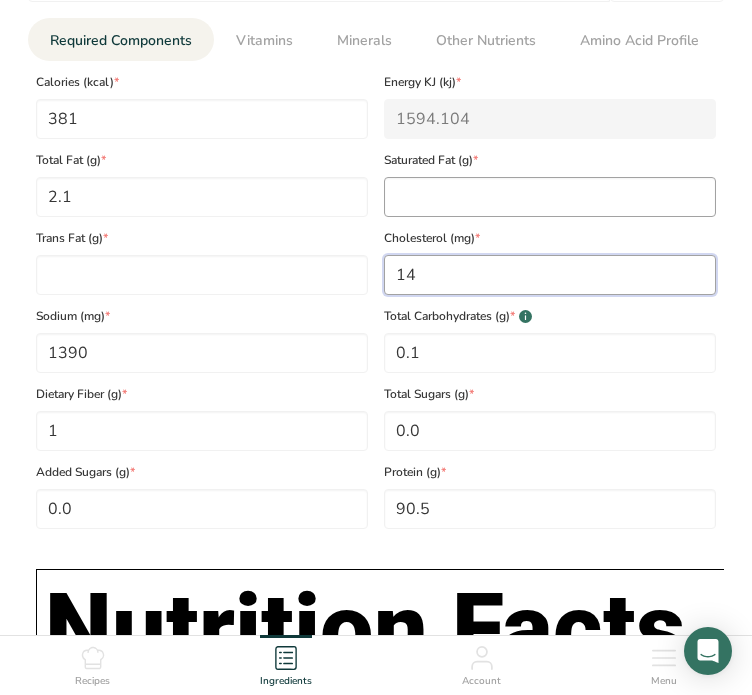 type on "14" 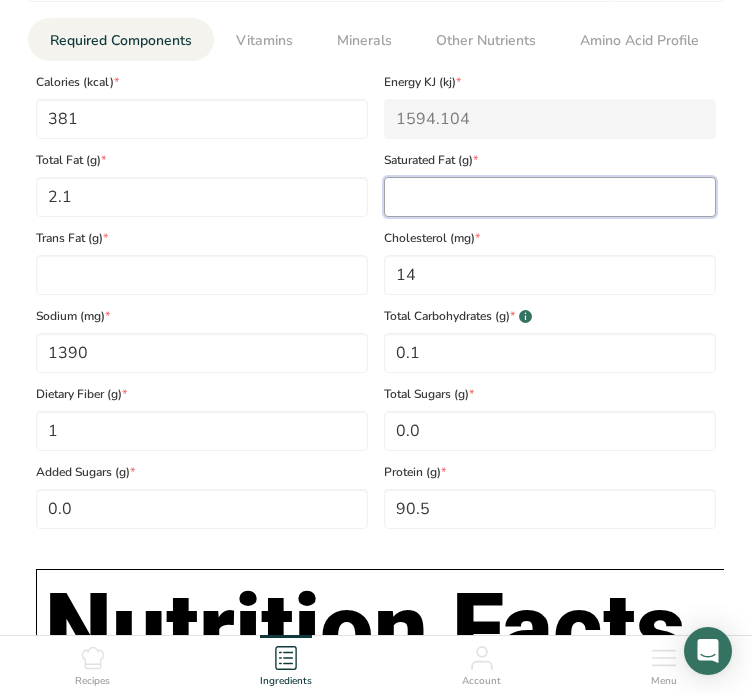 click at bounding box center [550, 197] 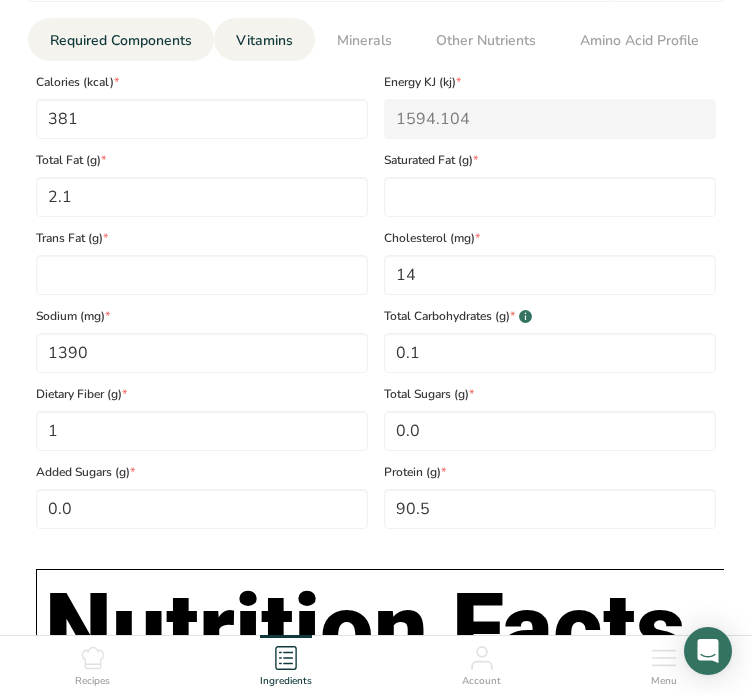 click on "Vitamins" at bounding box center (264, 40) 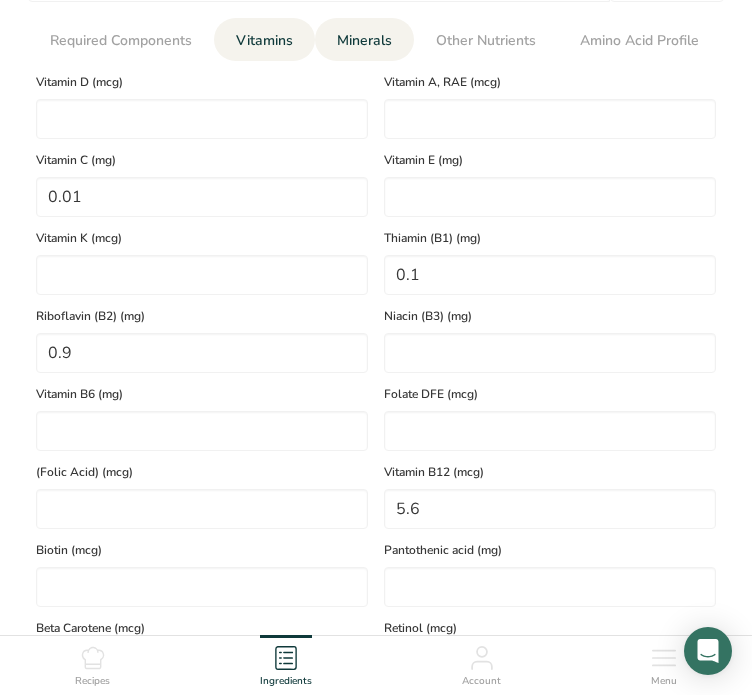 click on "Minerals" at bounding box center [364, 40] 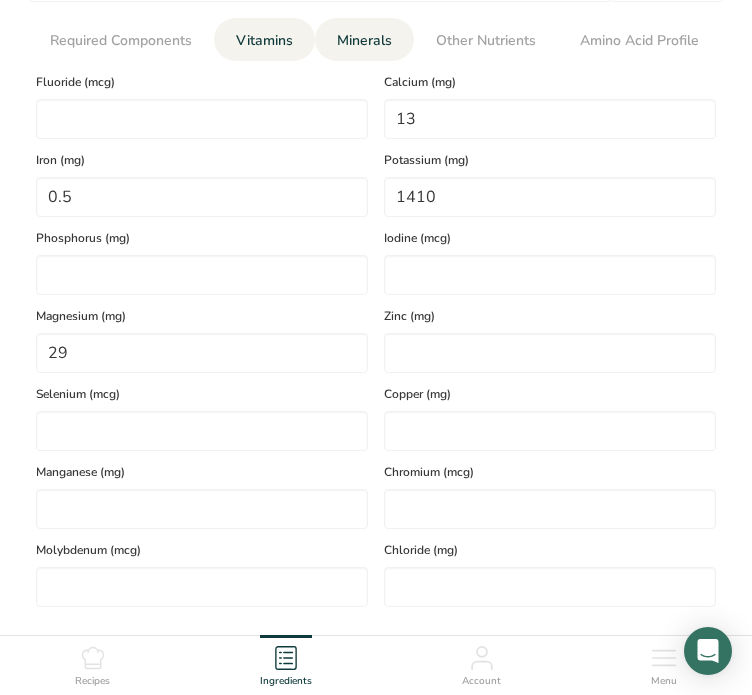 click on "Vitamins" at bounding box center [264, 40] 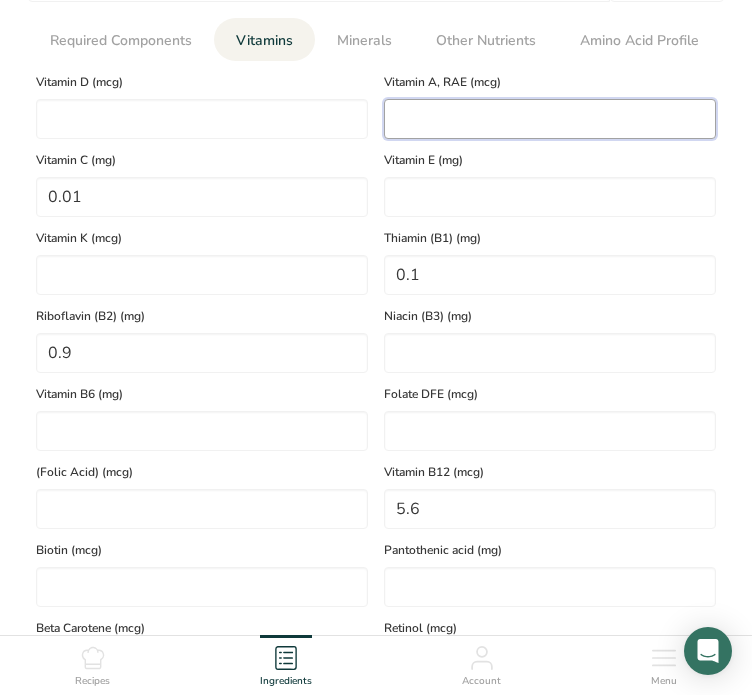 click at bounding box center (550, 119) 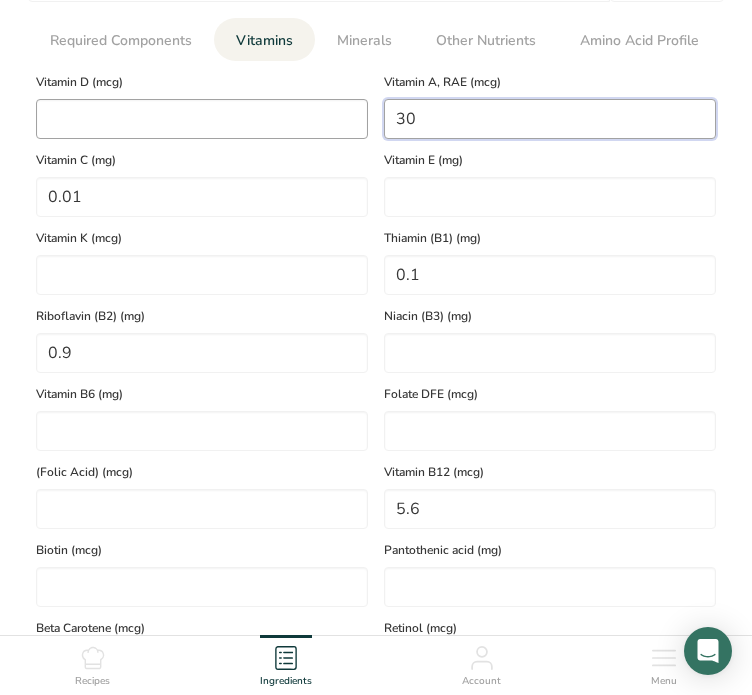 type on "30" 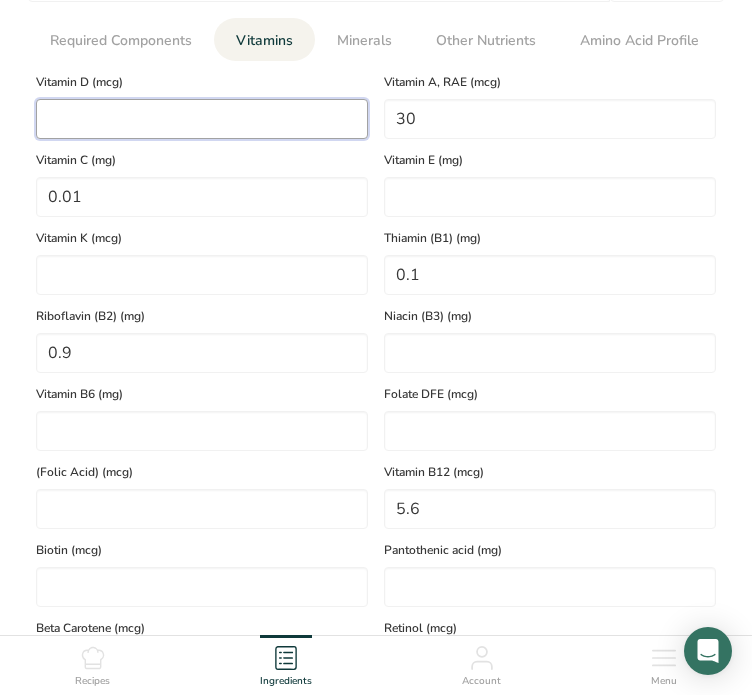 click at bounding box center (202, 119) 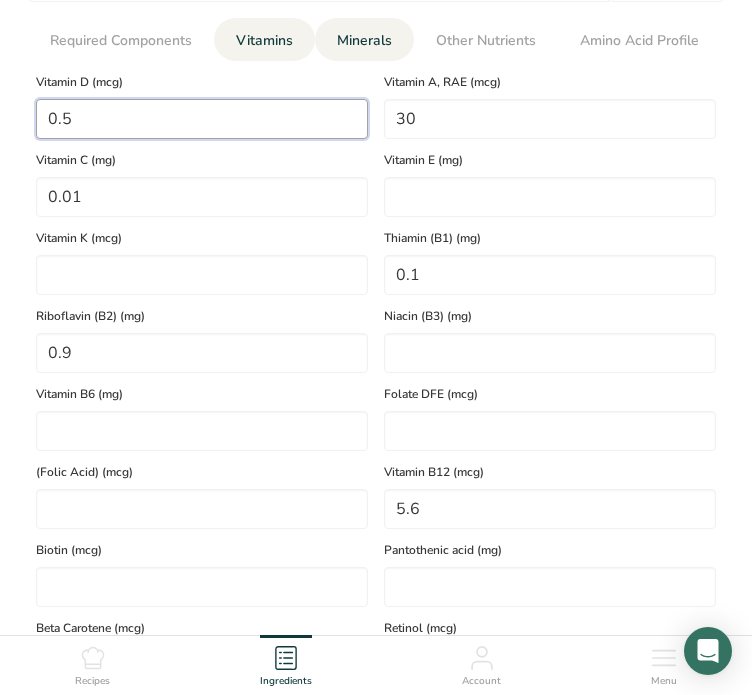 type on "0.5" 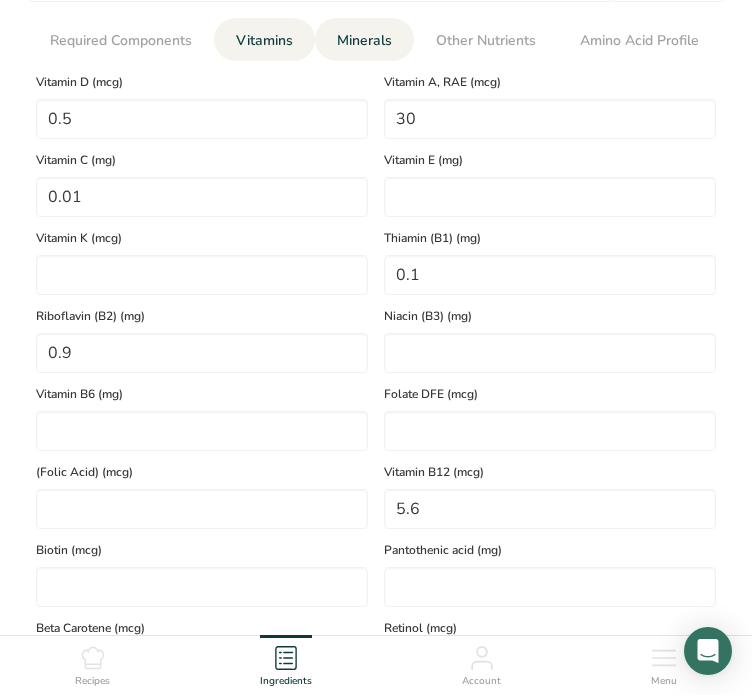 click on "Minerals" at bounding box center [364, 40] 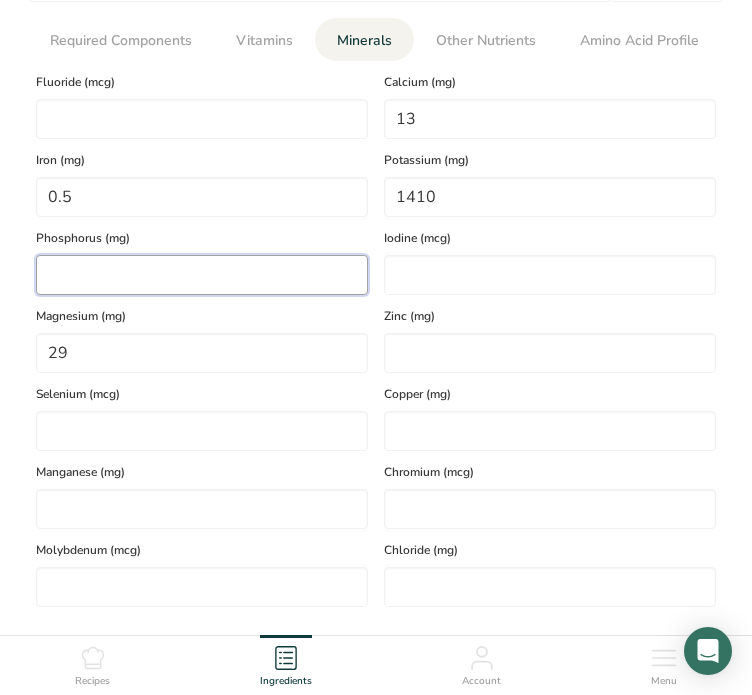 click at bounding box center [202, 275] 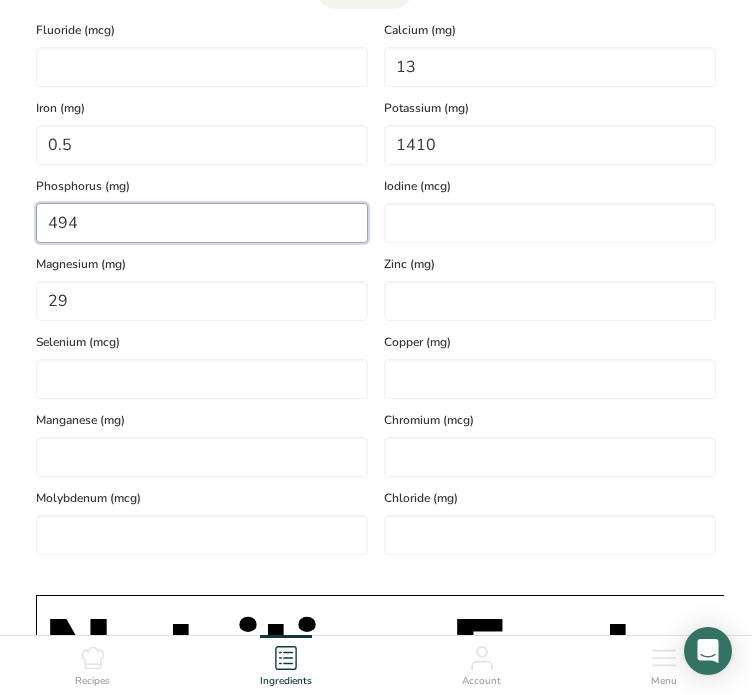 scroll, scrollTop: 1200, scrollLeft: 0, axis: vertical 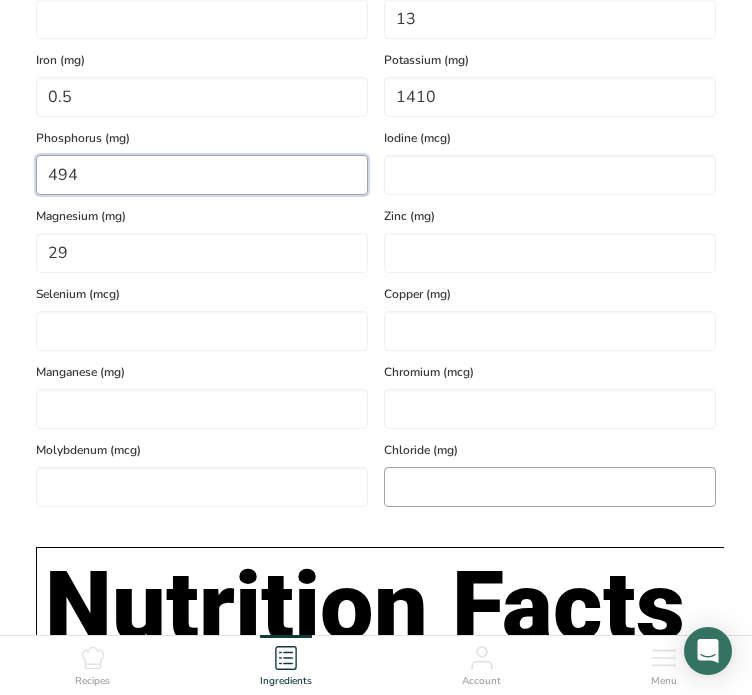 type on "494" 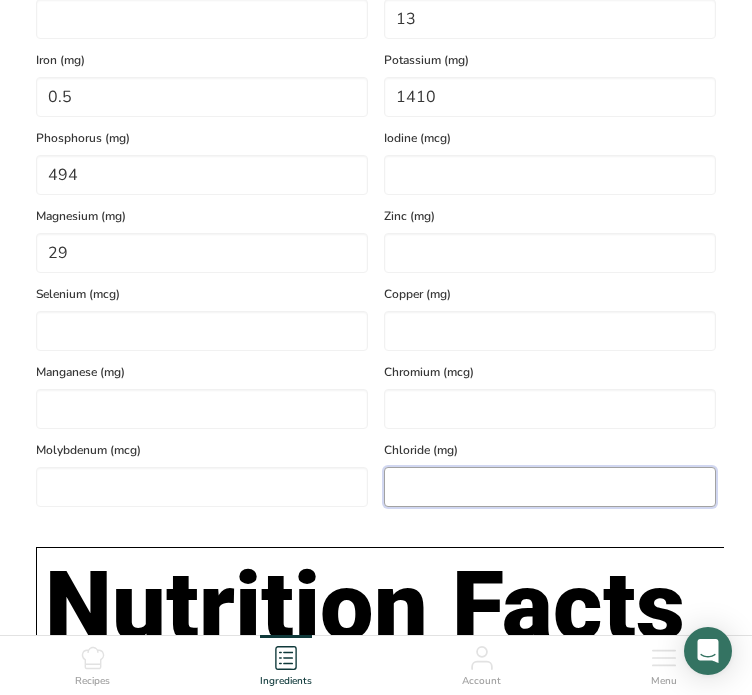 click at bounding box center [550, 487] 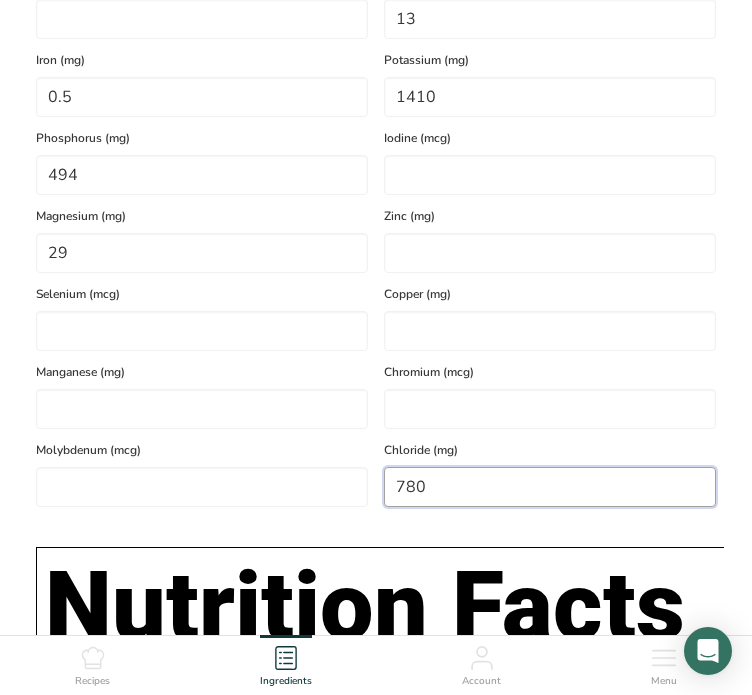type on "780" 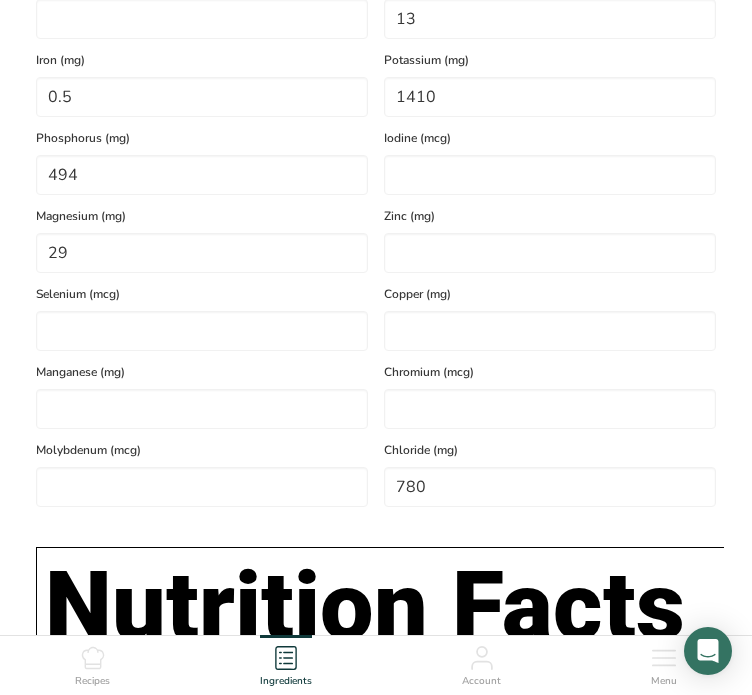 click on "Chloride
(mg)" at bounding box center [550, 450] 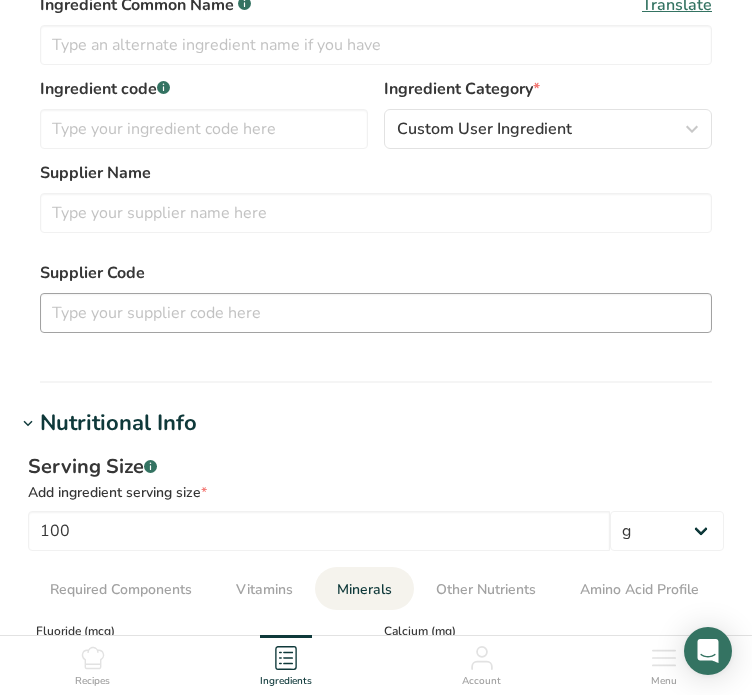 scroll, scrollTop: 600, scrollLeft: 0, axis: vertical 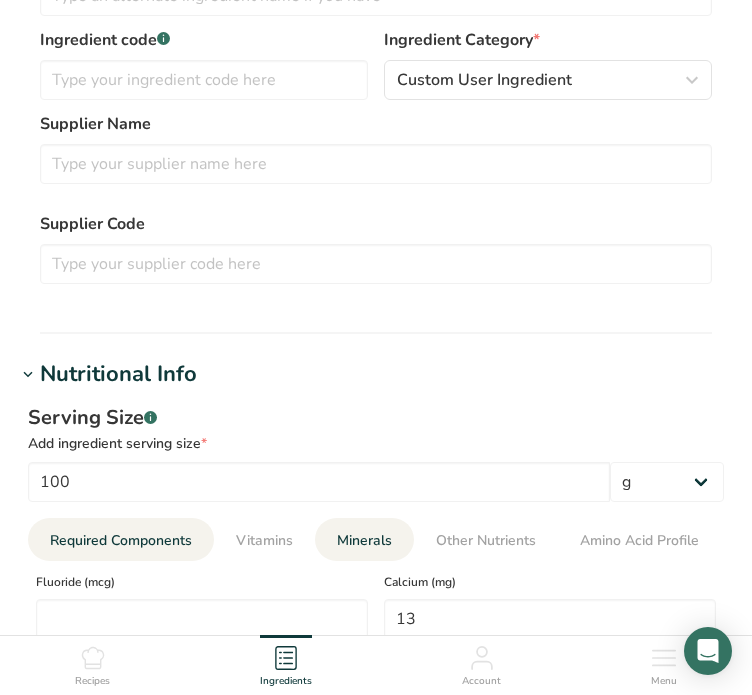 click on "Required Components" at bounding box center [121, 540] 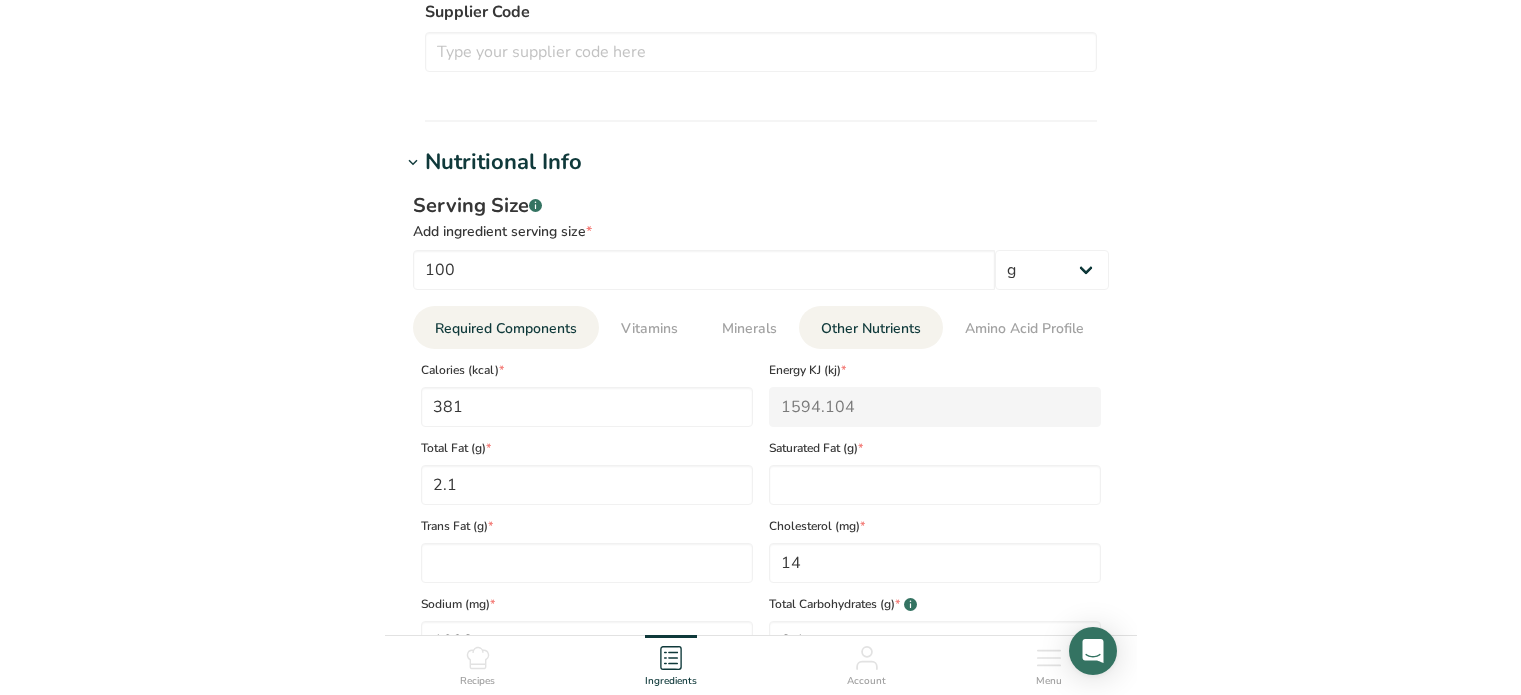 scroll, scrollTop: 1000, scrollLeft: 0, axis: vertical 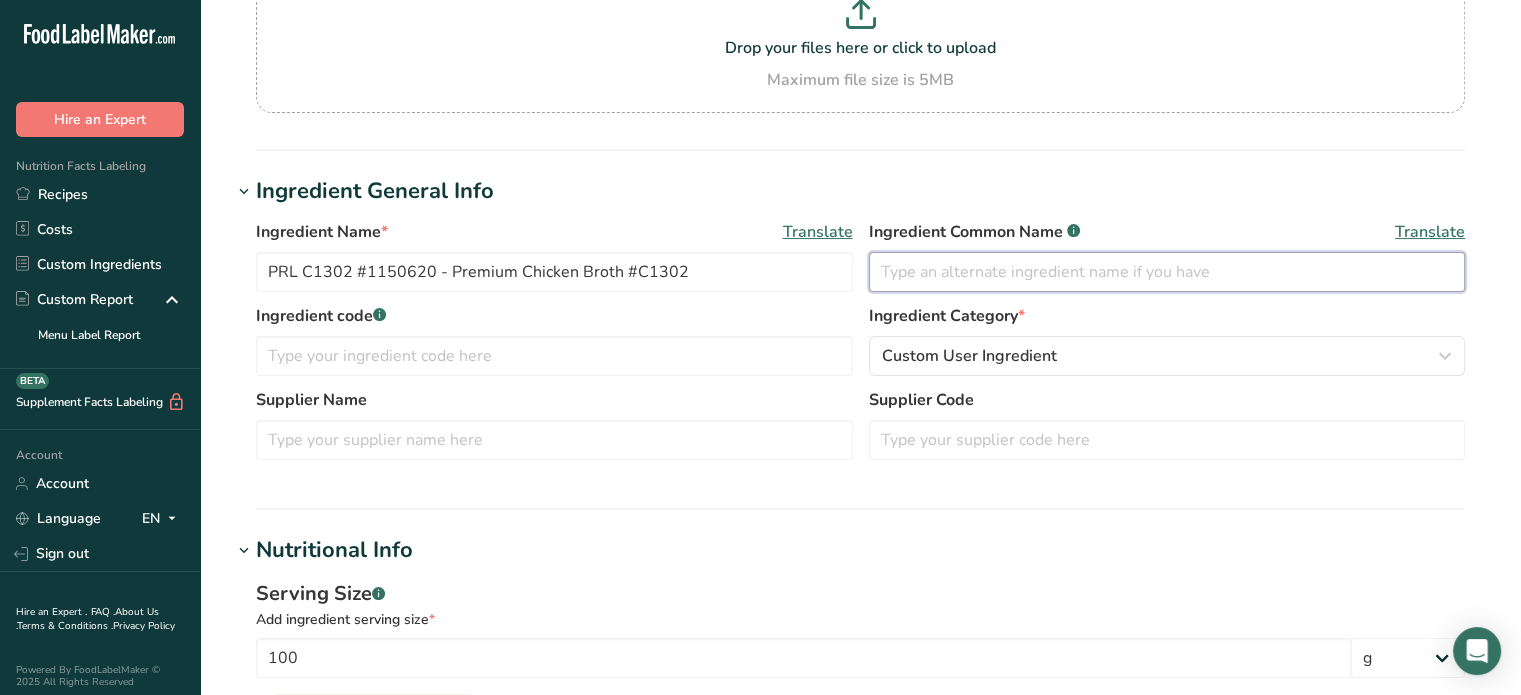 click at bounding box center (1167, 272) 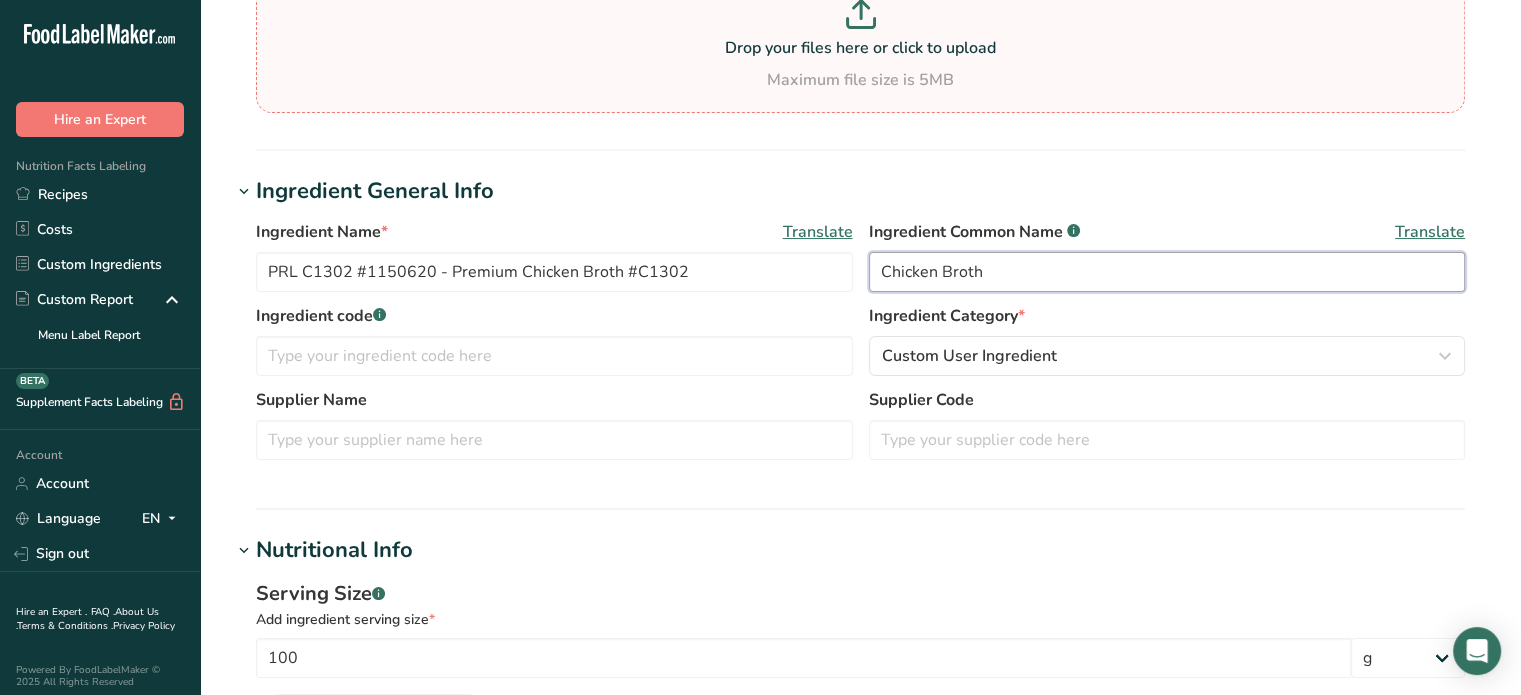 type on "Chicken Broth" 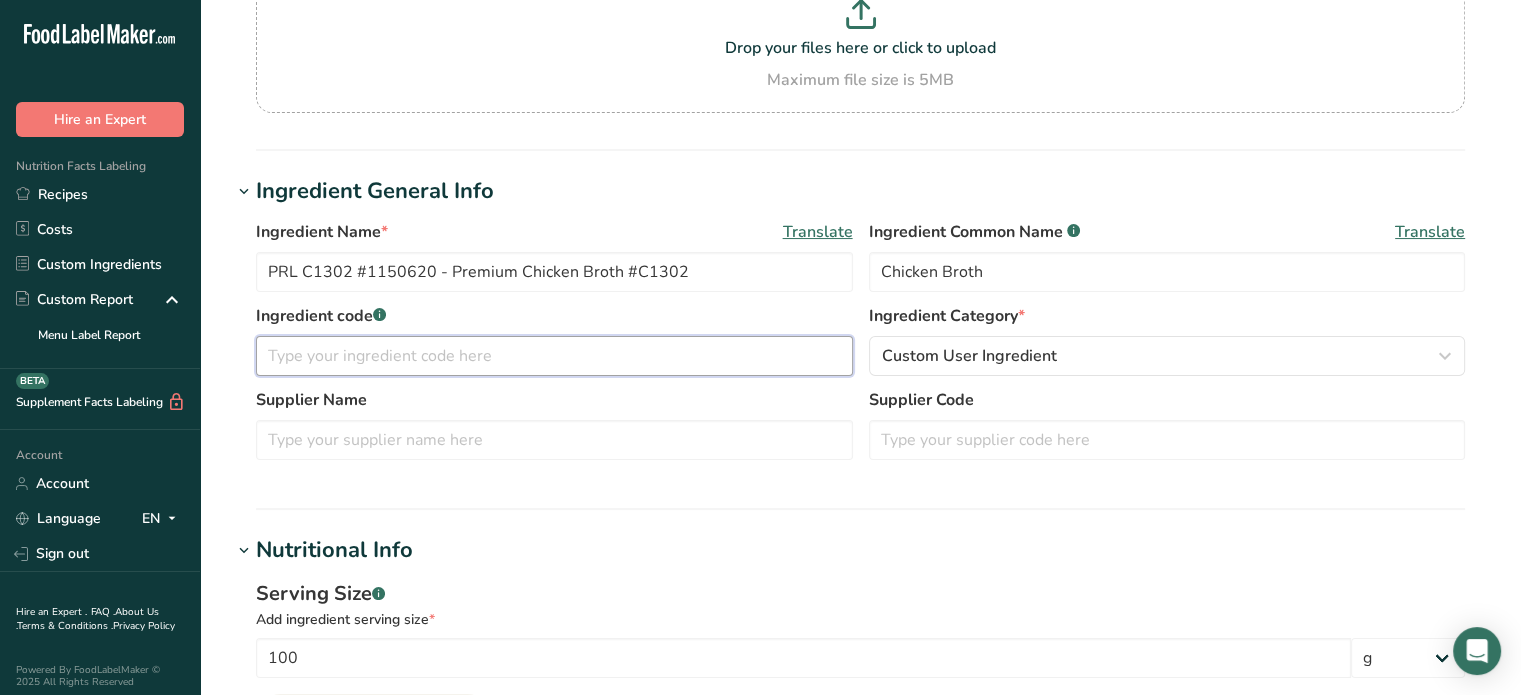 click at bounding box center [554, 356] 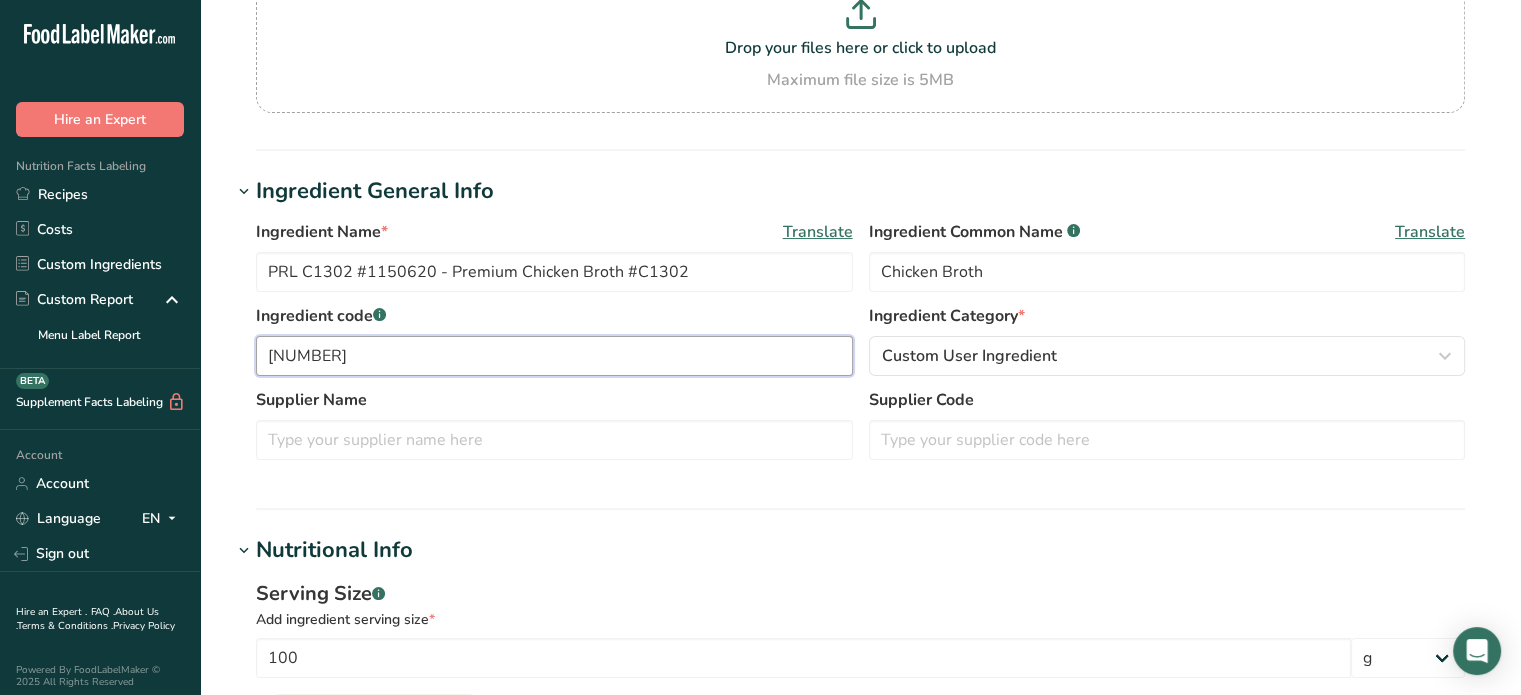 type on "[NUMBER]" 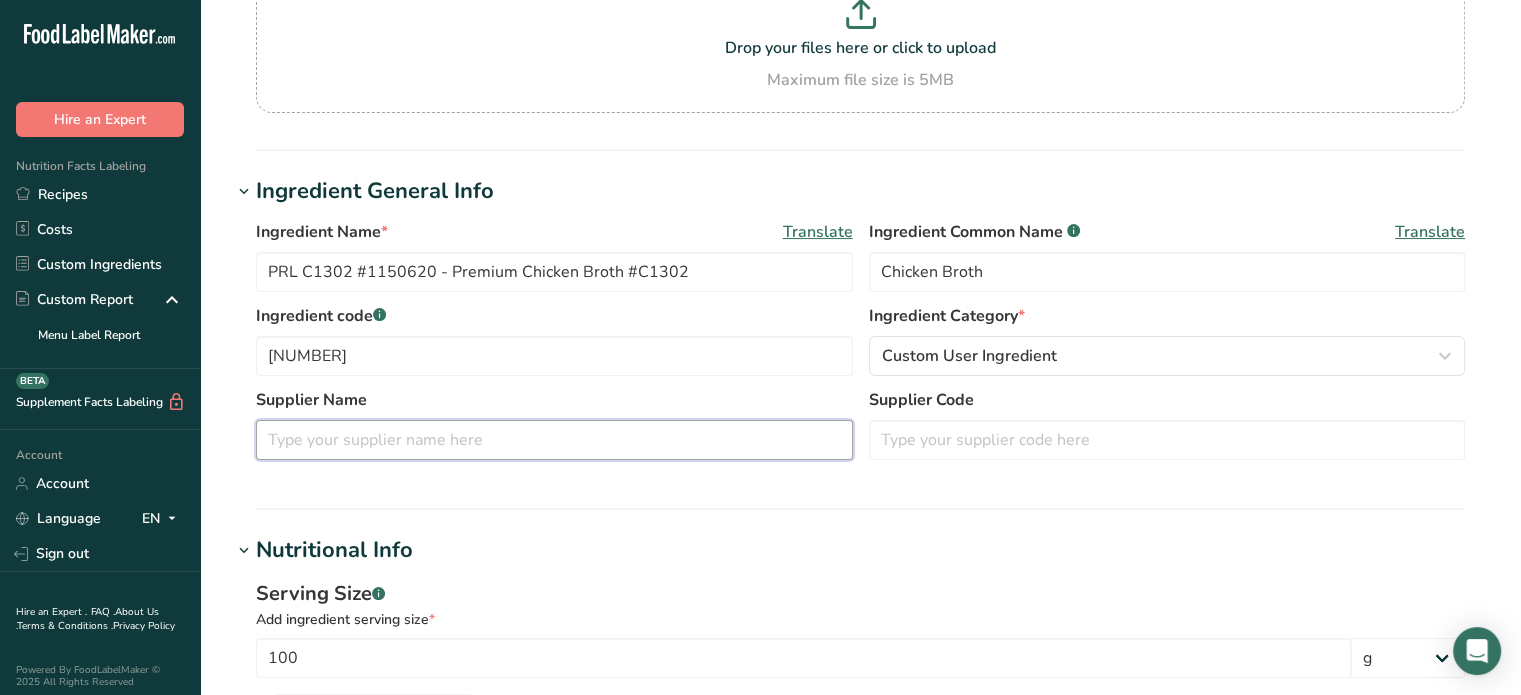 click at bounding box center (554, 440) 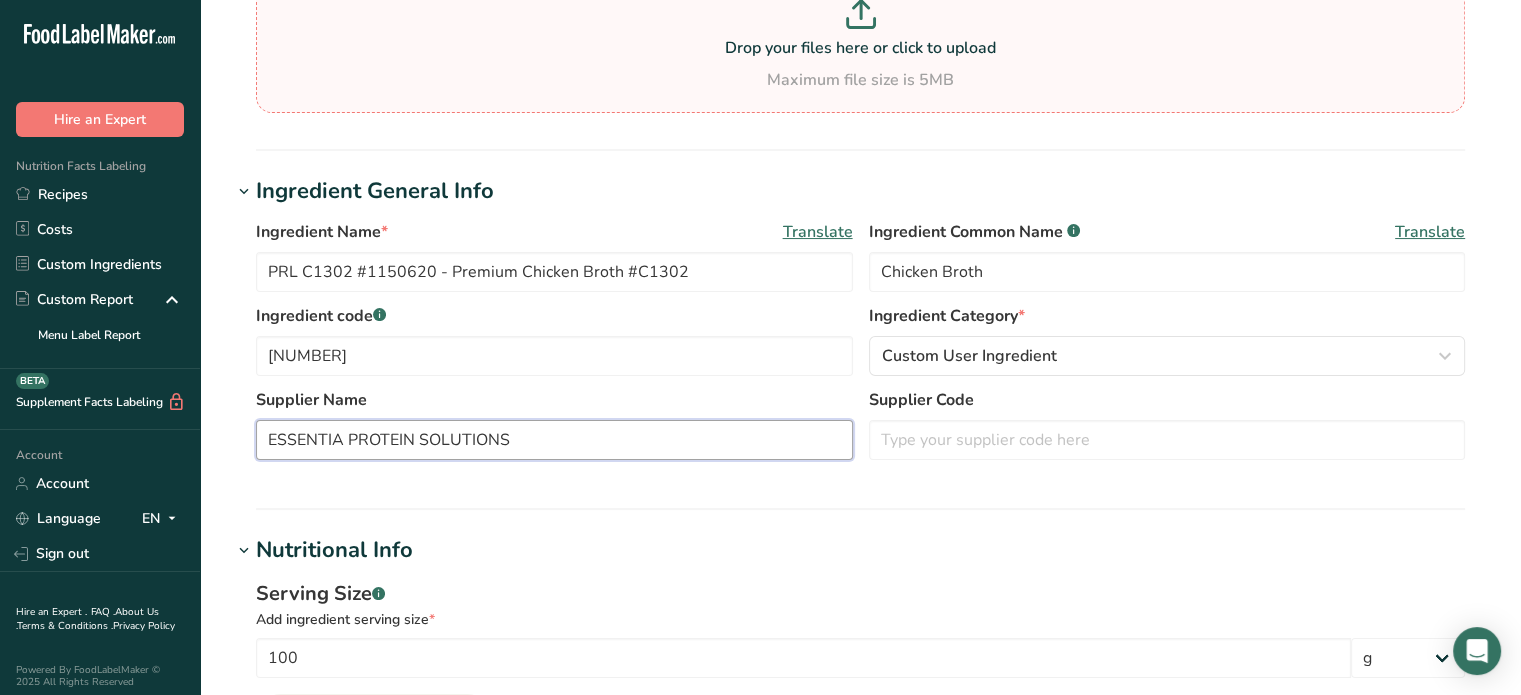 type on "ESSENTIA PROTEIN SOLUTIONS" 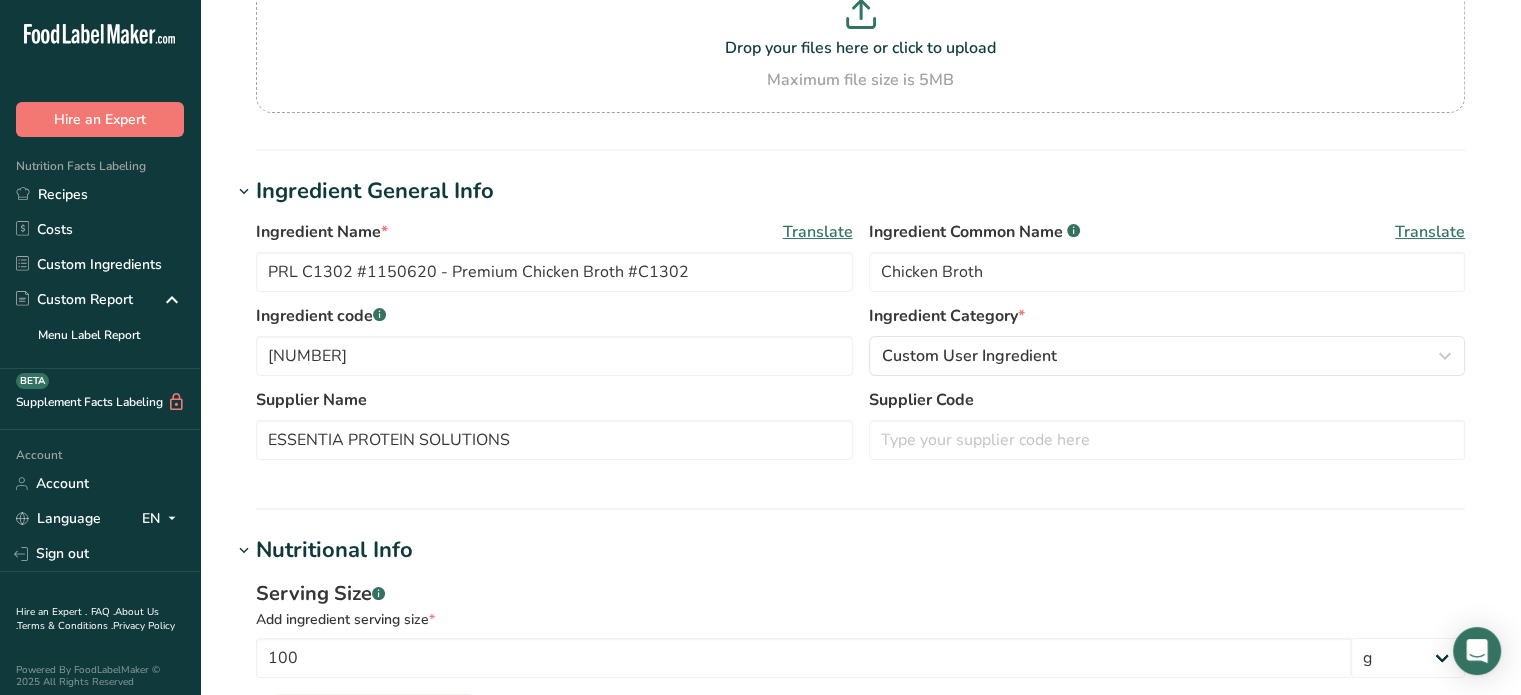 click on "Ingredient Name *
Translate
[PRODUCT] [NUMBER] - [PRODUCT]
Ingredient Common Name
.a-a{fill:#347362;}.b-a{fill:#fff;}
Translate
[PRODUCT]" at bounding box center (860, 262) 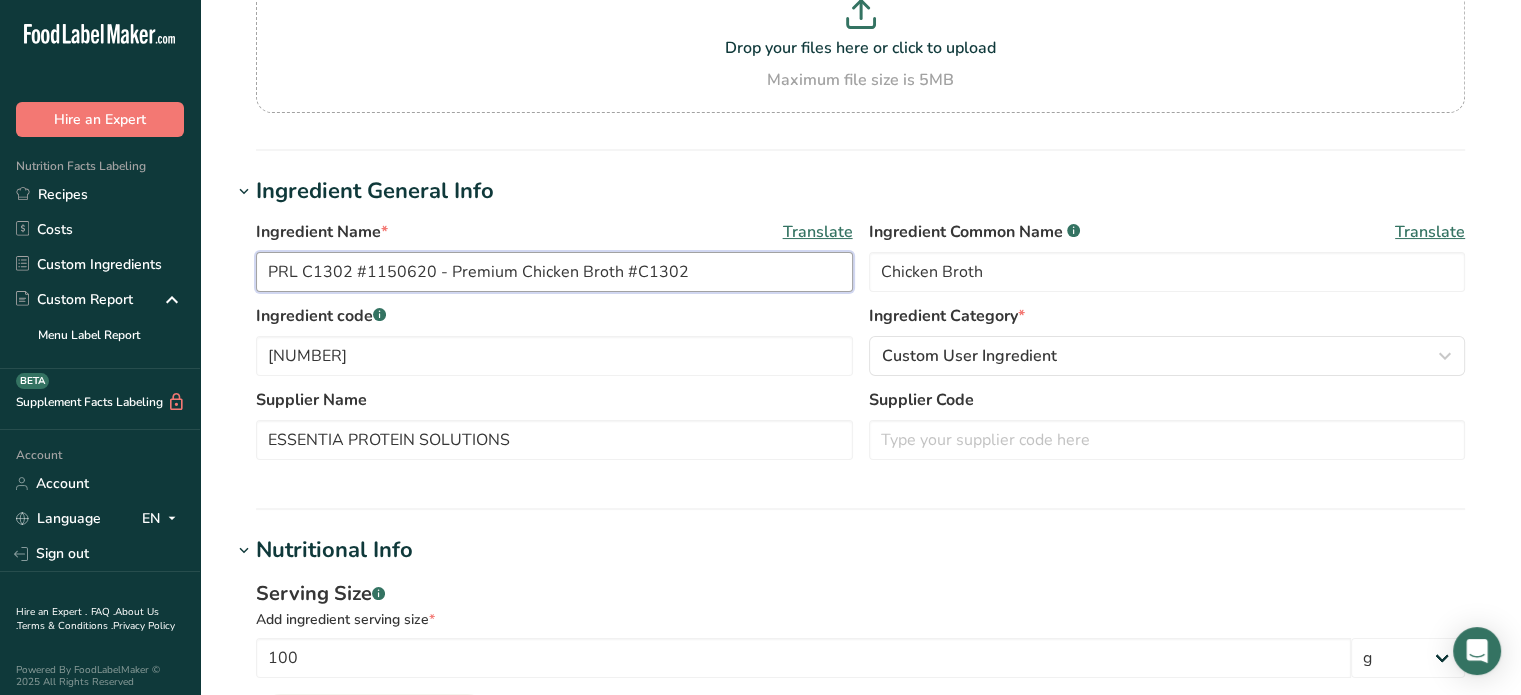 drag, startPoint x: 615, startPoint y: 276, endPoint x: 434, endPoint y: 278, distance: 181.01105 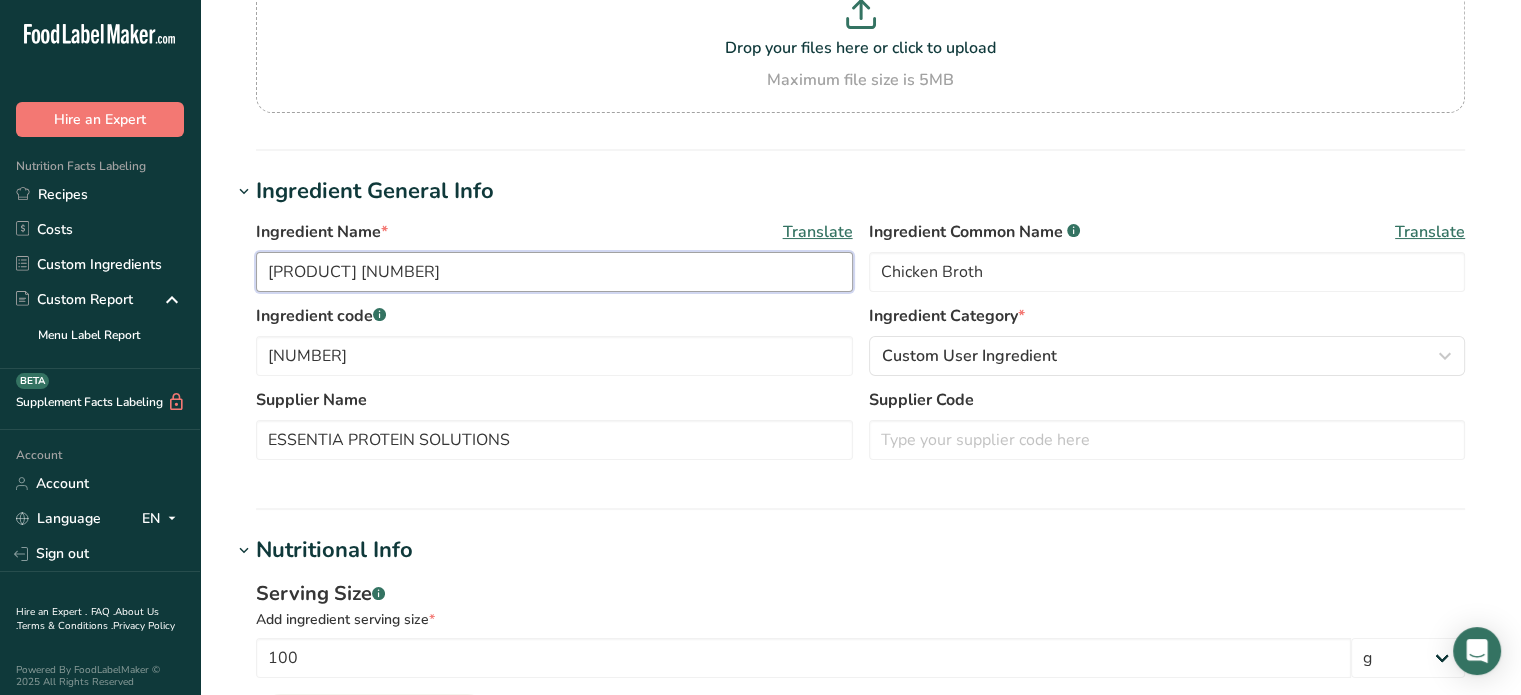 paste on "Spray-Dried Natural Premium Chicken Broth" 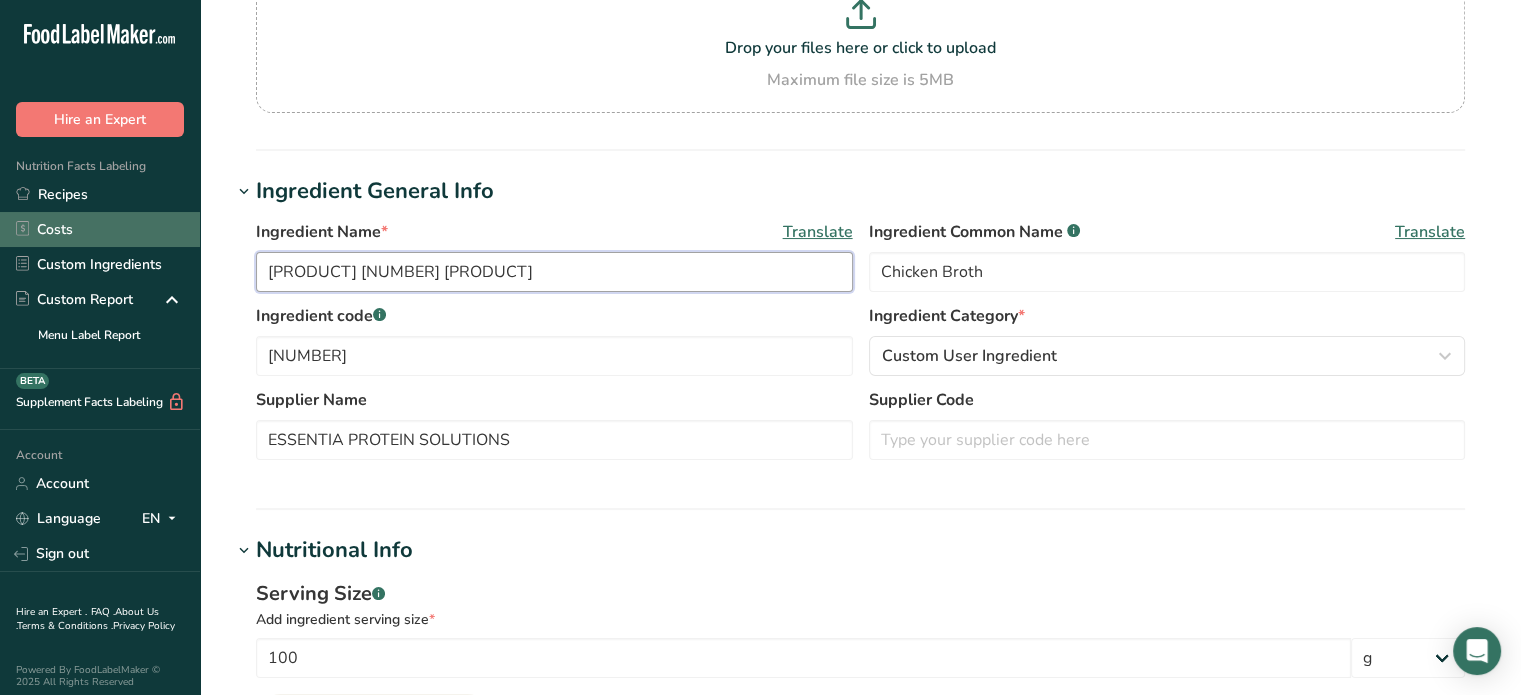 drag, startPoint x: 368, startPoint y: 272, endPoint x: 1, endPoint y: 216, distance: 371.2479 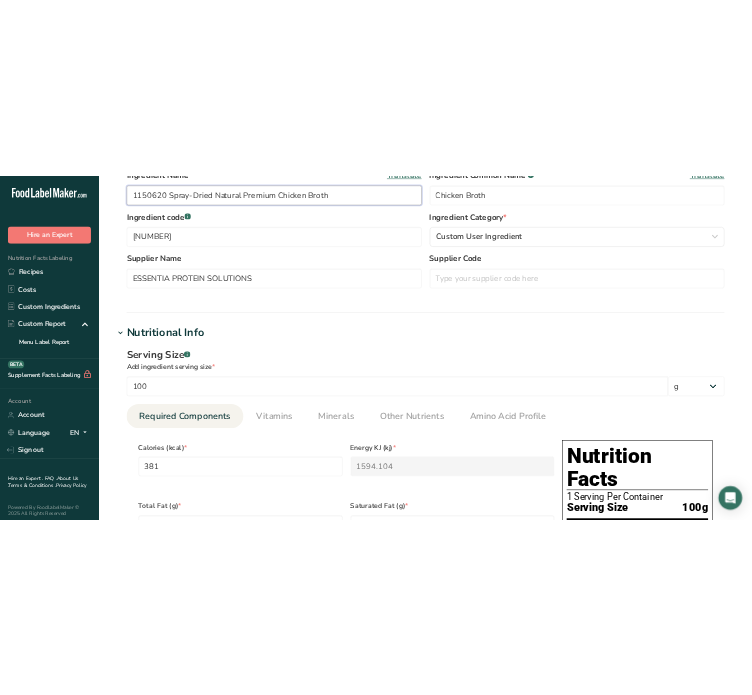 scroll, scrollTop: 700, scrollLeft: 0, axis: vertical 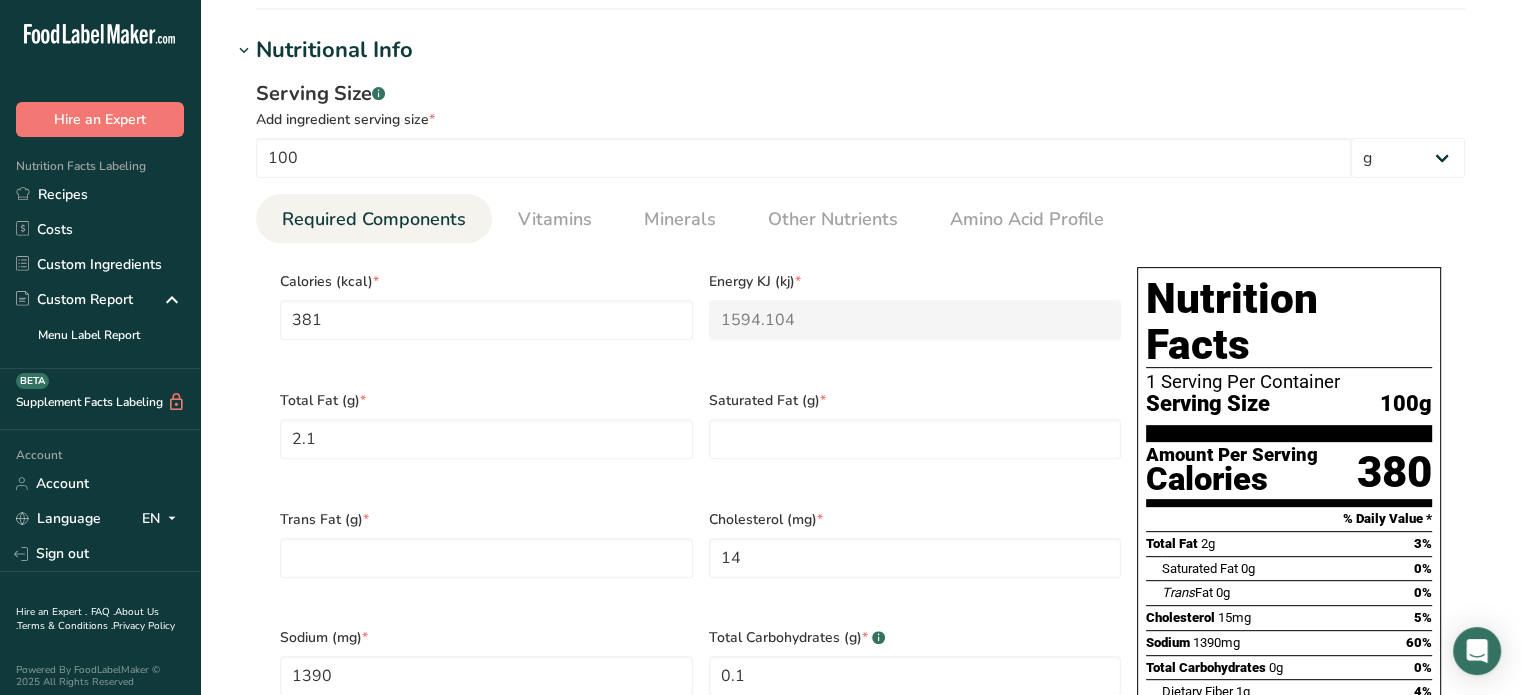 type on "1150620 Spray-Dried Natural Premium Chicken Broth" 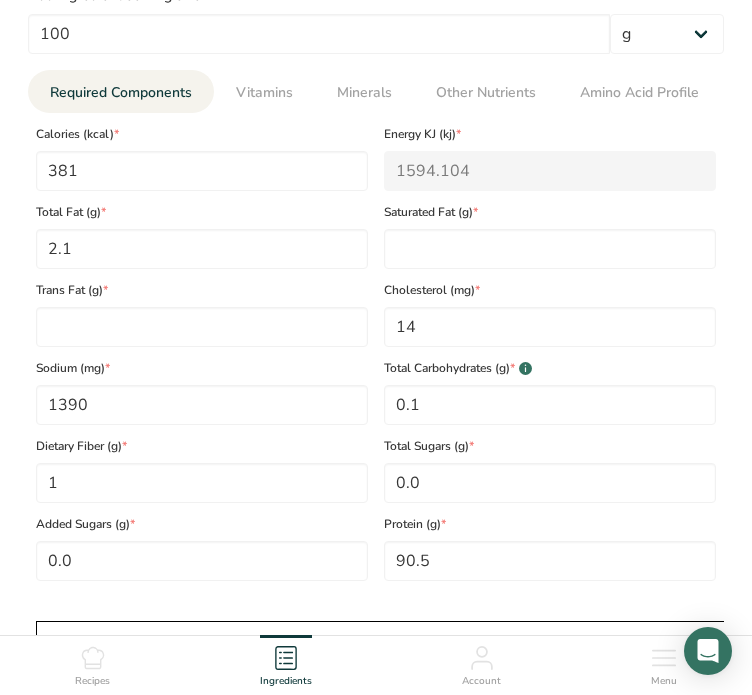 scroll, scrollTop: 1100, scrollLeft: 0, axis: vertical 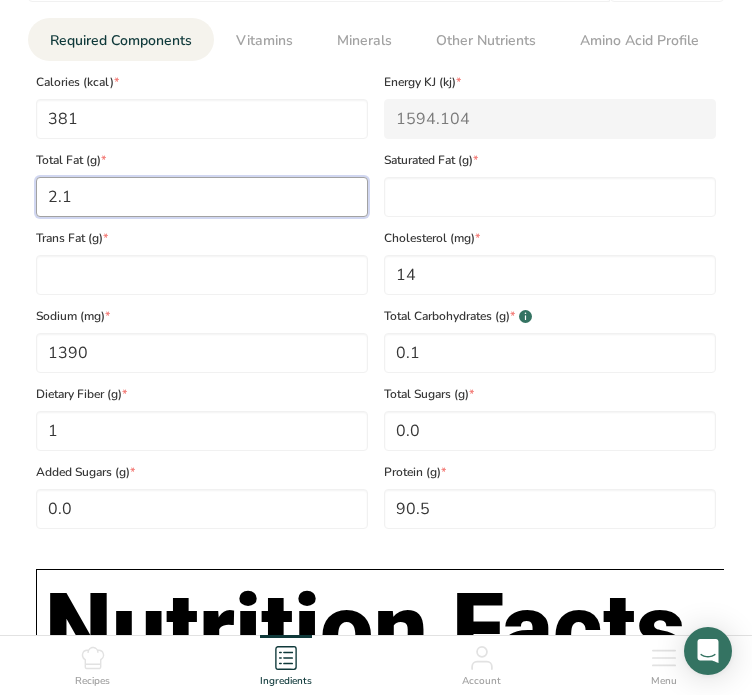 drag, startPoint x: 144, startPoint y: 251, endPoint x: 0, endPoint y: 241, distance: 144.3468 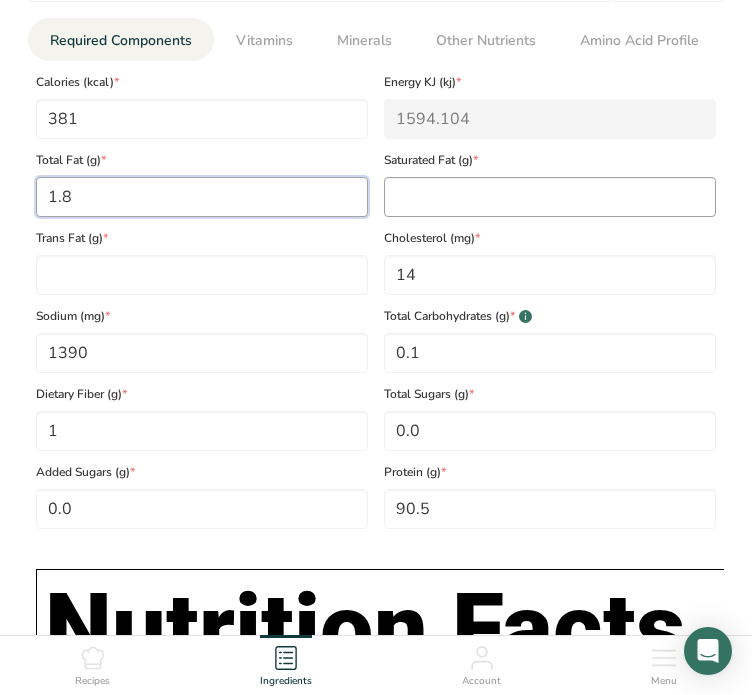type on "1.8" 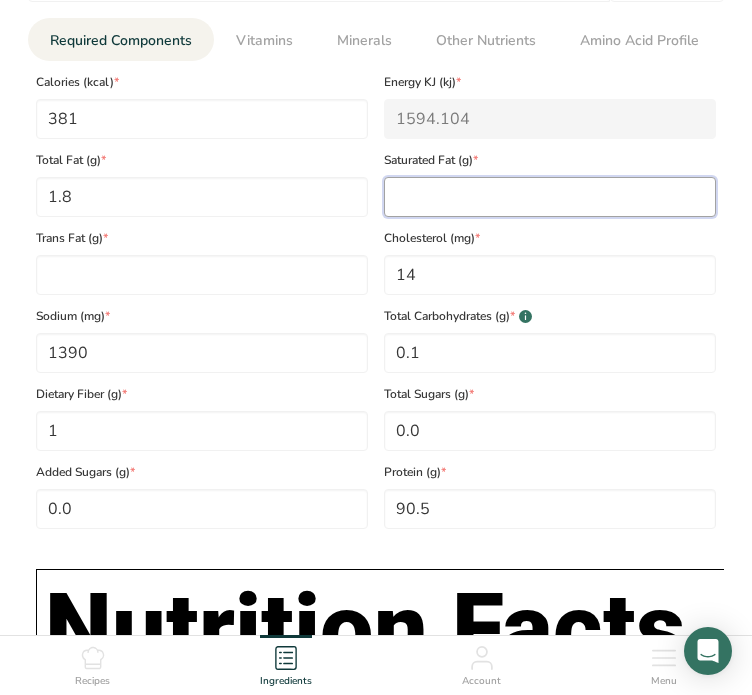 click at bounding box center [550, 197] 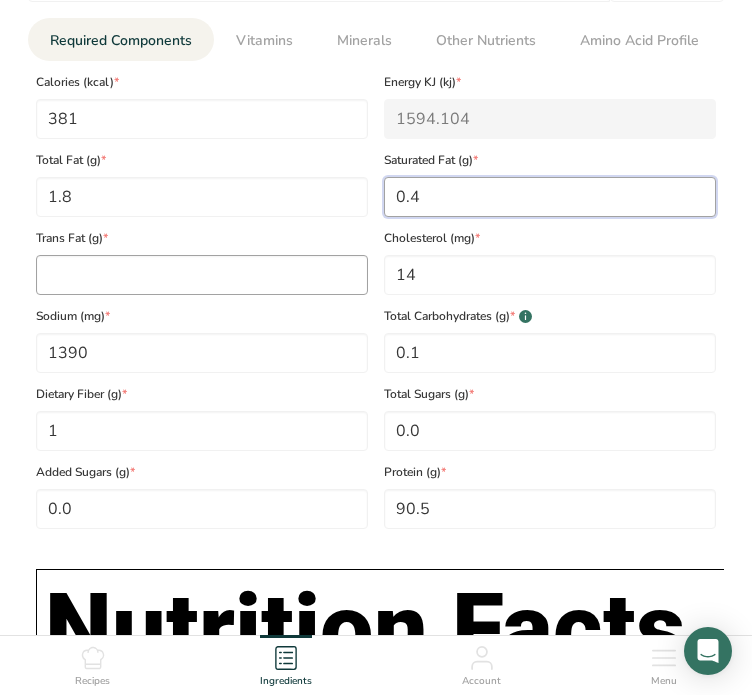 type on "0.4" 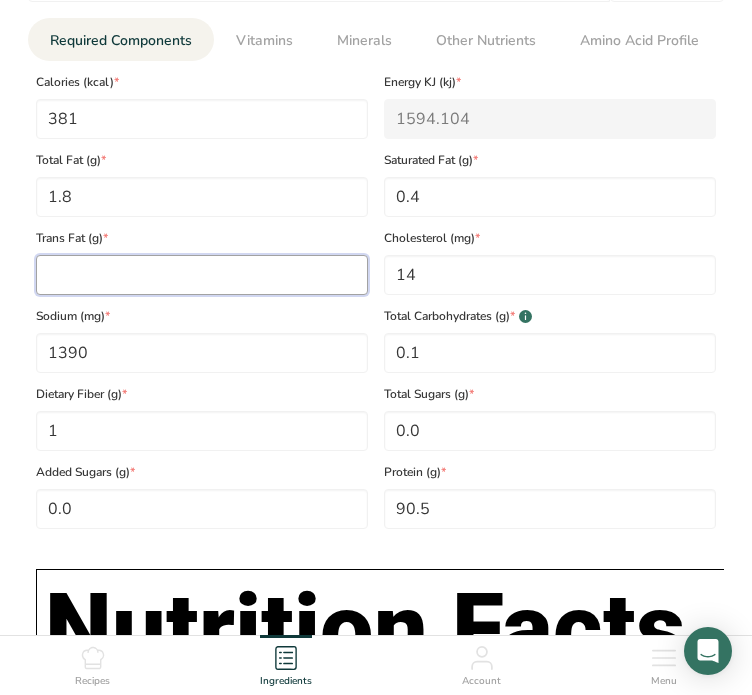 click at bounding box center [202, 275] 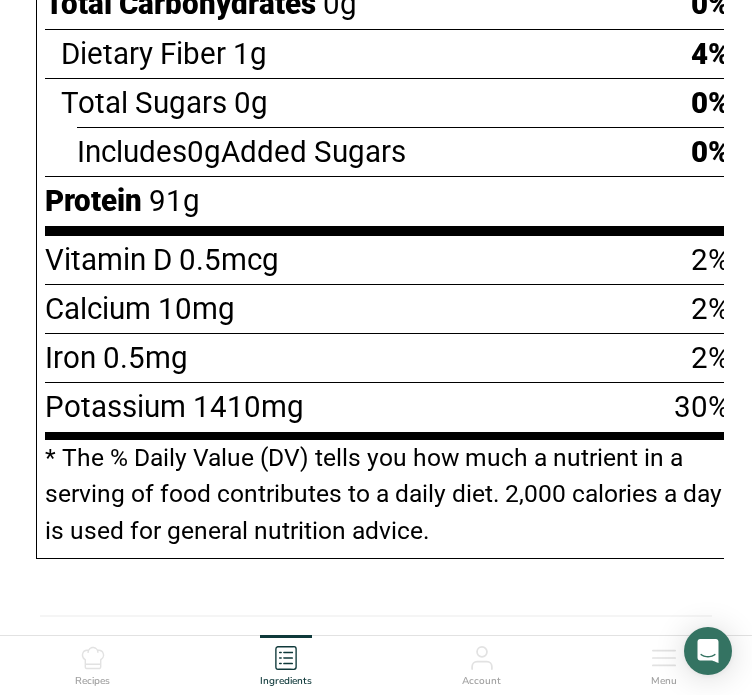 scroll, scrollTop: 2700, scrollLeft: 0, axis: vertical 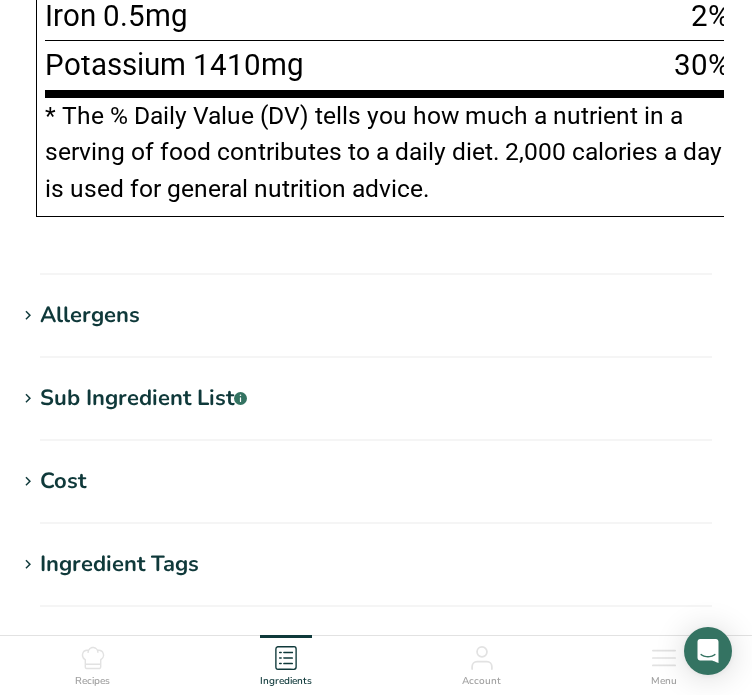 type on "0.01" 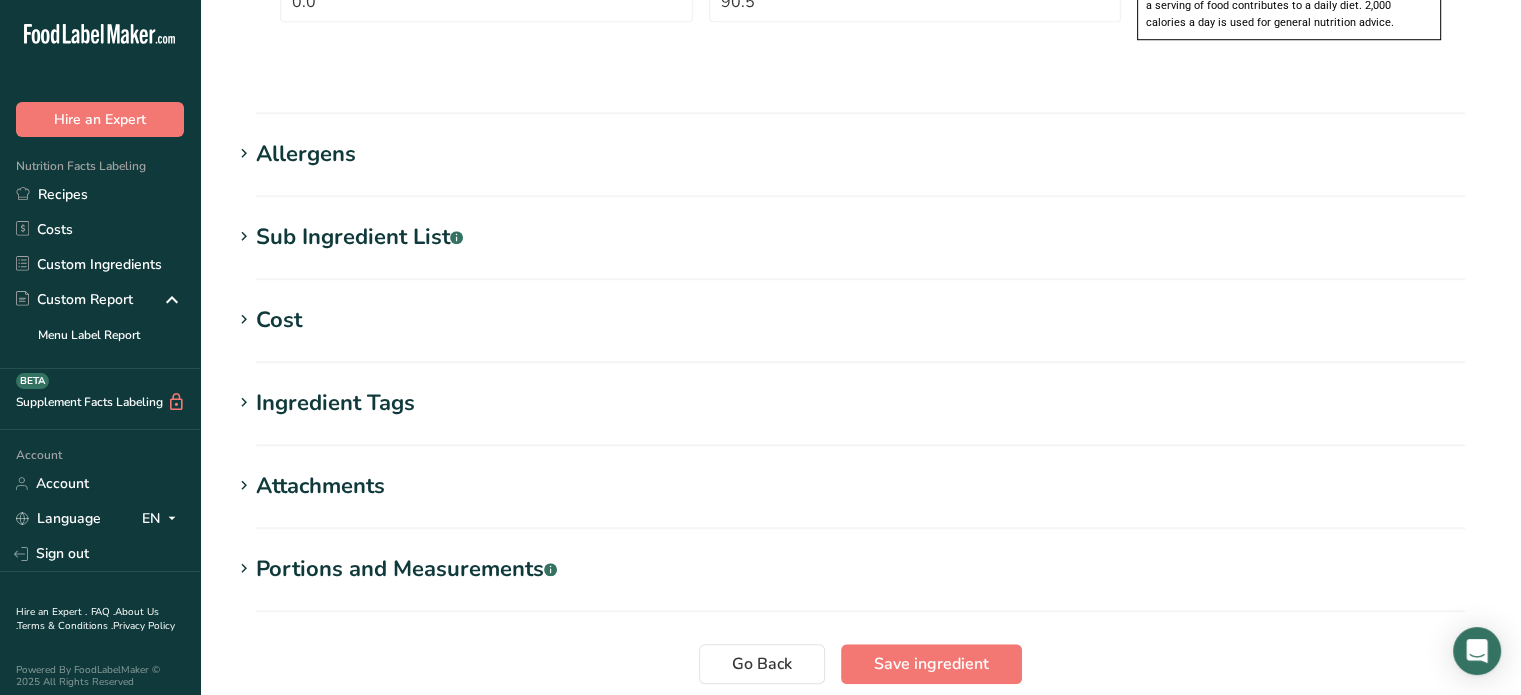 scroll, scrollTop: 1720, scrollLeft: 0, axis: vertical 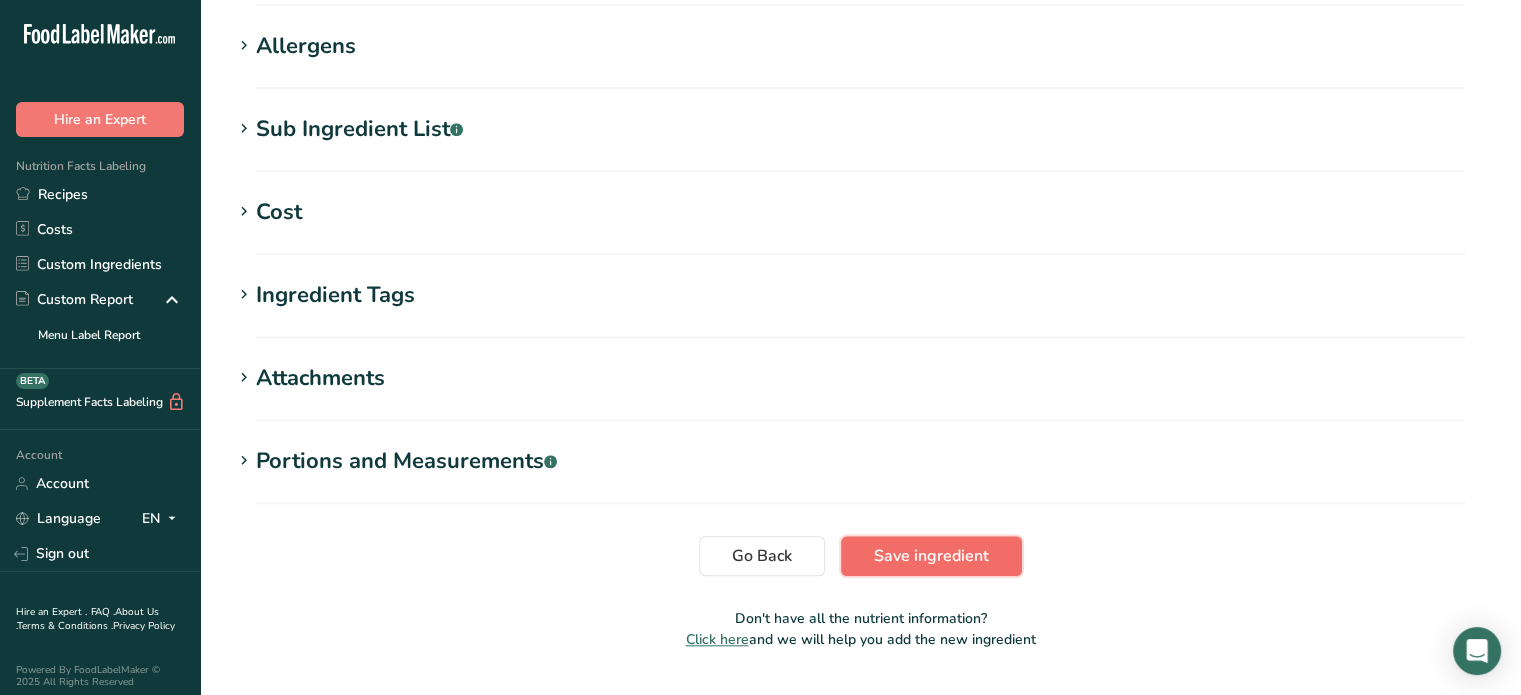 click on "Save ingredient" at bounding box center (931, 556) 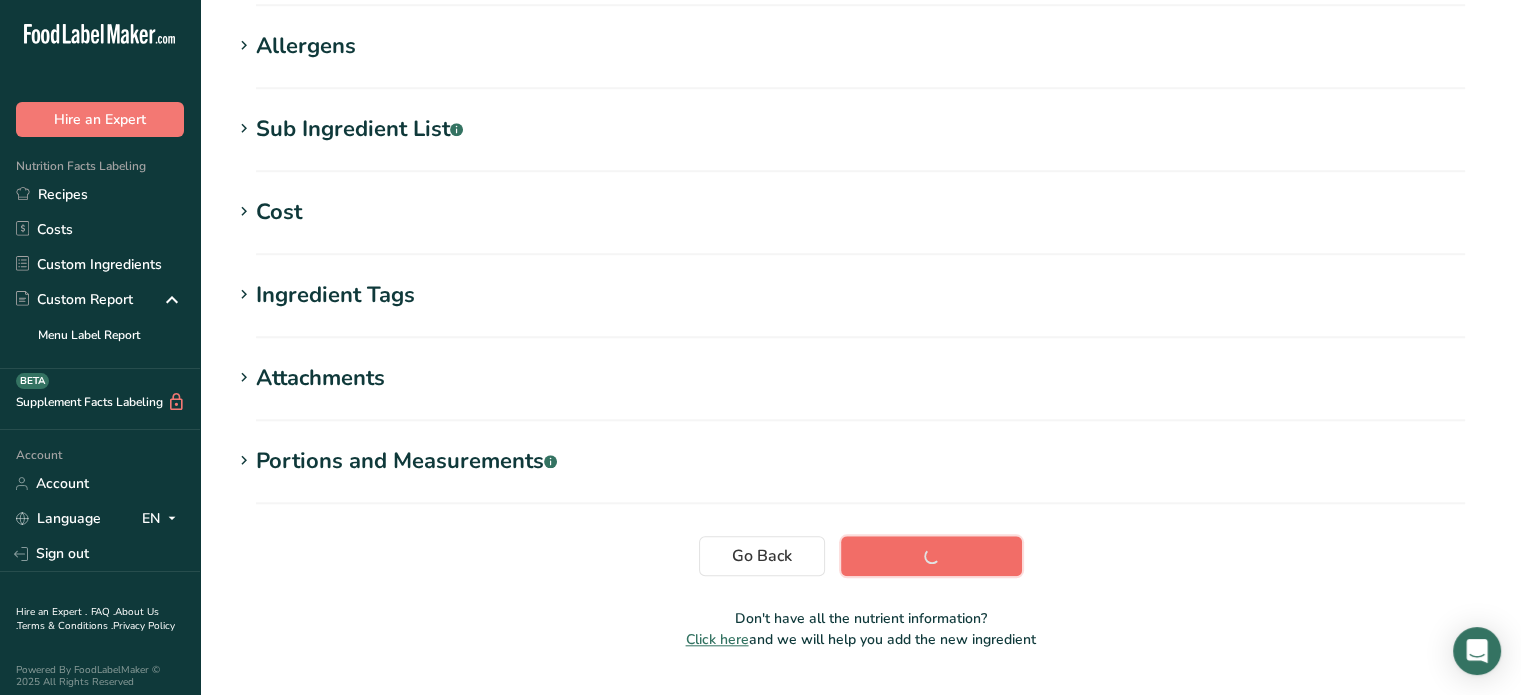 scroll, scrollTop: 363, scrollLeft: 0, axis: vertical 